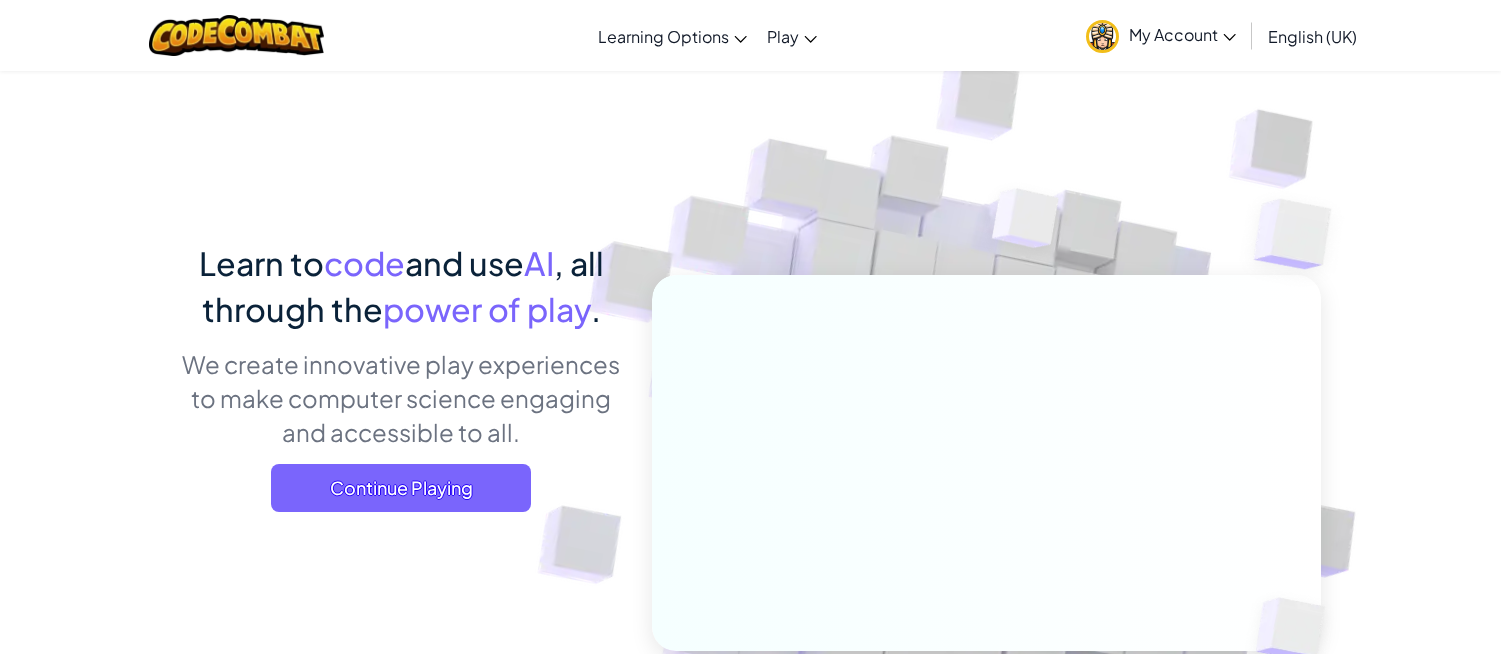 scroll, scrollTop: 572, scrollLeft: 0, axis: vertical 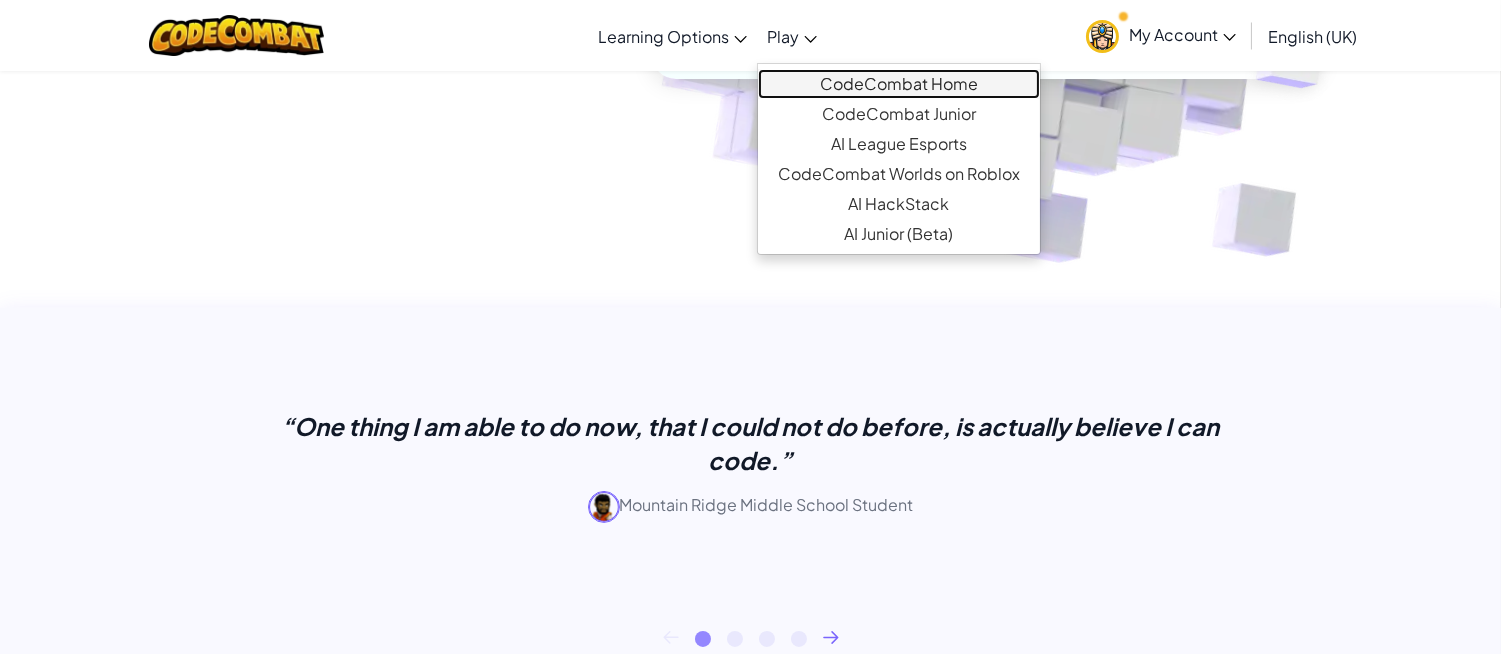 click on "CodeCombat Home" at bounding box center [899, 84] 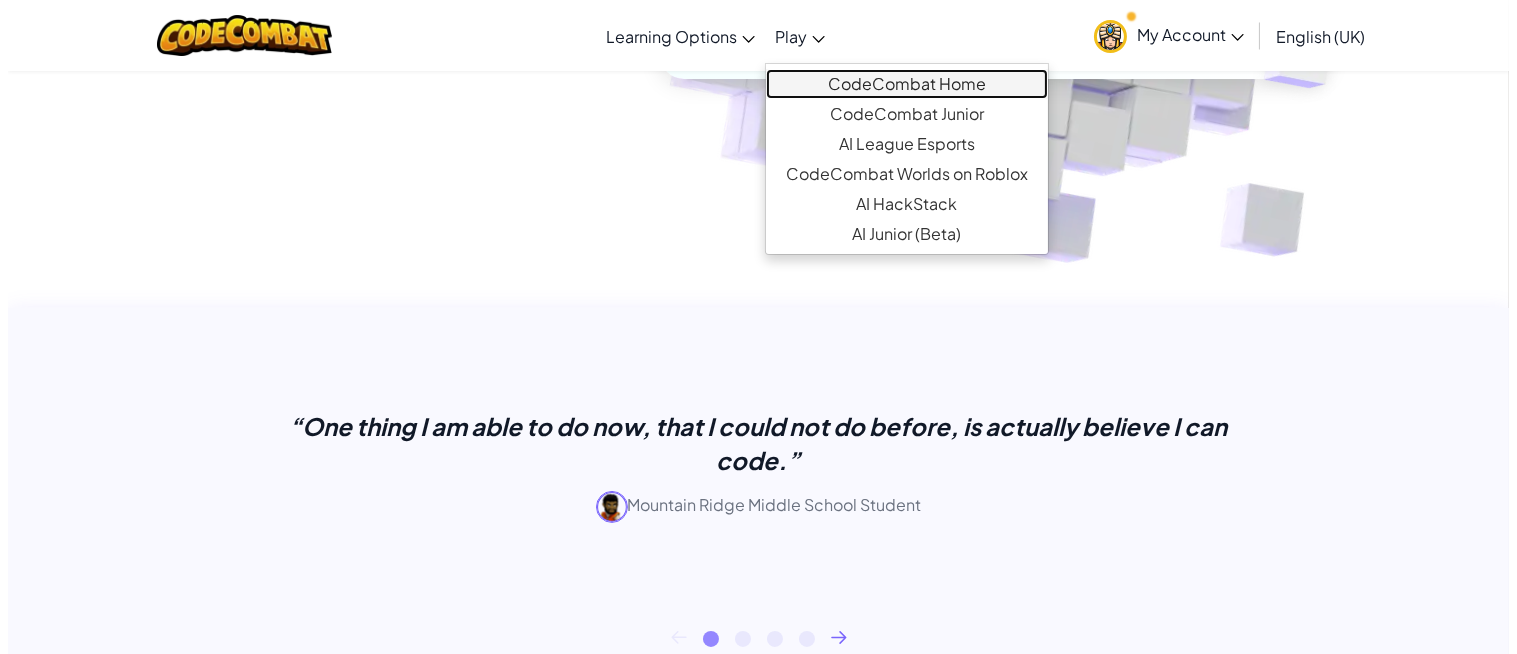scroll, scrollTop: 0, scrollLeft: 0, axis: both 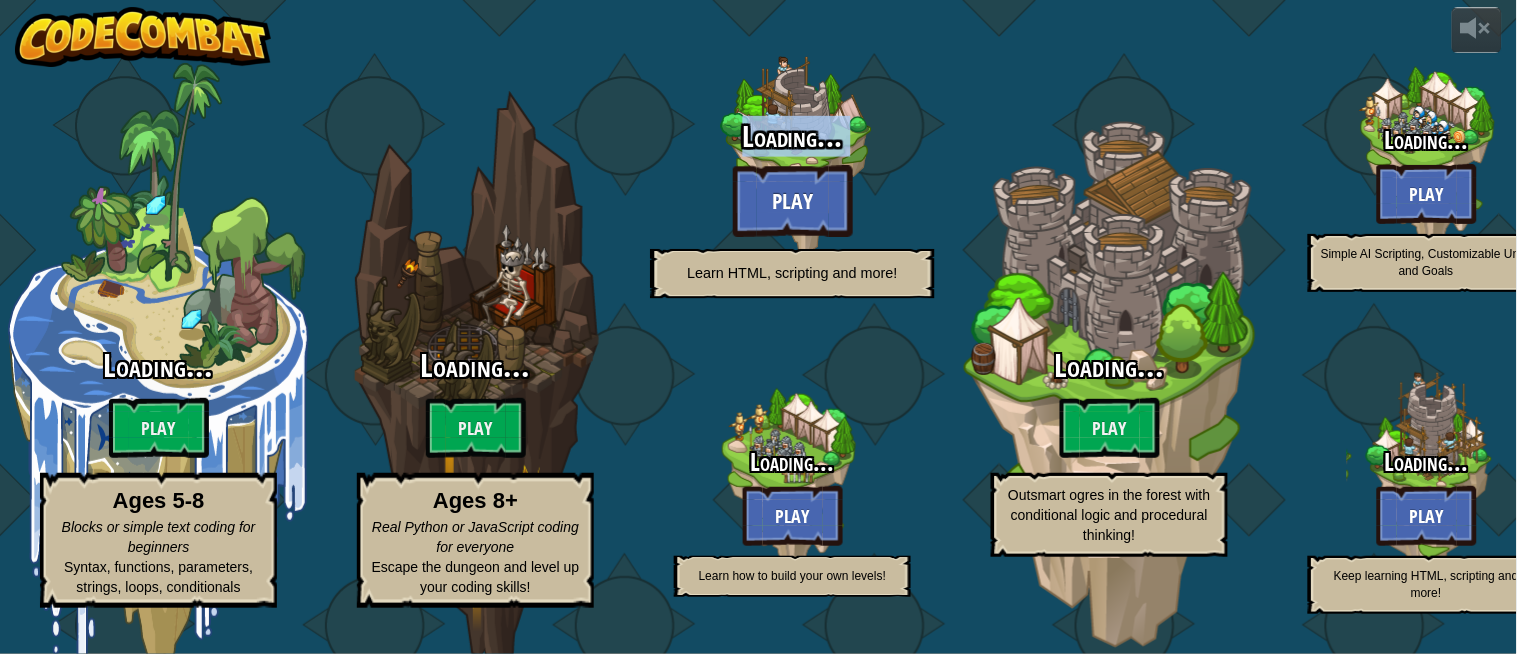select on "en-GB" 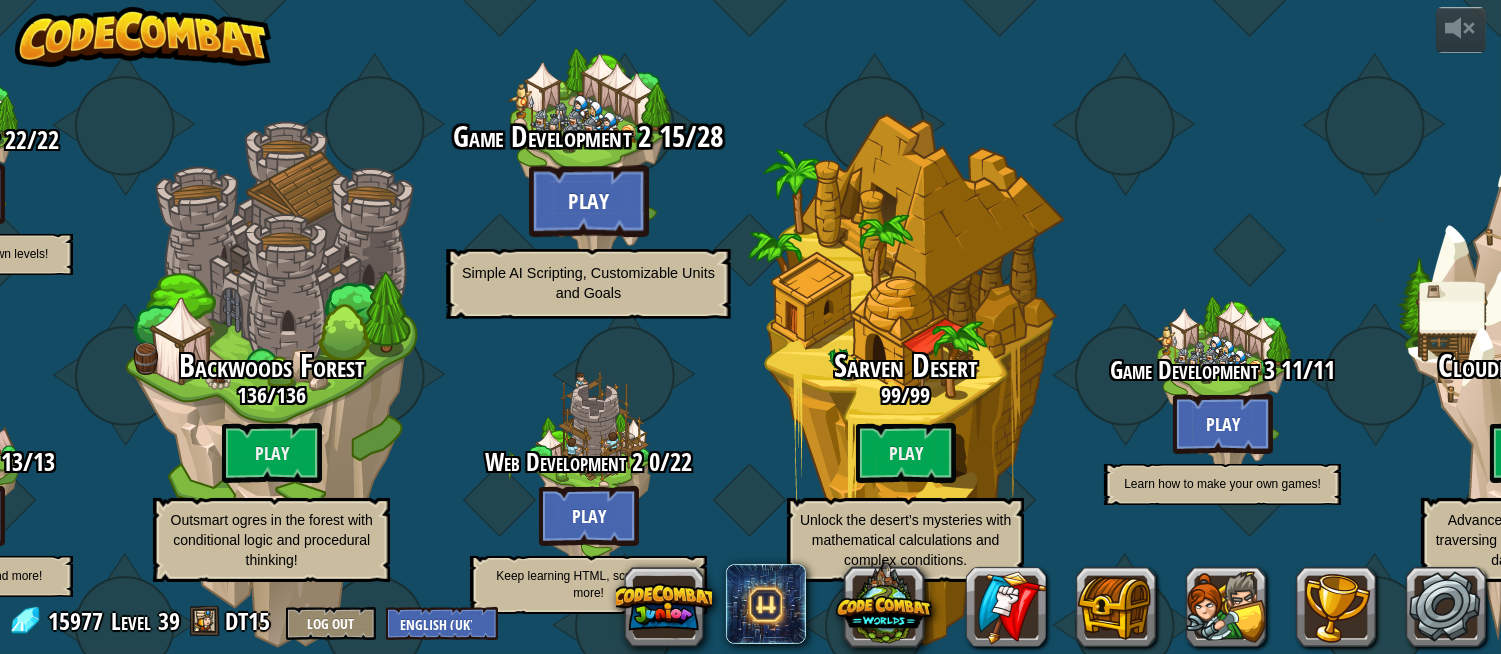 click on "Play" at bounding box center (589, 201) 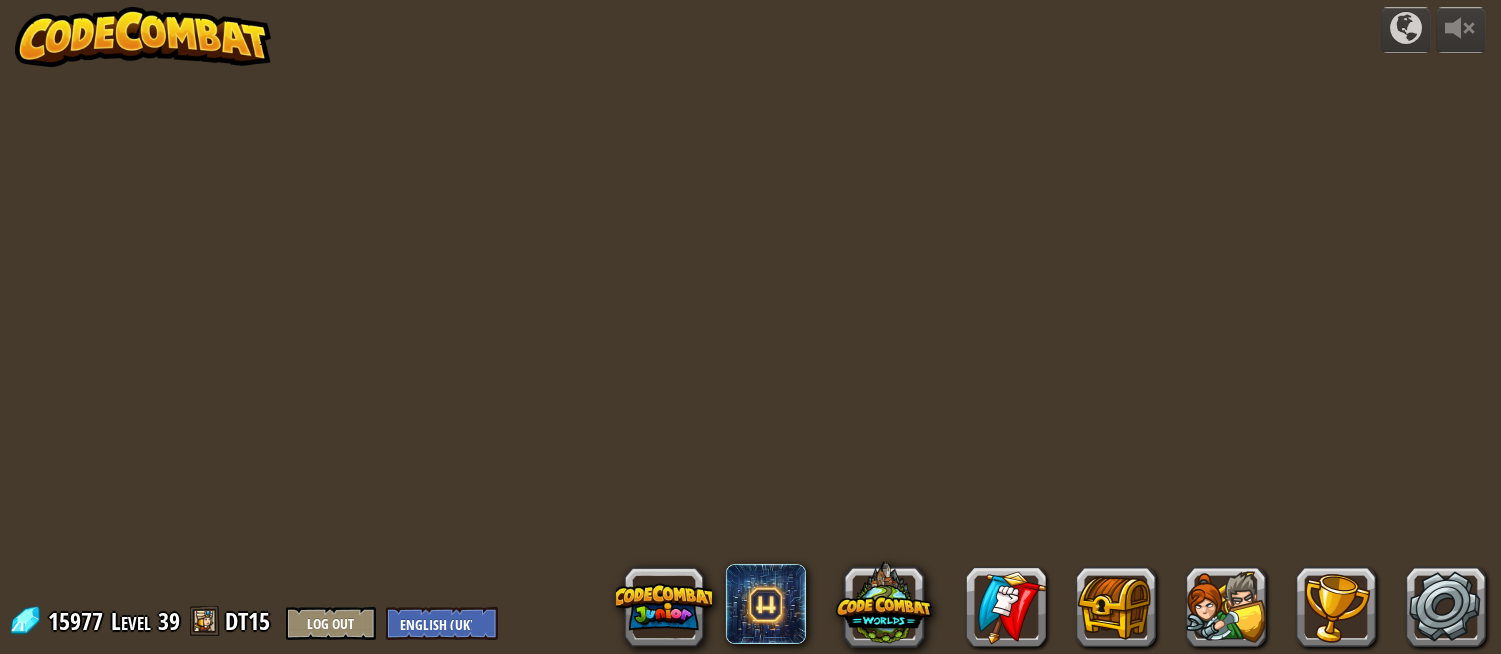 select on "en-GB" 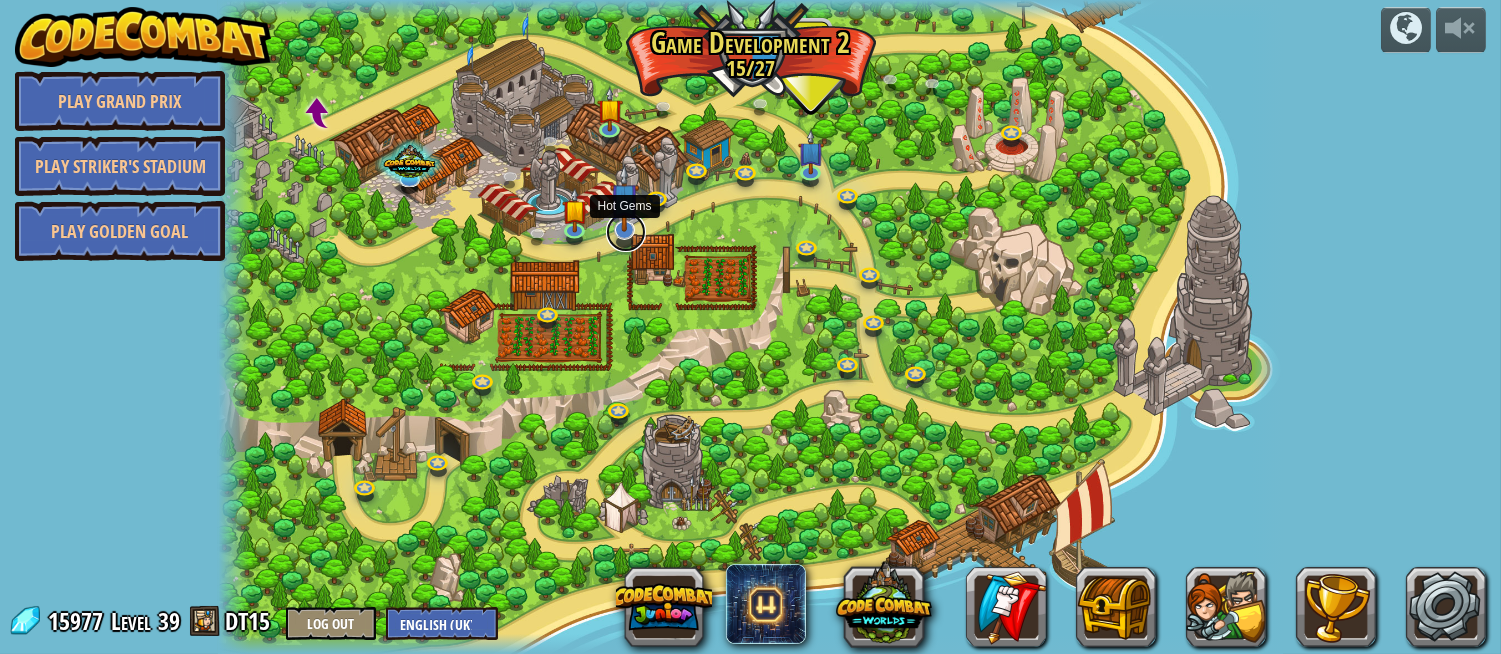 click at bounding box center [626, 232] 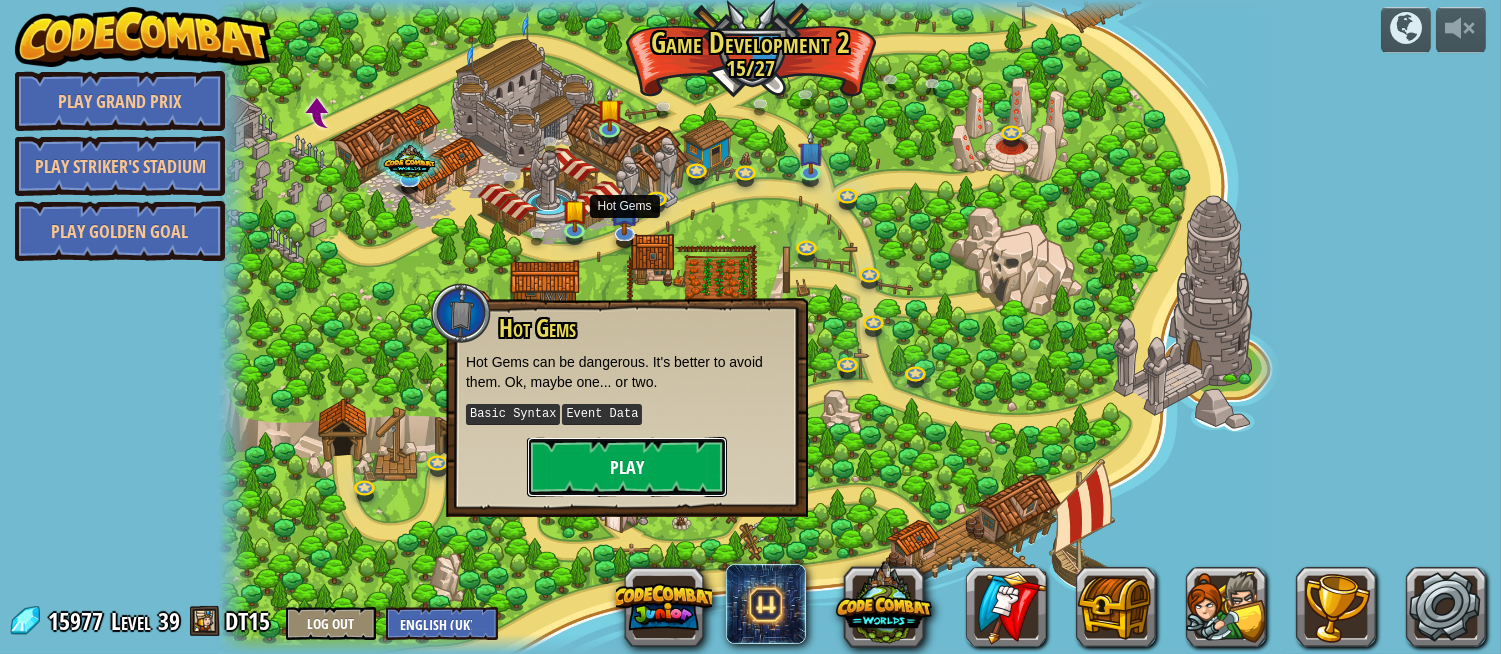 type 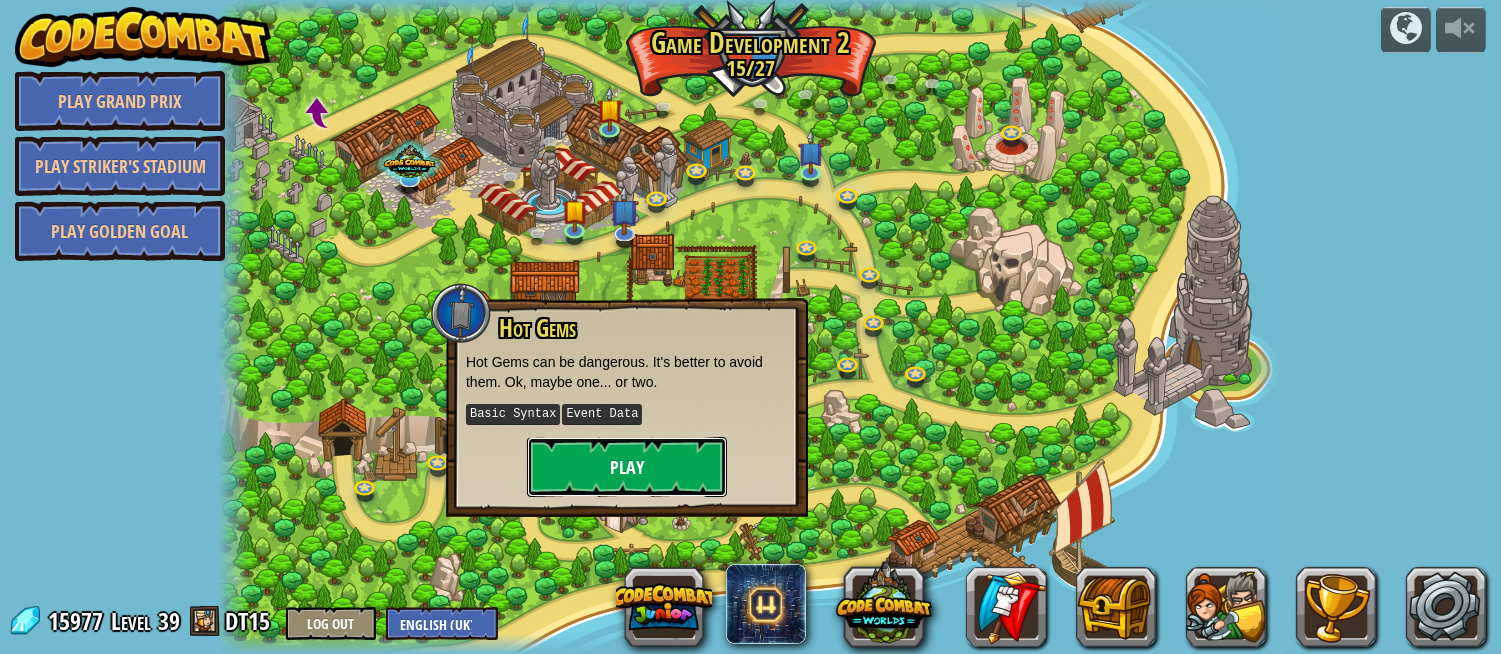 click on "Play" at bounding box center [627, 467] 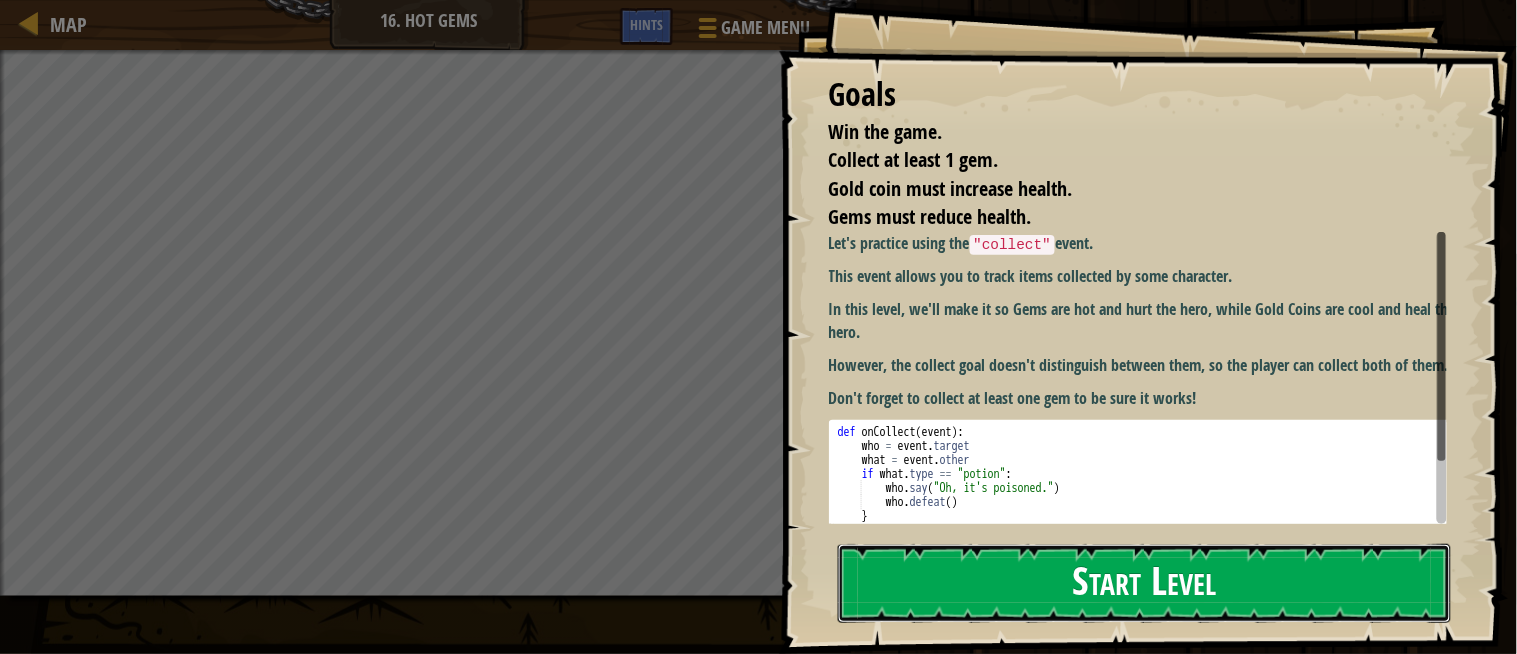 click on "Start Level" at bounding box center [1145, 583] 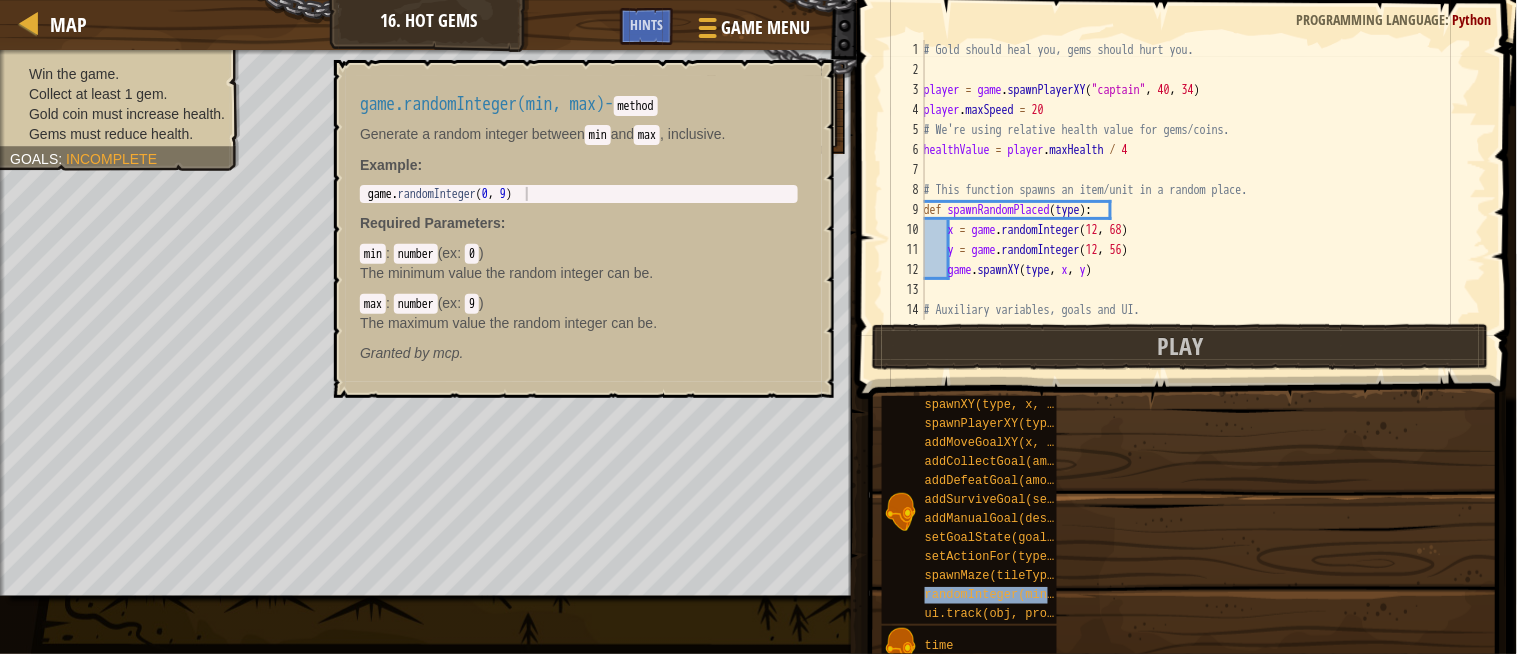 click on "randomInteger(min, max)" at bounding box center (1008, 595) 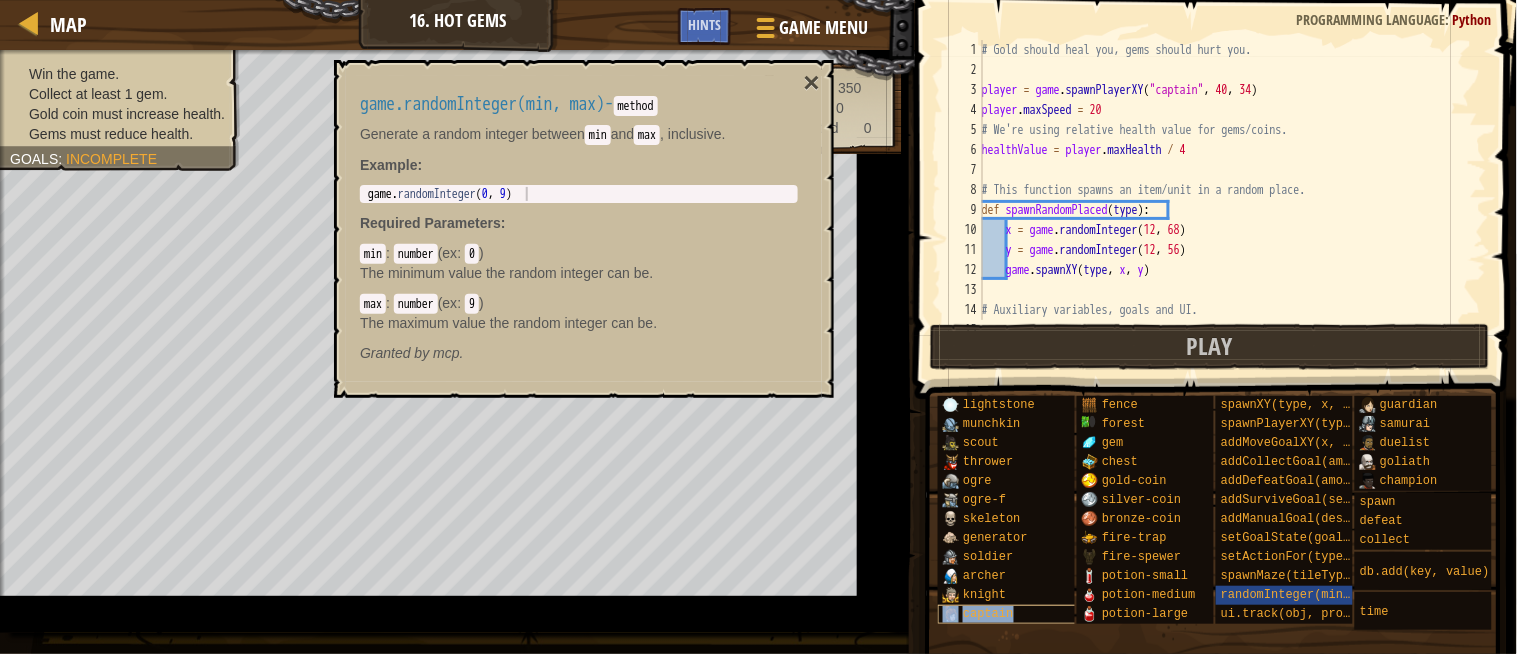 click on "captain" at bounding box center [988, 614] 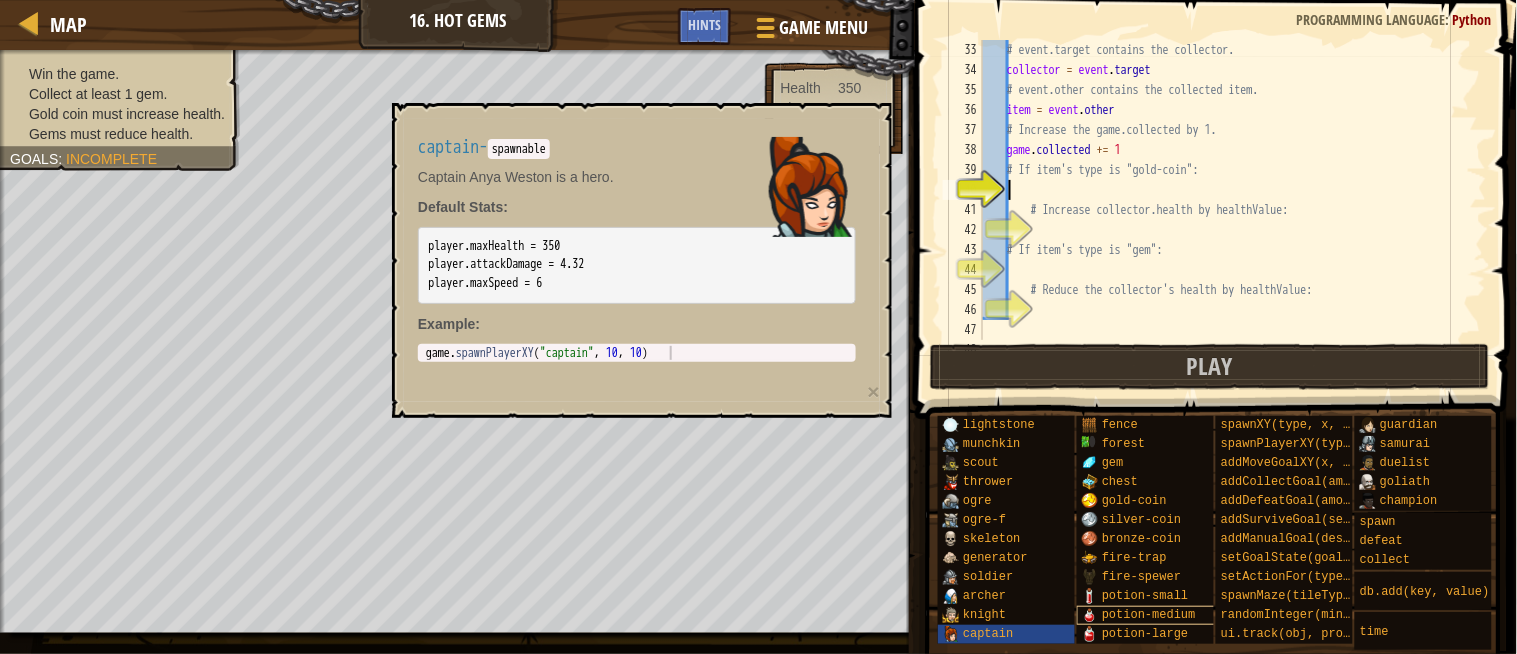 scroll, scrollTop: 640, scrollLeft: 0, axis: vertical 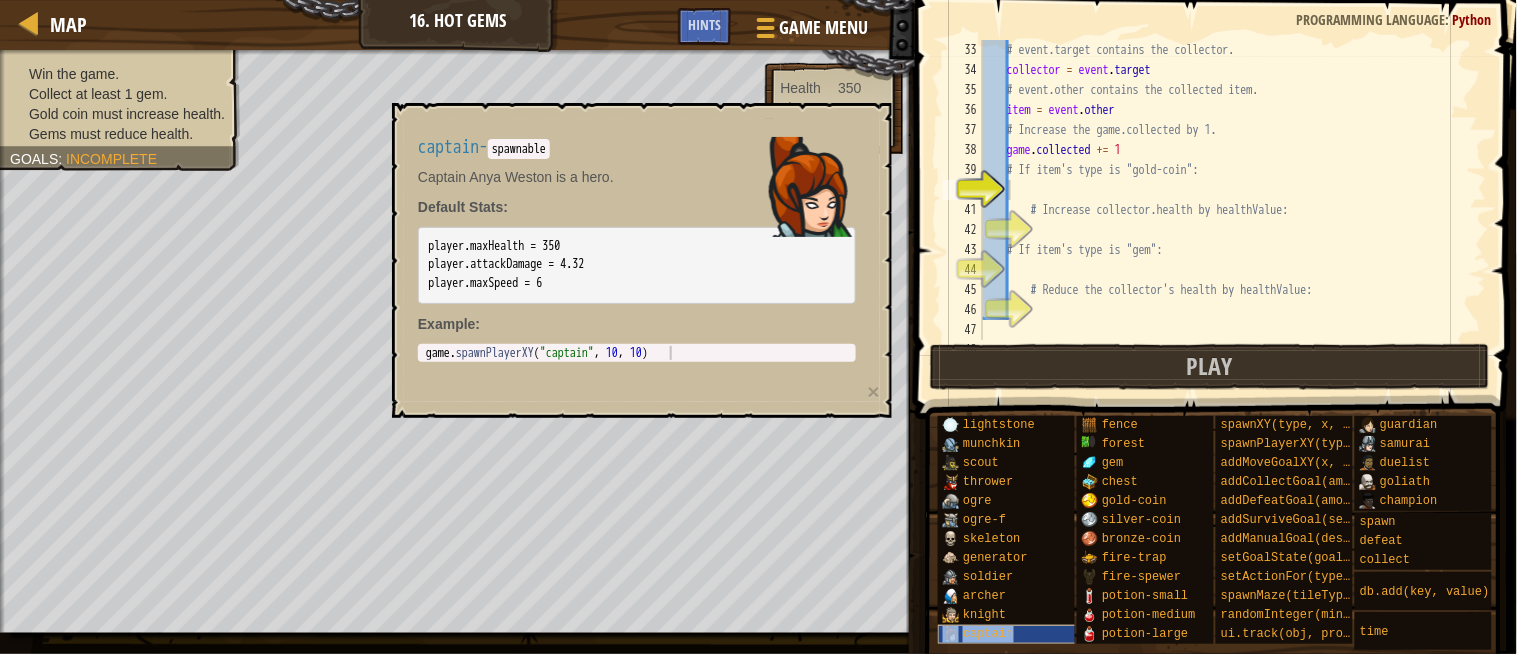 click on "captain" at bounding box center (1014, 634) 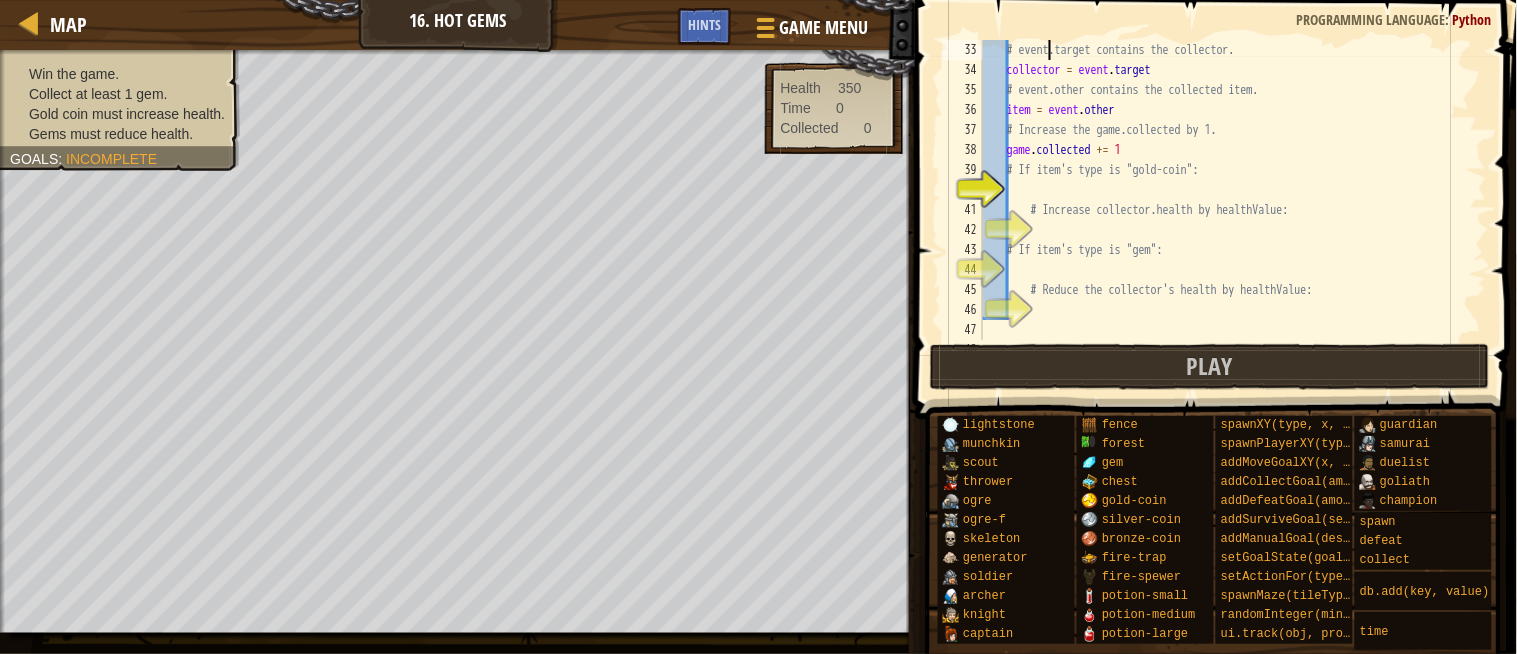 click on "# event.target contains the collector.      collector   =   event . target      # event.other contains the collected item.      item   =   event . other      # Increase the game.collected by 1.      game . collected   +=   1      # If item's type is "gold-coin":               # Increase collector.health by healthValue:               # If item's type is "gem":               # Reduce the collector's health by healthValue:          # Assign onCollect handler for player on "collect" event." at bounding box center (1224, 210) 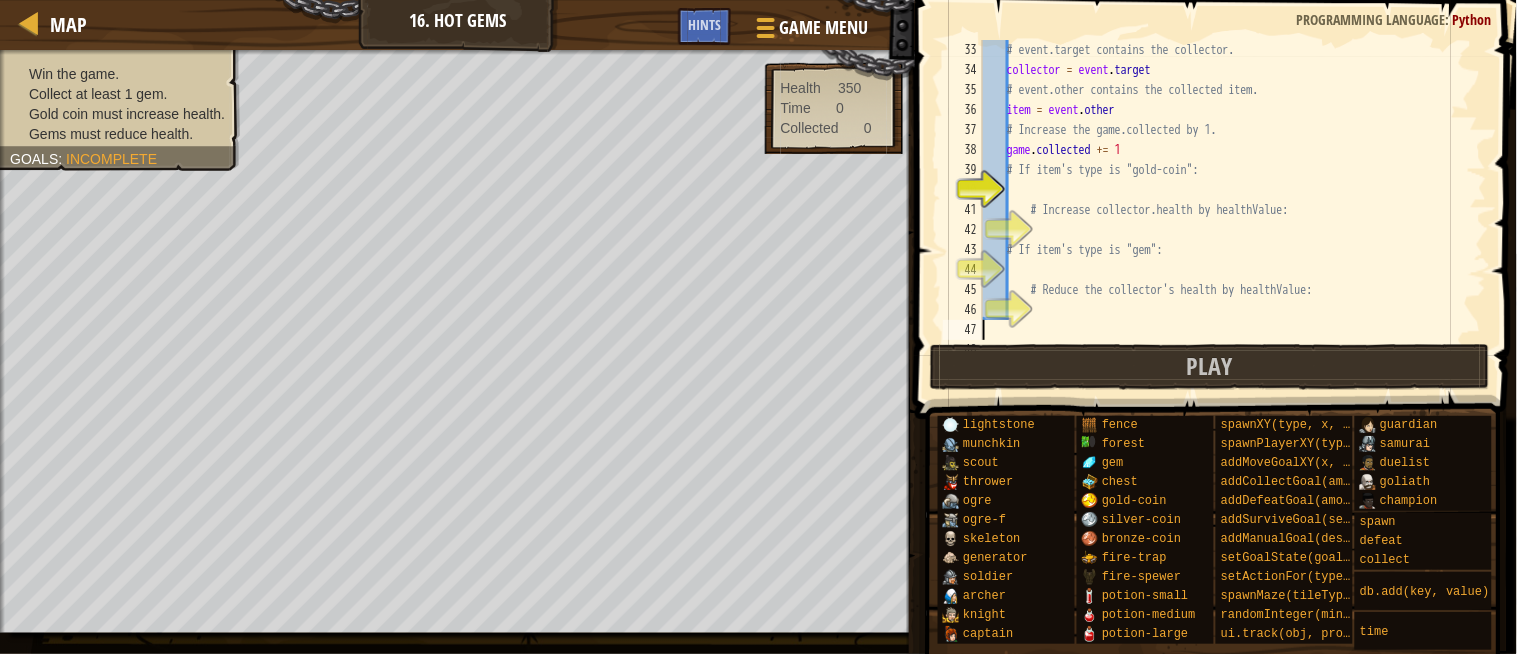 click on "# event.target contains the collector.      collector   =   event . target      # event.other contains the collected item.      item   =   event . other      # Increase the game.collected by 1.      game . collected   +=   1      # If item's type is "gold-coin":               # Increase collector.health by healthValue:               # If item's type is "gem":               # Reduce the collector's health by healthValue:          # Assign onCollect handler for player on "collect" event." at bounding box center [1224, 210] 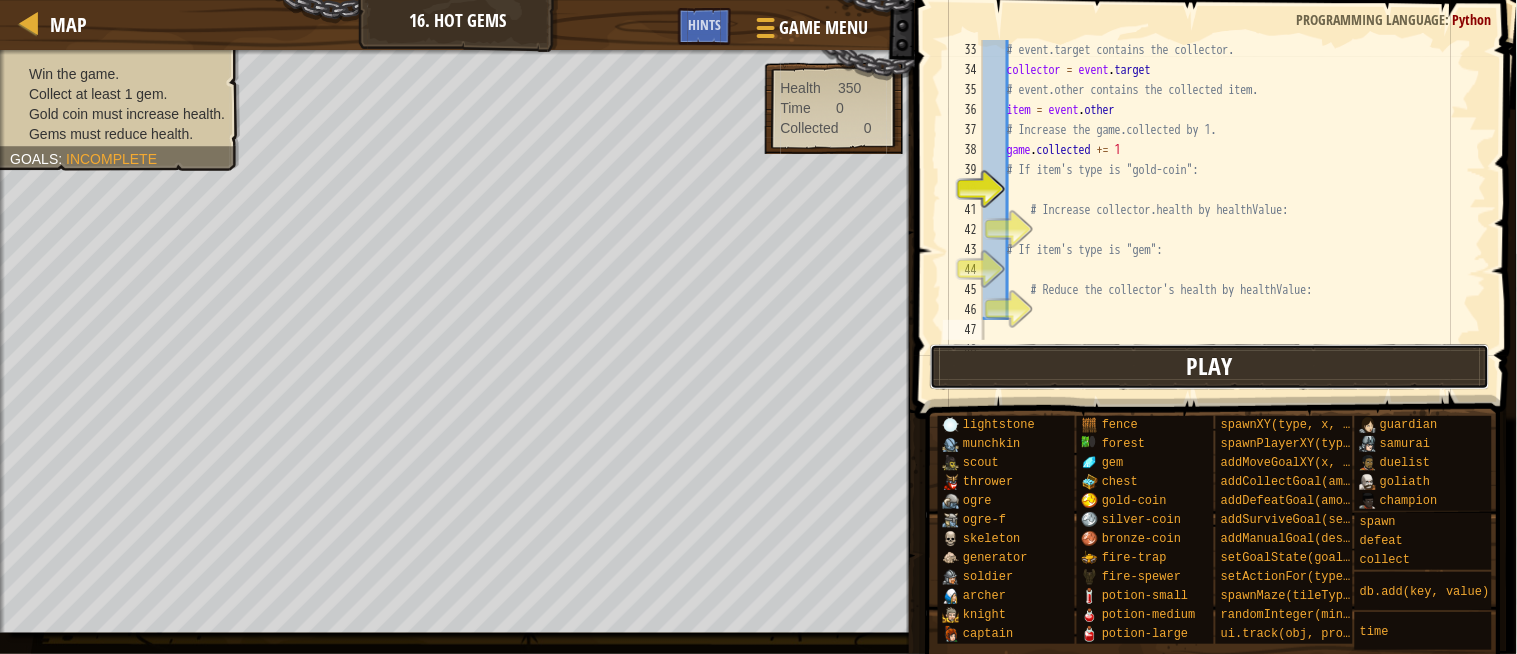 click on "Play" at bounding box center [1210, 367] 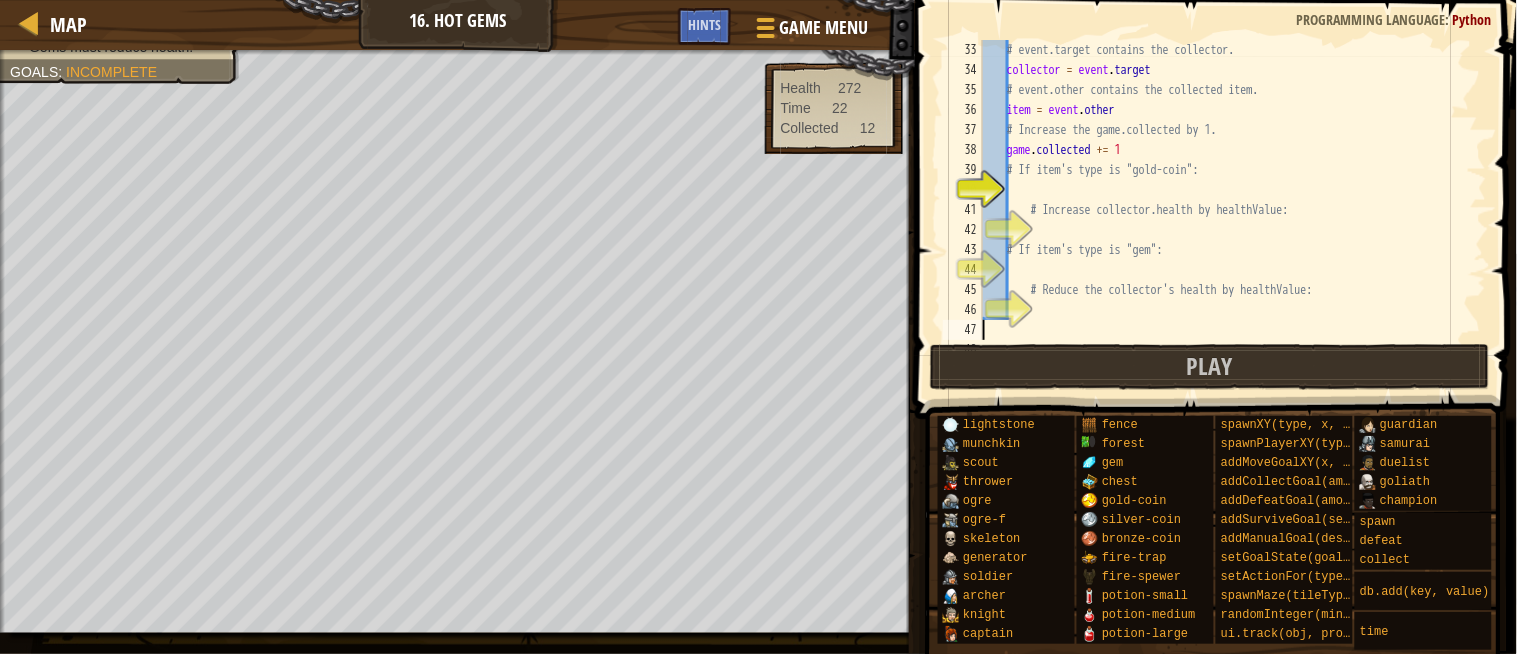 click on "# event.target contains the collector.      collector   =   event . target      # event.other contains the collected item.      item   =   event . other      # Increase the game.collected by 1.      game . collected   +=   1      # If item's type is "gold-coin":               # Increase collector.health by healthValue:               # If item's type is "gem":               # Reduce the collector's health by healthValue:          # Assign onCollect handler for player on "collect" event." at bounding box center (1224, 210) 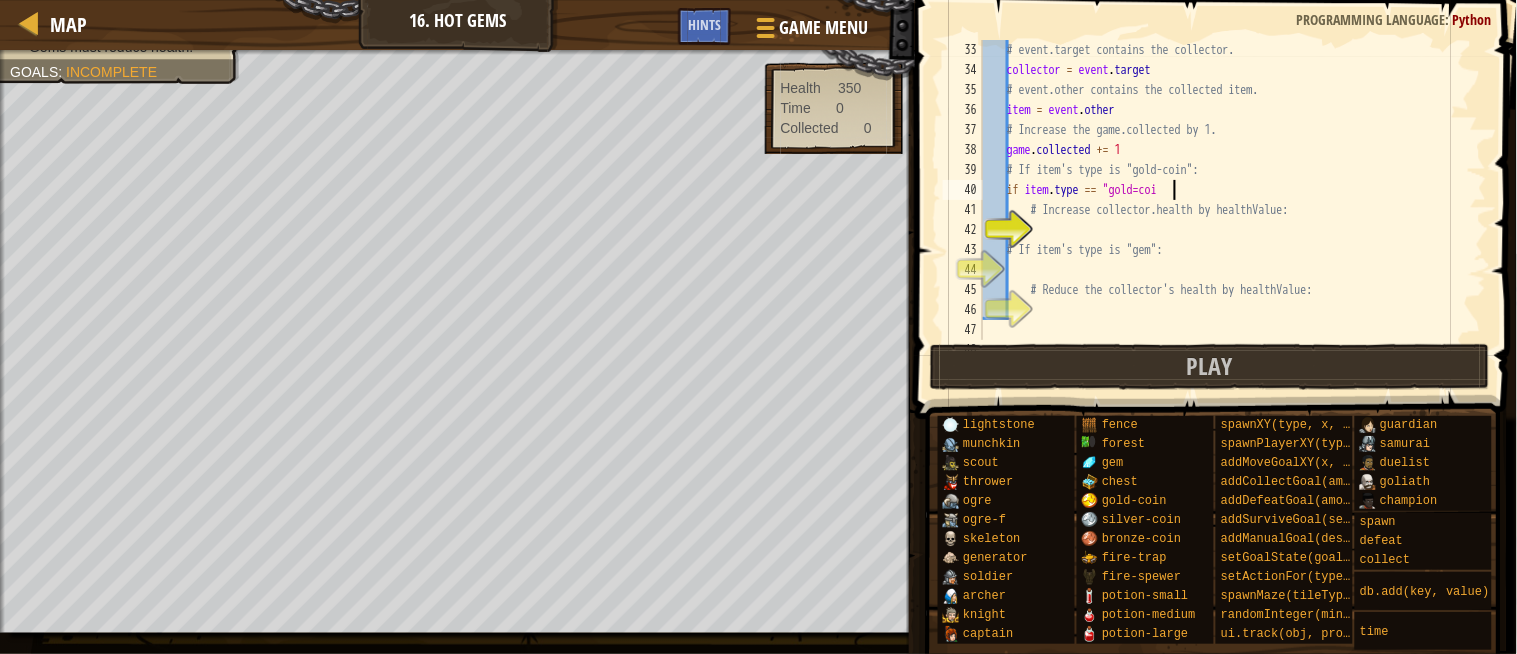 scroll, scrollTop: 8, scrollLeft: 15, axis: both 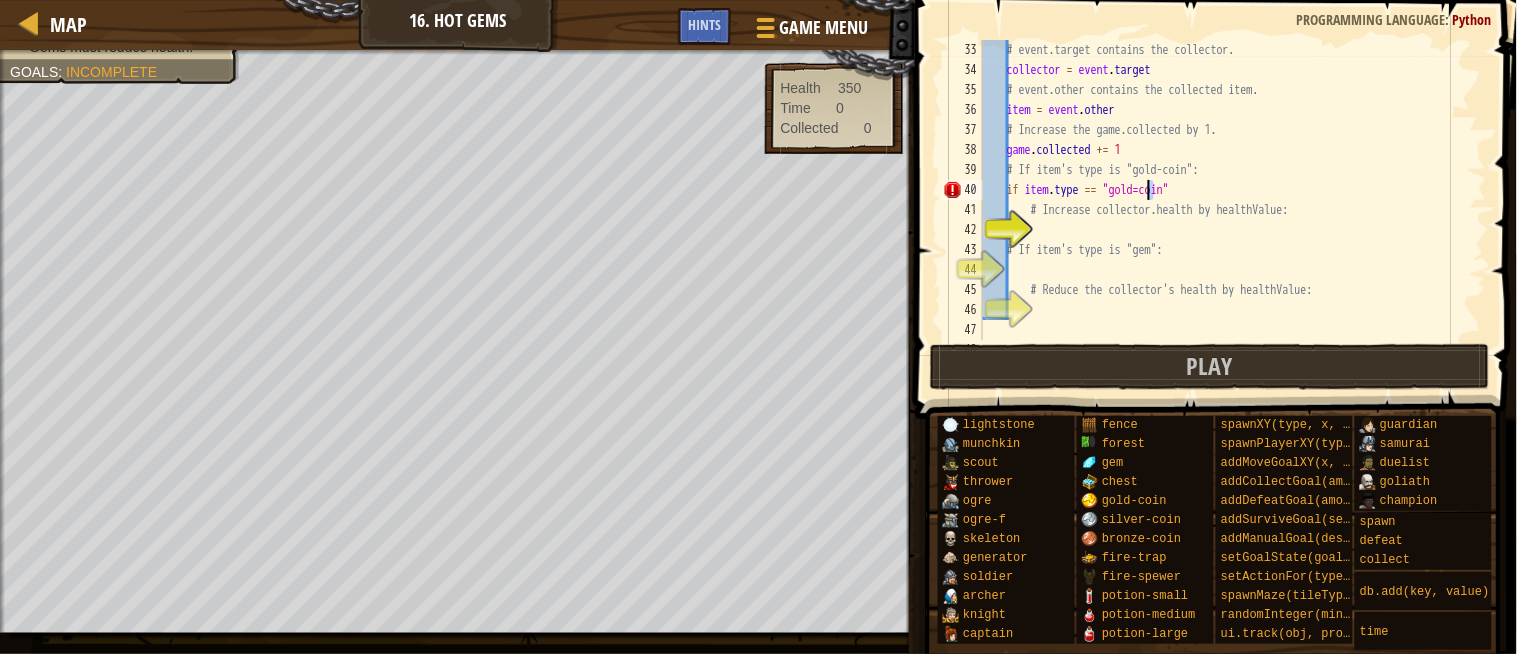 click on "# event.target contains the collector.      collector   =   event . target      # event.other contains the collected item.      item   =   event . other      # Increase the game.collected by 1.      game . collected   +=   1      # If item's type is "gold-coin":      if   item . type   ==   "gold=coin"          # Increase collector.health by healthValue:               # If item's type is "gem":               # Reduce the collector's health by healthValue:          # Assign onCollect handler for player on "collect" event." at bounding box center [1224, 210] 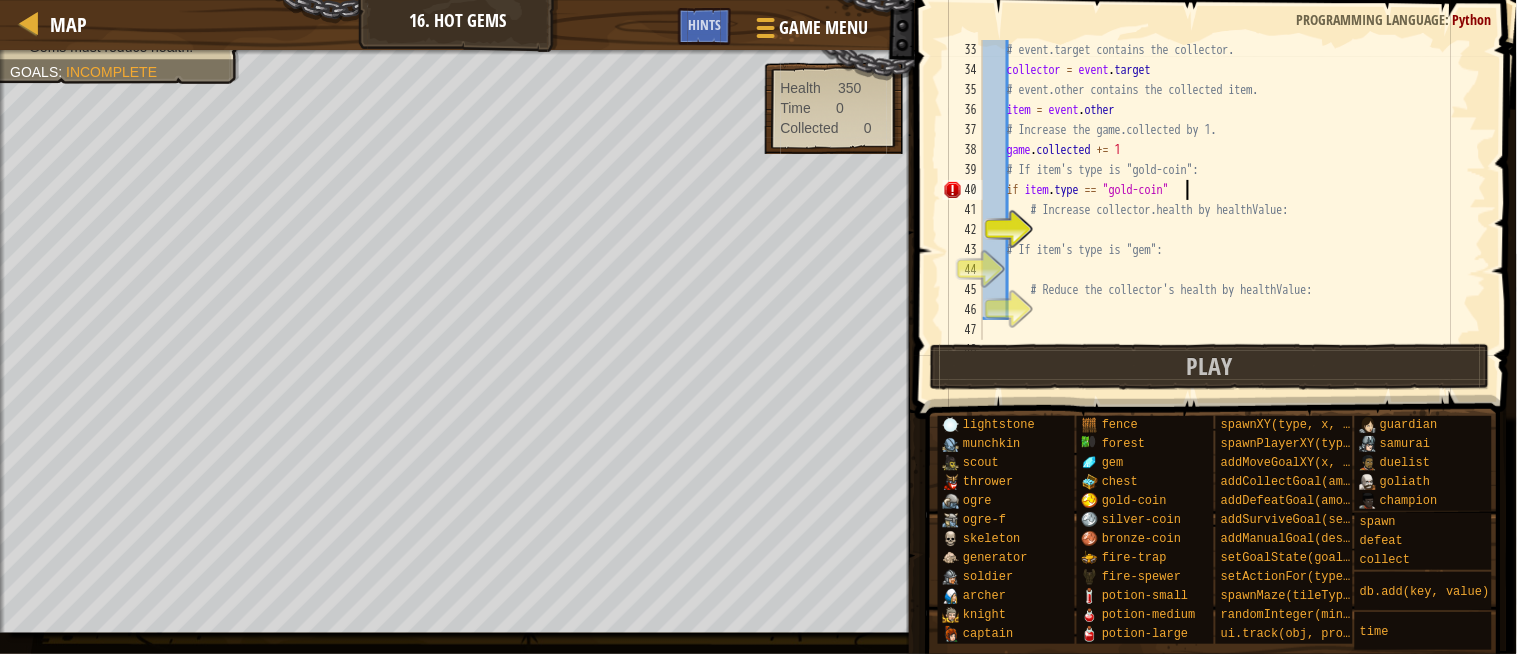click on "# event.target contains the collector.      collector   =   event . target      # event.other contains the collected item.      item   =   event . other      # Increase the game.collected by 1.      game . collected   +=   1      # If item's type is "gold-coin":      if   item . type   ==   "gold-coin"          # Increase collector.health by healthValue:               # If item's type is "gem":               # Reduce the collector's health by healthValue:          # Assign onCollect handler for player on "collect" event." at bounding box center (1224, 210) 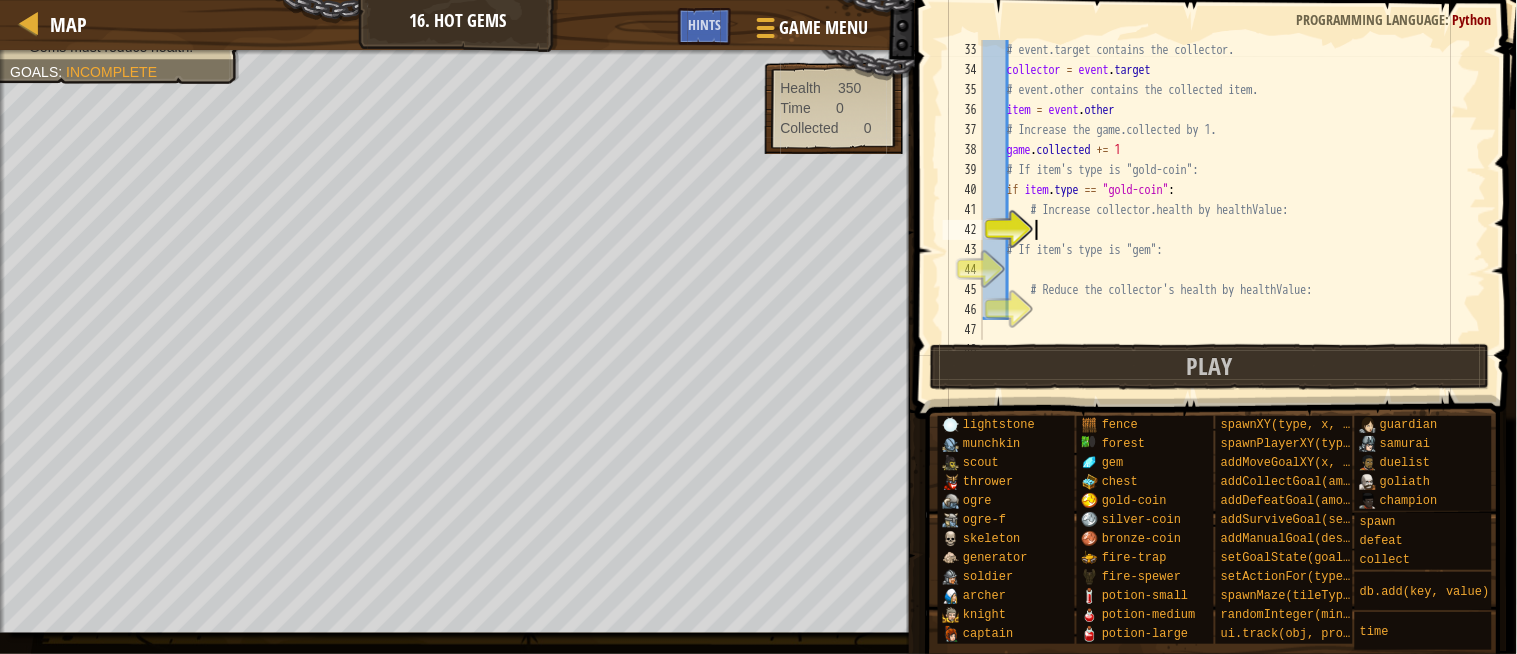 click on "# event.target contains the collector.      collector   =   event . target      # event.other contains the collected item.      item   =   event . other      # Increase the game.collected by 1.      game . collected   +=   1      # If item's type is "gold-coin":      if   item . type   ==   "gold-coin" :          # Increase collector.health by healthValue:               # If item's type is "gem":               # Reduce the collector's health by healthValue:          # Assign onCollect handler for player on "collect" event." at bounding box center [1224, 210] 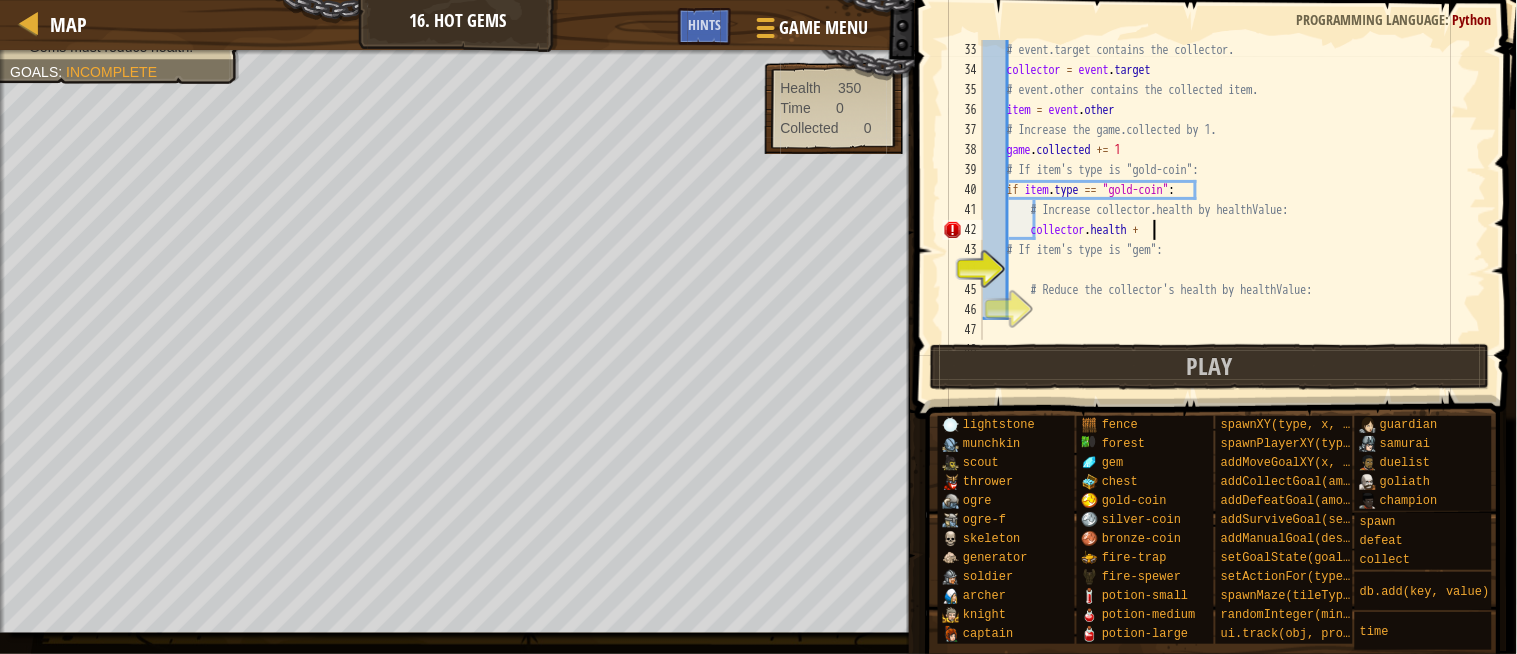 scroll, scrollTop: 8, scrollLeft: 13, axis: both 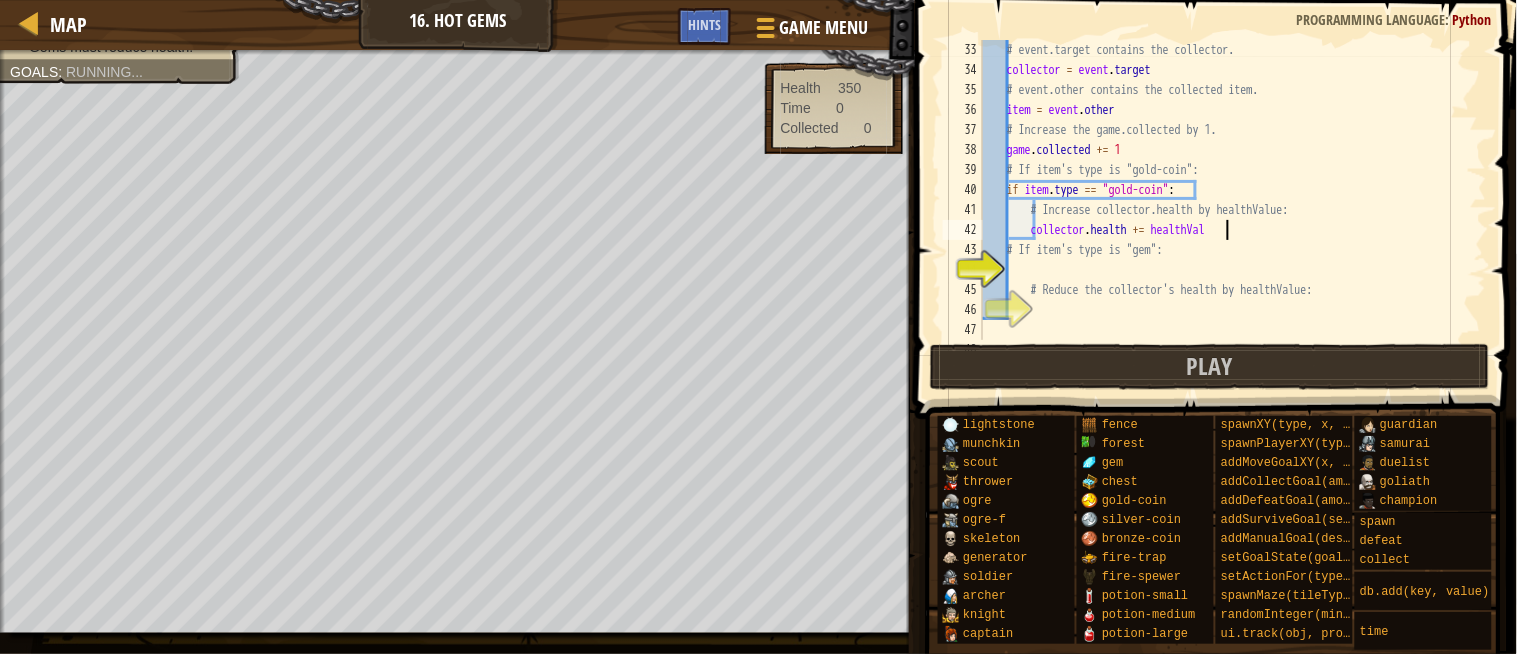 type on "collector.health += healthValue" 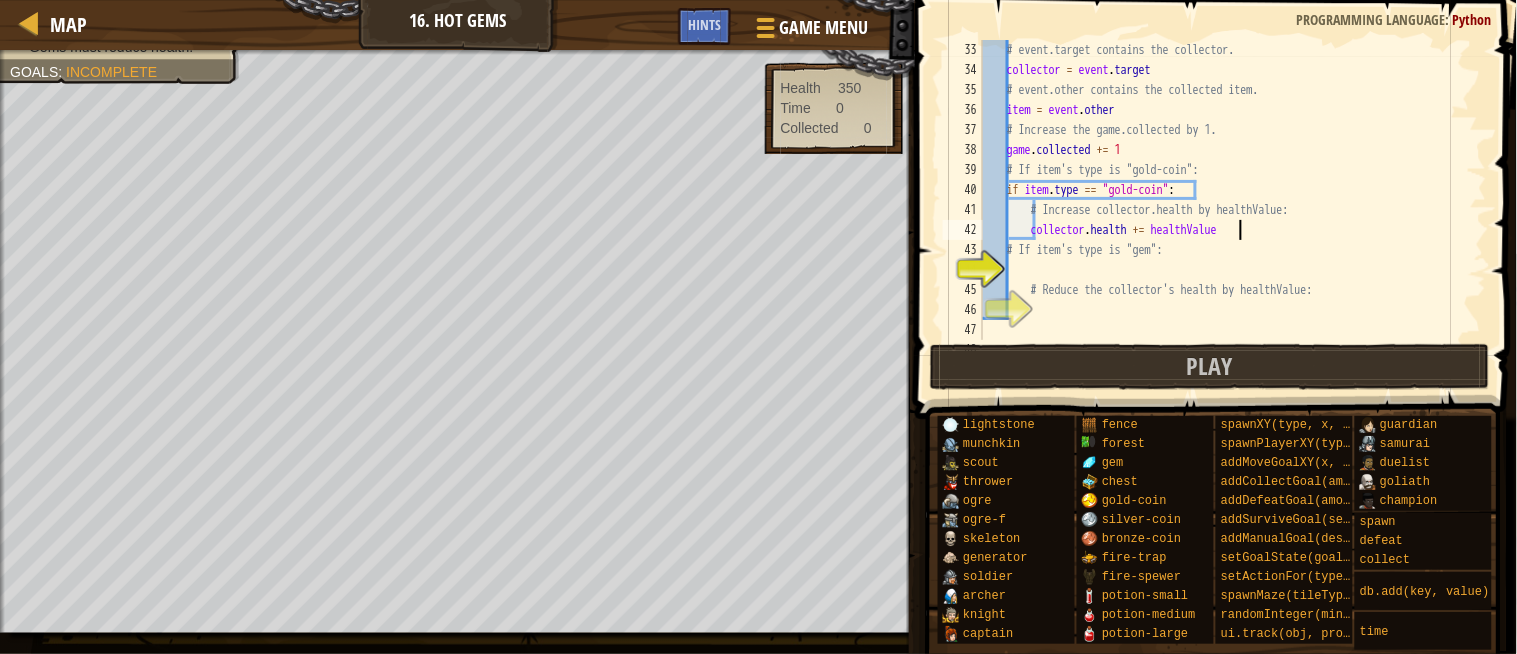 click on "# event.target contains the collector.      collector   =   event . target      # event.other contains the collected item.      item   =   event . other      # Increase the game.collected by 1.      game . collected   +=   1      # If item's type is "gold-coin":      if   item . type   ==   "gold-coin" :          # Increase collector.health by healthValue:          collector . health   +=   healthValue      # If item's type is "gem":               # Reduce the collector's health by healthValue:          # Assign onCollect handler for player on "collect" event." at bounding box center [1224, 210] 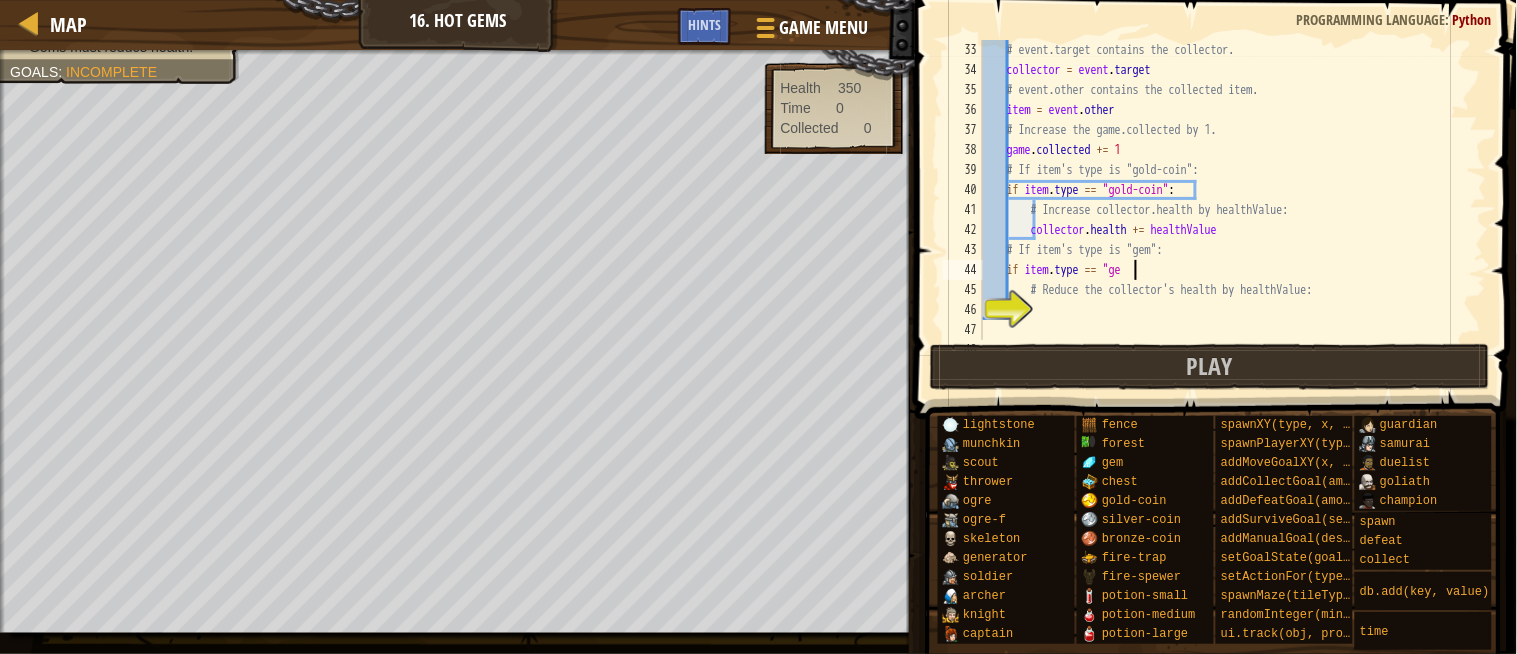 scroll, scrollTop: 8, scrollLeft: 12, axis: both 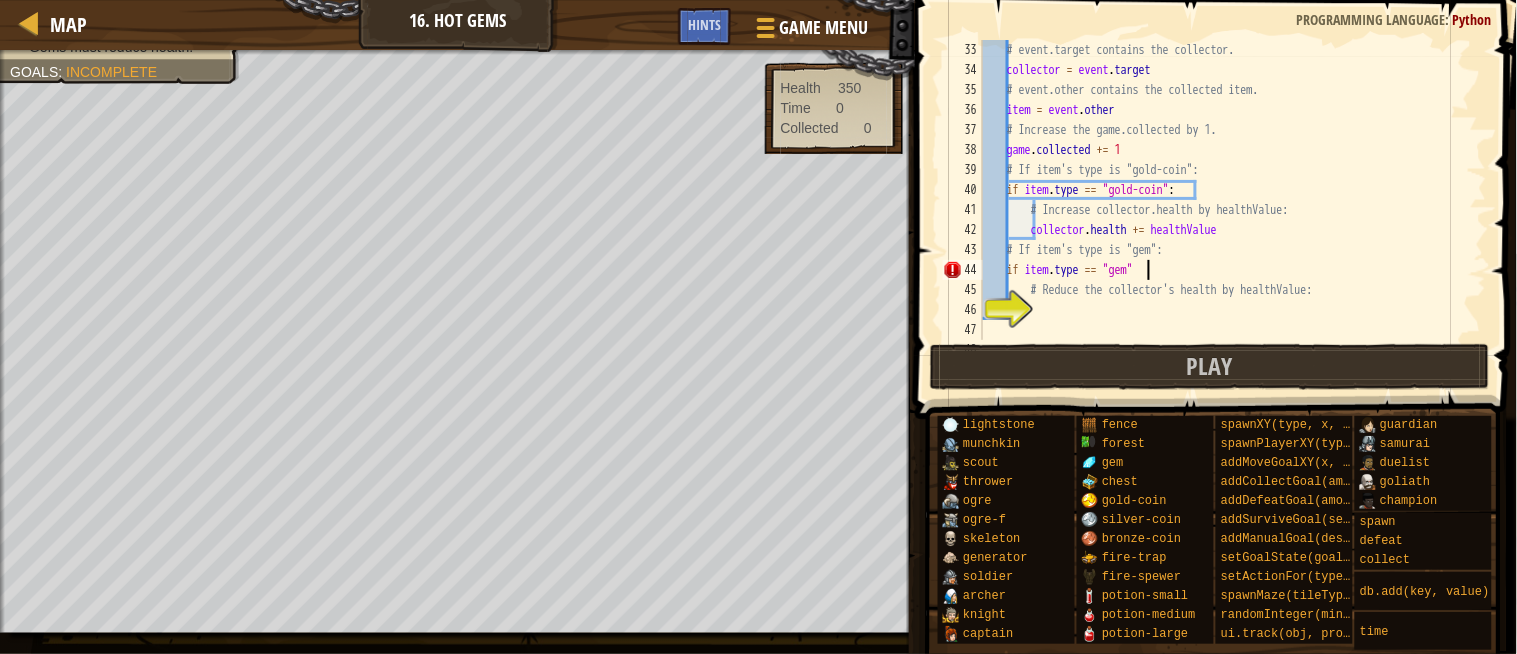 type on "if item.type == "gem":" 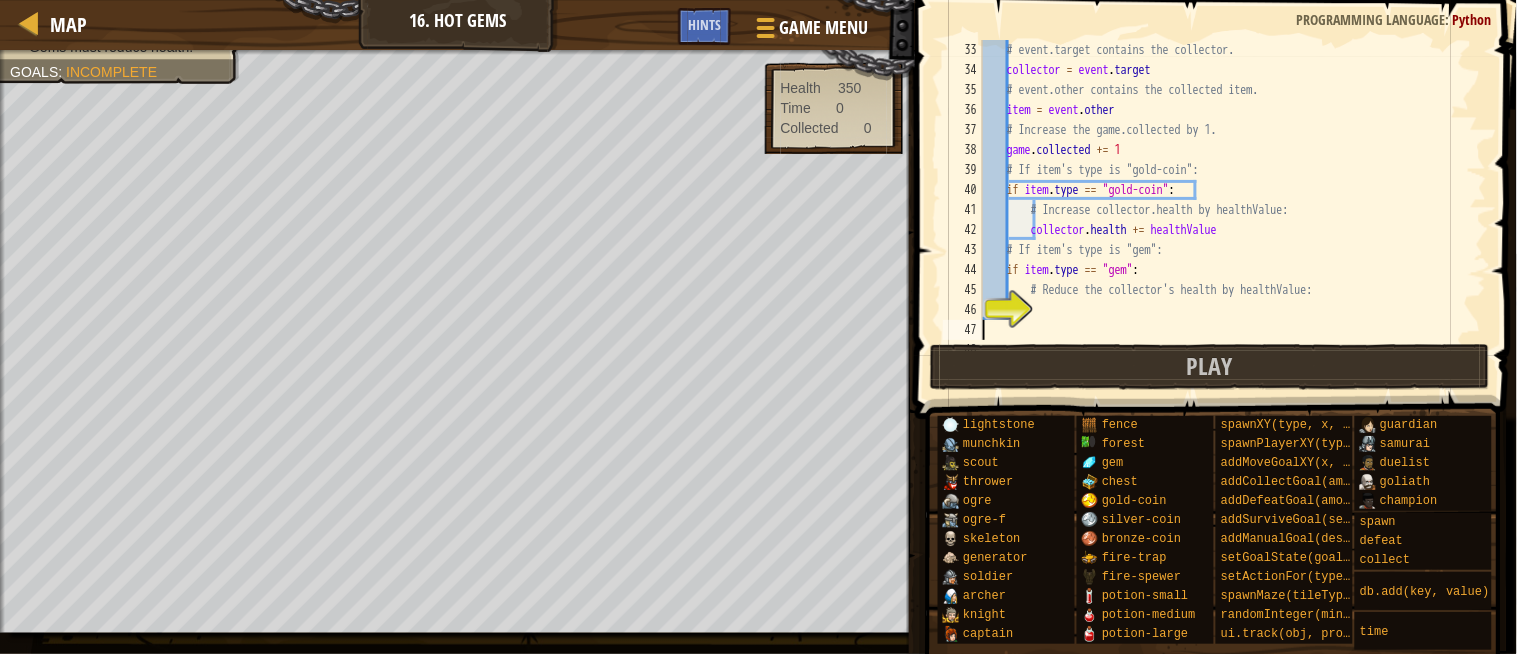 click on "# event.target contains the collector.      collector   =   event . target      # event.other contains the collected item.      item   =   event . other      # Increase the game.collected by 1.      game . collected   +=   1      # If item's type is "gold-coin":      if   item . type   ==   "gold-coin" :          # Increase collector.health by healthValue:          collector . health   +=   healthValue      # If item's type is "gem":      if   item . type   ==   "gem" :          # Reduce the collector's health by healthValue:          # Assign onCollect handler for player on "collect" event." at bounding box center [1224, 210] 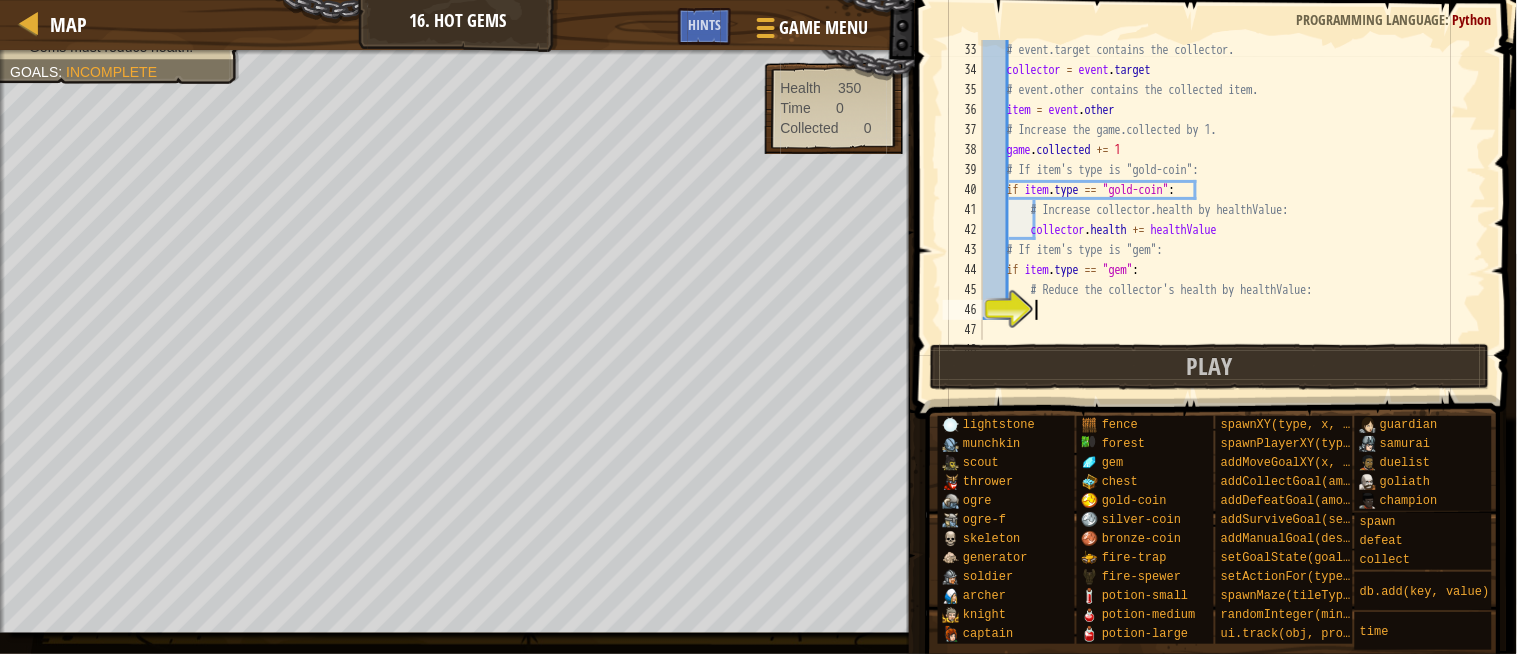 click on "# event.target contains the collector.      collector   =   event . target      # event.other contains the collected item.      item   =   event . other      # Increase the game.collected by 1.      game . collected   +=   1      # If item's type is "gold-coin":      if   item . type   ==   "gold-coin" :          # Increase collector.health by healthValue:          collector . health   +=   healthValue      # If item's type is "gem":      if   item . type   ==   "gem" :          # Reduce the collector's health by healthValue:          # Assign onCollect handler for player on "collect" event." at bounding box center [1224, 210] 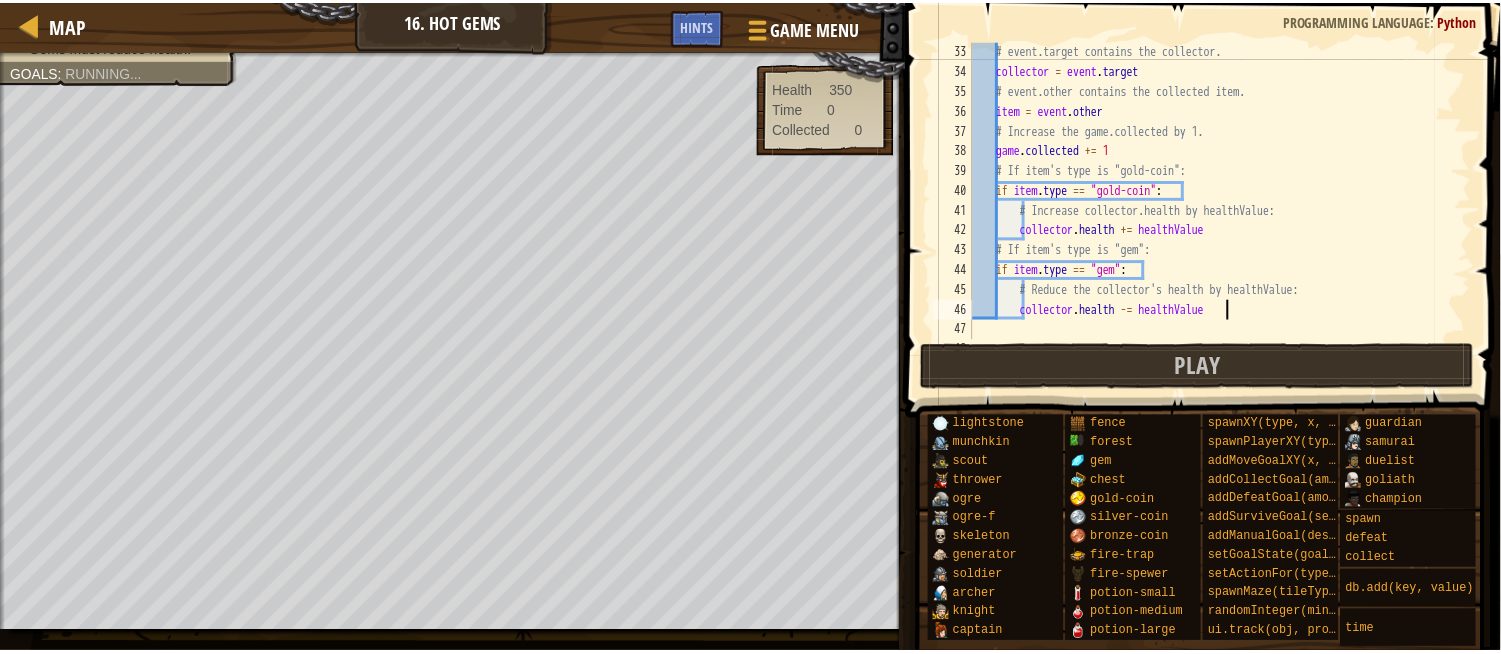 scroll, scrollTop: 8, scrollLeft: 20, axis: both 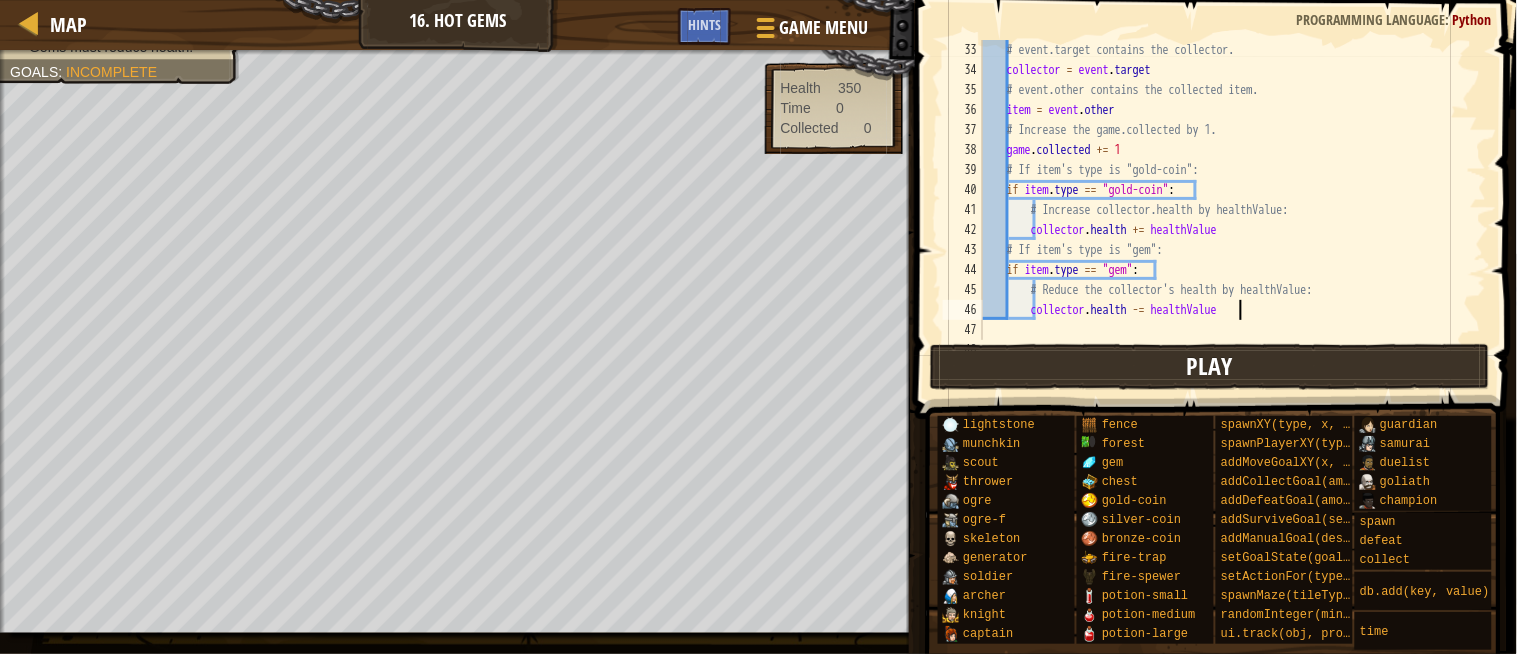 type on "collector.health -= healthValue" 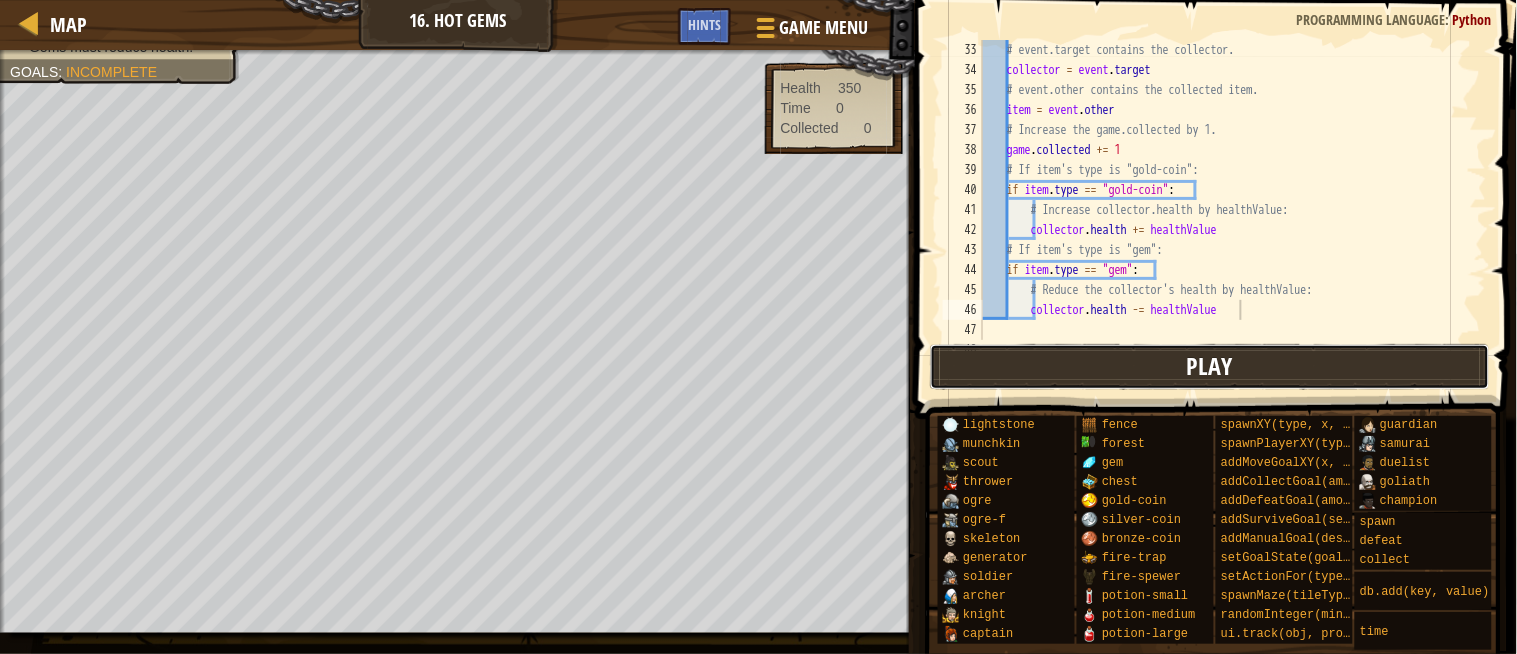 click on "Play" at bounding box center (1210, 367) 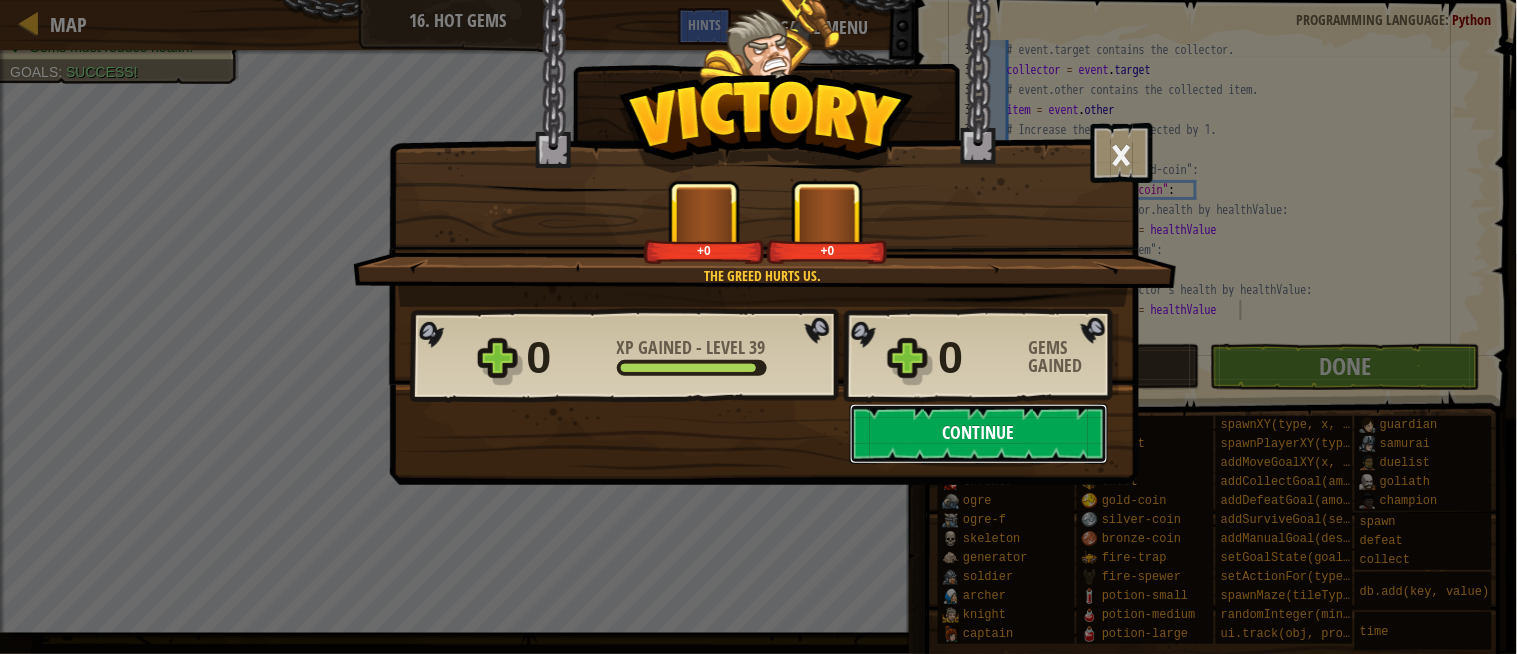 click on "Continue" at bounding box center (979, 434) 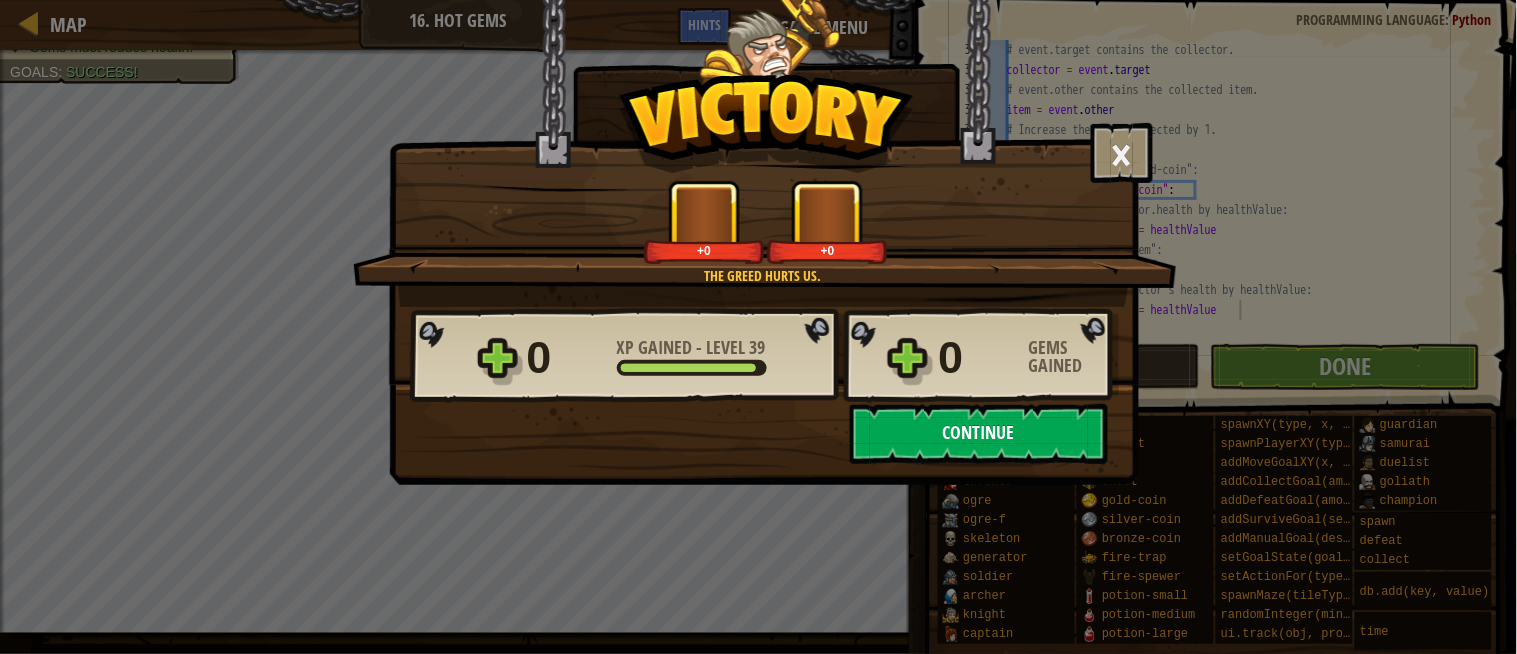 select on "en-GB" 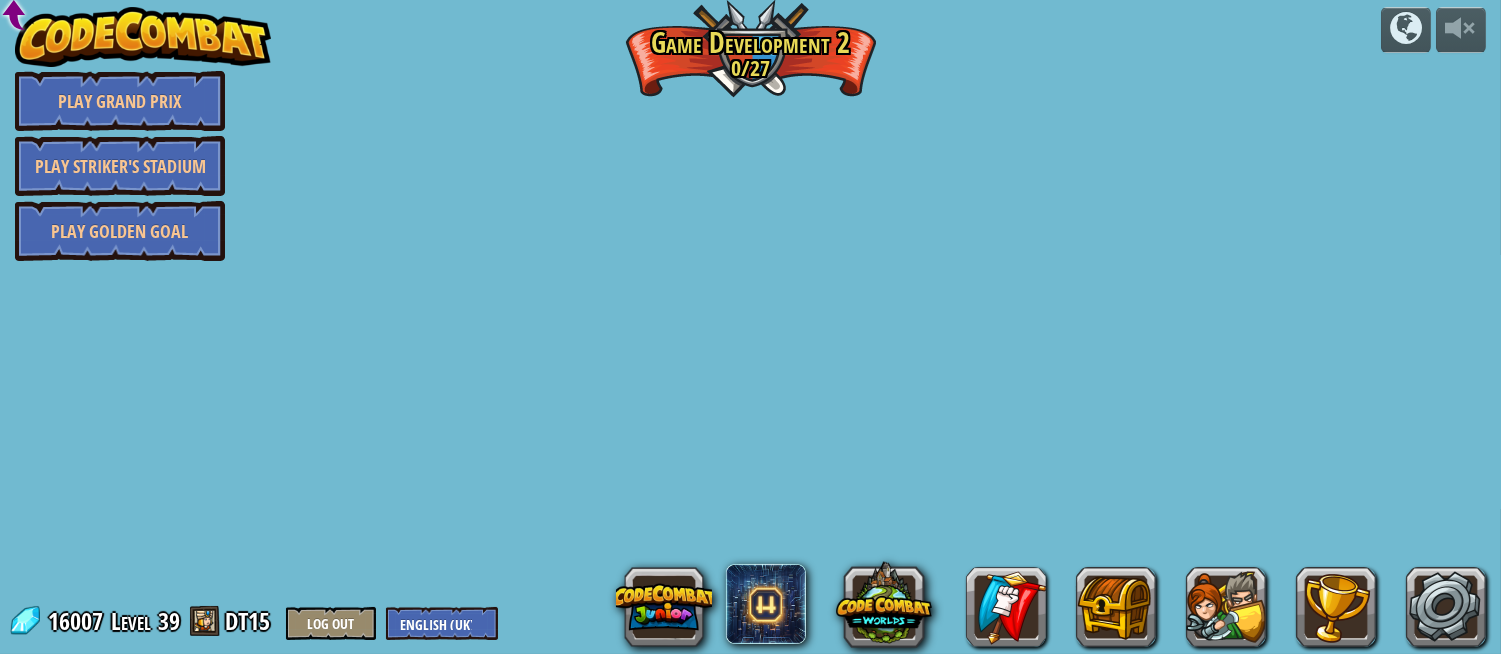 select on "en-GB" 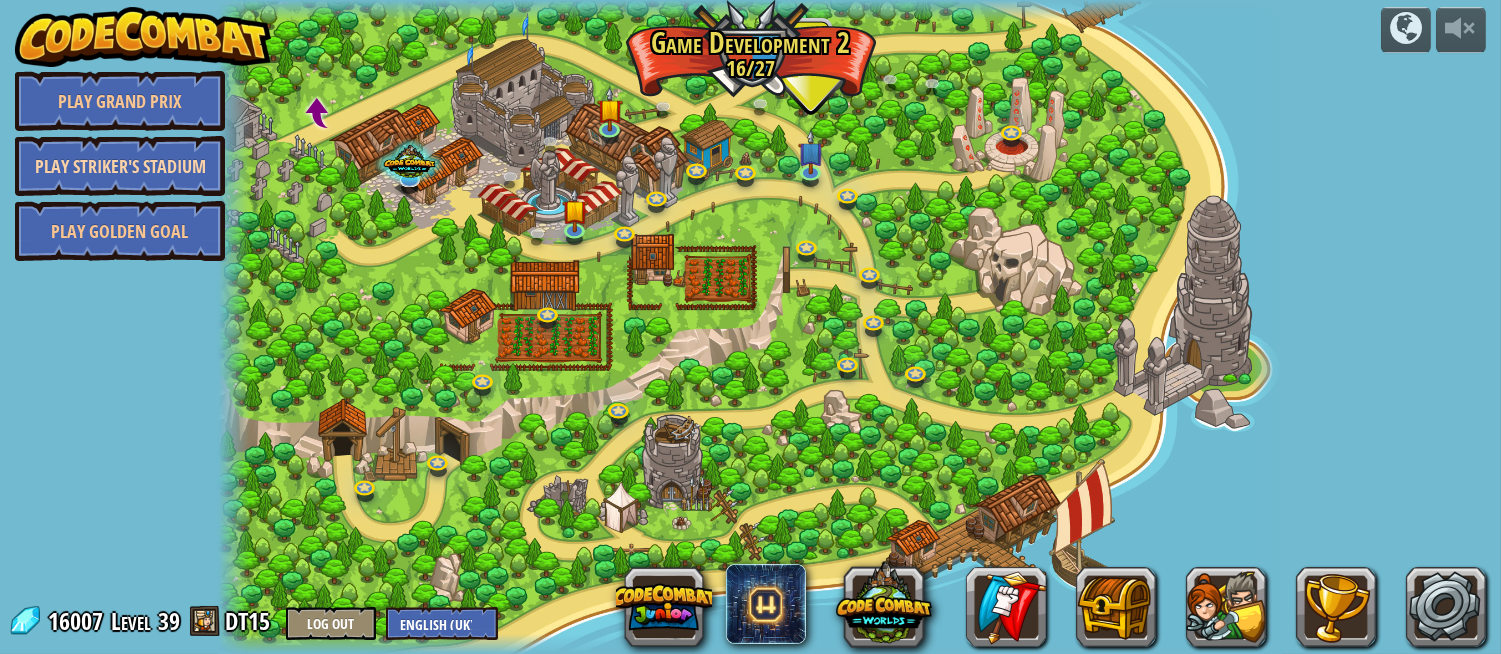 click on "Play Striker's Stadium" at bounding box center (120, 166) 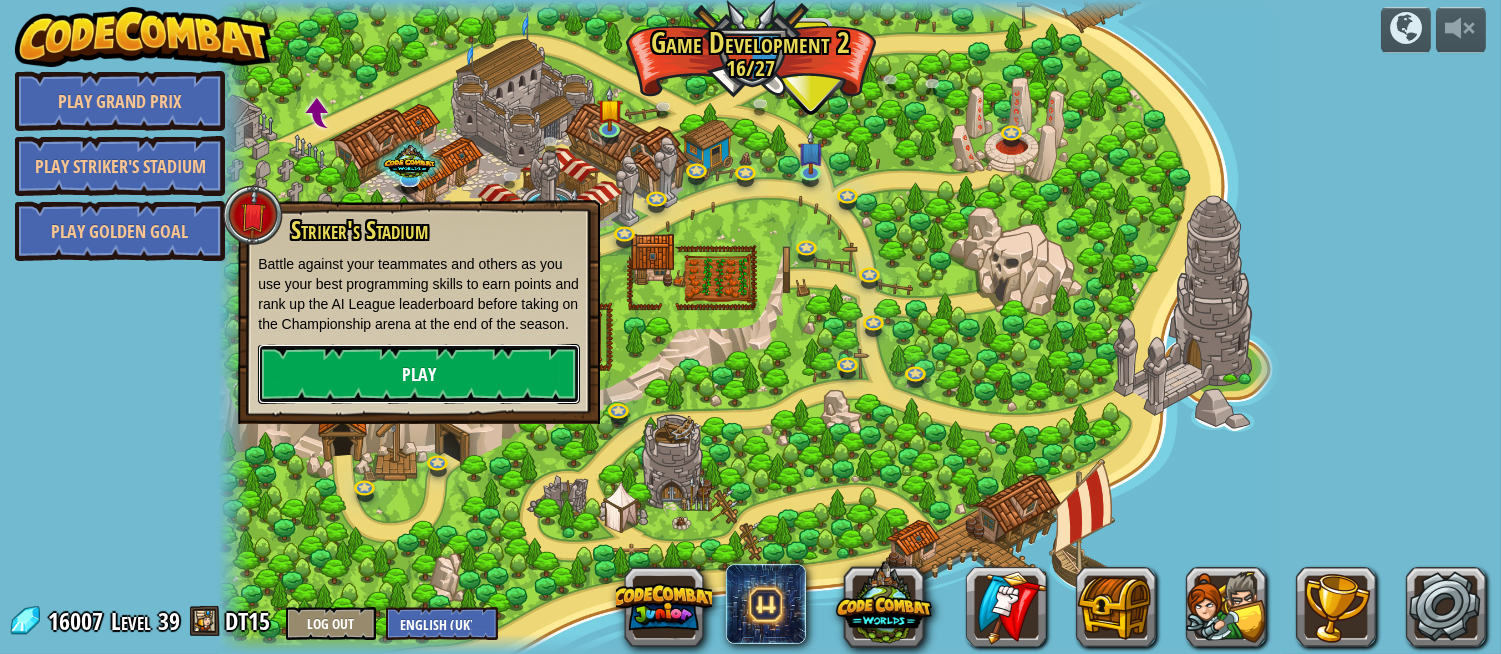 click on "Play" at bounding box center [419, 374] 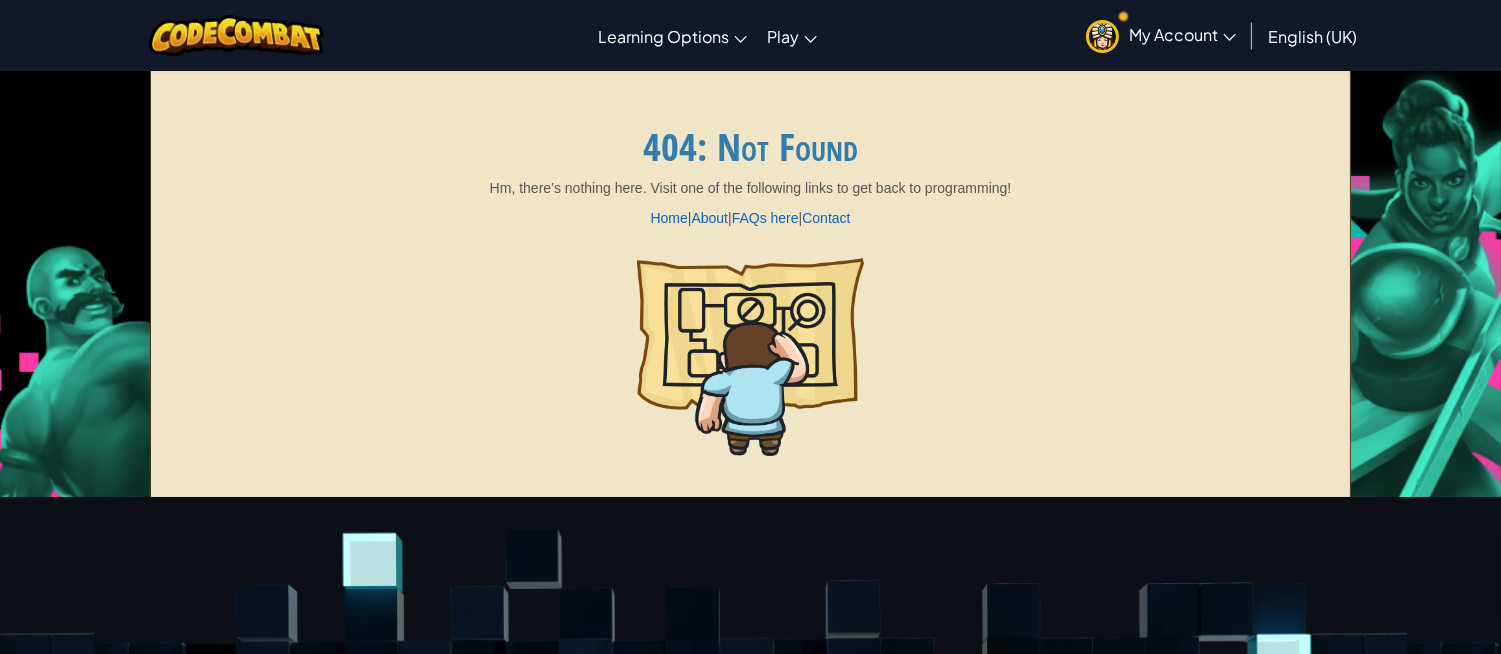 select on "en-GB" 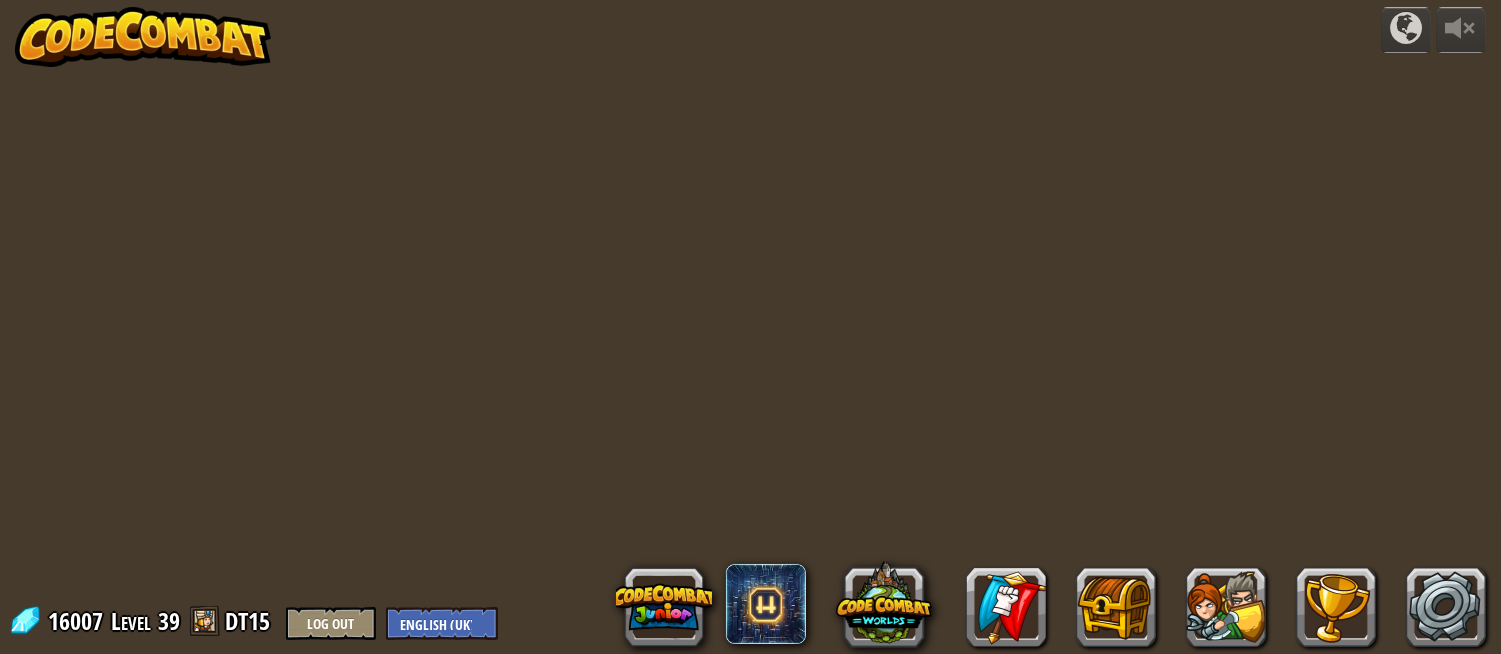 select on "en-GB" 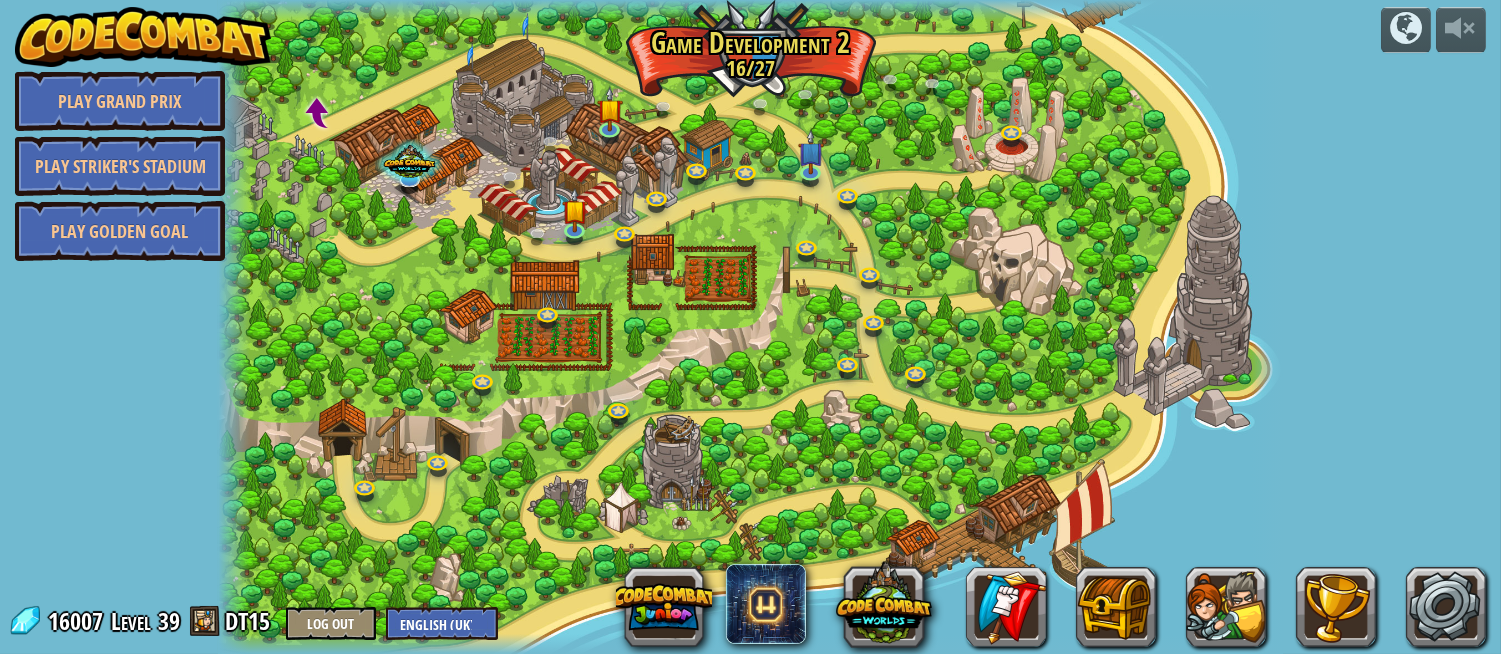 click at bounding box center [750, 327] 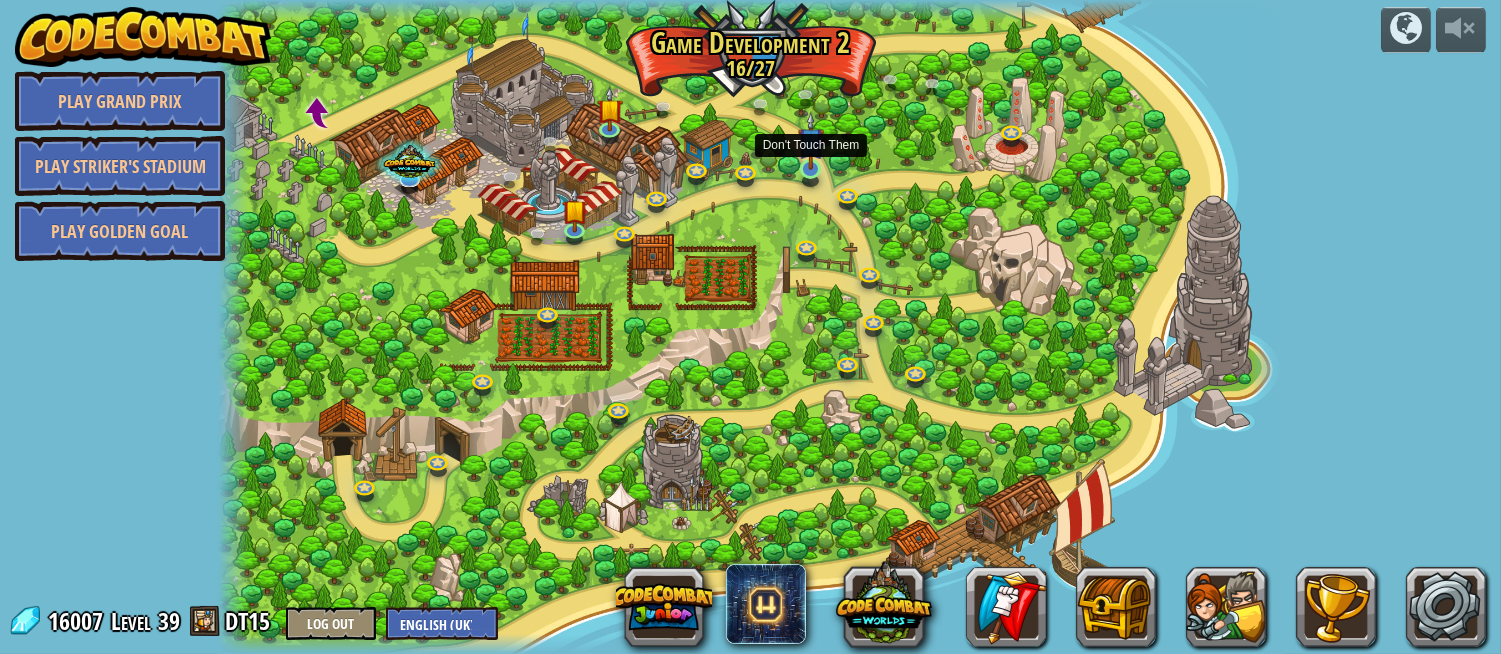 click at bounding box center [811, 141] 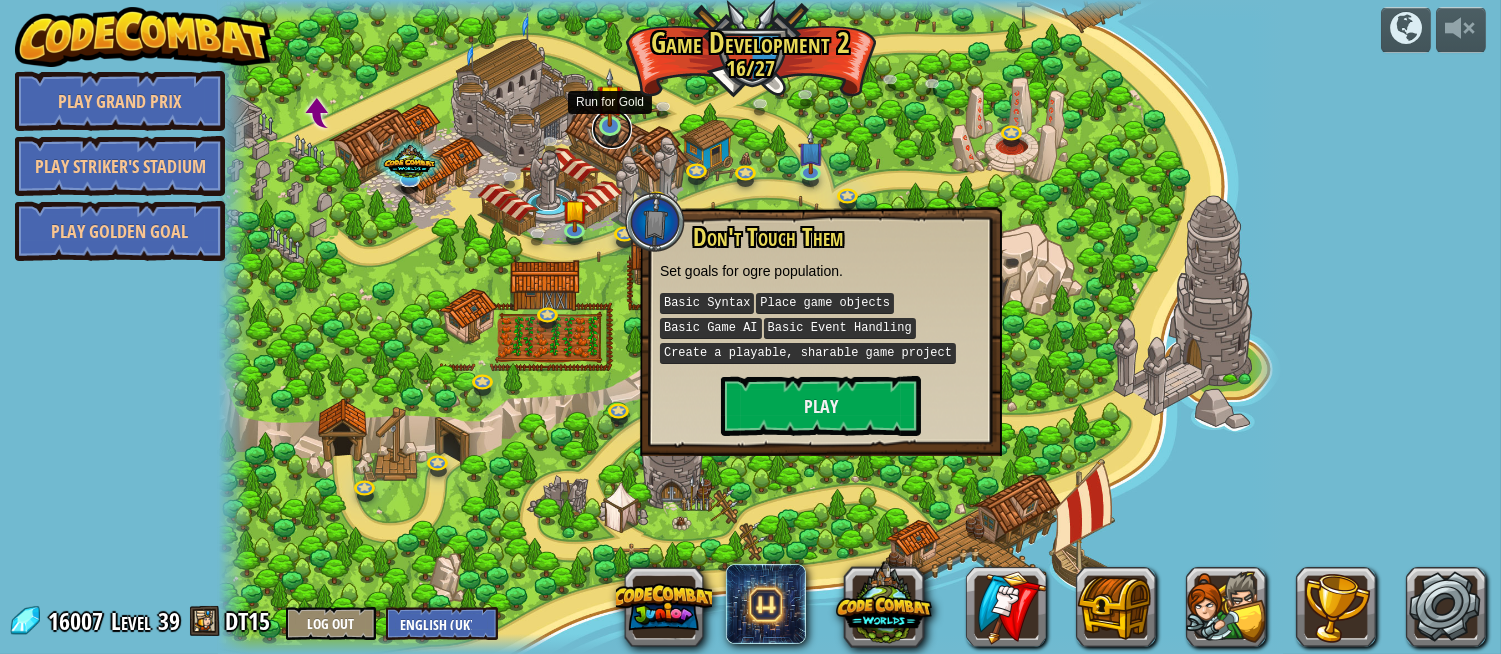 click at bounding box center (612, 129) 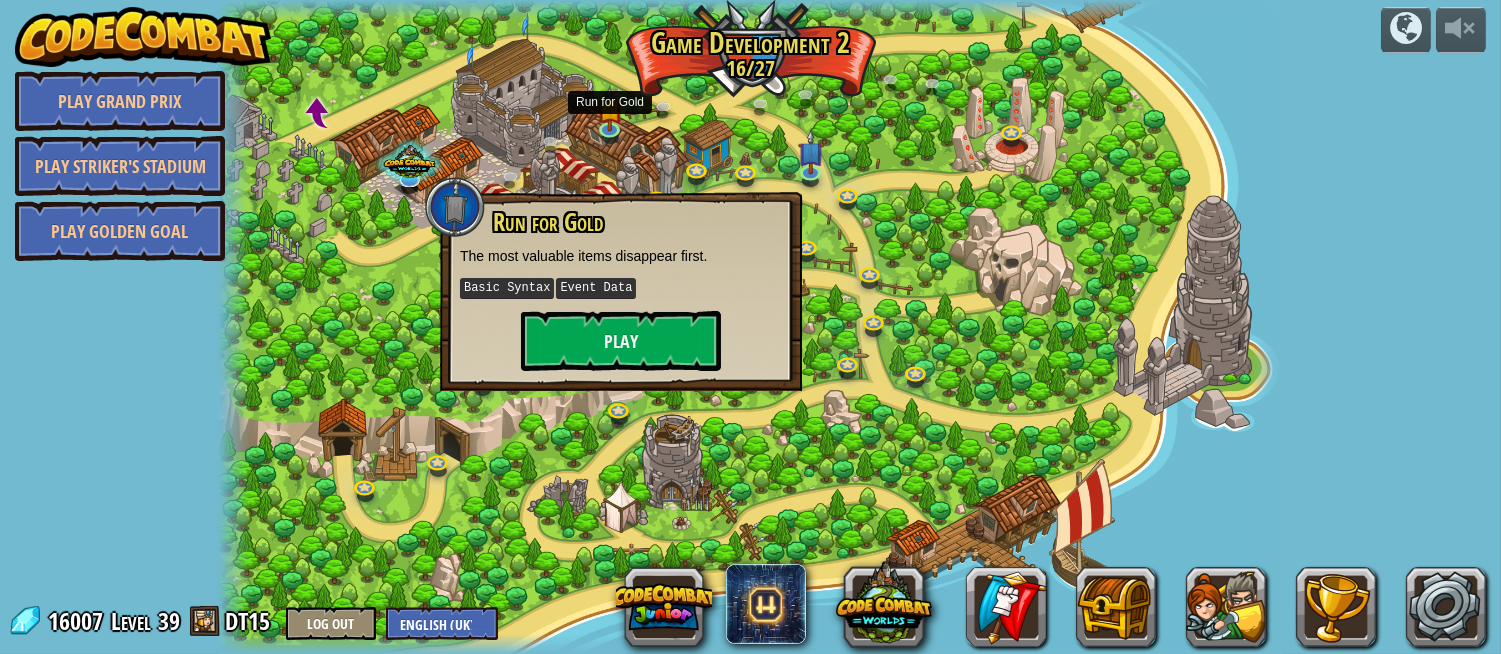 click at bounding box center [750, 327] 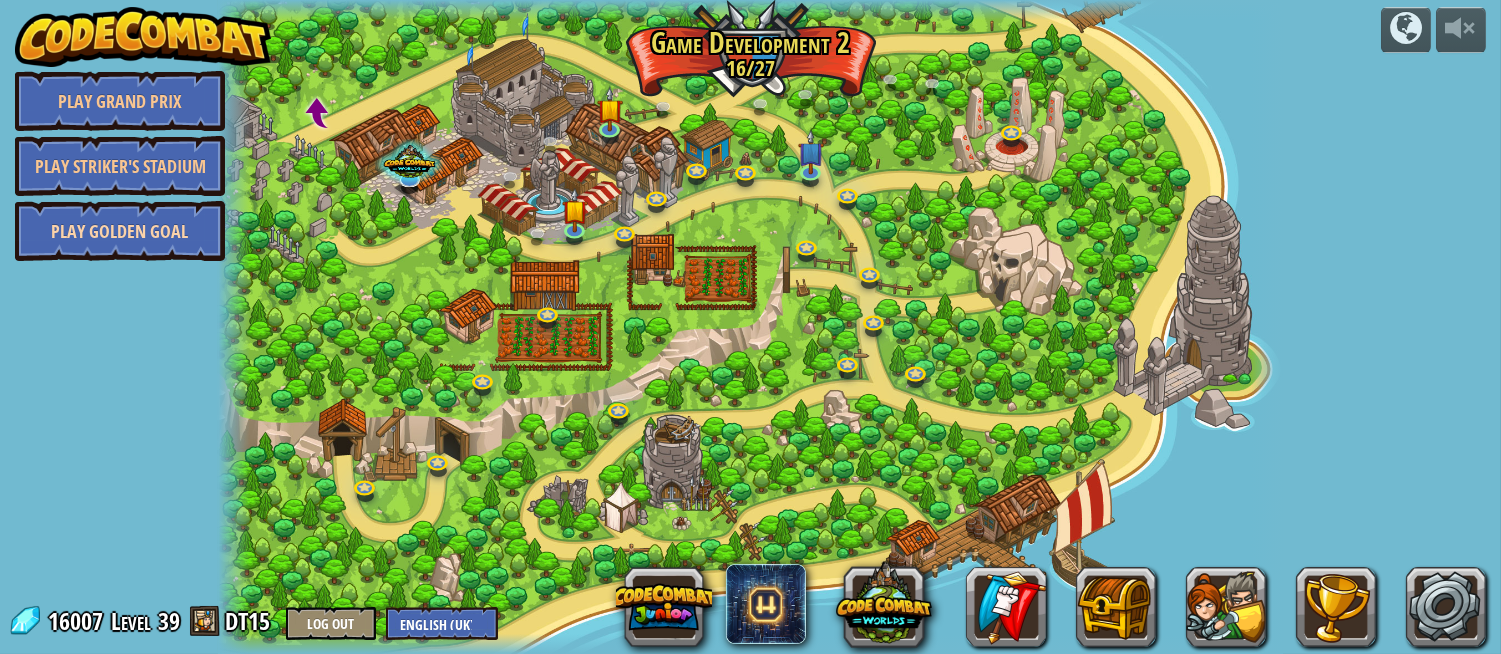click on "Play Golden Goal" at bounding box center [120, 231] 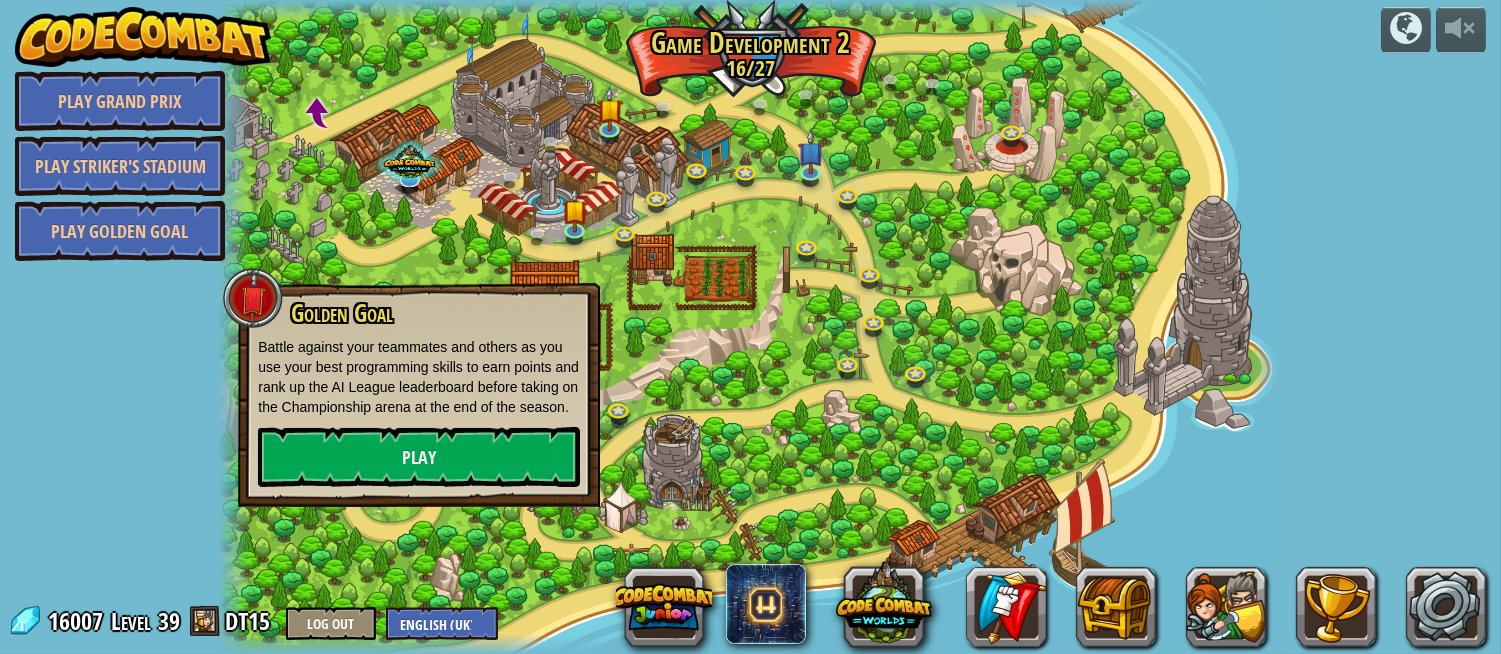 click on "Golden Goal Battle against your teammates and others as you use your best programming skills to earn points and rank up the AI League leaderboard before taking on the Championship arena at the end of the season. Play" at bounding box center (419, 393) 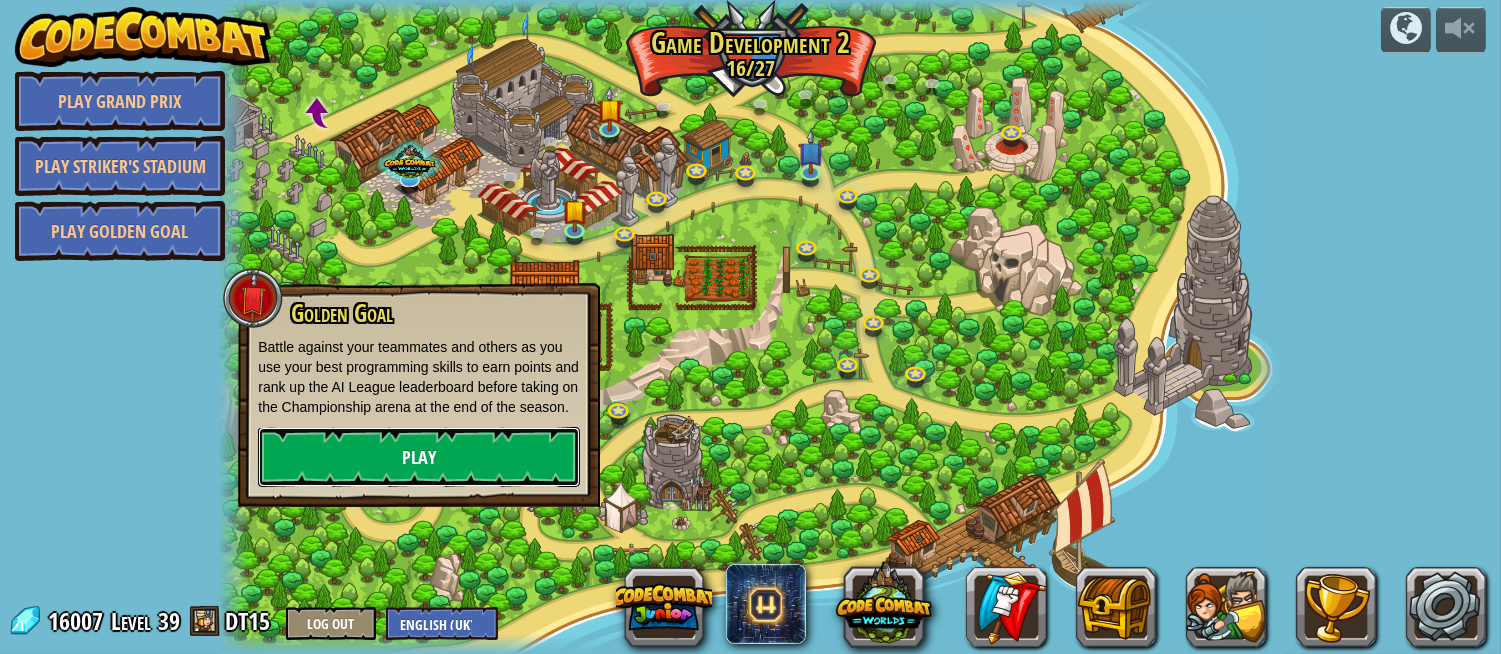 click on "Play" at bounding box center (419, 457) 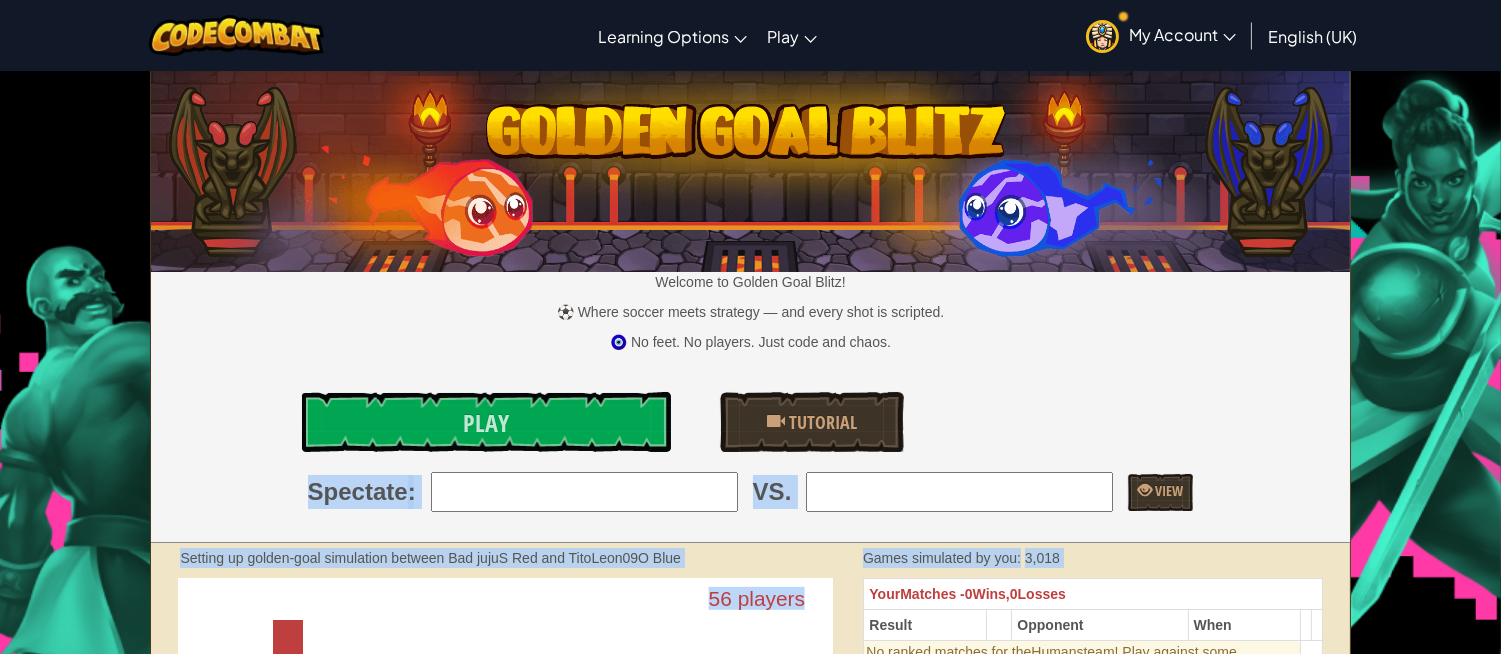 drag, startPoint x: 610, startPoint y: 467, endPoint x: 610, endPoint y: 381, distance: 86 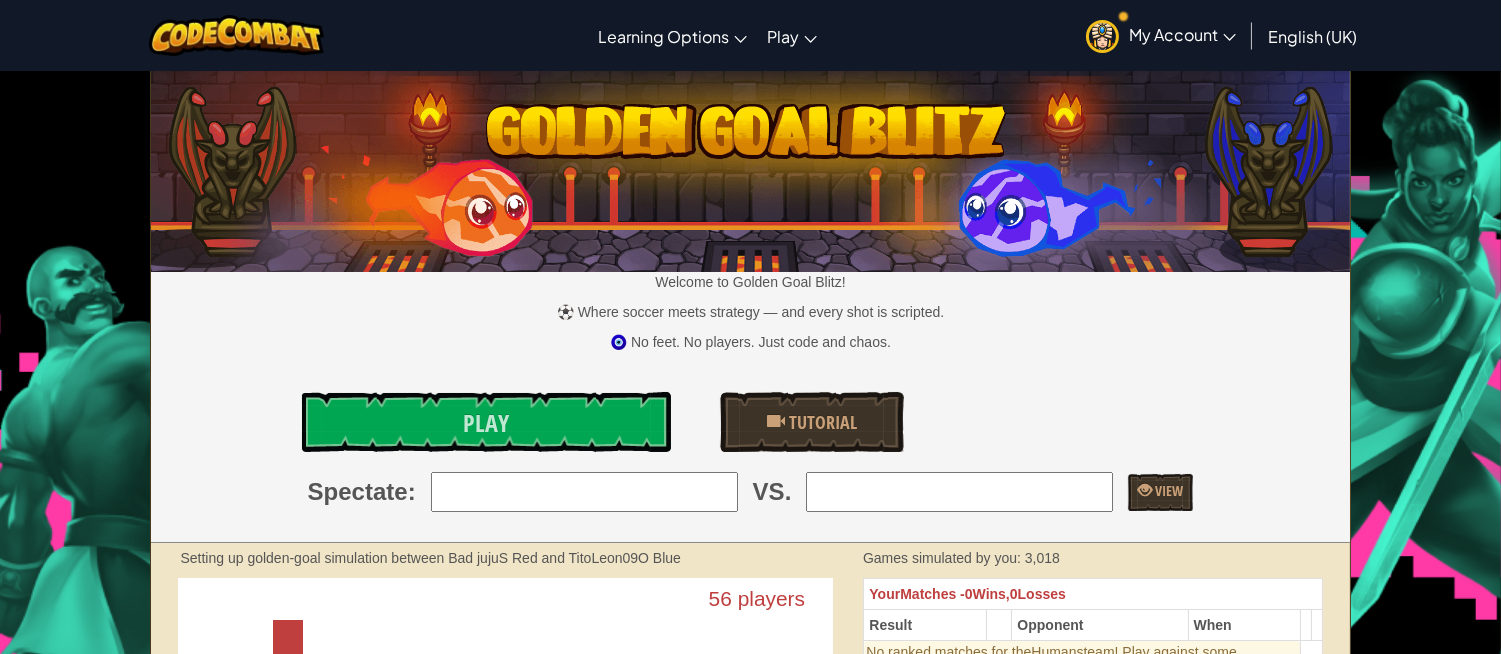 click on "Welcome to Golden Goal Blitz!
⚽ Where soccer meets strategy — and every shot is scripted.
🧿 No feet. No players. Just code and chaos.
Play Tutorial Spectate : VS. View" at bounding box center (750, 307) 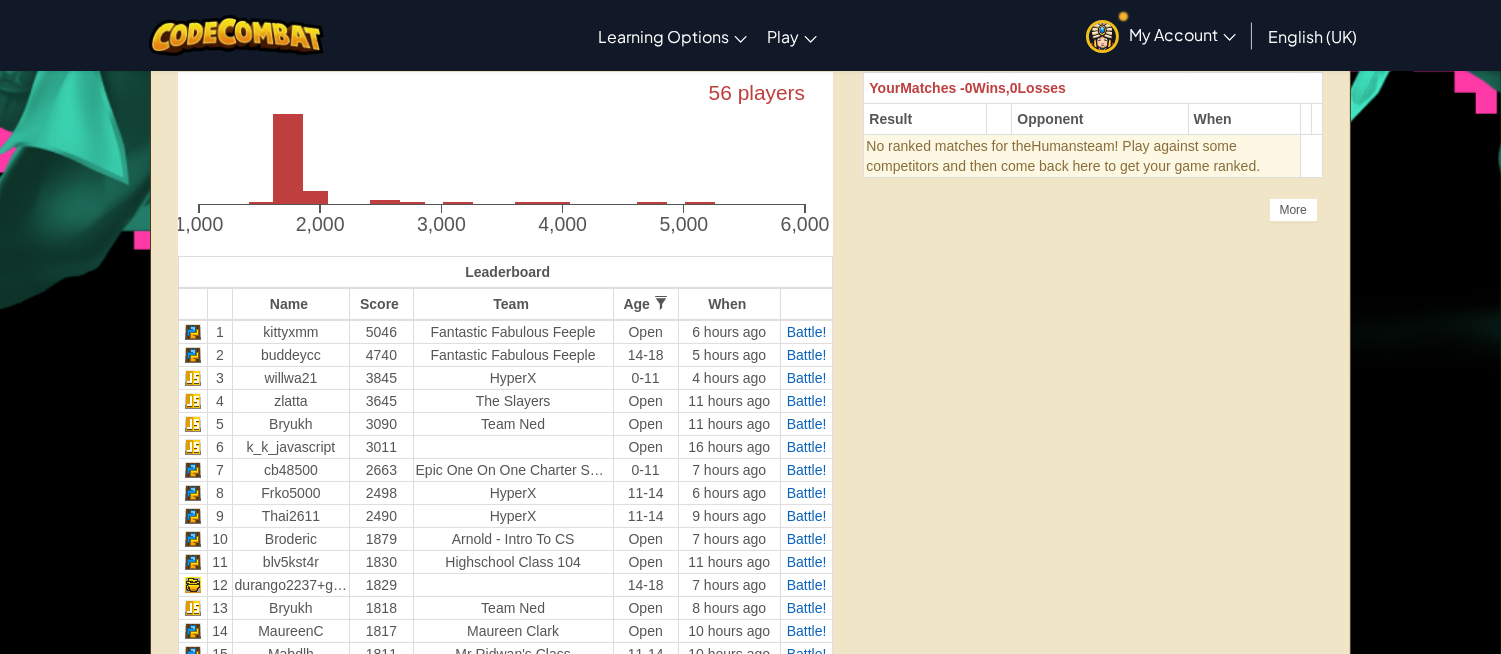 scroll, scrollTop: 222, scrollLeft: 0, axis: vertical 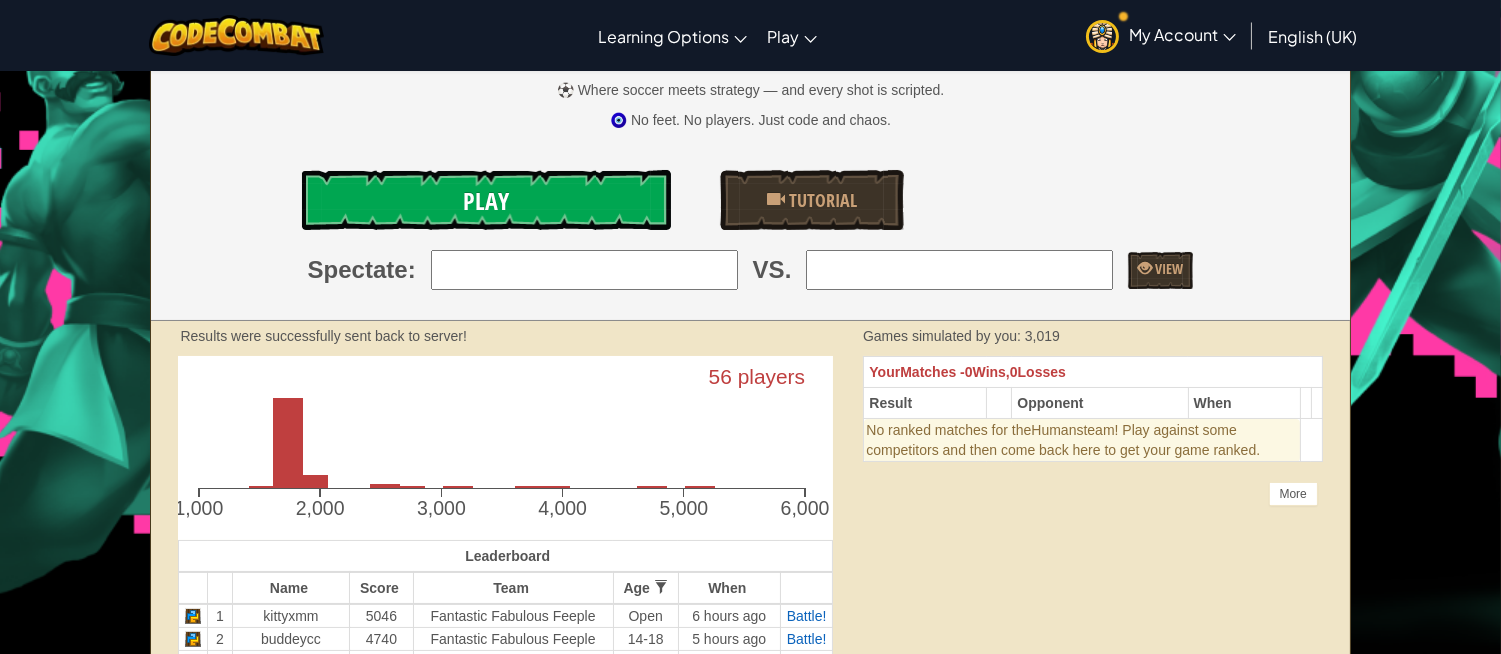 click on "Play" at bounding box center [486, 200] 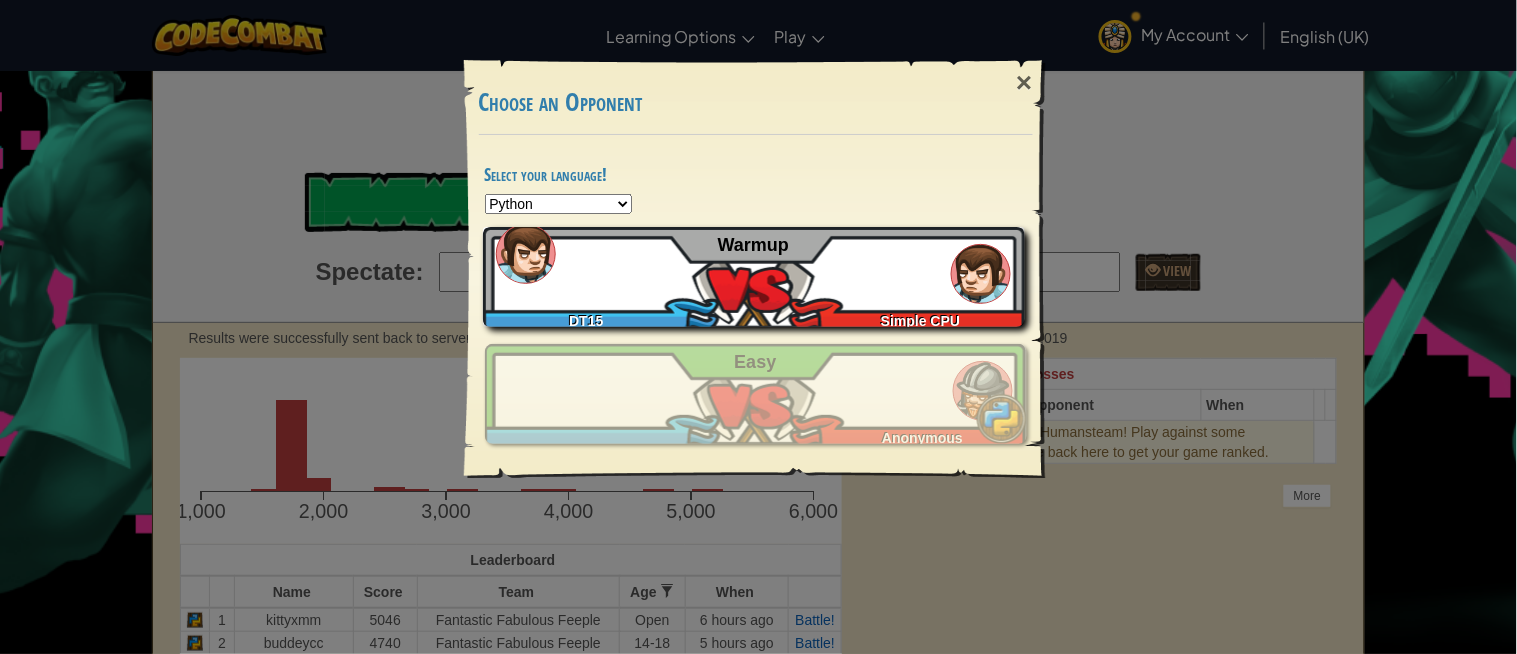 click on "DT15 Simple CPU Warmup" at bounding box center (754, 277) 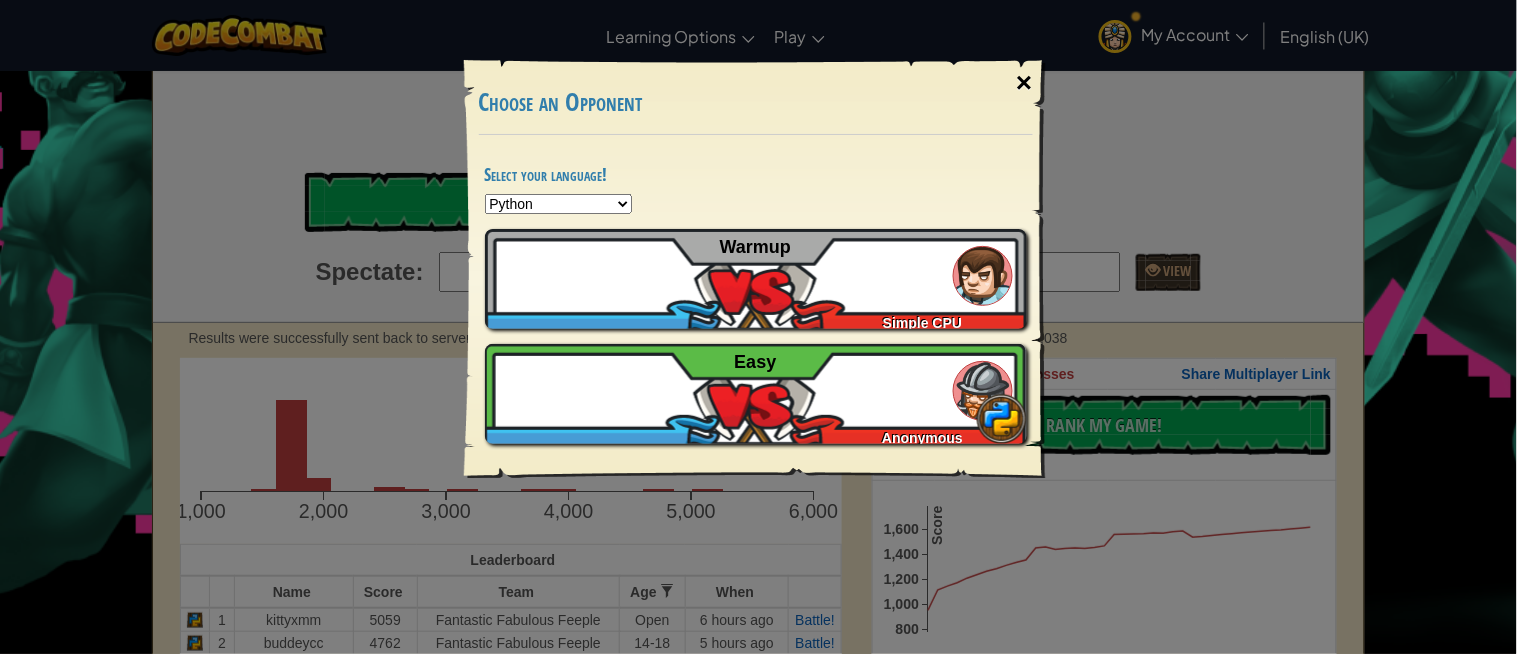 click on "×" at bounding box center (1024, 83) 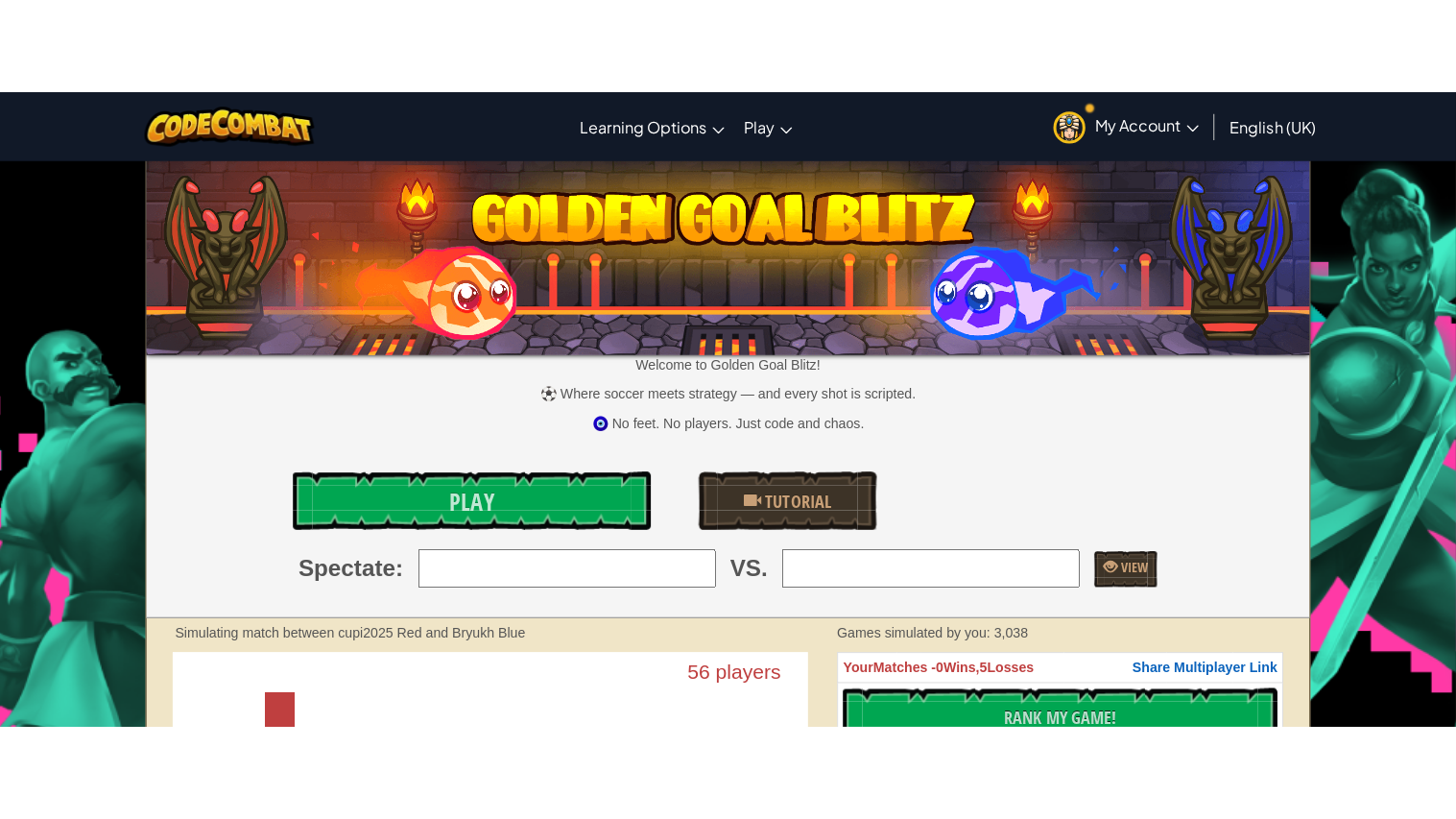 scroll, scrollTop: 0, scrollLeft: 0, axis: both 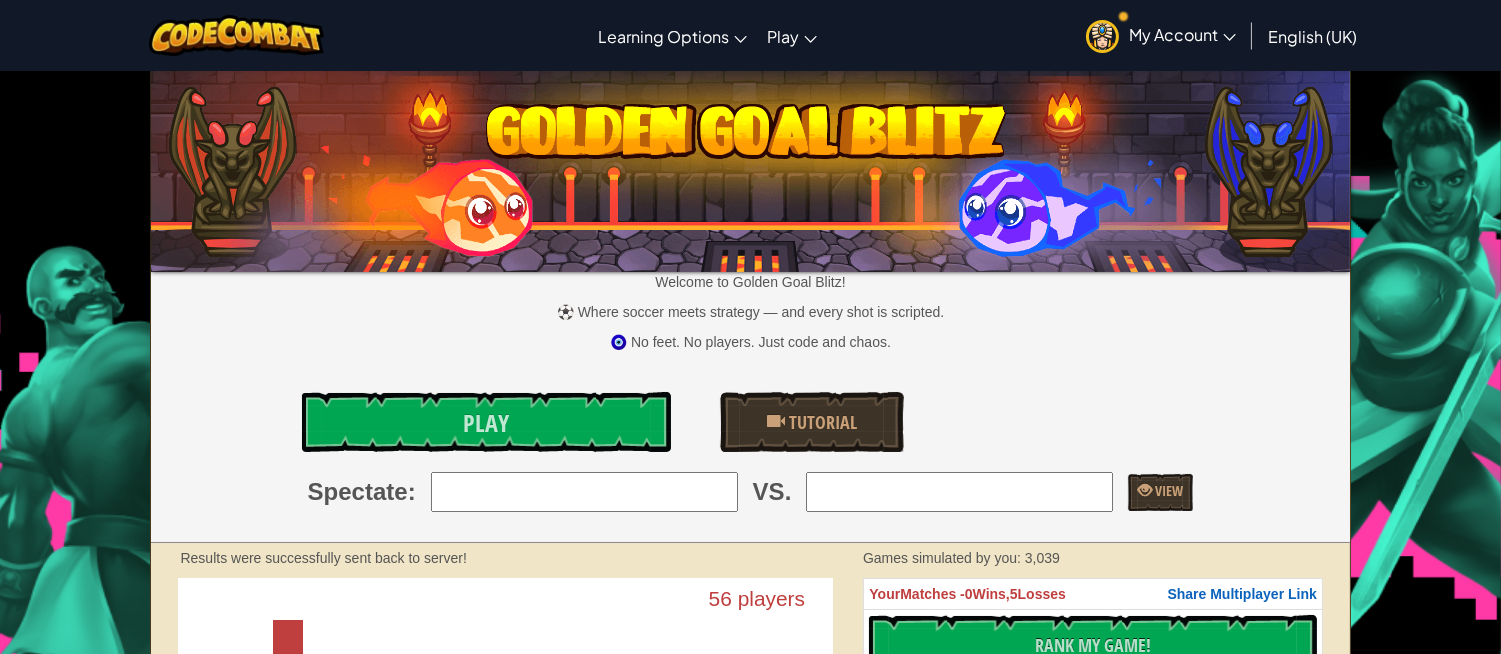 click on "🧿 No feet. No players. Just code and chaos." at bounding box center (750, 342) 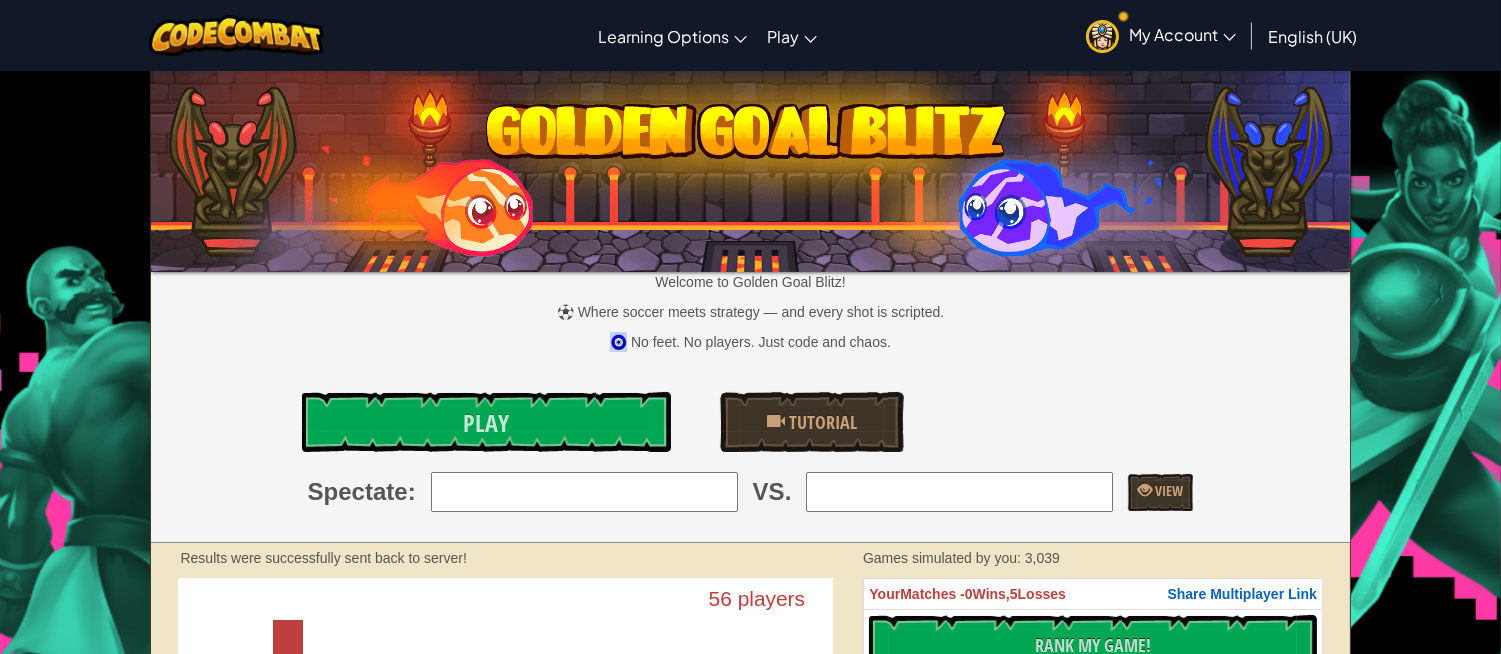 click on "🧿 No feet. No players. Just code and chaos." at bounding box center [750, 342] 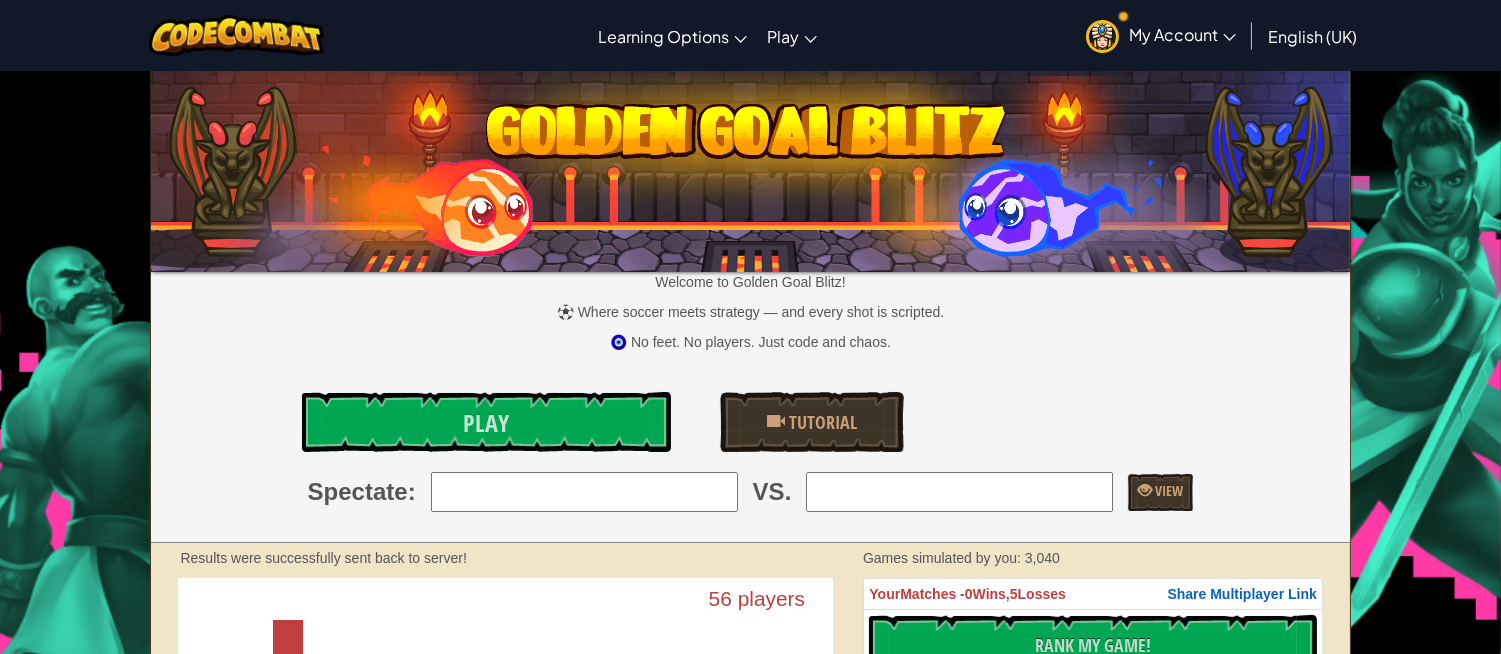 drag, startPoint x: 138, startPoint y: 130, endPoint x: 167, endPoint y: 147, distance: 33.61547 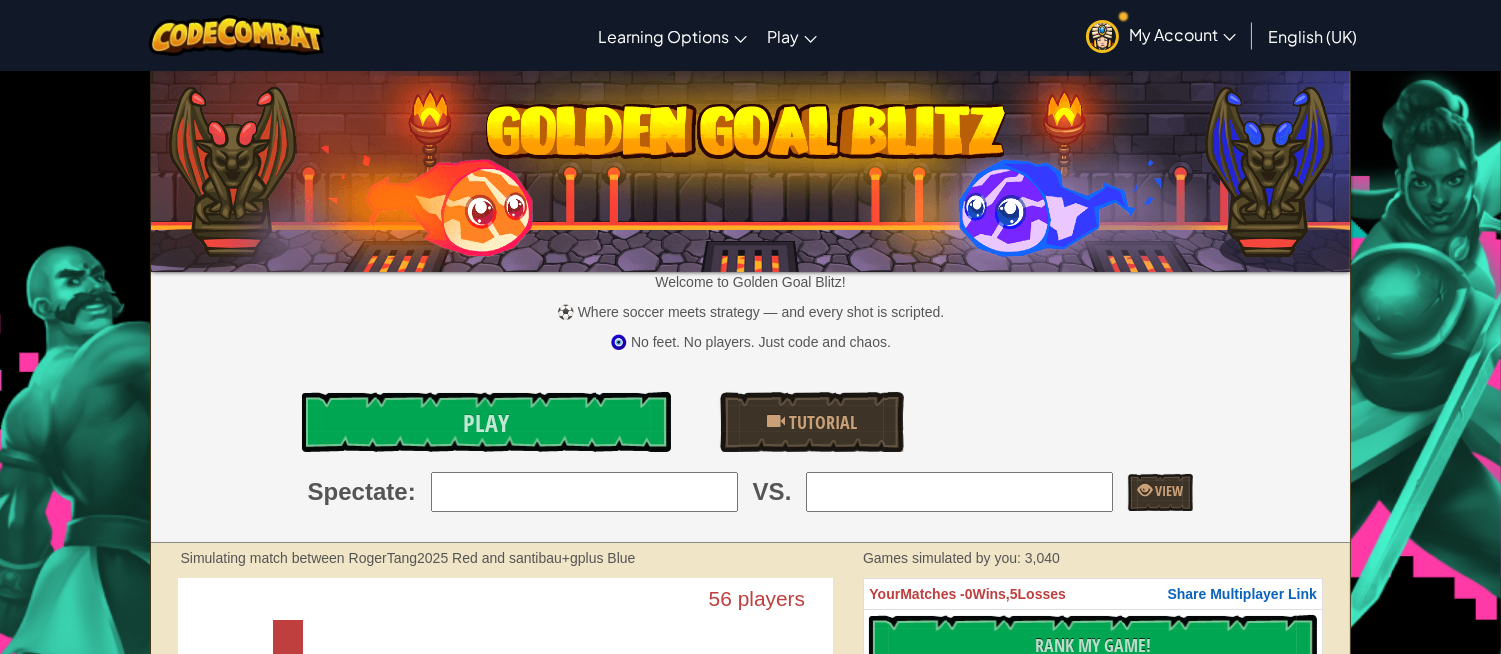 click on "Welcome to Golden Goal Blitz!
⚽ Where soccer meets strategy — and every shot is scripted.
🧿 No feet. No players. Just code and chaos." at bounding box center [750, 312] 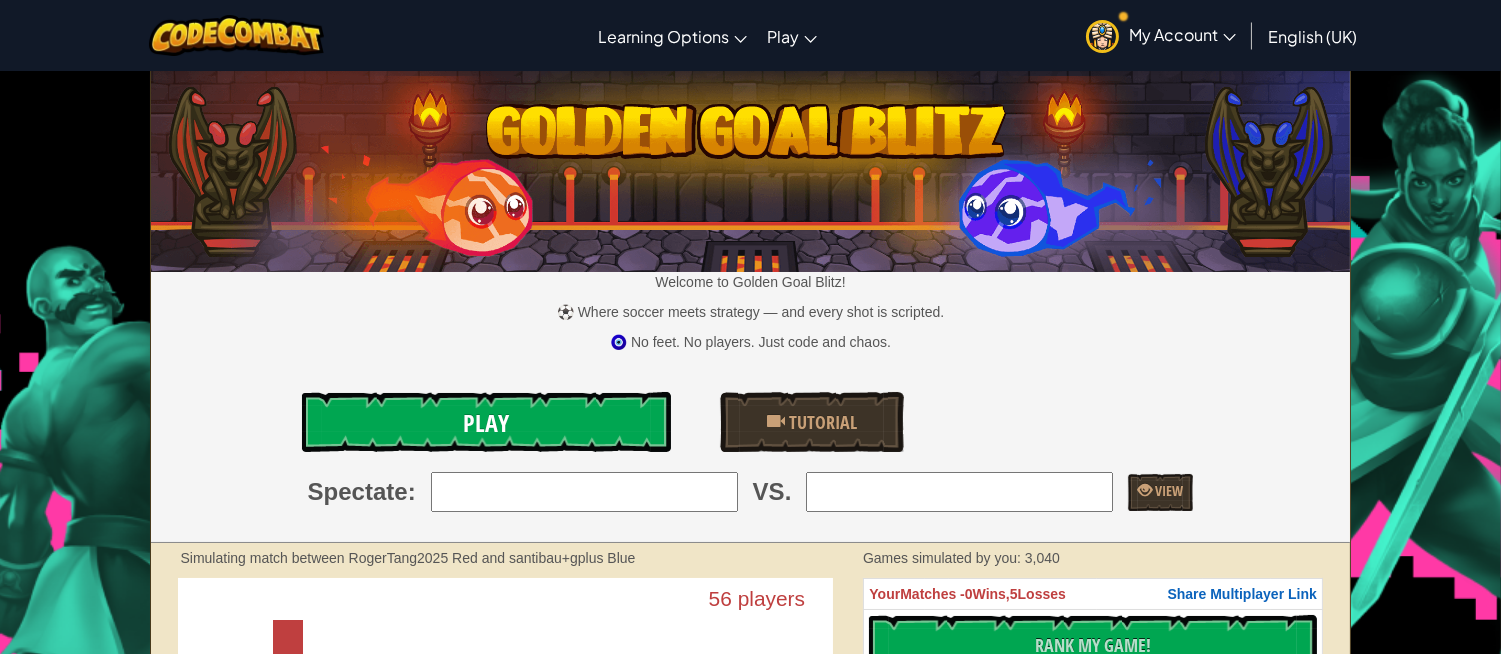 click on "Play" at bounding box center [486, 422] 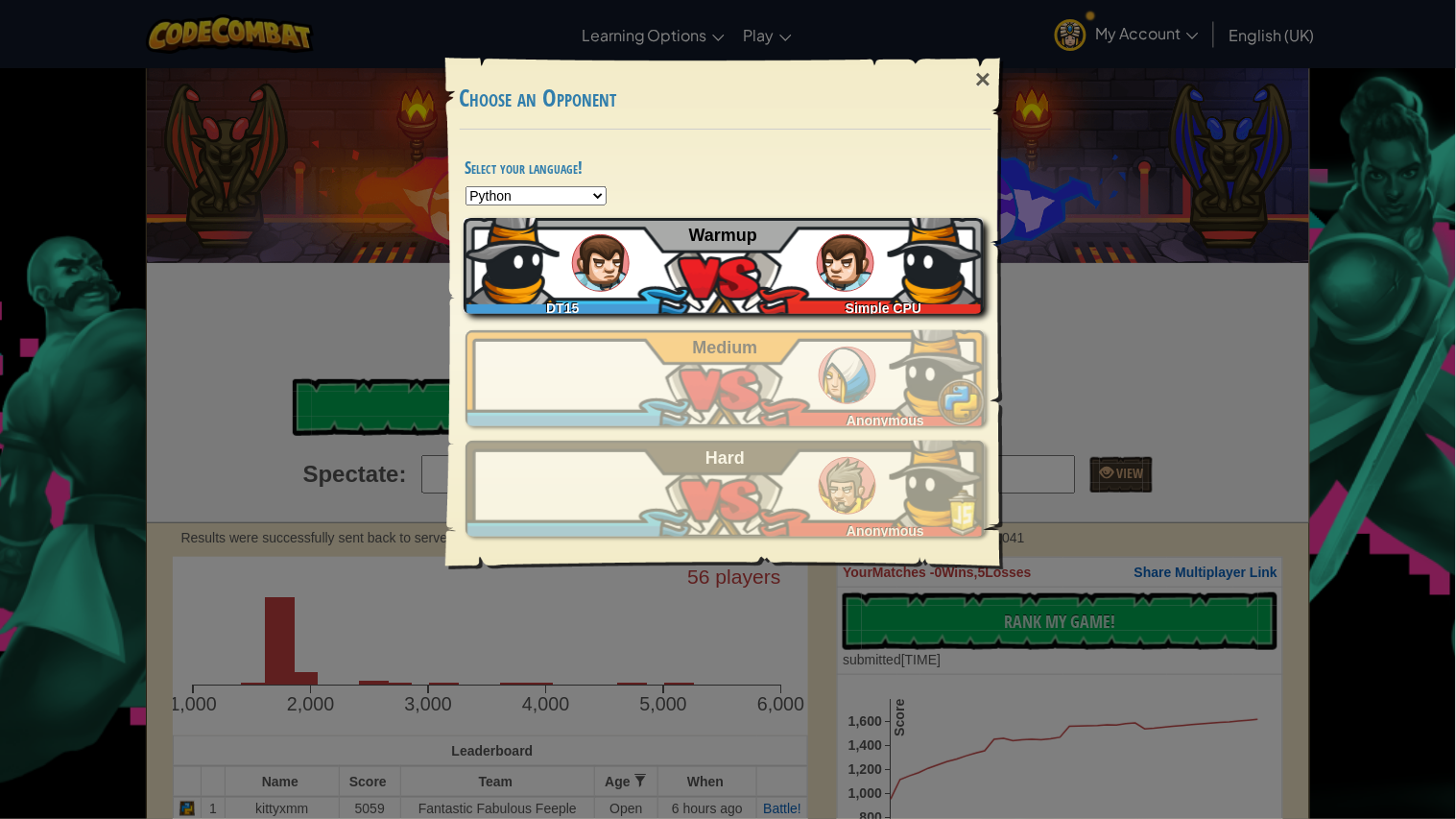 click at bounding box center (846, 263) 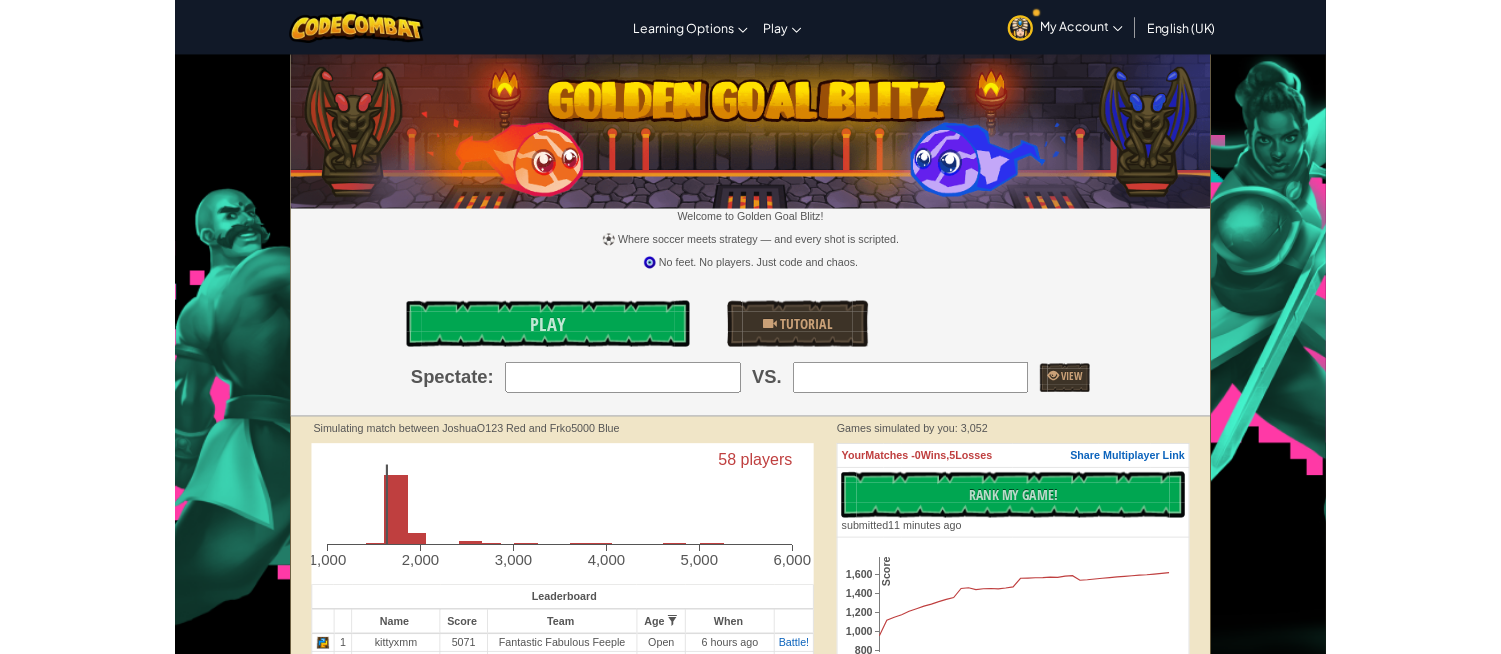 scroll, scrollTop: 0, scrollLeft: 0, axis: both 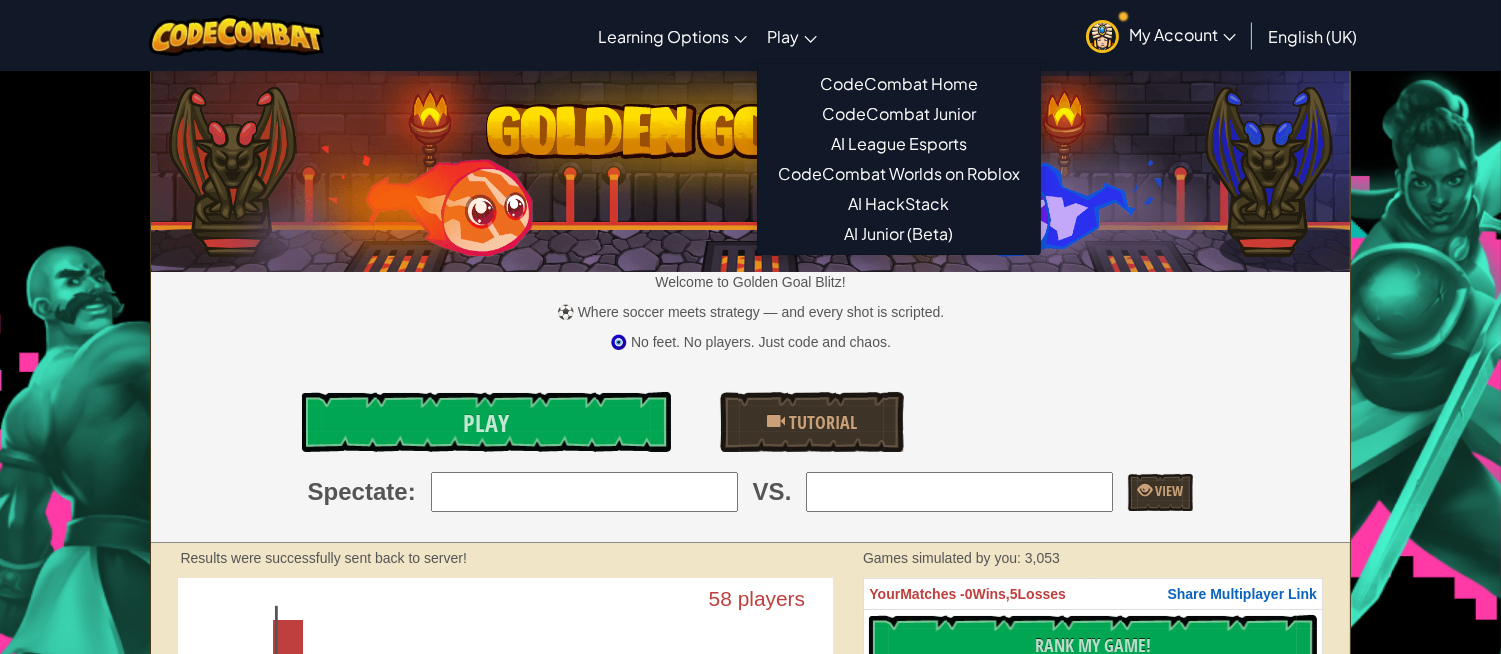 click on "Play CodeCombat Home CodeCombat Junior AI League Esports CodeCombat Worlds on Roblox AI HackStack AI Junior (Beta)" at bounding box center [792, 36] 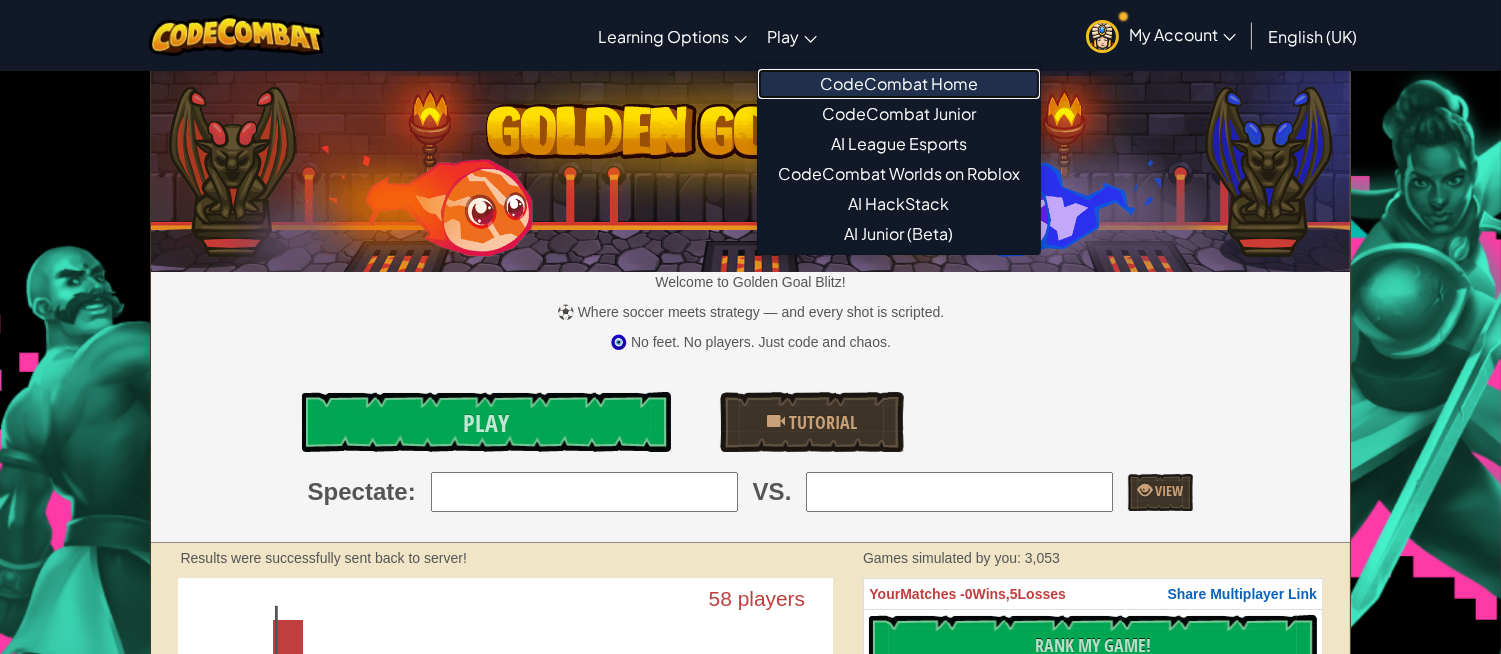 click on "CodeCombat Home" at bounding box center [899, 84] 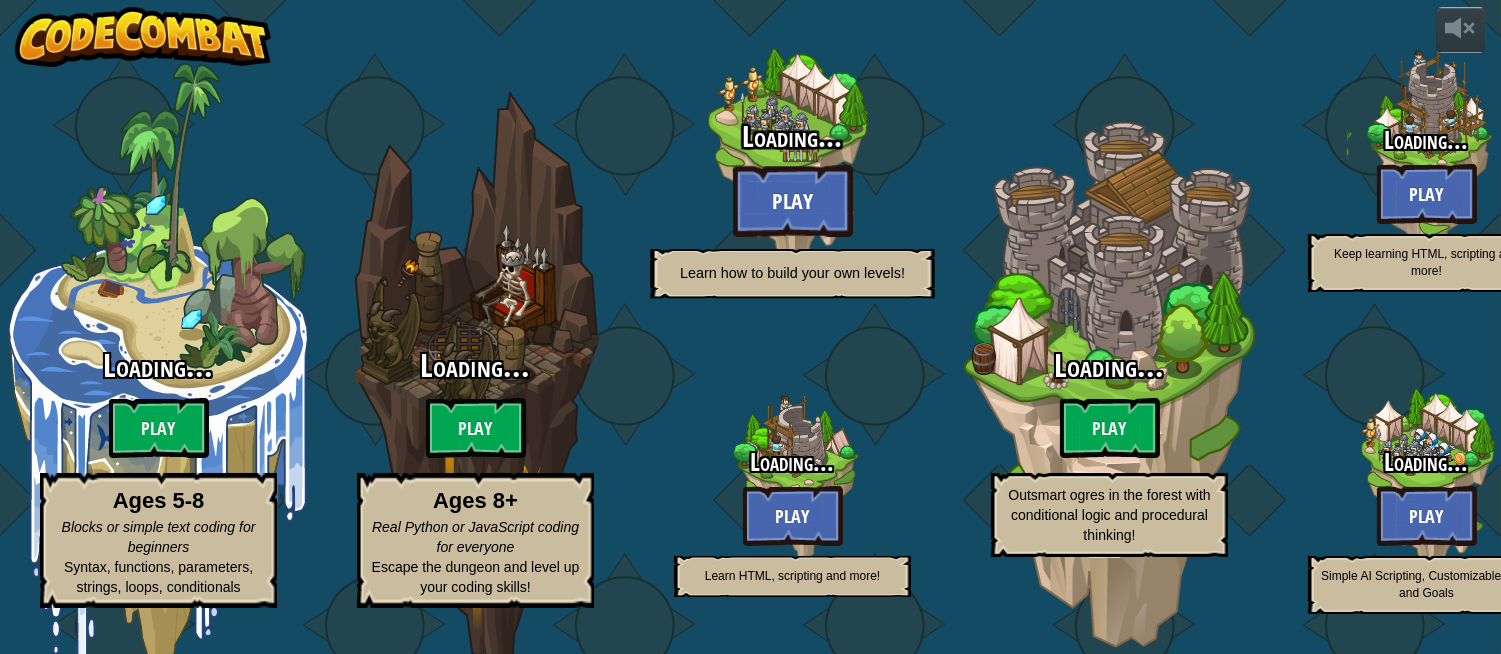 scroll, scrollTop: 0, scrollLeft: 0, axis: both 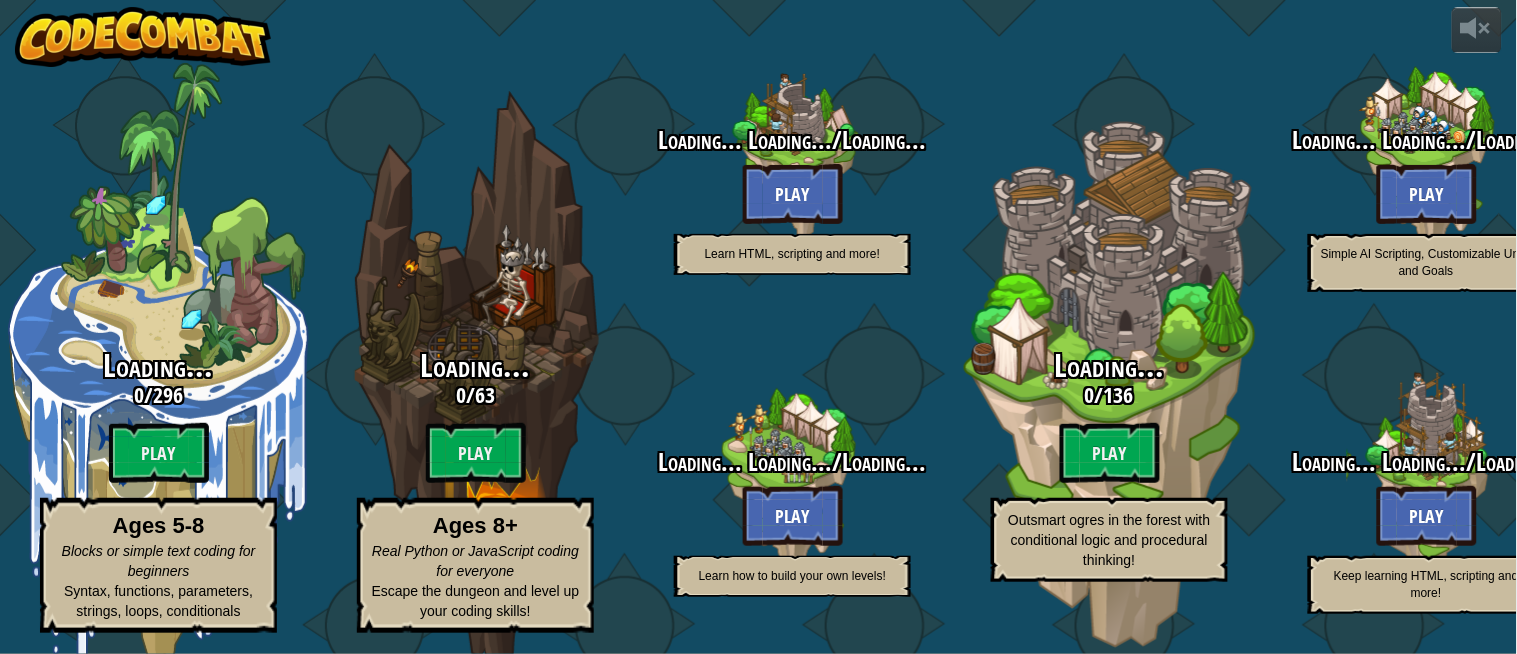 select on "en-GB" 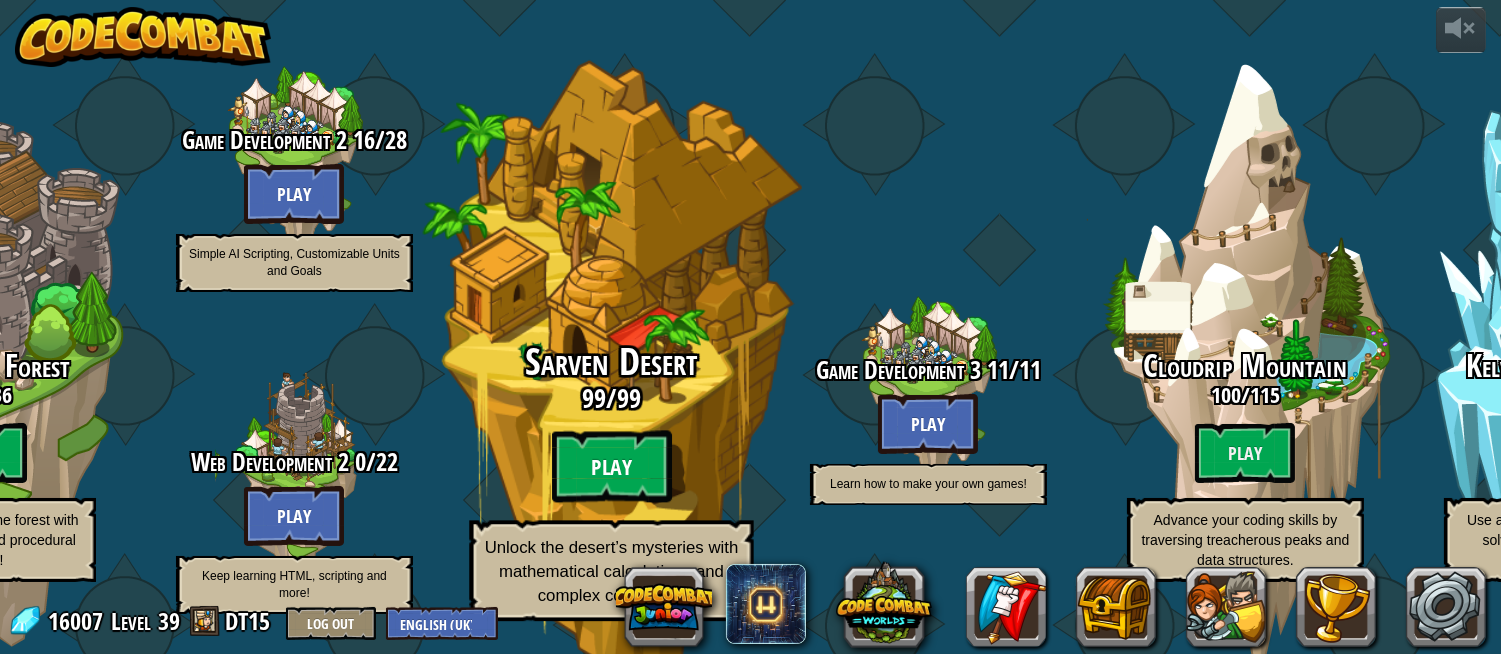 click on "Play" at bounding box center [611, 467] 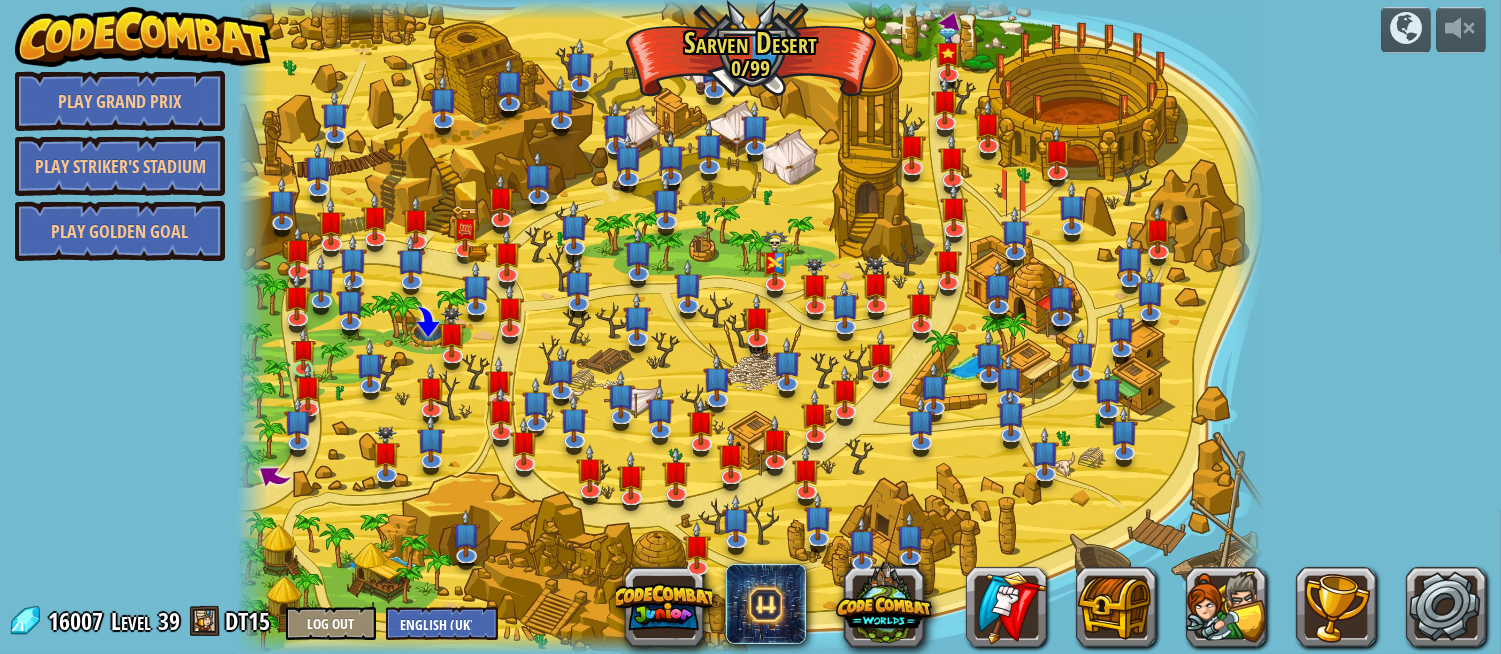select on "en-GB" 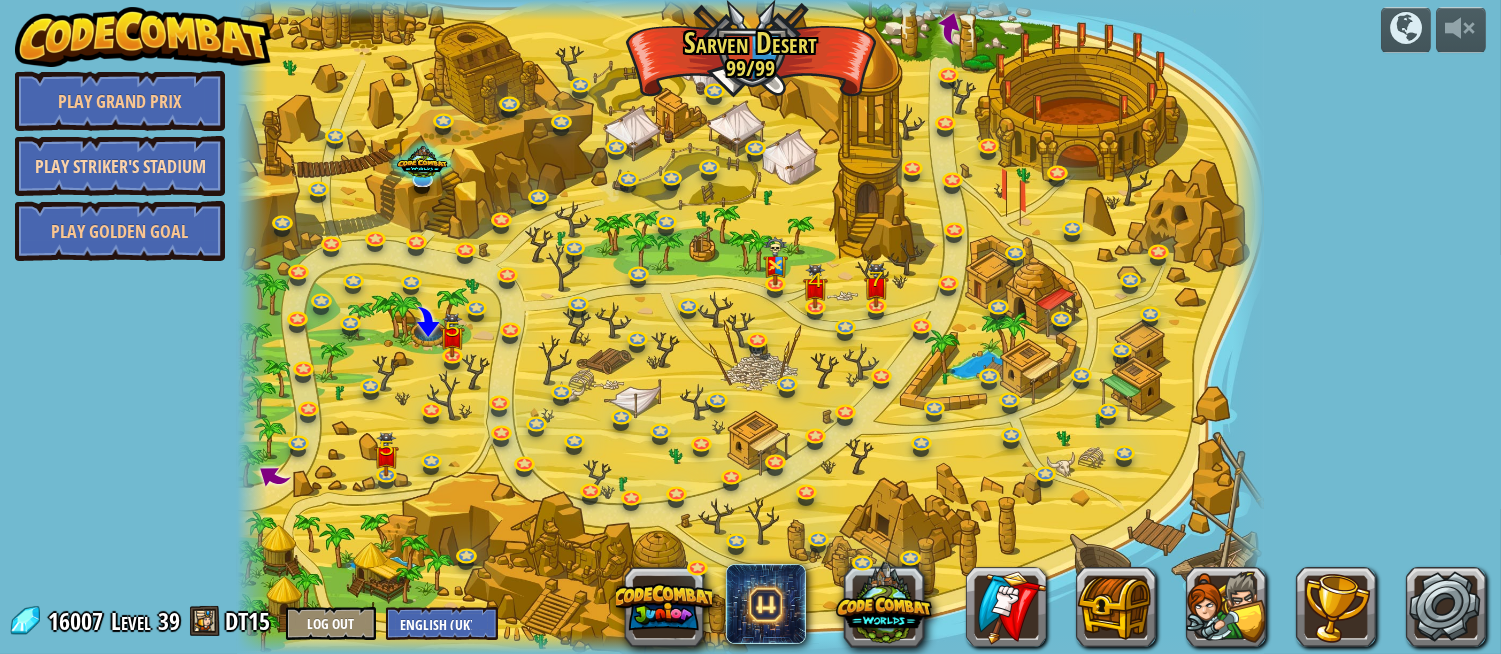 click on "Play Striker's Stadium" at bounding box center (120, 166) 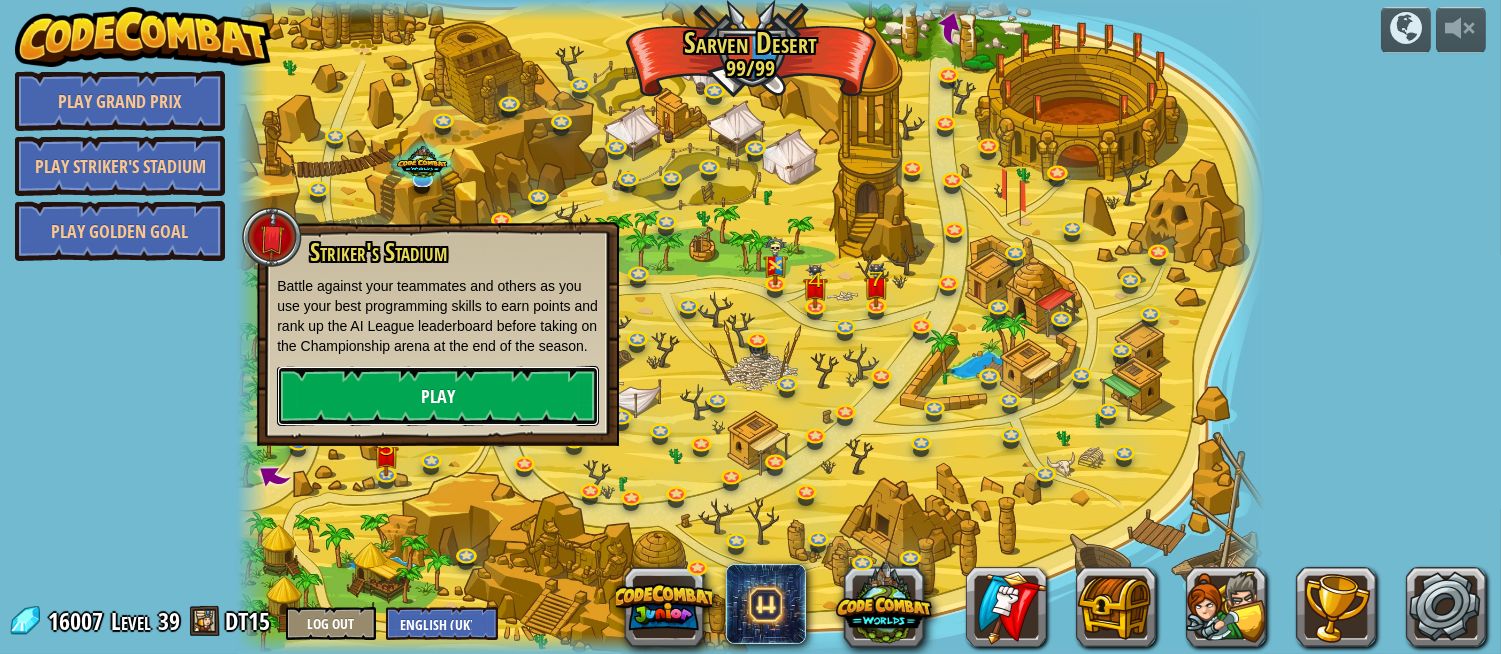click on "Play" at bounding box center [438, 396] 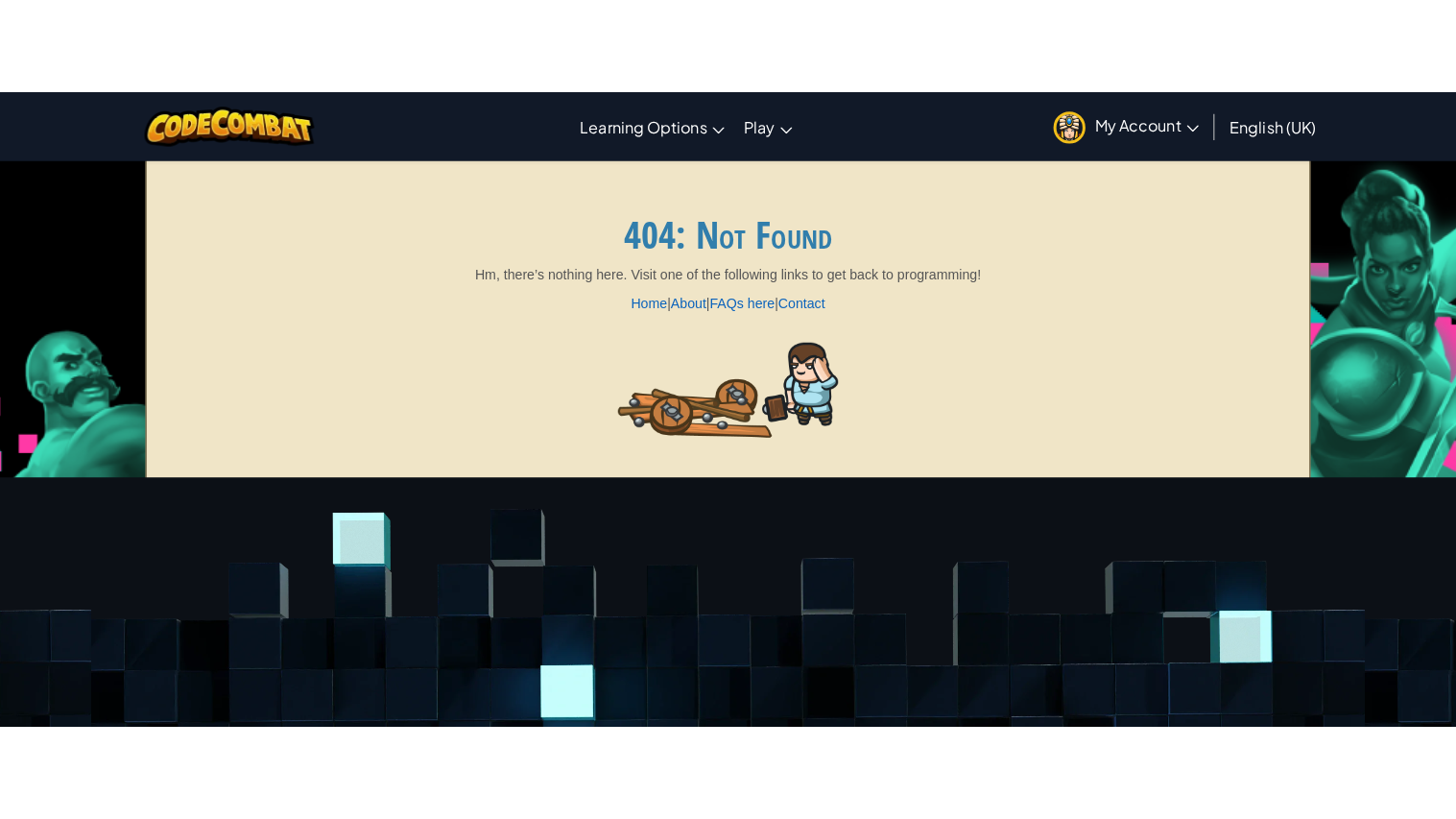 scroll, scrollTop: 0, scrollLeft: 0, axis: both 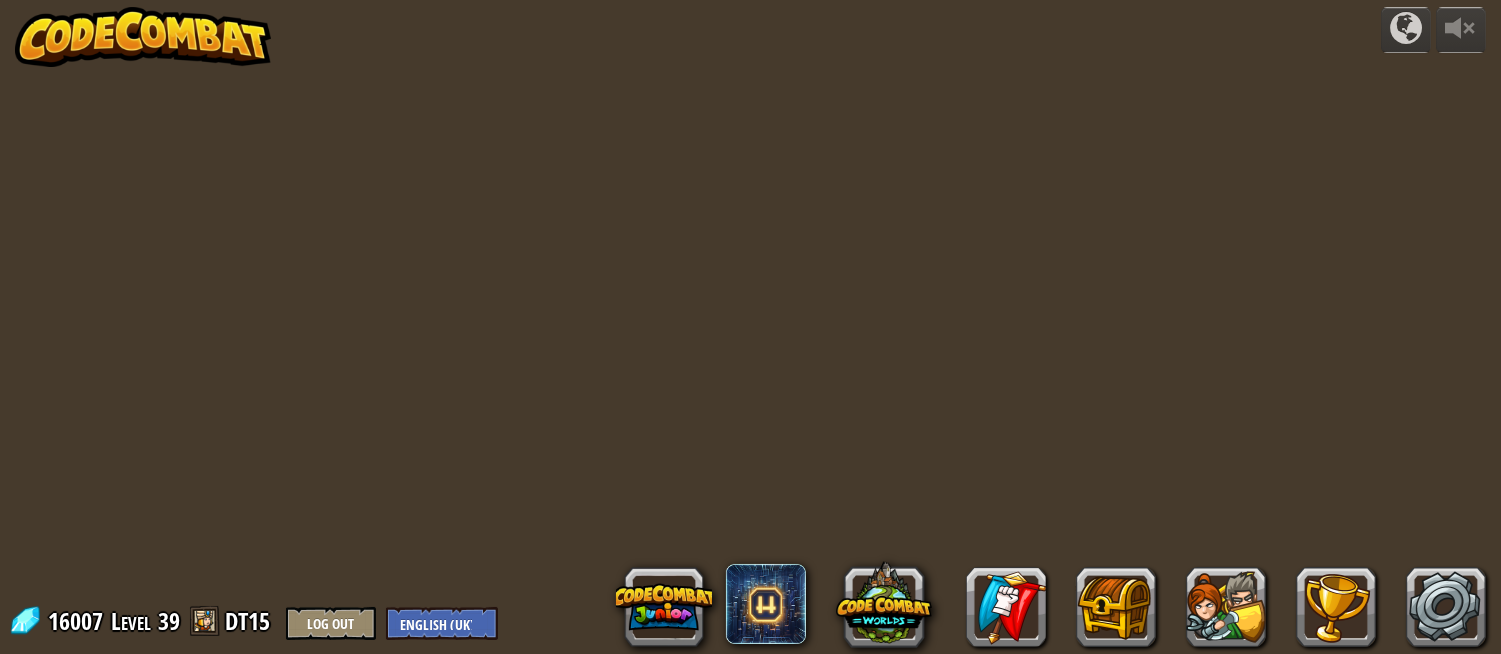 select on "en-GB" 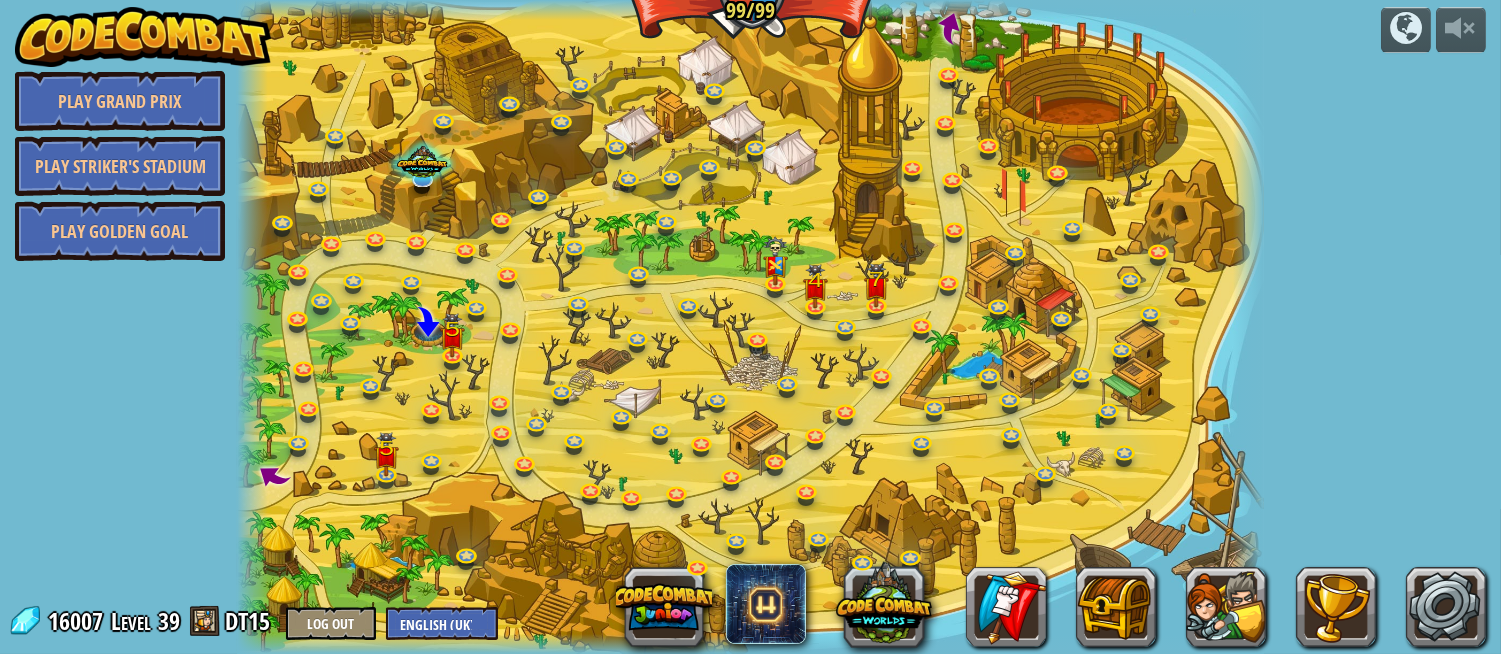 click at bounding box center (750, 327) 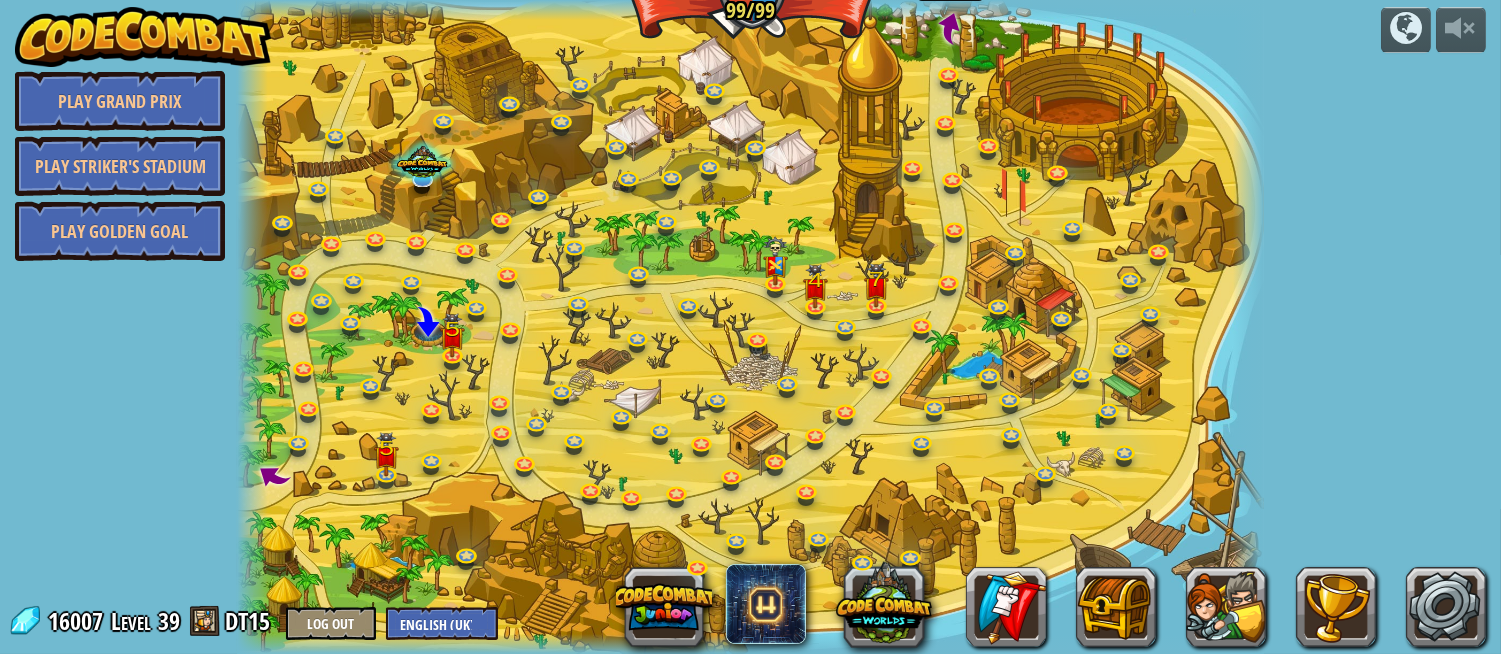 click at bounding box center [950, 28] 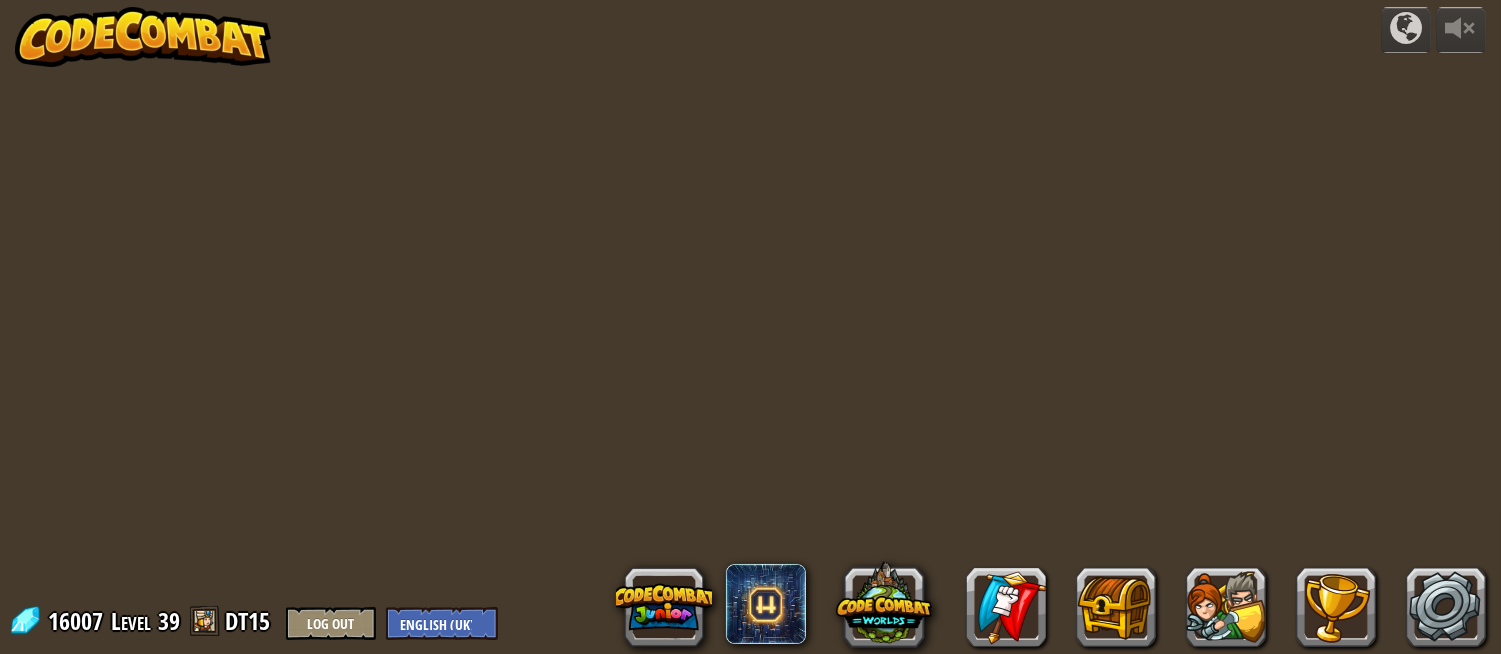 select on "en-GB" 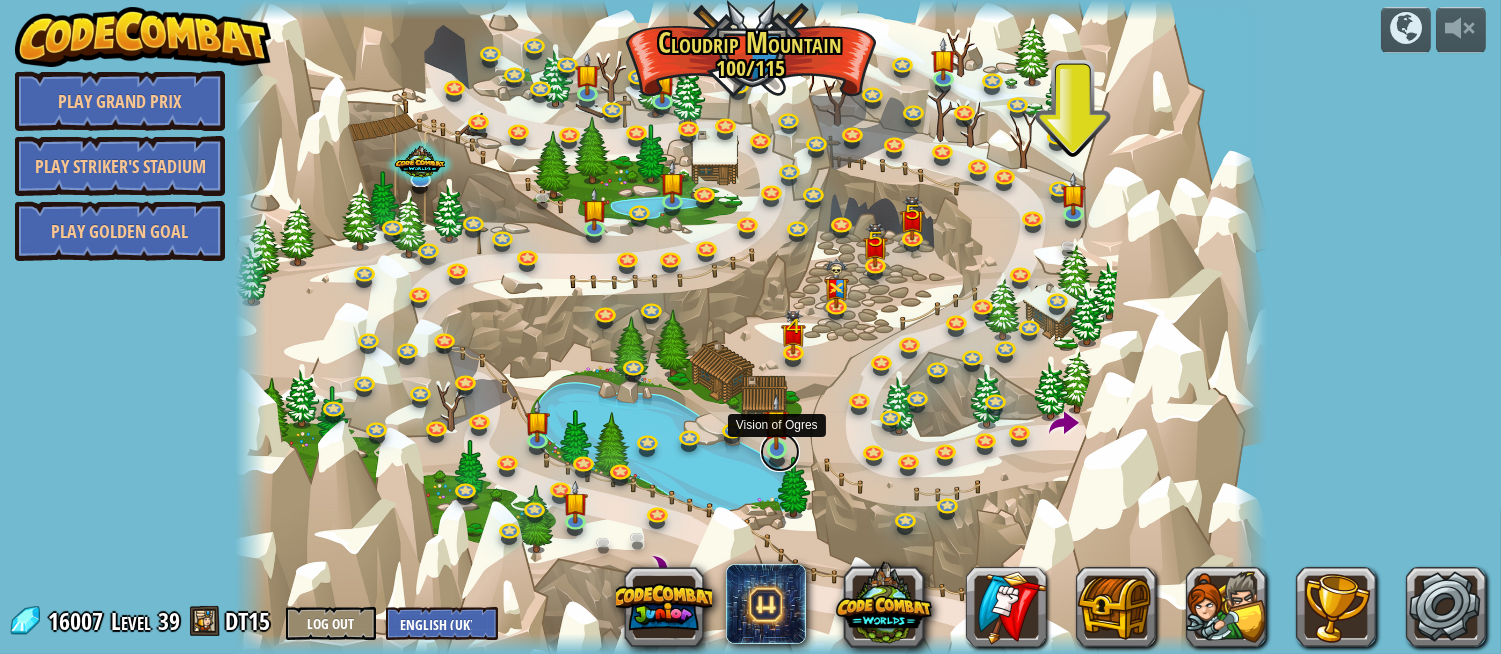 click at bounding box center [780, 452] 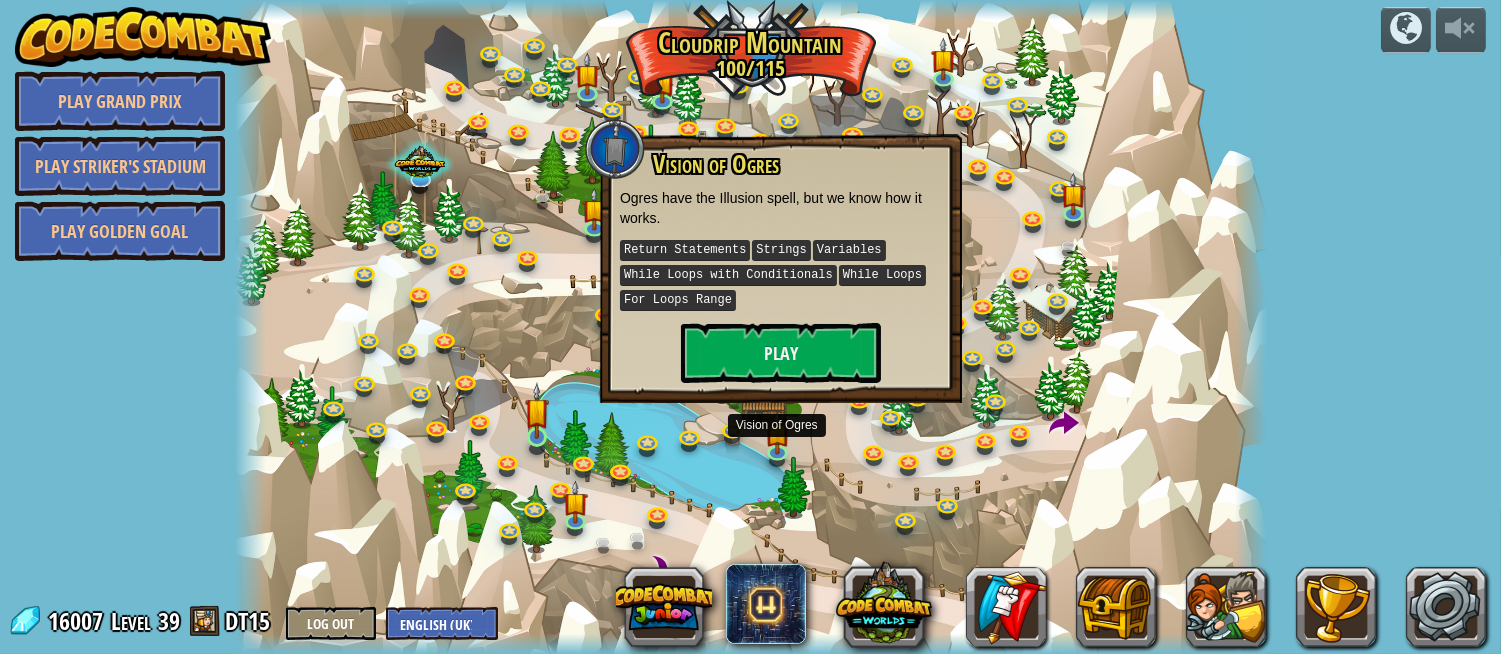click at bounding box center [537, 410] 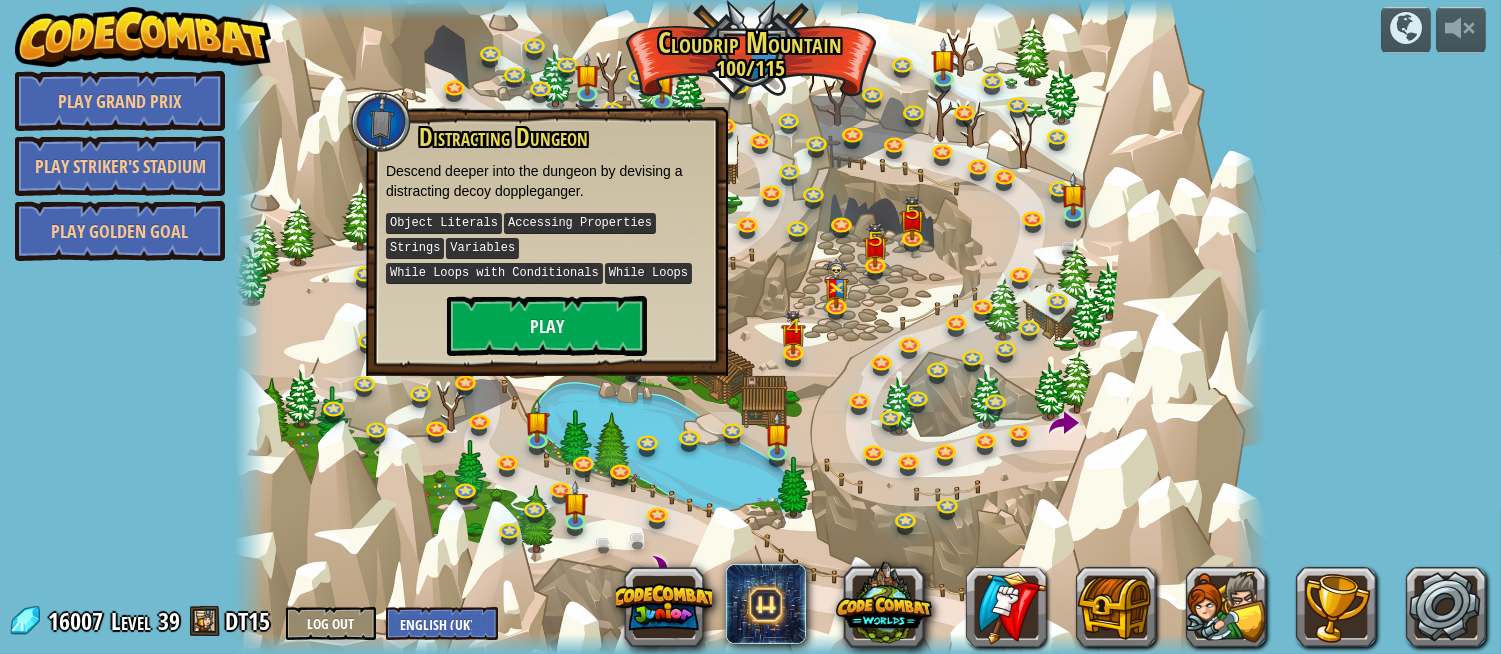 click at bounding box center (750, 327) 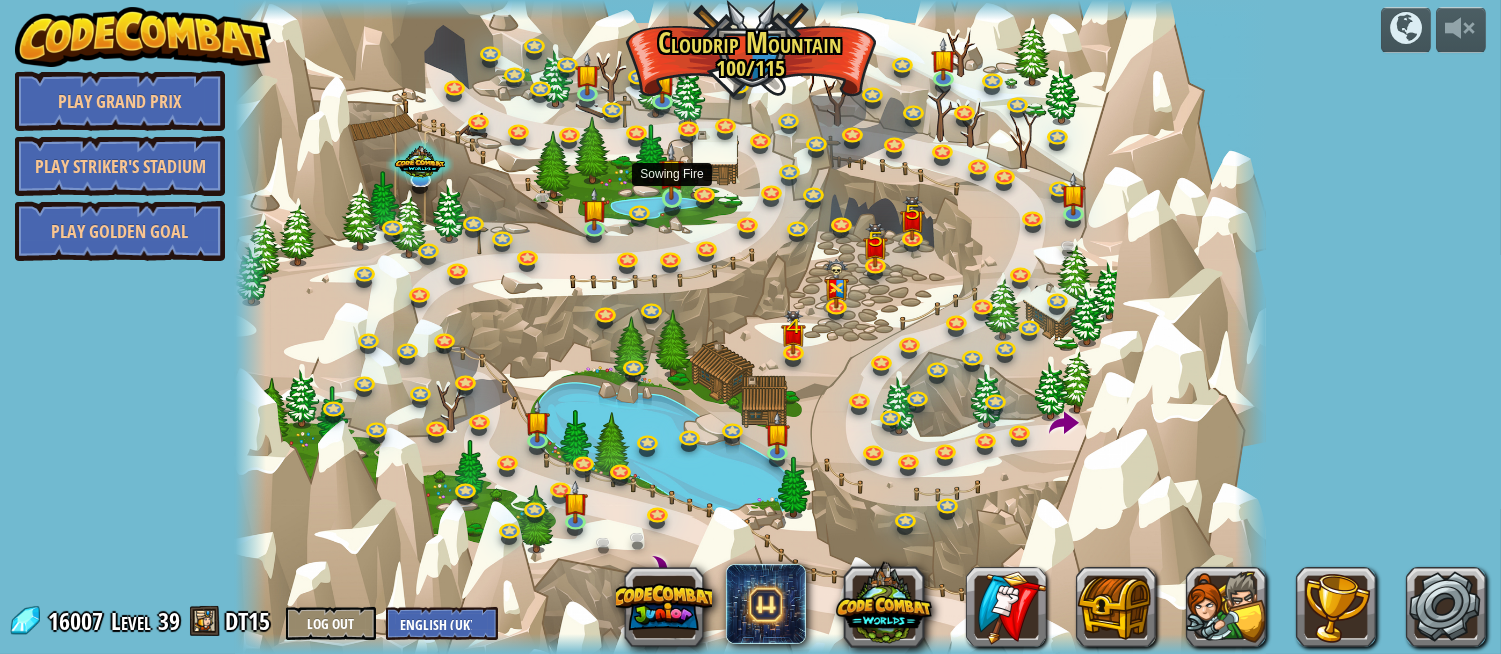 click at bounding box center [671, 171] 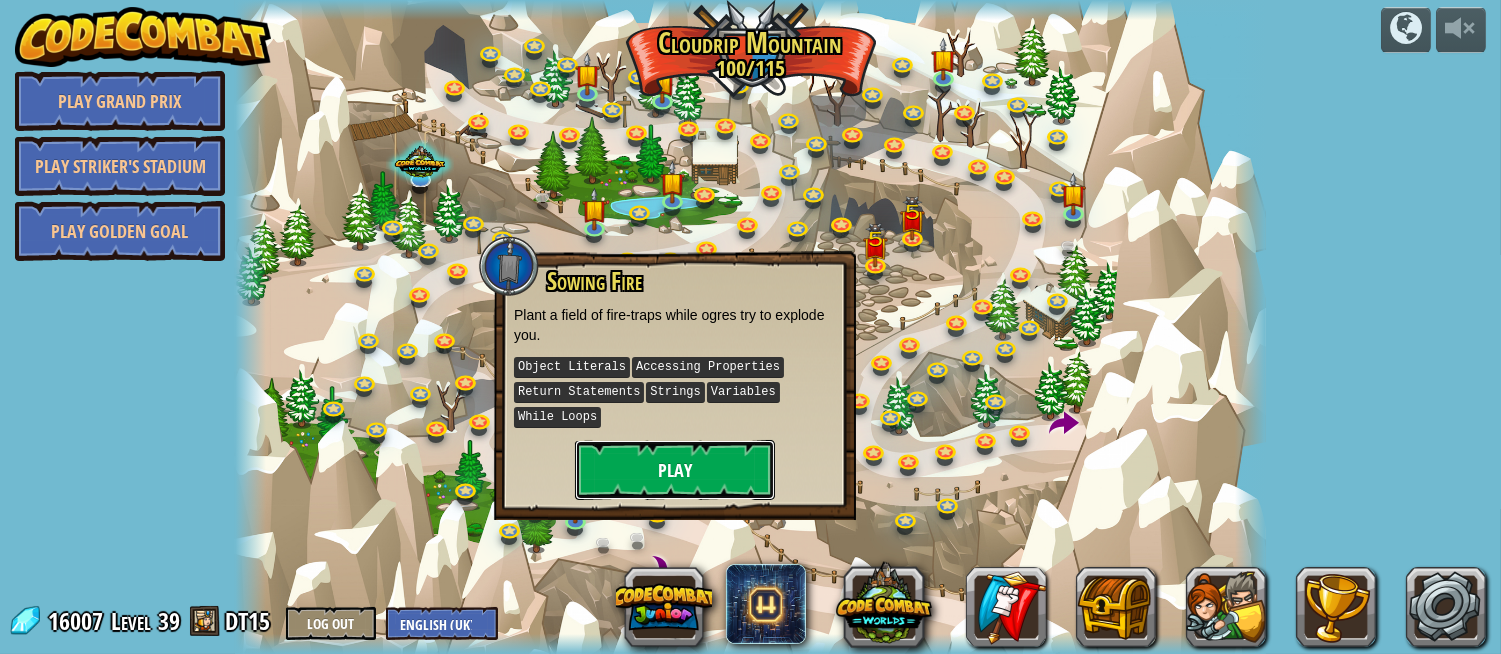 click on "Play" at bounding box center (675, 470) 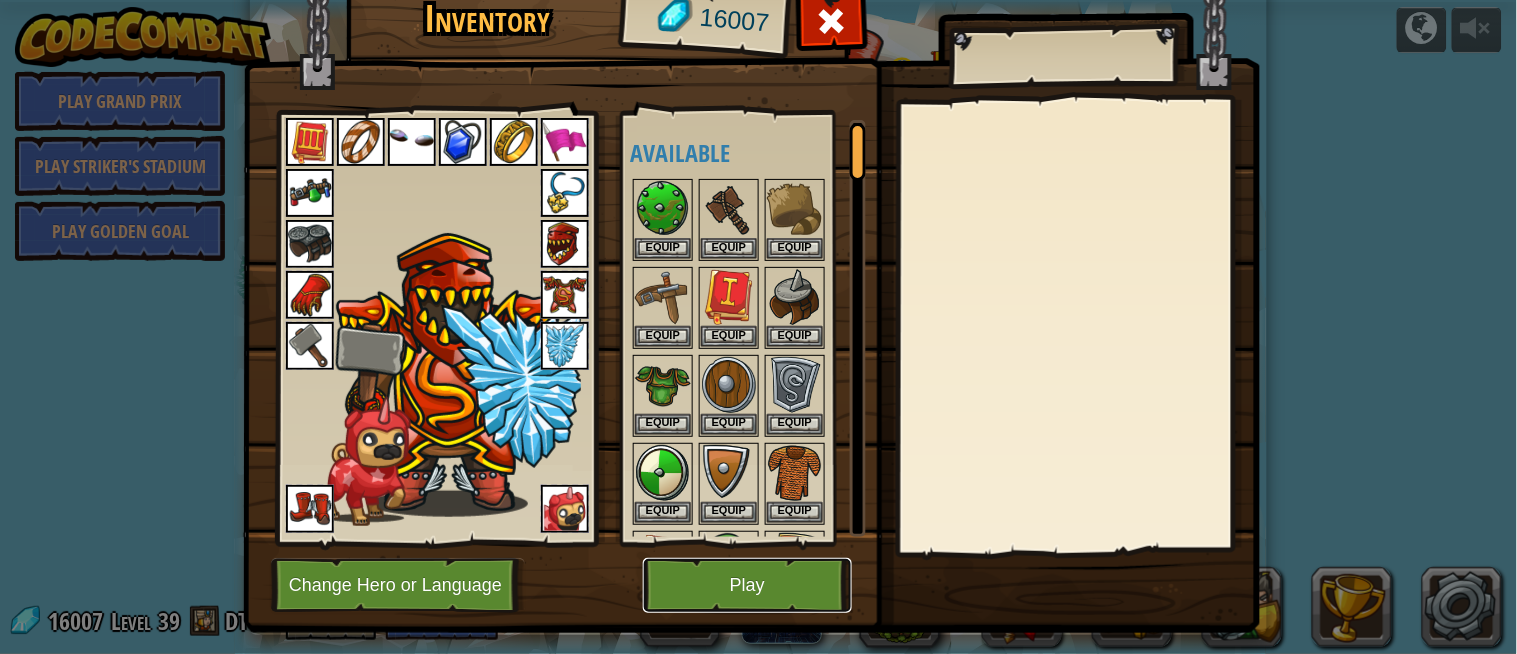 click on "Play" at bounding box center [747, 585] 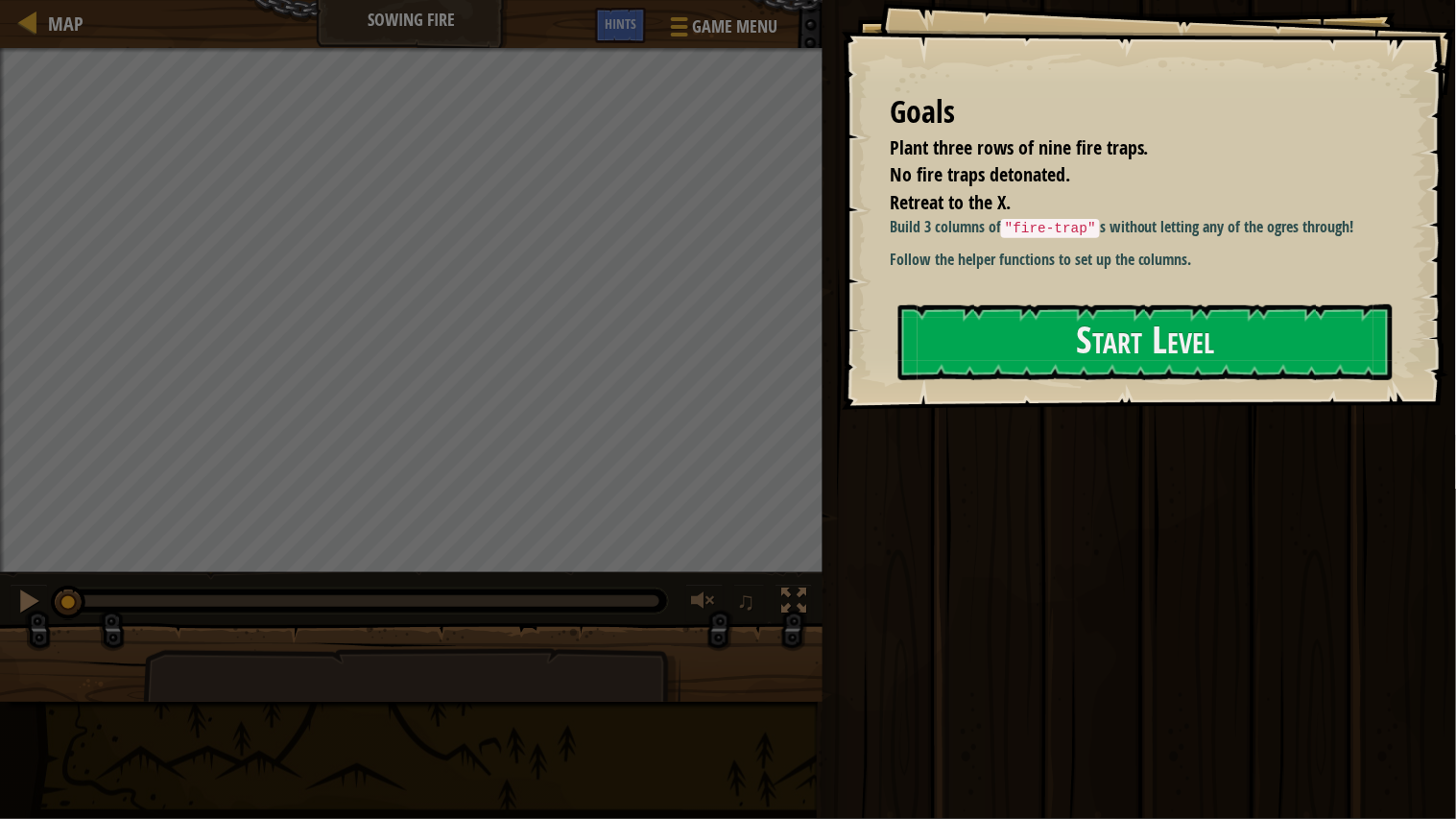 click on "Goals Plant three rows of nine fire traps. No fire traps detonated. Retreat to the X. Build 3 columns of  "fire-trap" s without letting any of the ogres through!
Follow the helper functions to set up the columns.
Start Level Error loading from server. Try refreshing the page. You'll need a subscription to play this level. Subscribe You'll need to join a course to play this level. Back to my courses Ask your teacher to assign a license to you so you can continue to play CodeCombat! Back to my courses This level is locked. Back to my courses" at bounding box center (1149, 205) 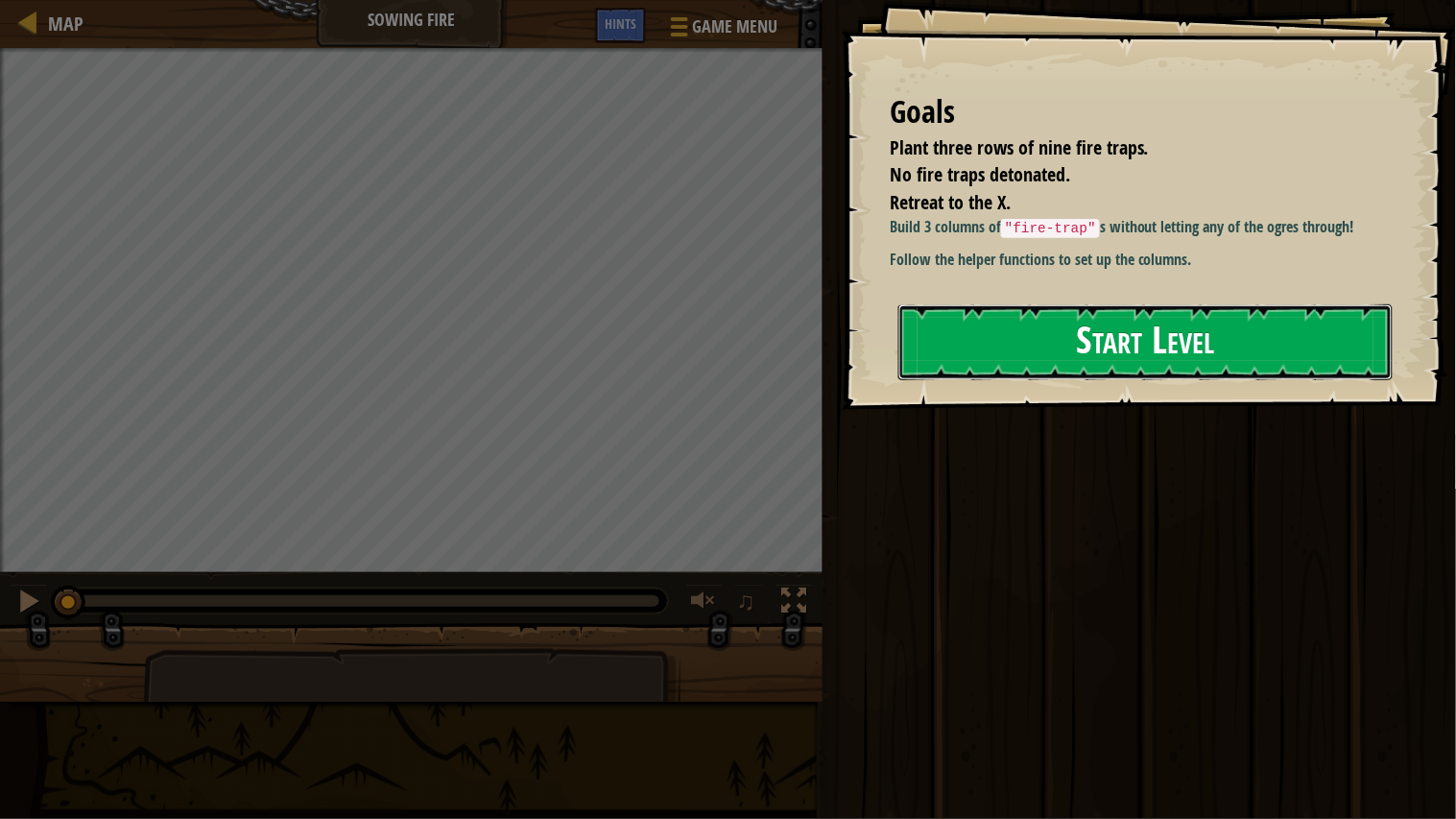 click on "Start Level" at bounding box center (1145, 342) 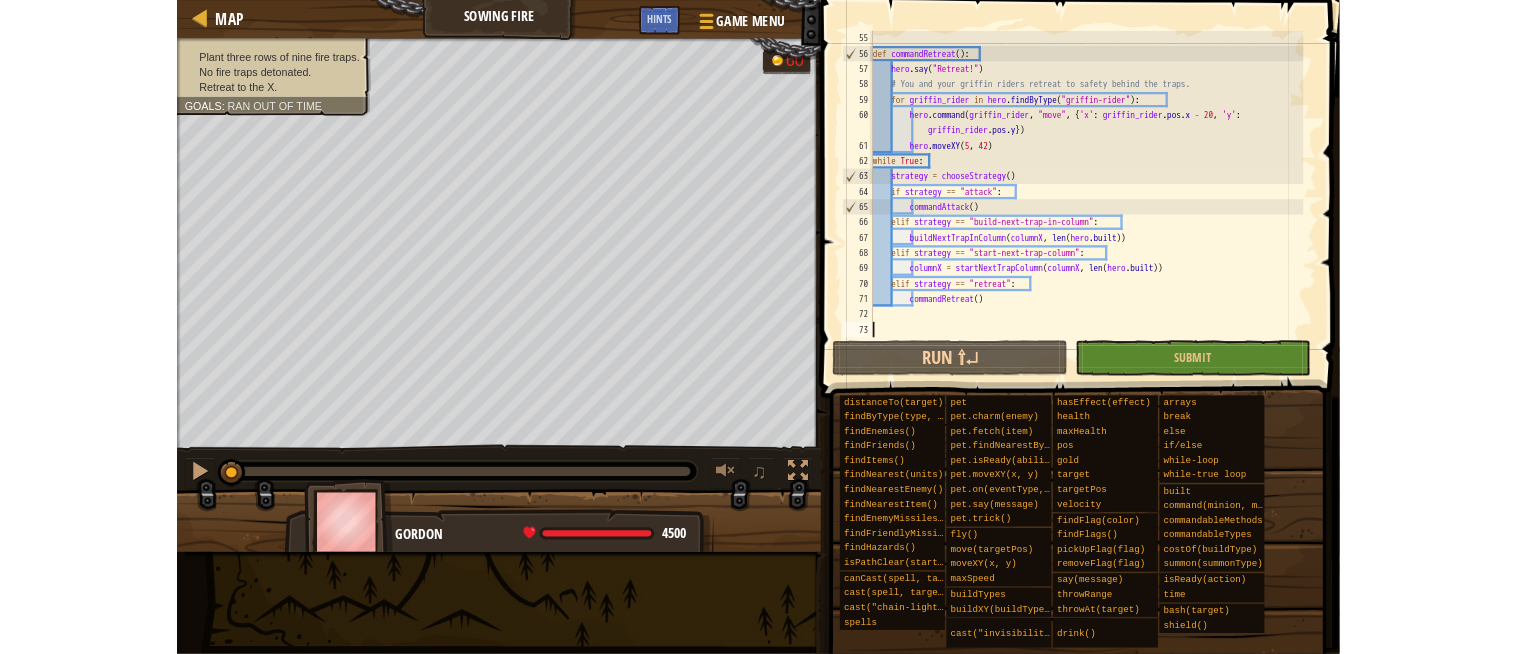 scroll, scrollTop: 1120, scrollLeft: 0, axis: vertical 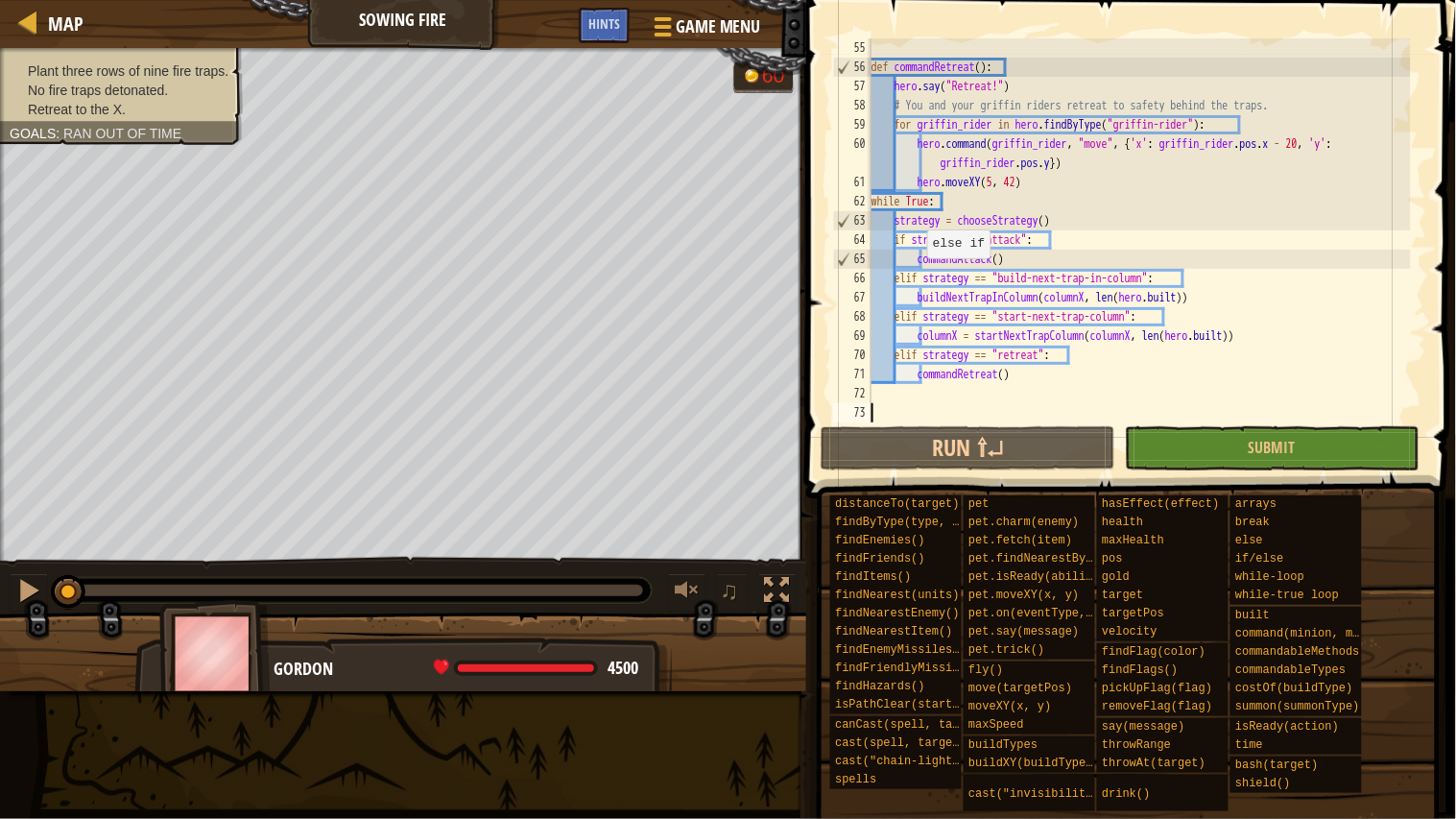 click on "Game Menu Done Hints" at bounding box center (676, 30) 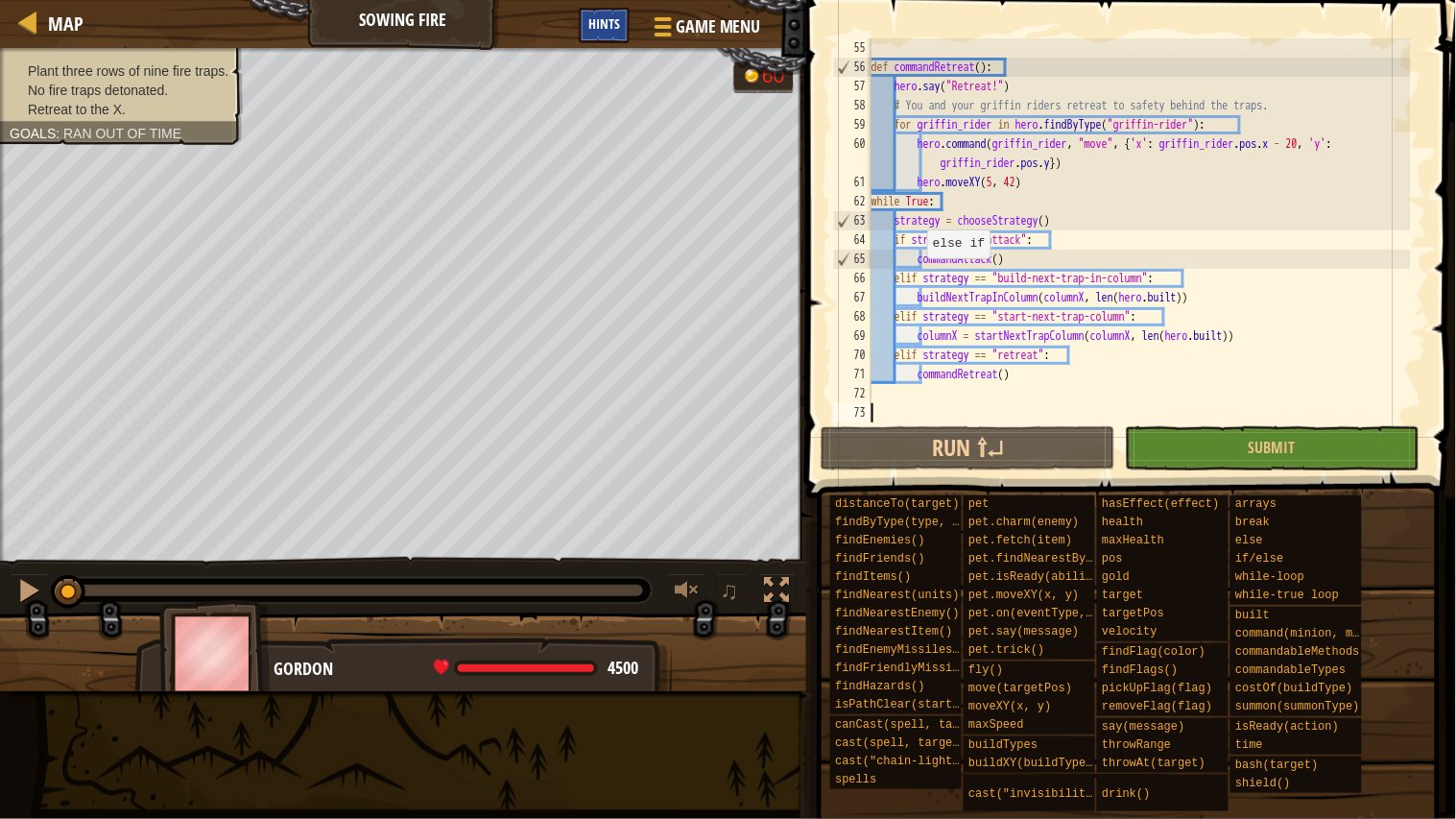 click on "Hints" at bounding box center (604, 23) 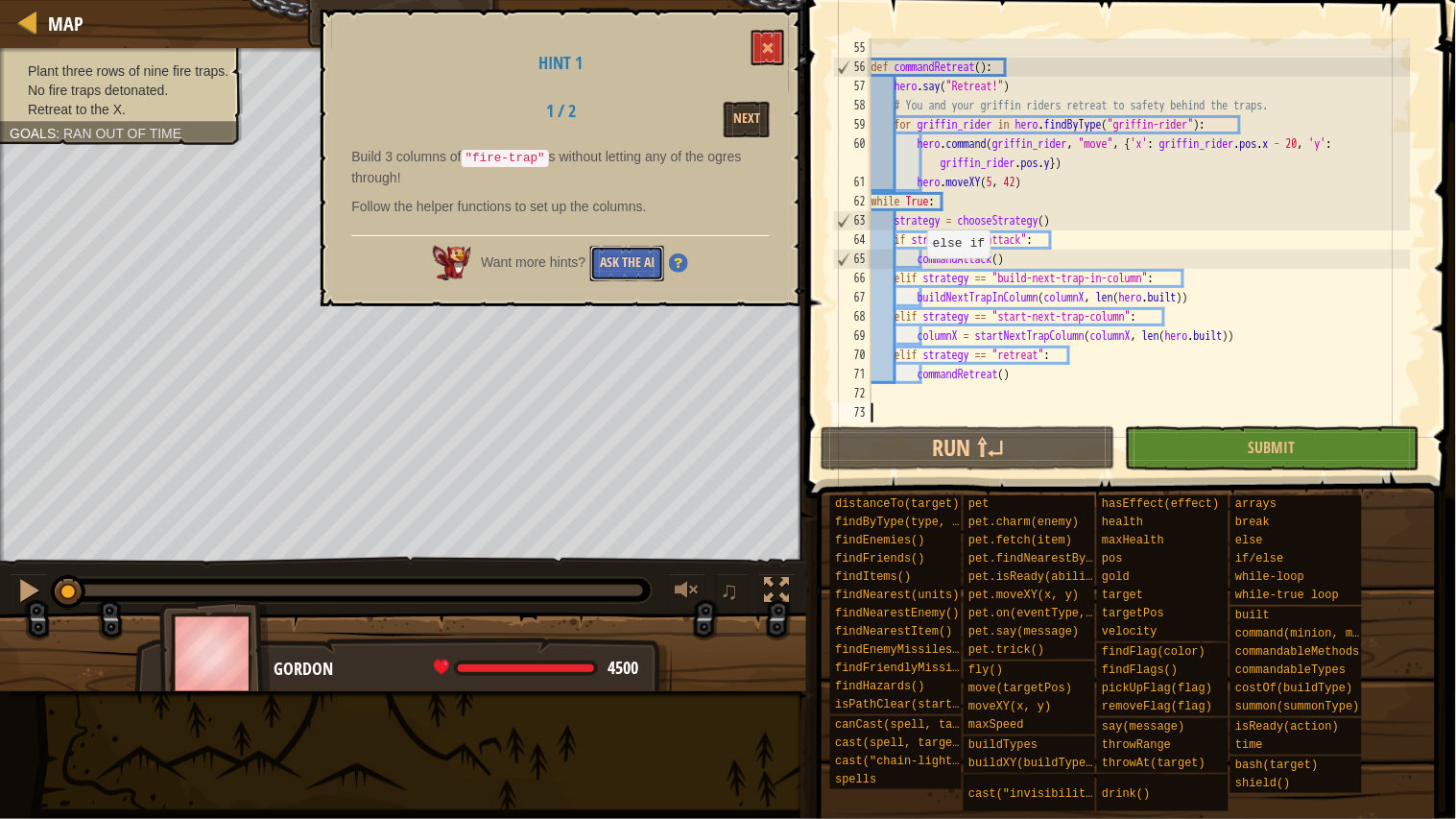 click on "Ask the AI" at bounding box center [627, 263] 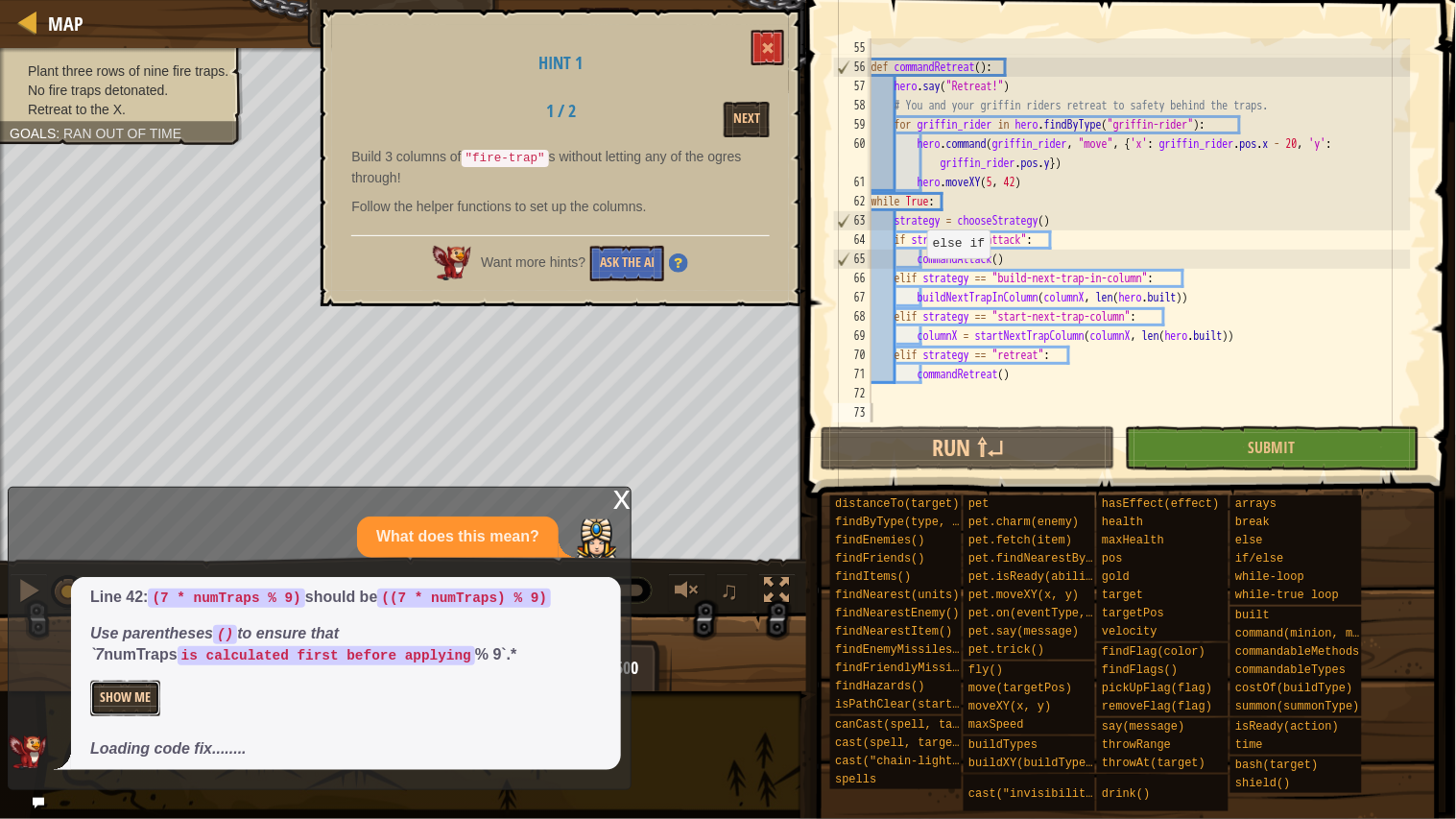 click on "Show Me" at bounding box center [125, 698] 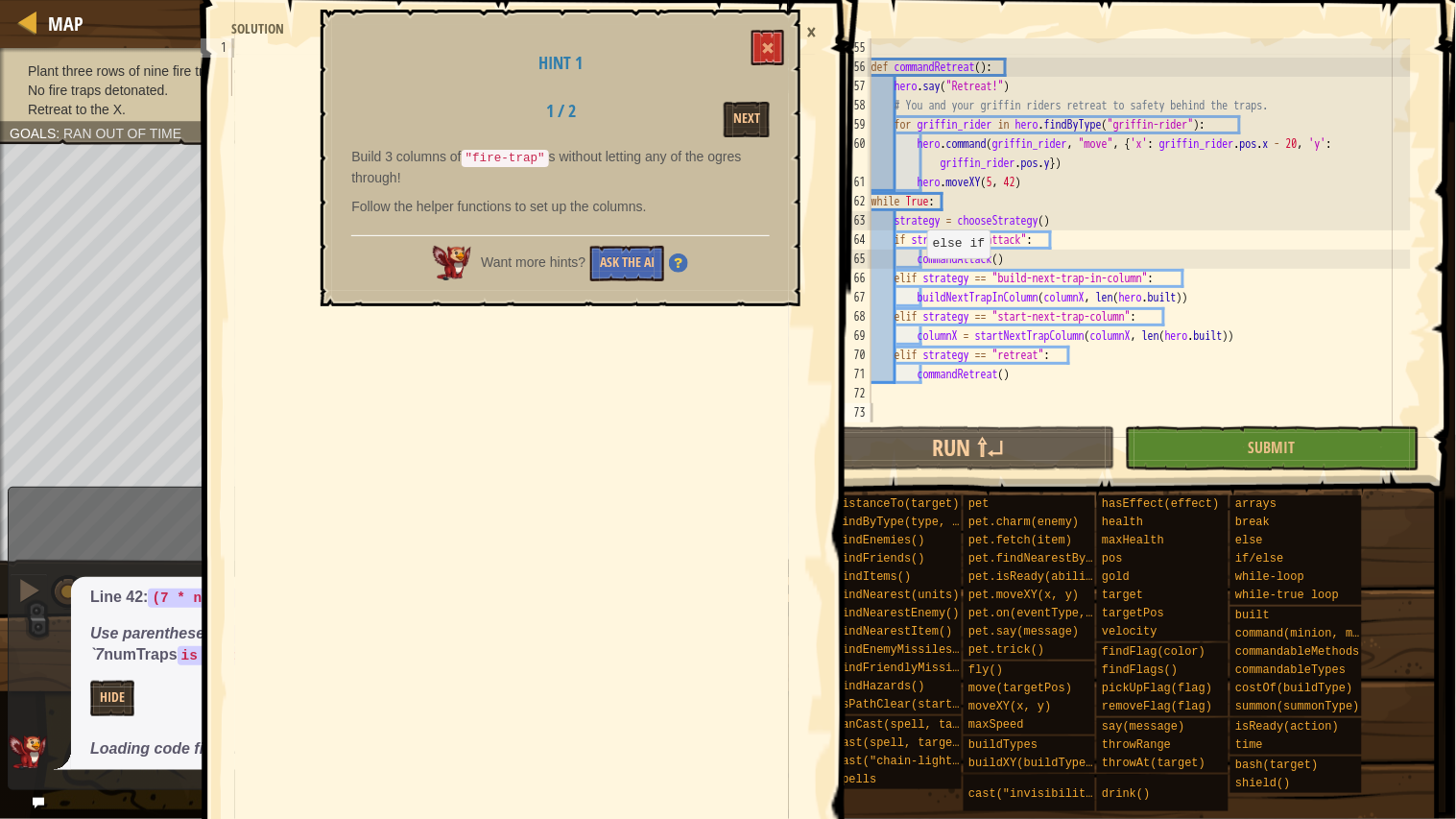 drag, startPoint x: 764, startPoint y: 24, endPoint x: 769, endPoint y: 33, distance: 10.29563 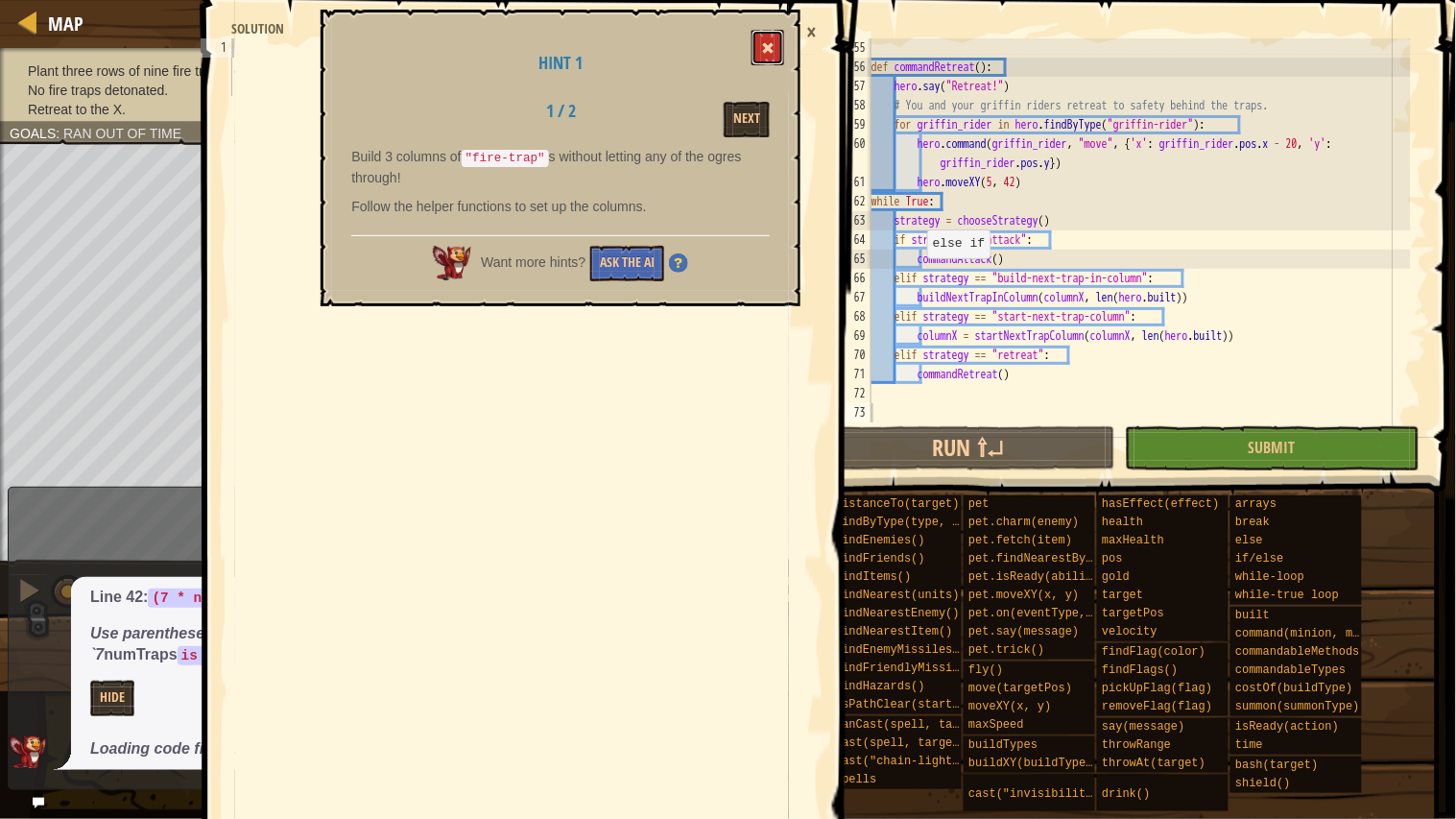 click at bounding box center [768, 47] 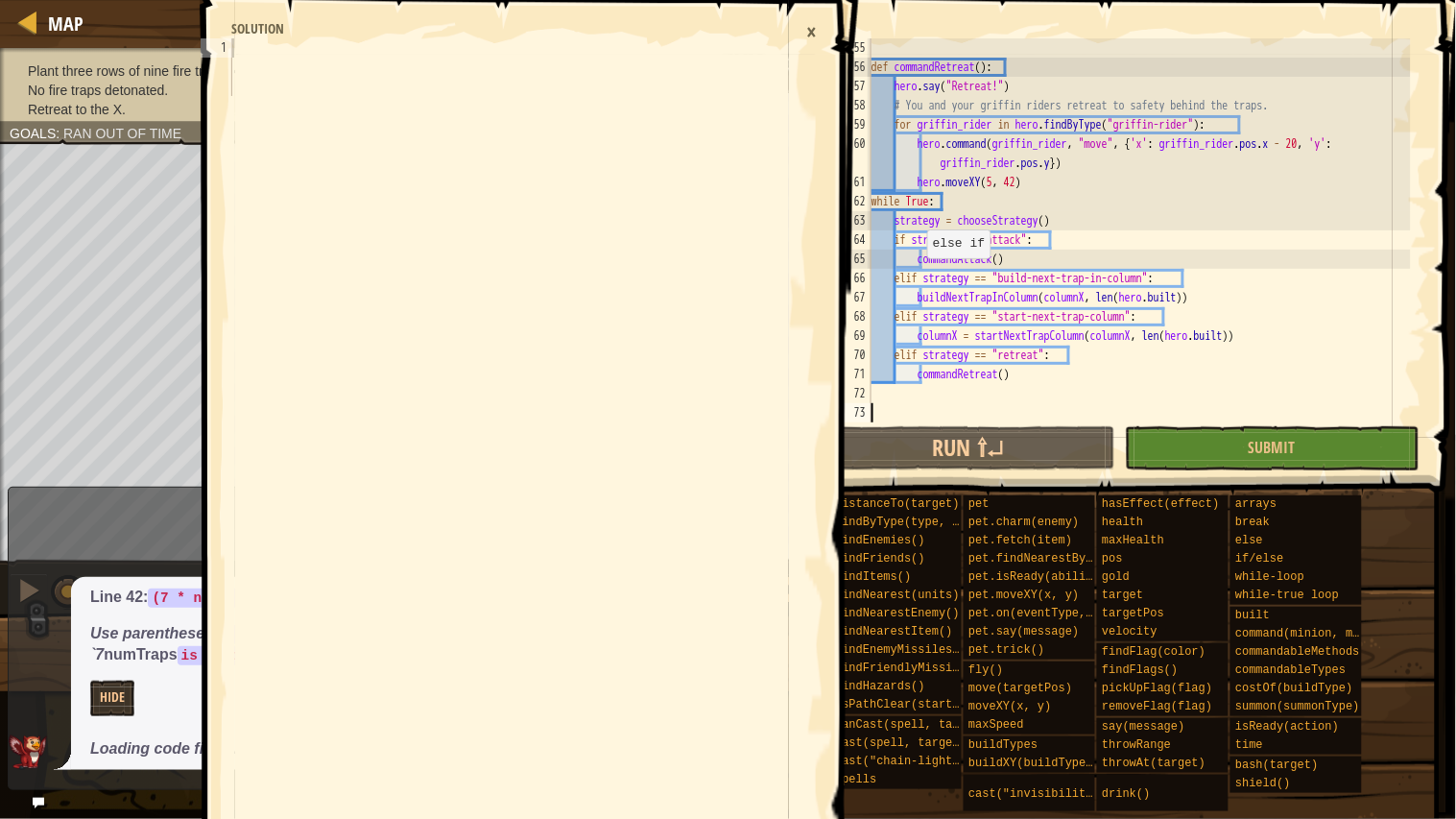 drag, startPoint x: 860, startPoint y: 19, endPoint x: 808, endPoint y: 56, distance: 63.8201 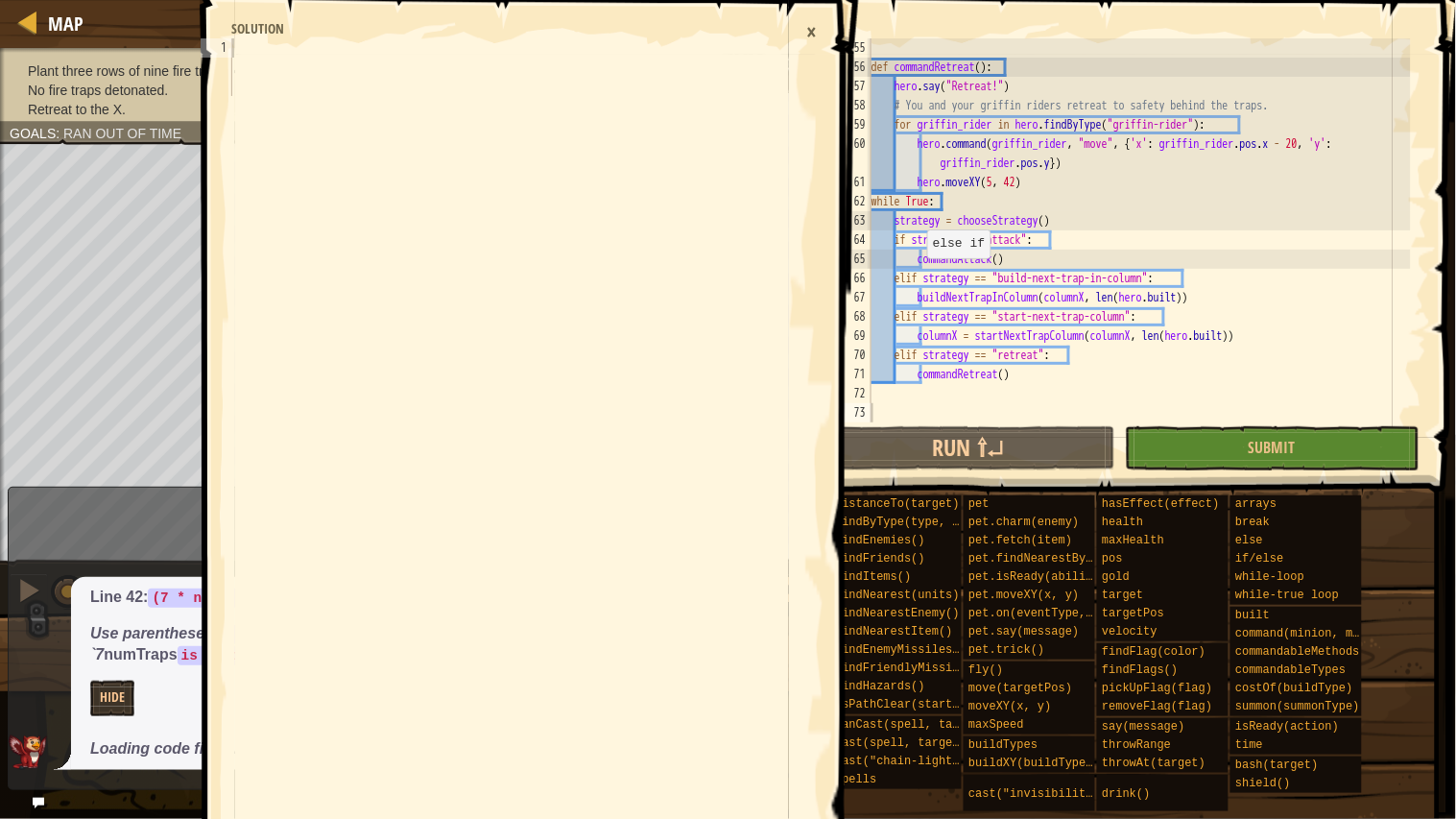 click on "×" at bounding box center [812, 32] 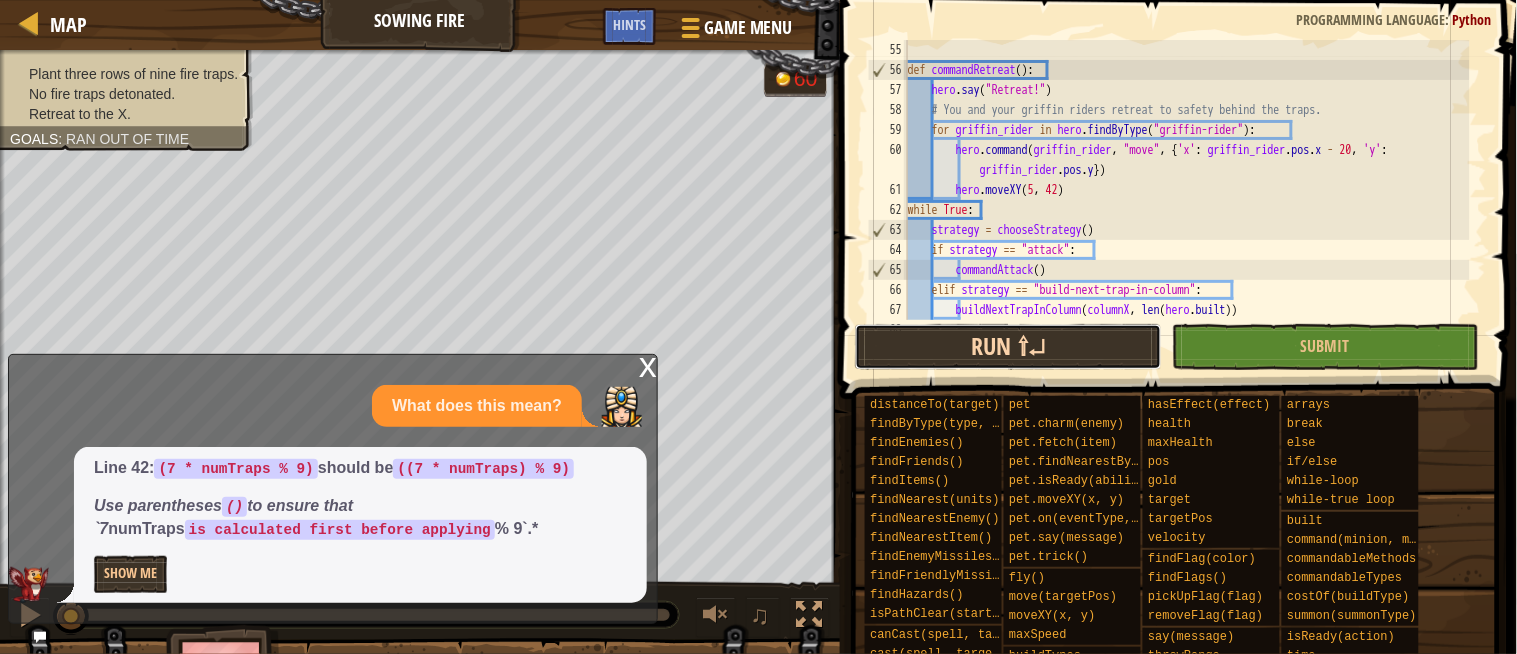 click on "Run ⇧↵" at bounding box center (1008, 347) 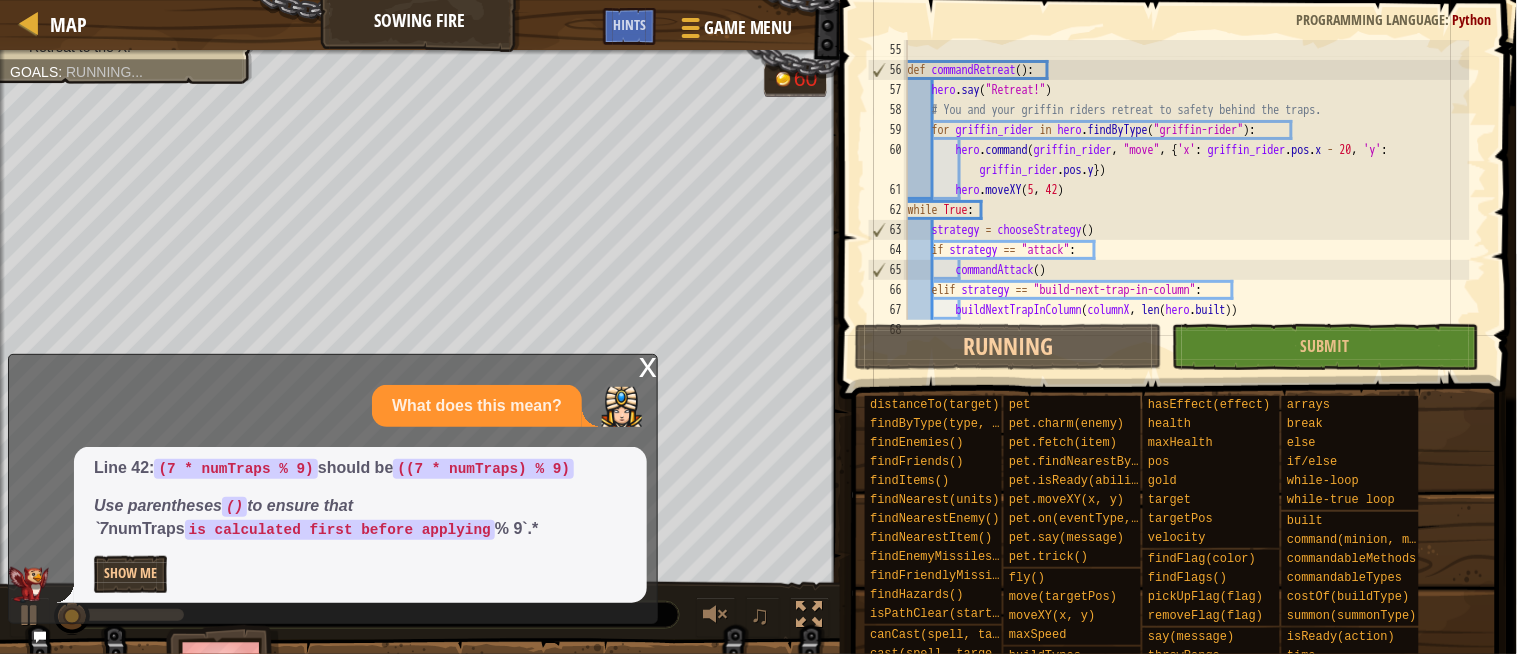 click on "Show Me" at bounding box center [360, 574] 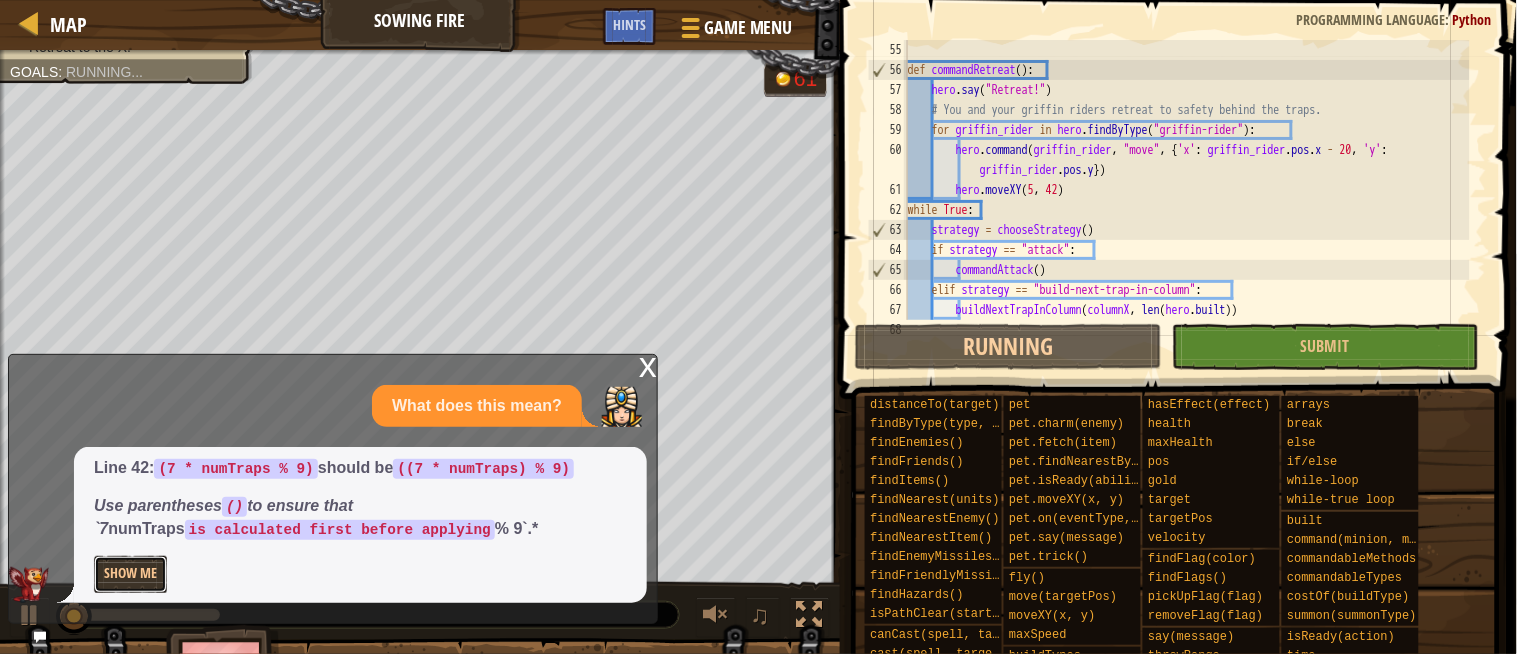 click on "Show Me" at bounding box center (130, 574) 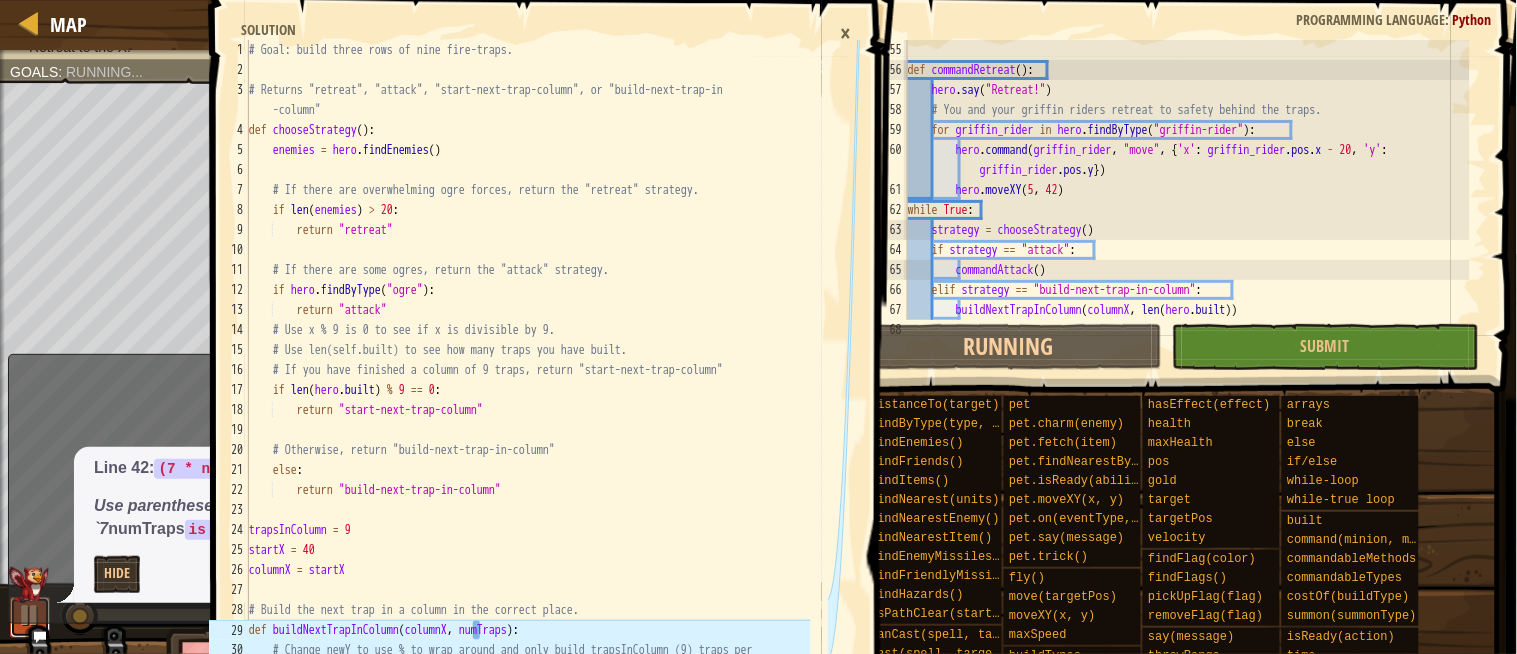 click at bounding box center (30, 615) 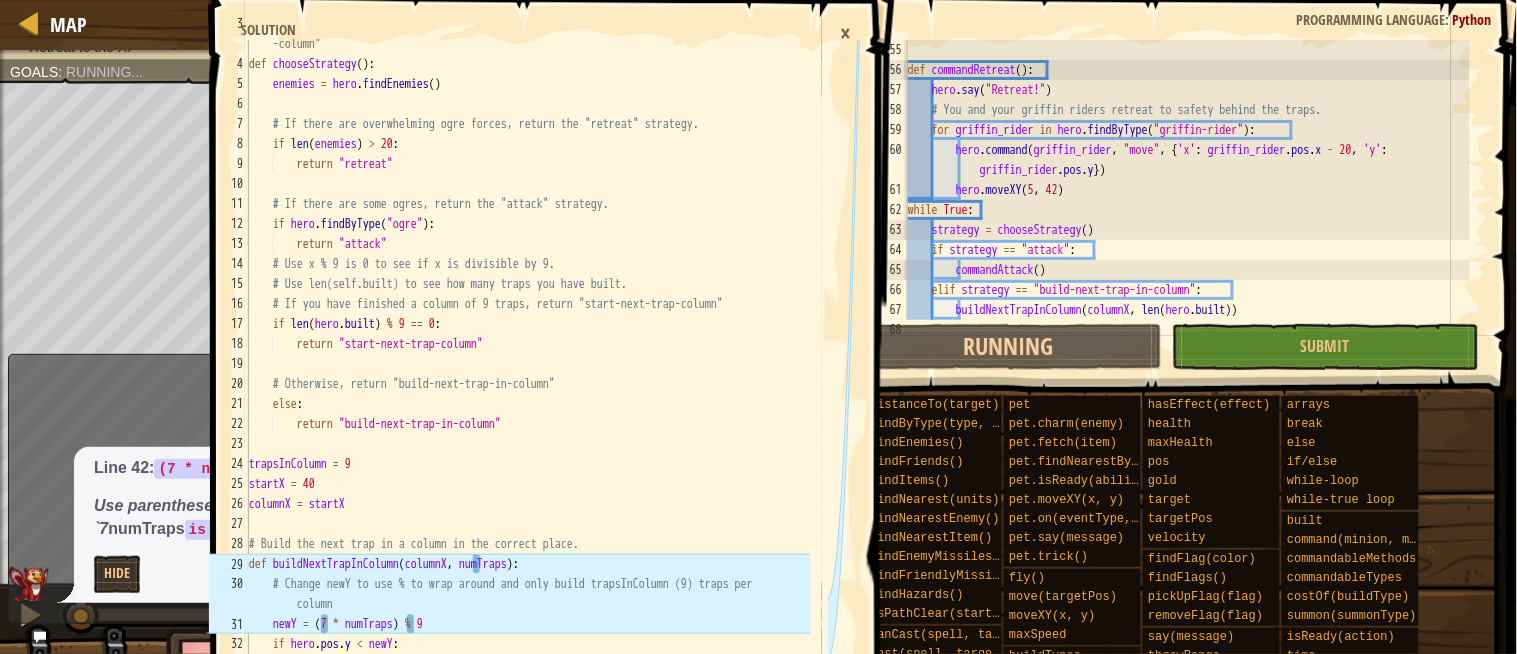 scroll, scrollTop: 180, scrollLeft: 0, axis: vertical 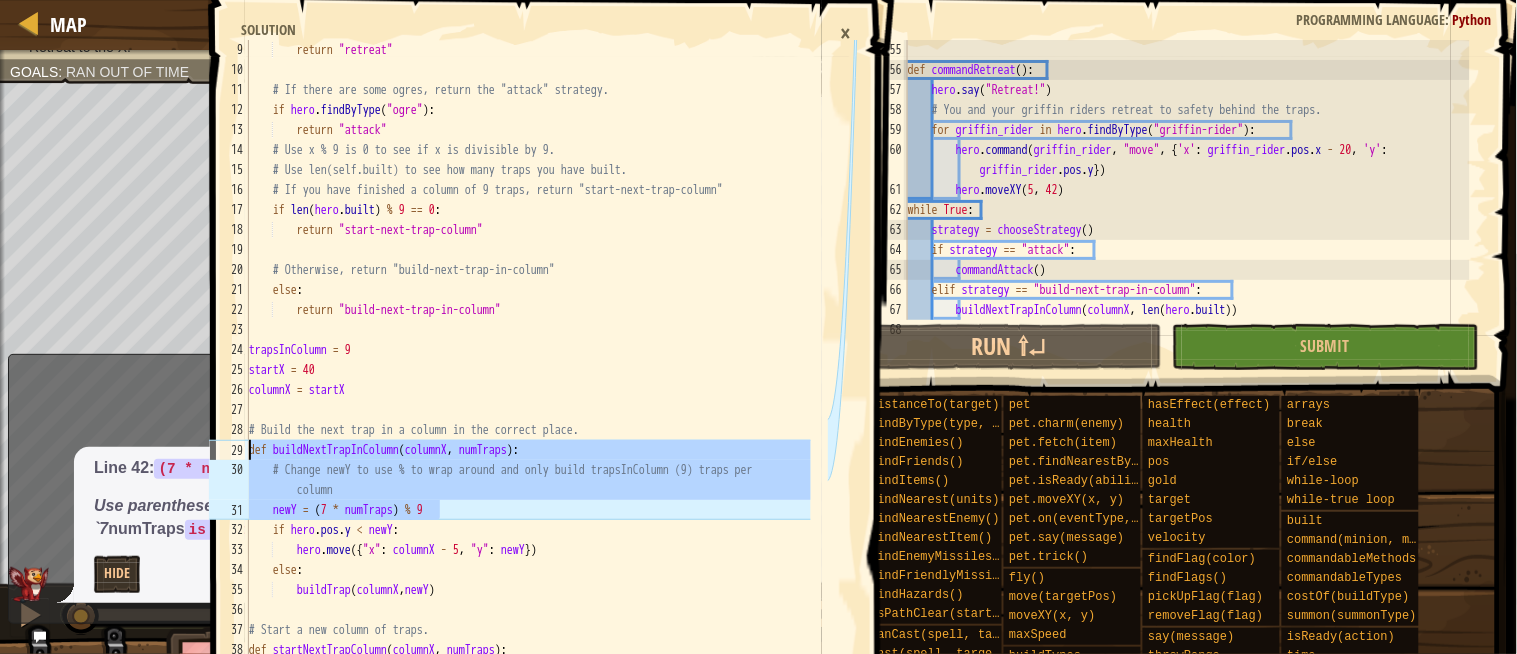 drag, startPoint x: 515, startPoint y: 505, endPoint x: 243, endPoint y: 450, distance: 277.50494 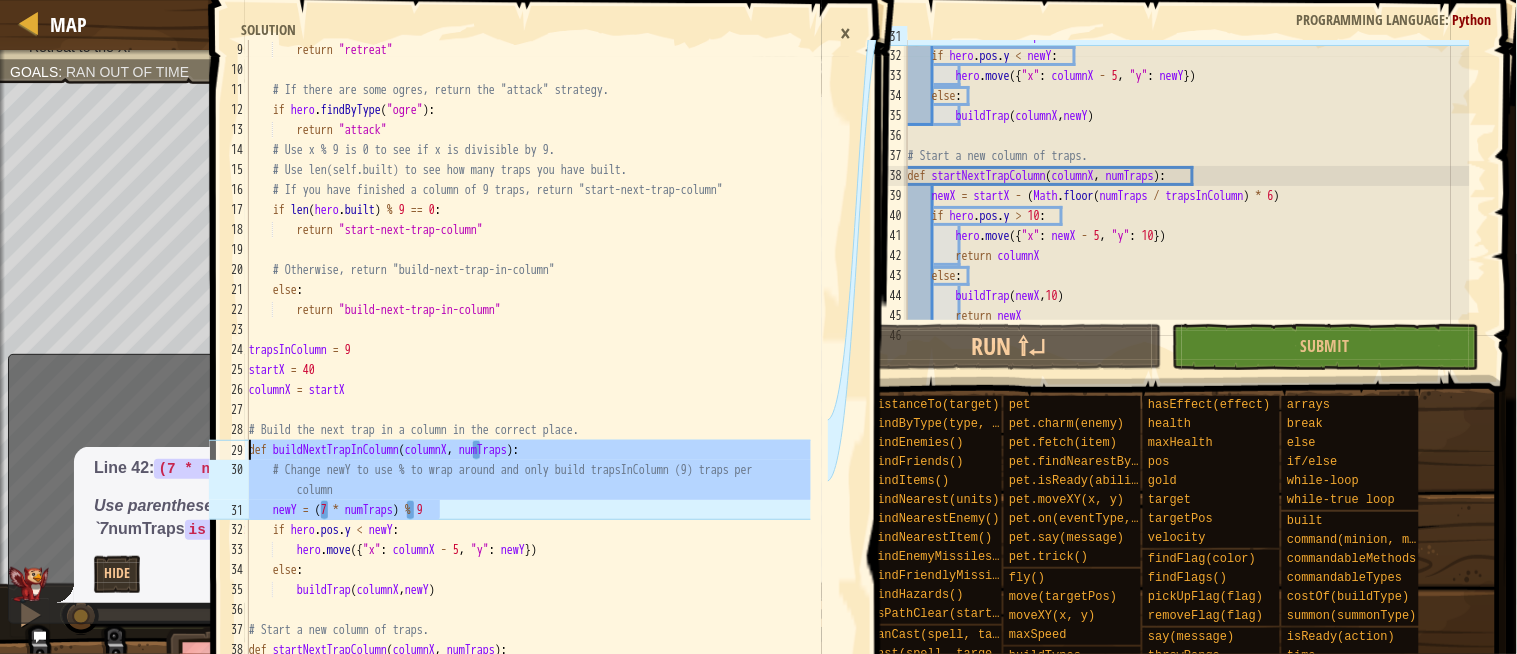 scroll, scrollTop: 587, scrollLeft: 0, axis: vertical 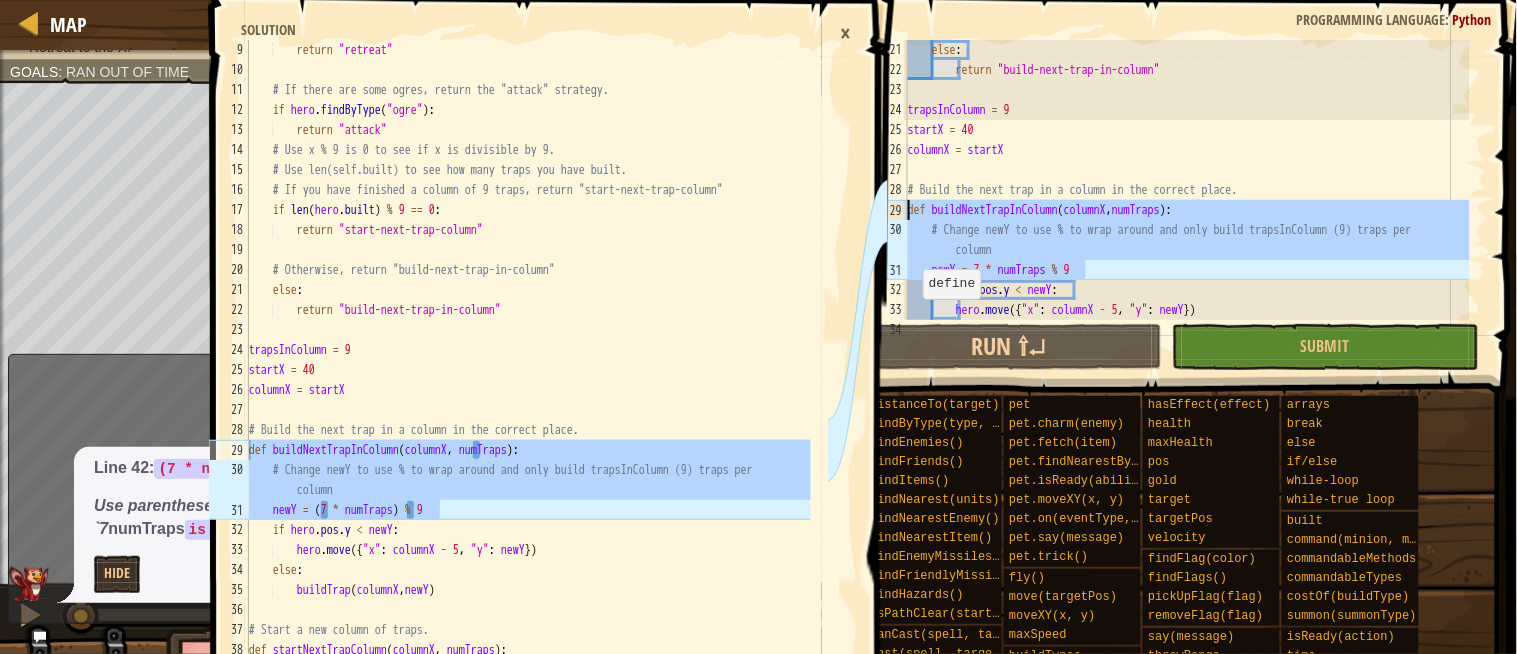 drag, startPoint x: 1108, startPoint y: 106, endPoint x: 893, endPoint y: 202, distance: 235.45912 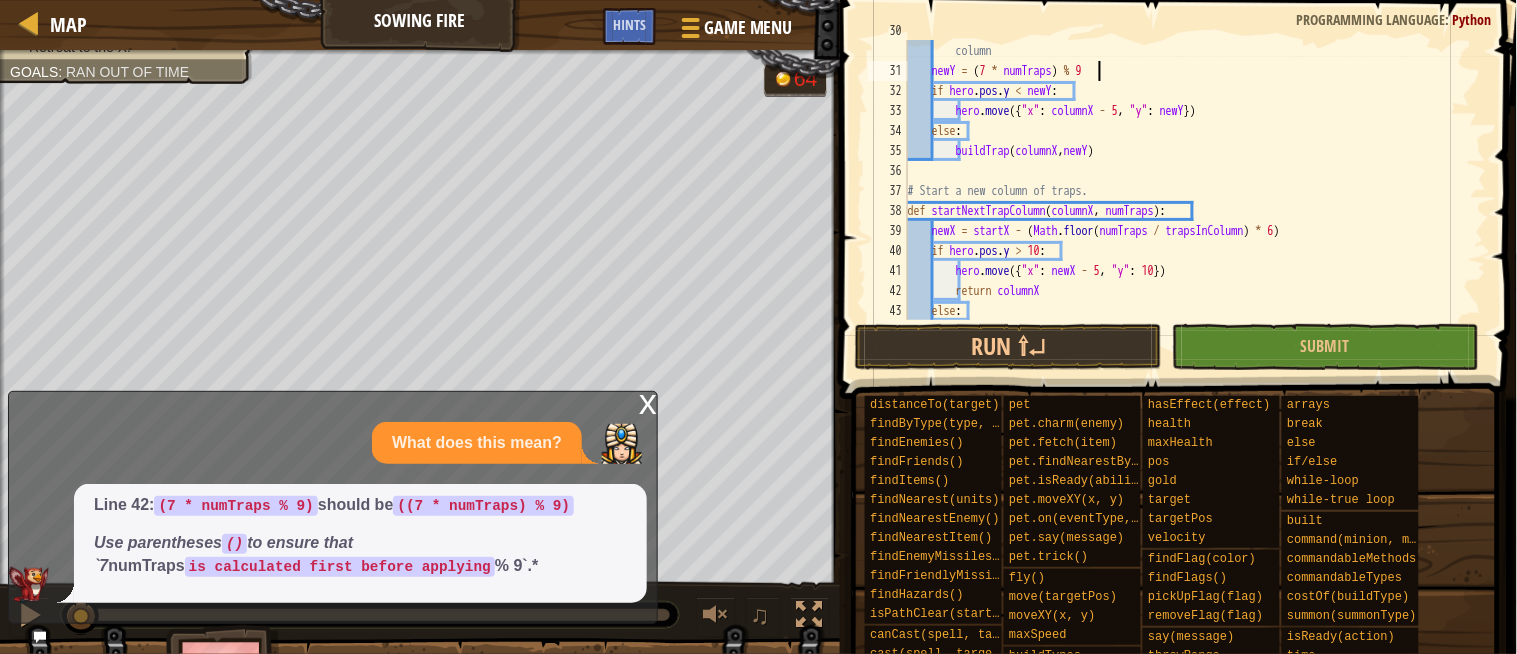scroll, scrollTop: 620, scrollLeft: 0, axis: vertical 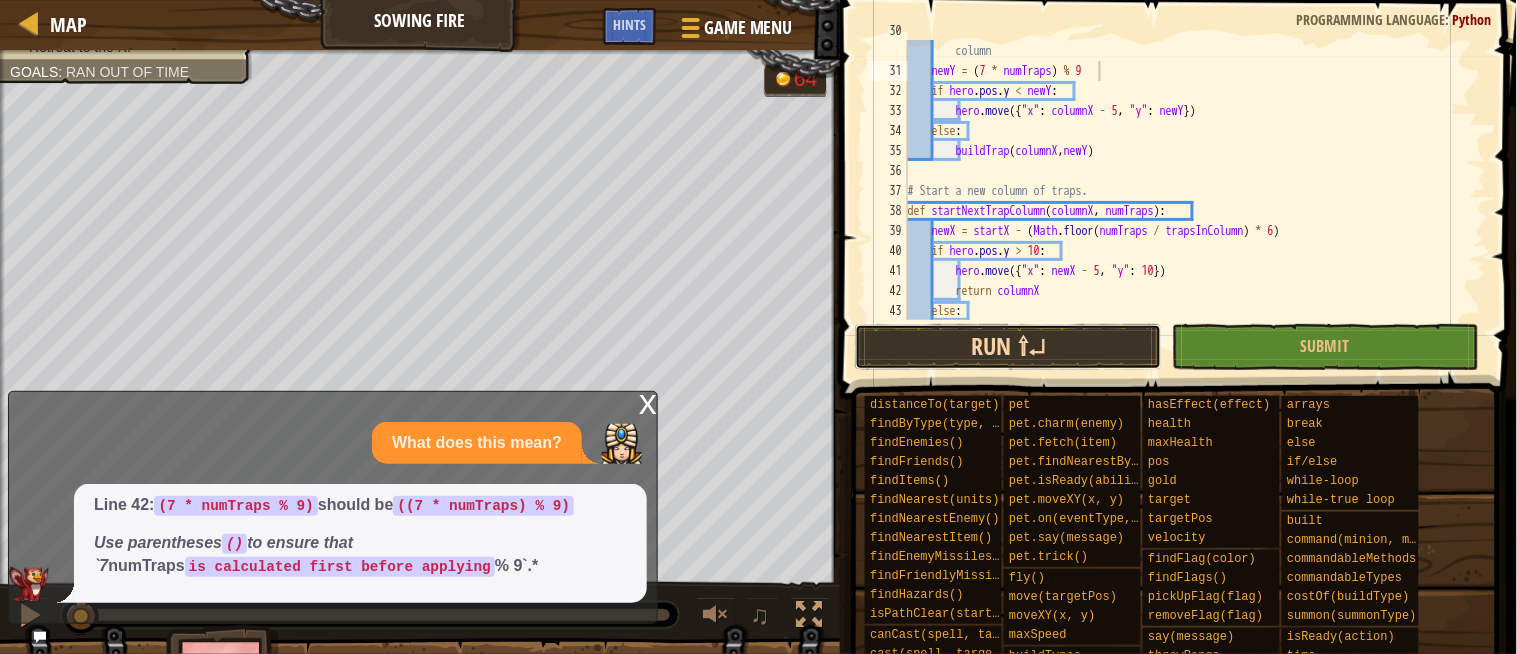 click on "Run ⇧↵" at bounding box center [1008, 347] 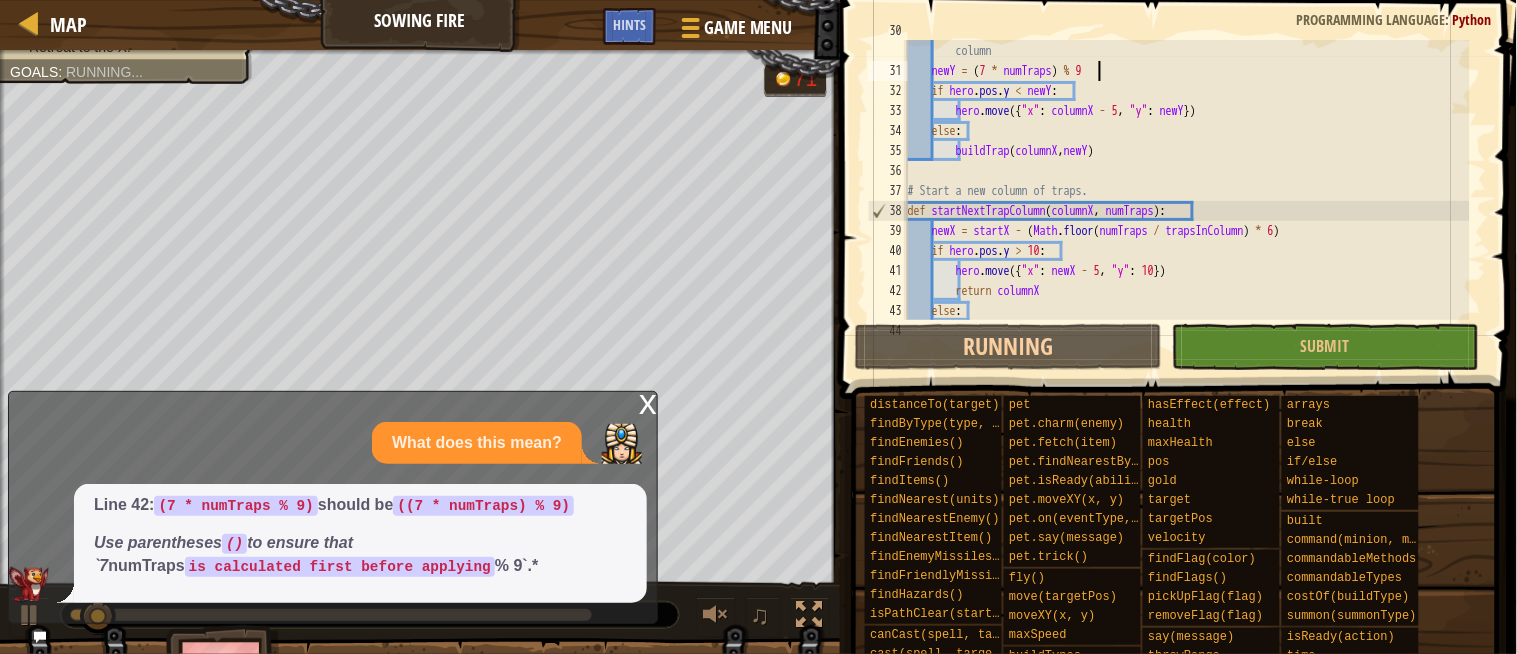 click on "x" at bounding box center (648, 402) 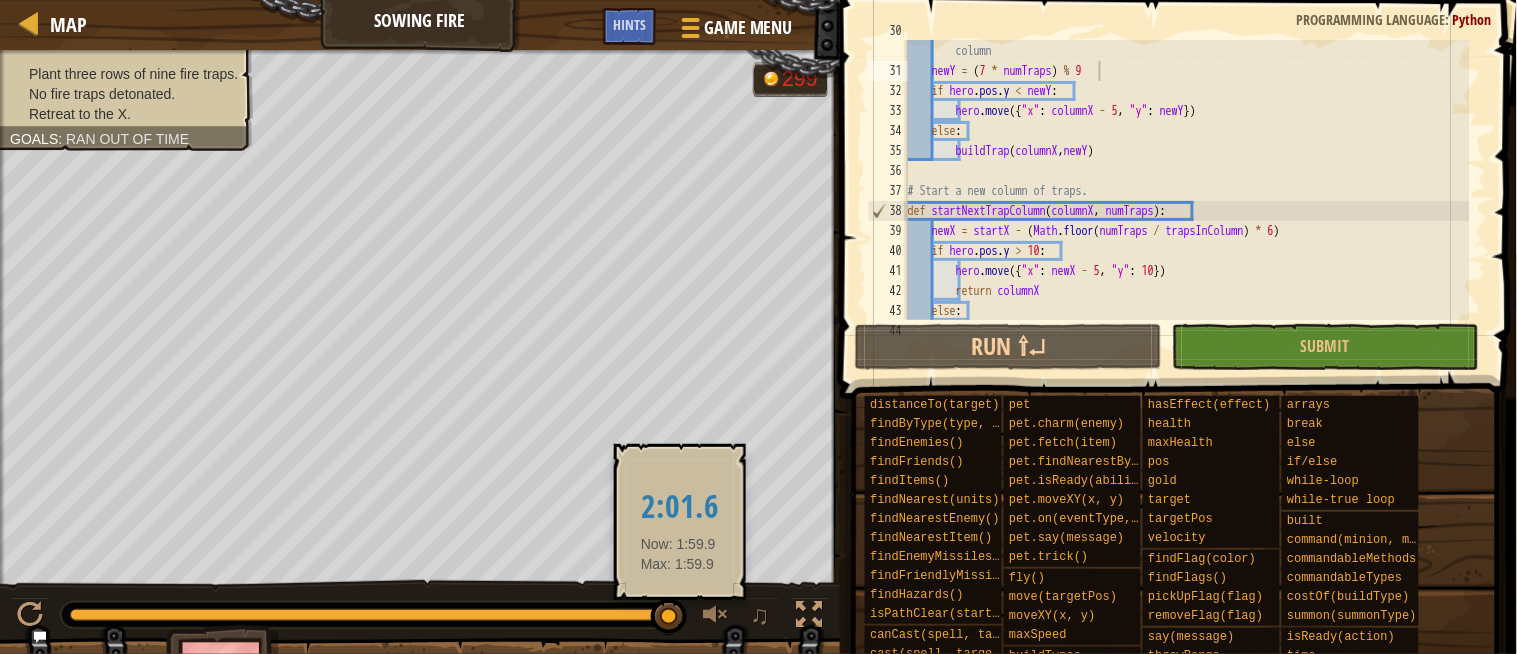 drag, startPoint x: 114, startPoint y: 614, endPoint x: 678, endPoint y: 622, distance: 564.05676 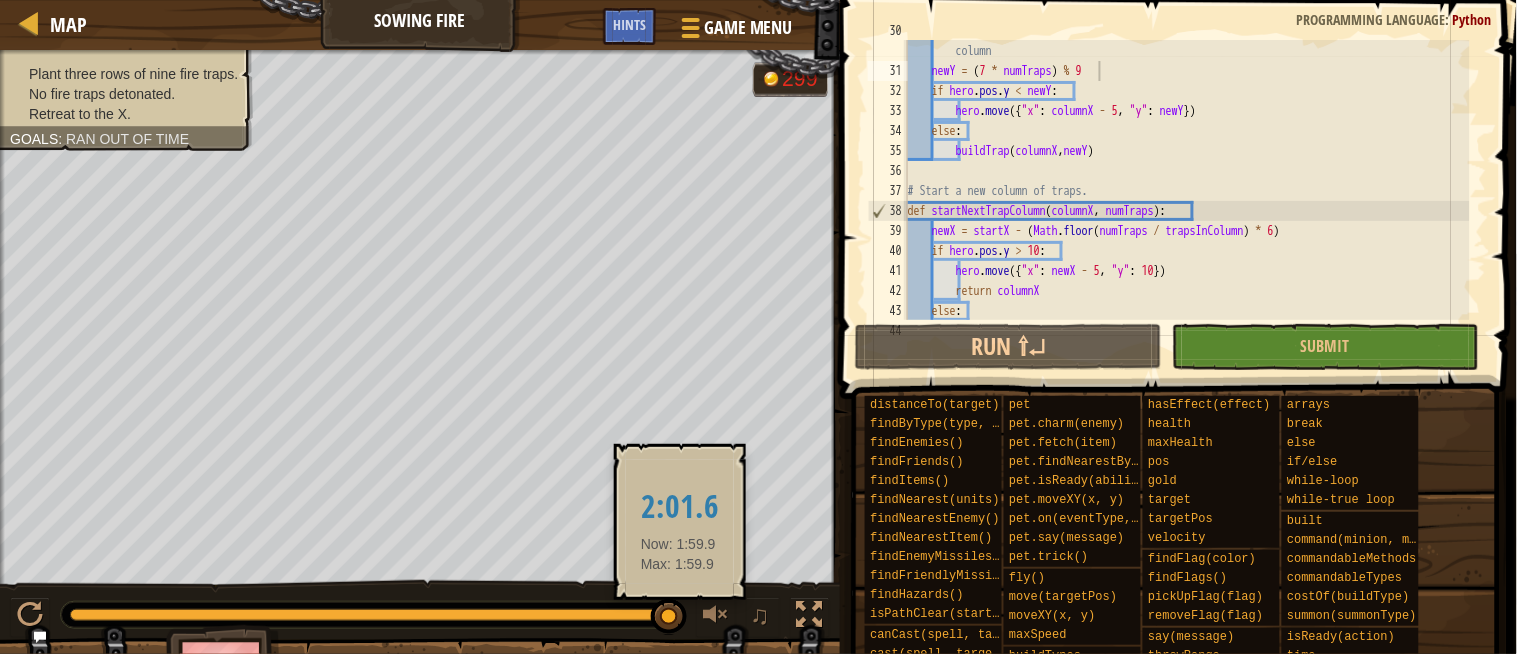 click at bounding box center (669, 617) 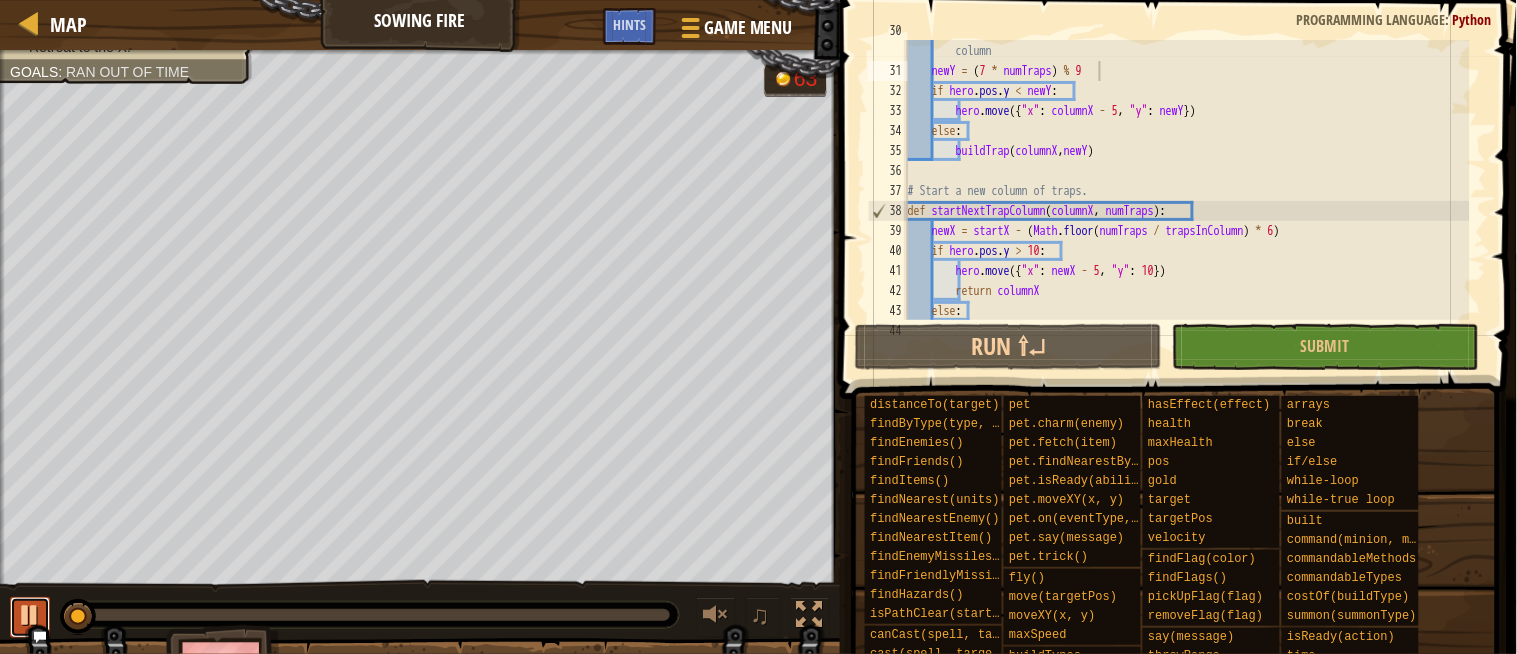 click at bounding box center [30, 615] 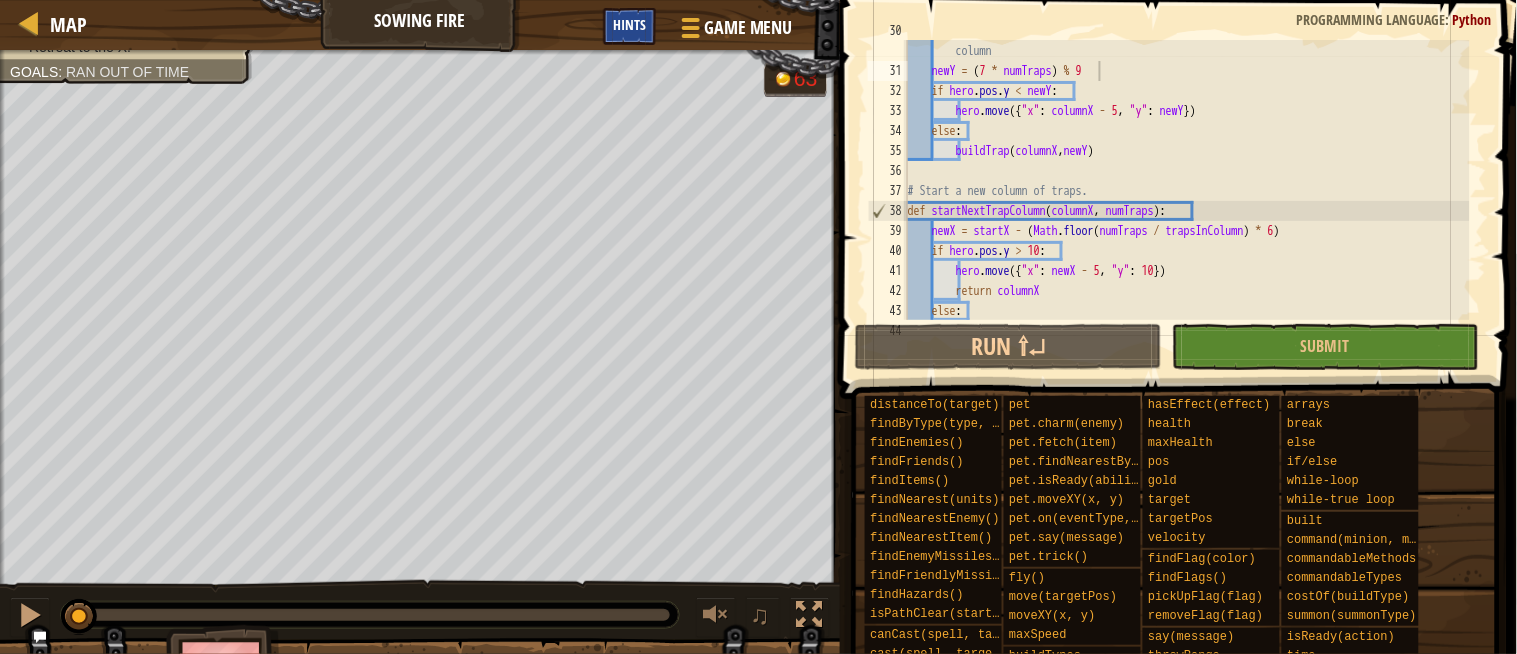 click on "Hints" at bounding box center (629, 26) 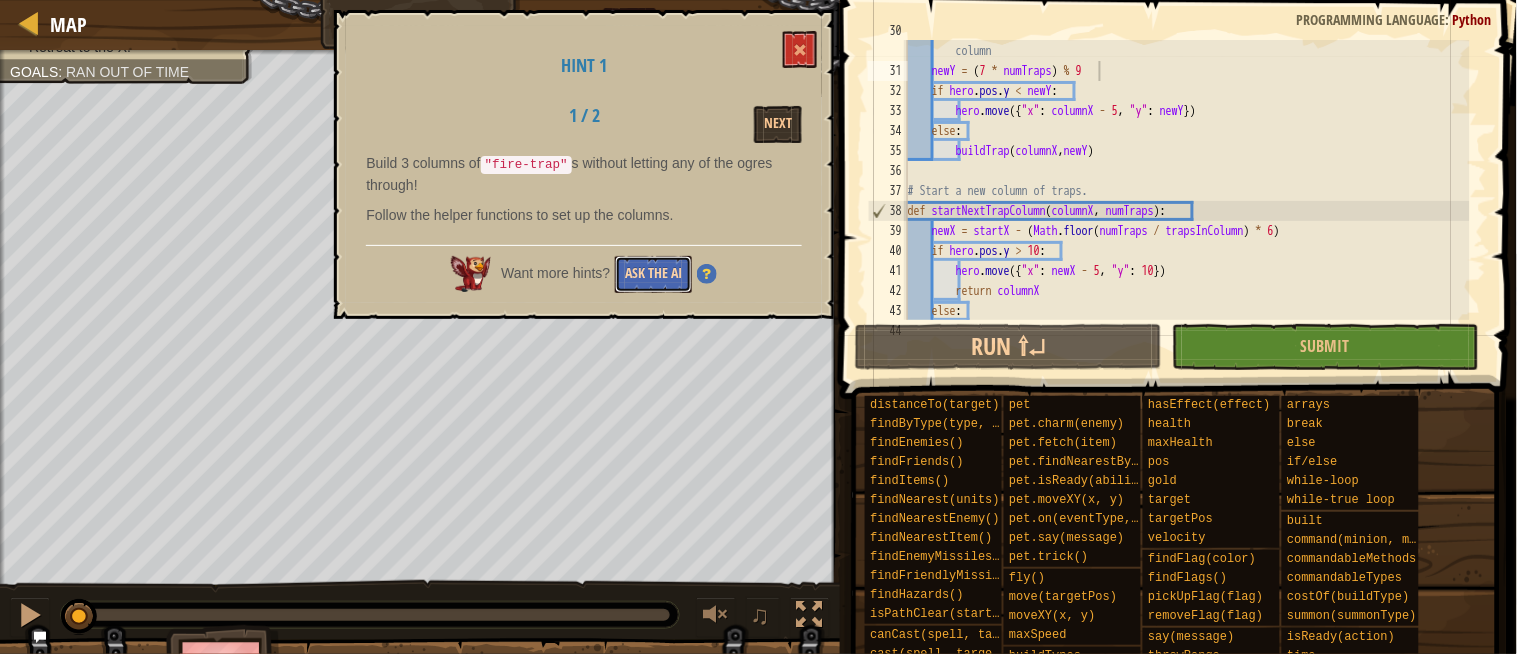 click on "Ask the AI" at bounding box center [653, 274] 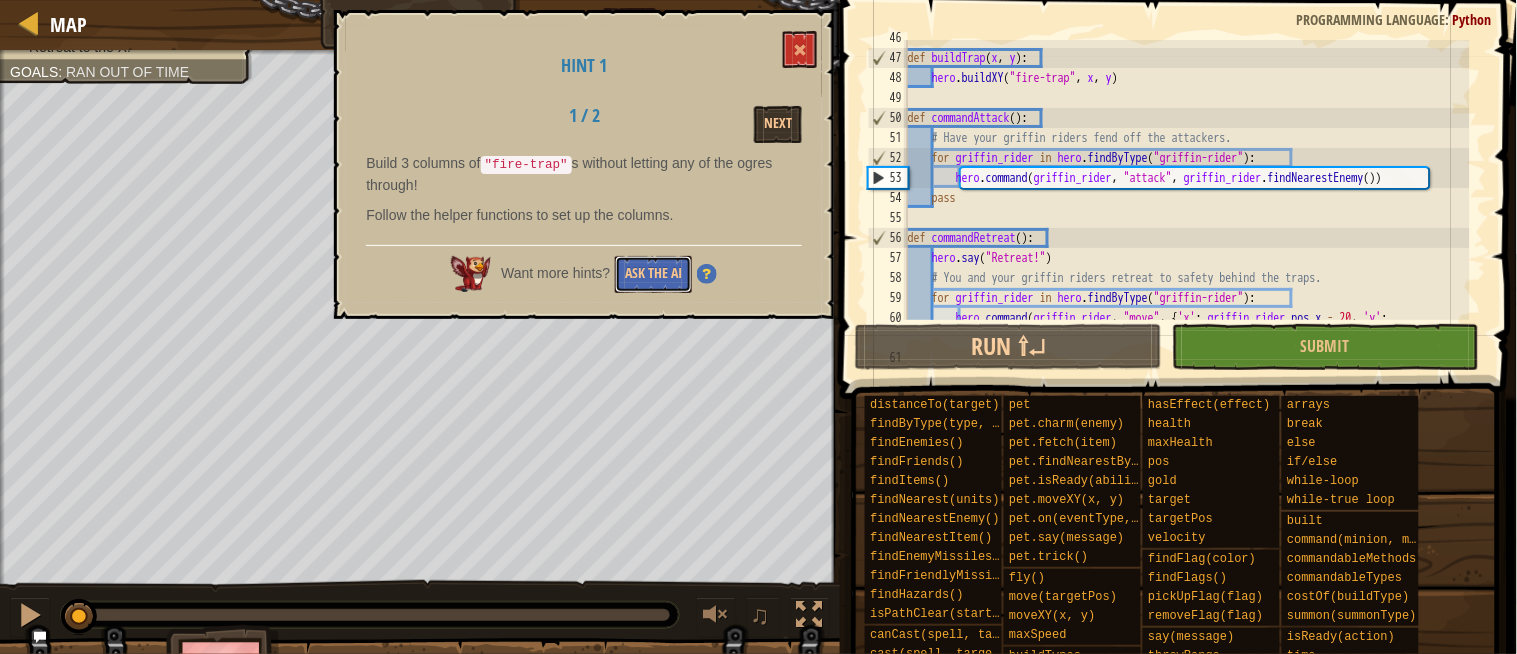 scroll, scrollTop: 1018, scrollLeft: 0, axis: vertical 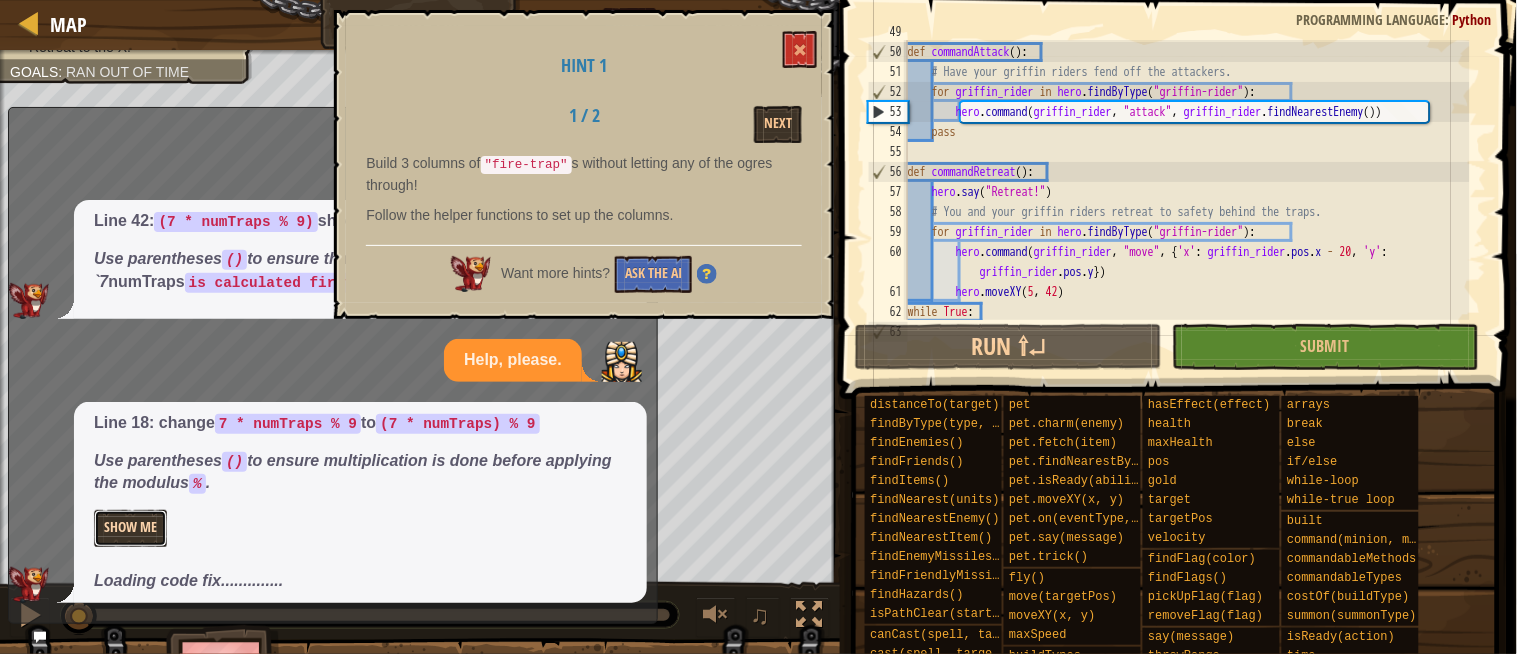 click on "Show Me" at bounding box center (130, 528) 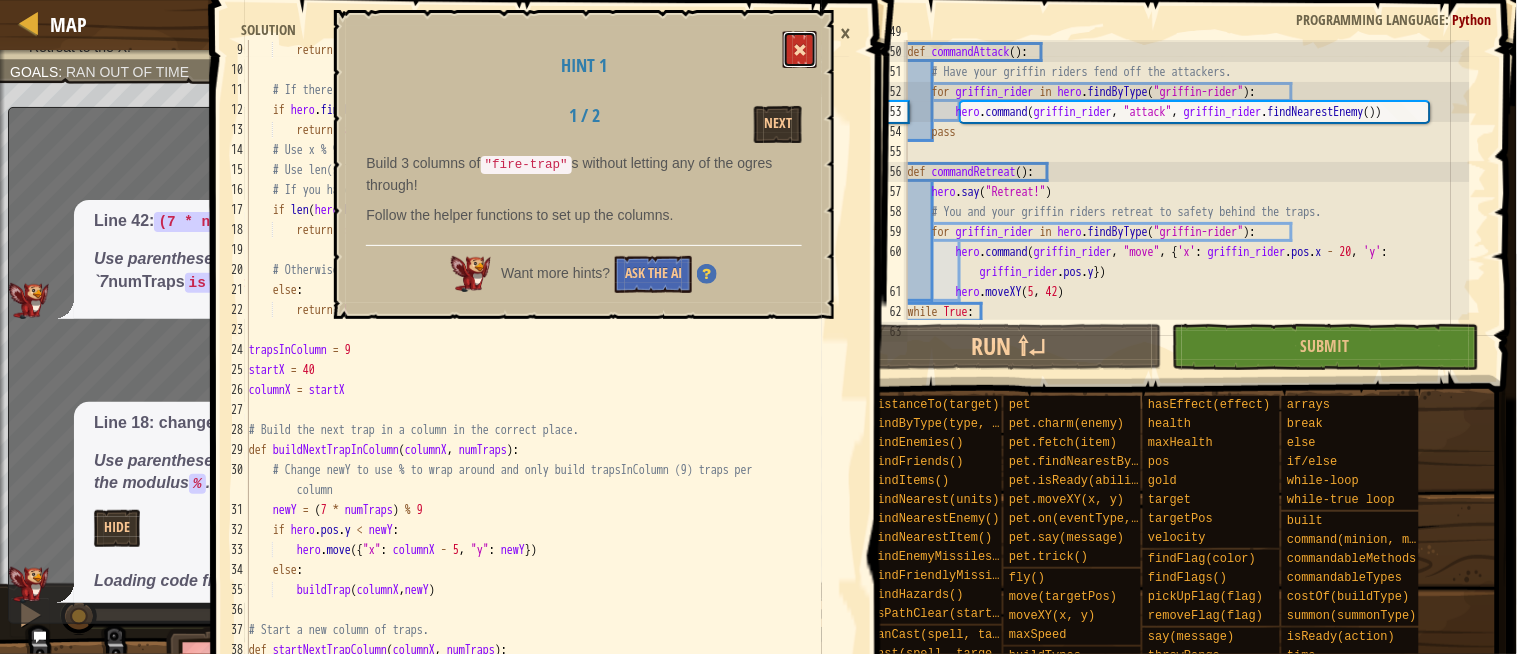 click at bounding box center (800, 50) 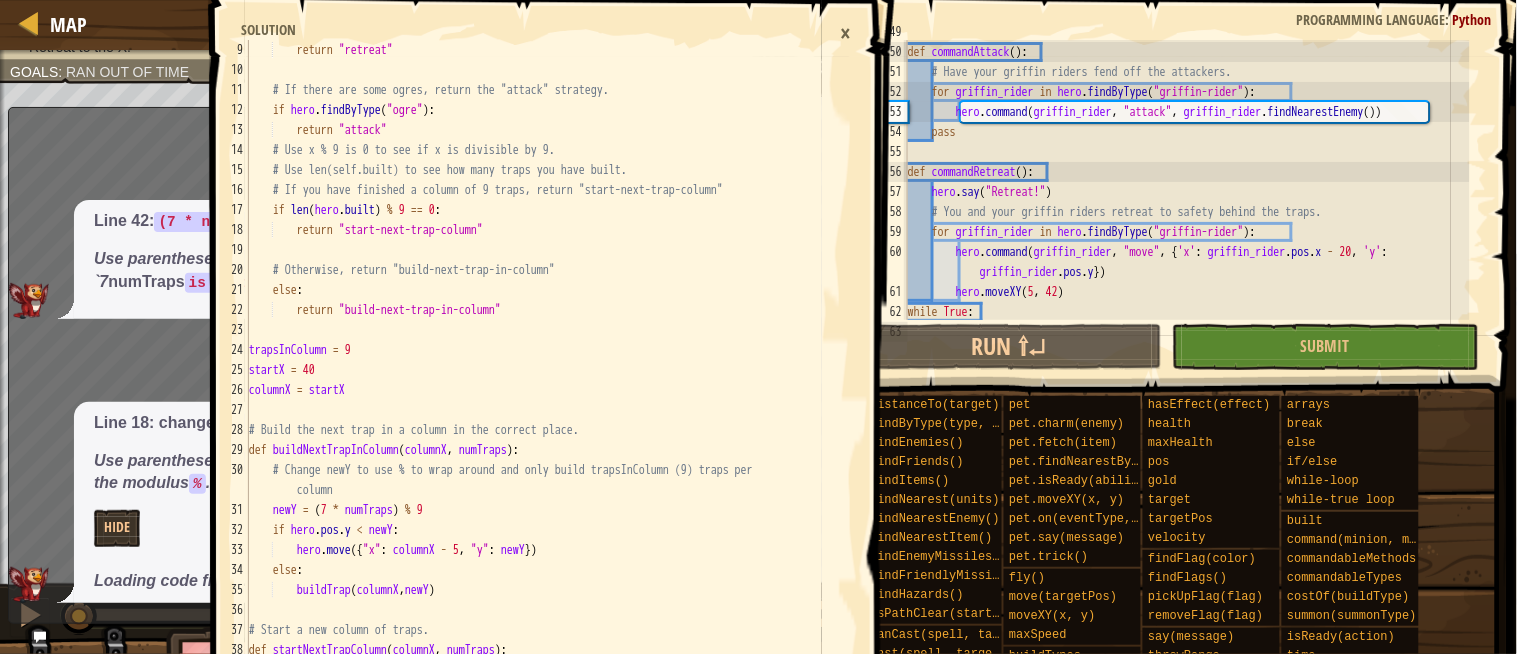 click on "×" at bounding box center [846, 33] 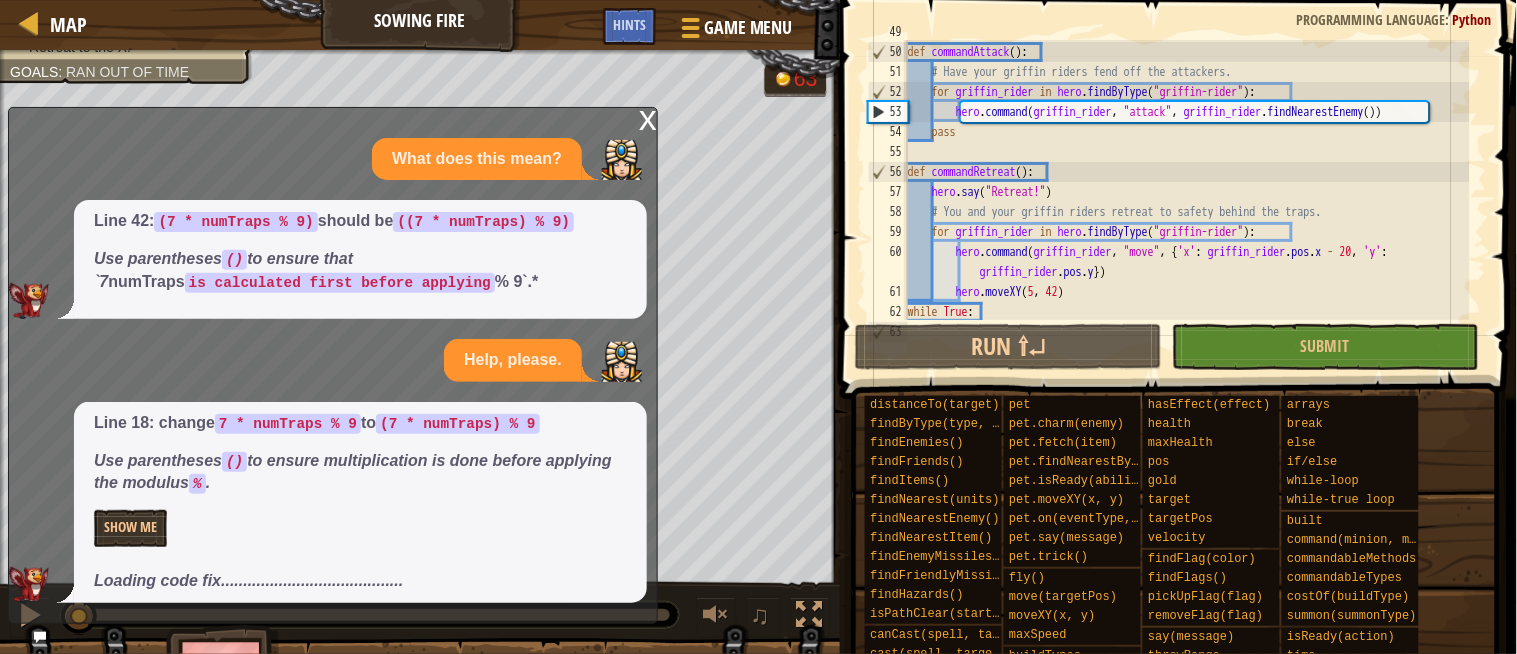 click on "Line 18: change  7 * numTraps % 9  to  (7 * numTraps) % 9
Use parentheses  ()  to ensure multiplication is done before applying the modulus  % .
Show Me Loading code fix........................................." at bounding box center (360, 502) 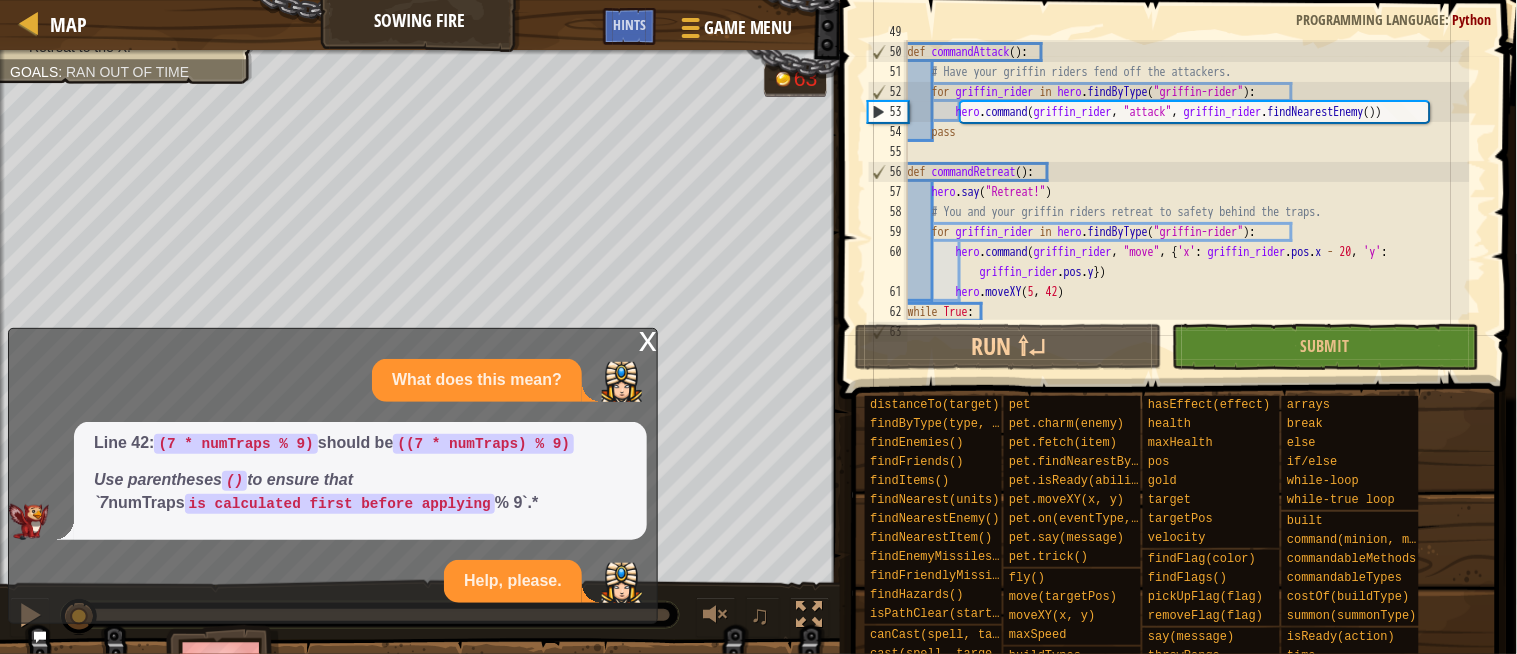 click at bounding box center (1180, 171) 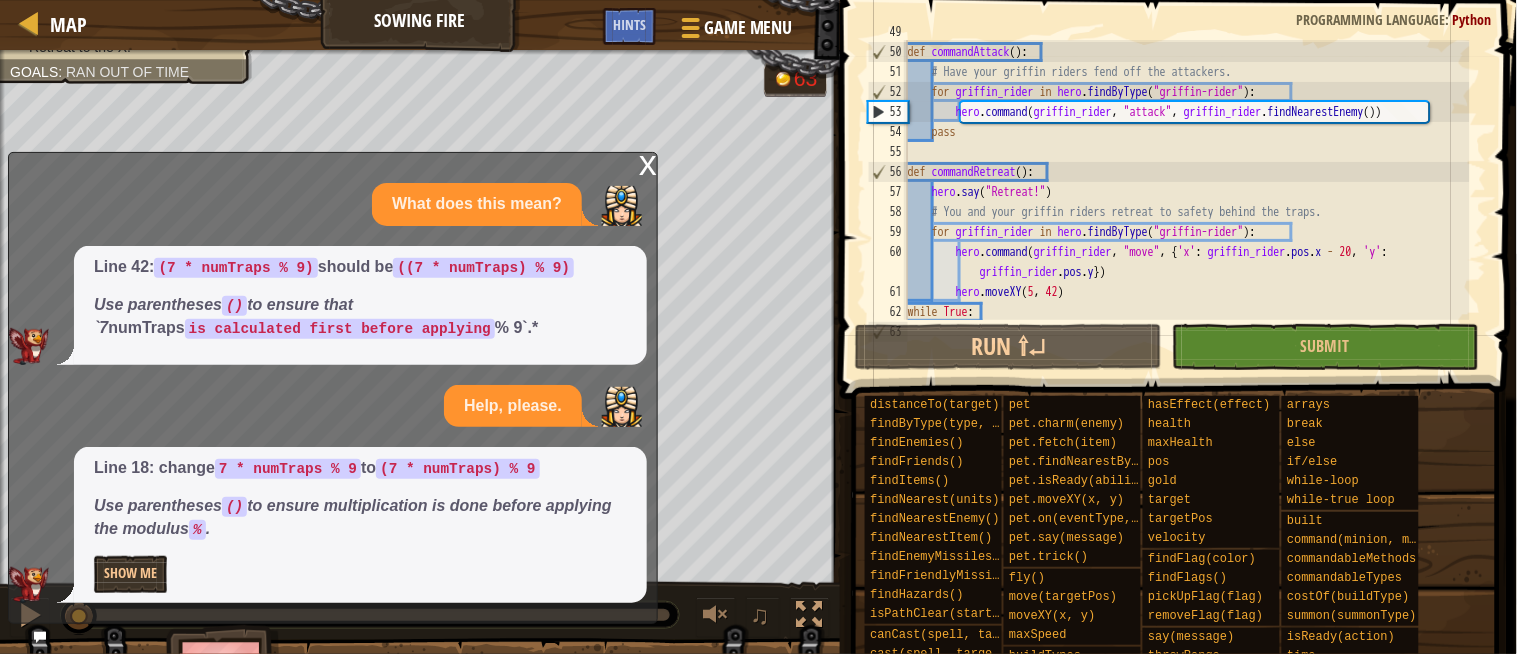 click on "def   commandAttack ( ) :      # Have your griffin riders fend off the attackers.      for   griffin_rider   in   hero . findByType ( "griffin-rider" ) :          hero . command ( griffin_rider ,   "attack" ,   griffin_rider . findNearestEnemy ( ))      pass def   commandRetreat ( ) :      hero . say ( "Retreat!" )      # You and your griffin riders retreat to safety behind the traps.      for   griffin_rider   in   hero . findByType ( "griffin-rider" ) :          hero . command ( griffin_rider ,   "move" ,   { 'x' :   griffin_rider . pos . x   -   20 ,   'y' :                griffin_rider . pos . y })          hero . moveXY ( 5 ,   42 ) while   True :" at bounding box center [1187, 182] 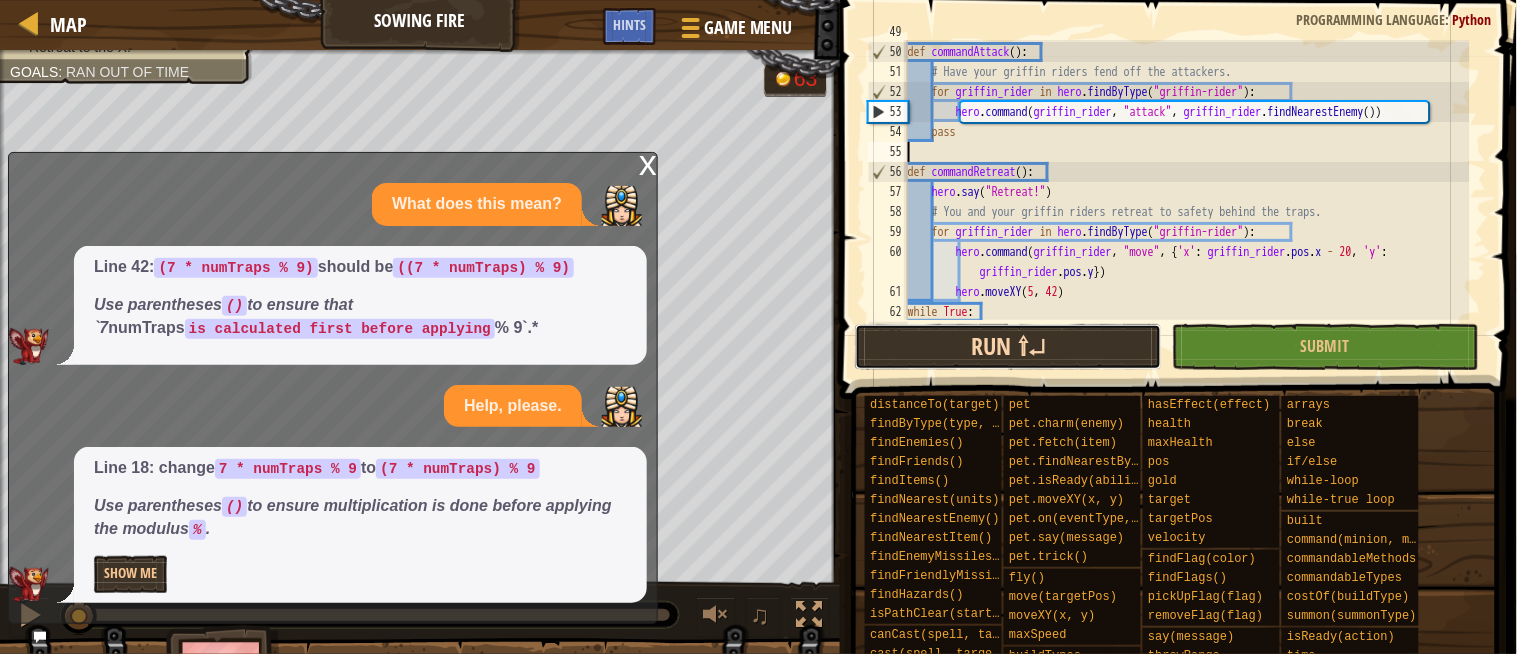 click on "Run ⇧↵" at bounding box center (1008, 347) 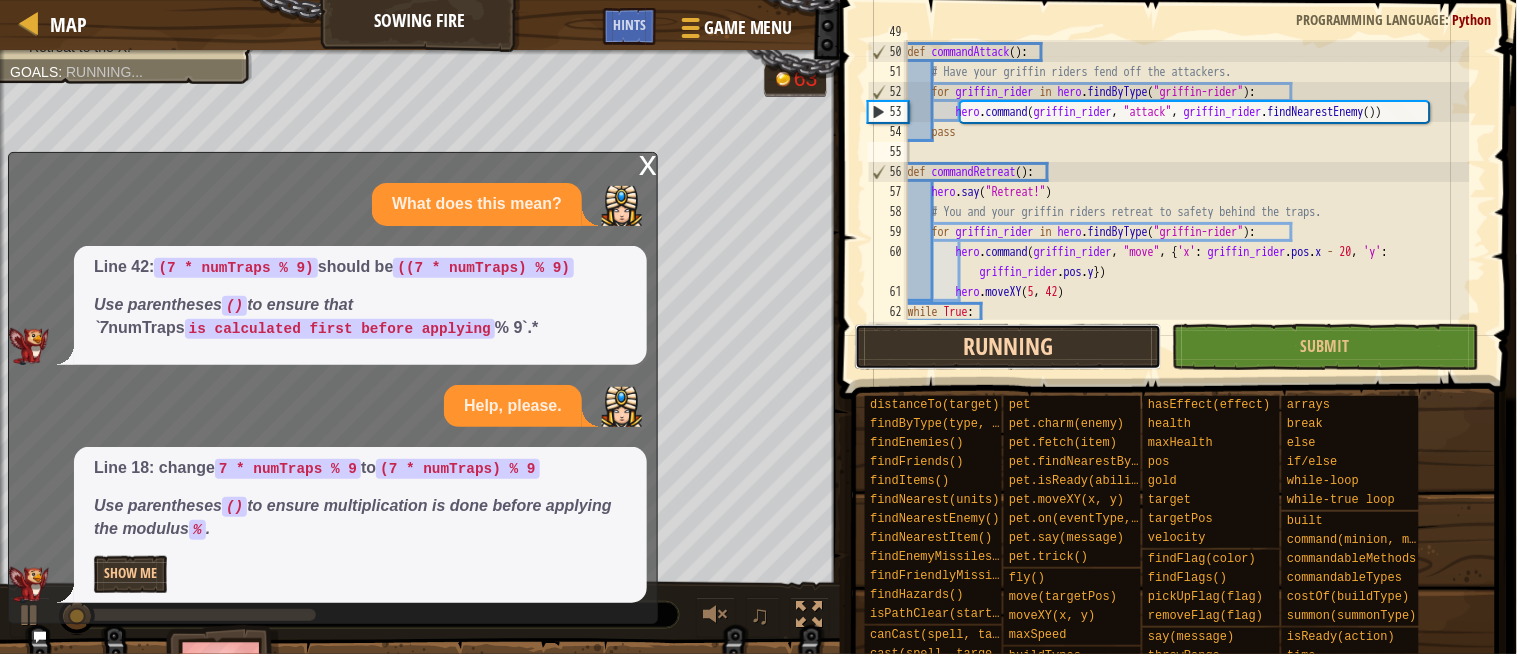 click on "Running" at bounding box center [1008, 347] 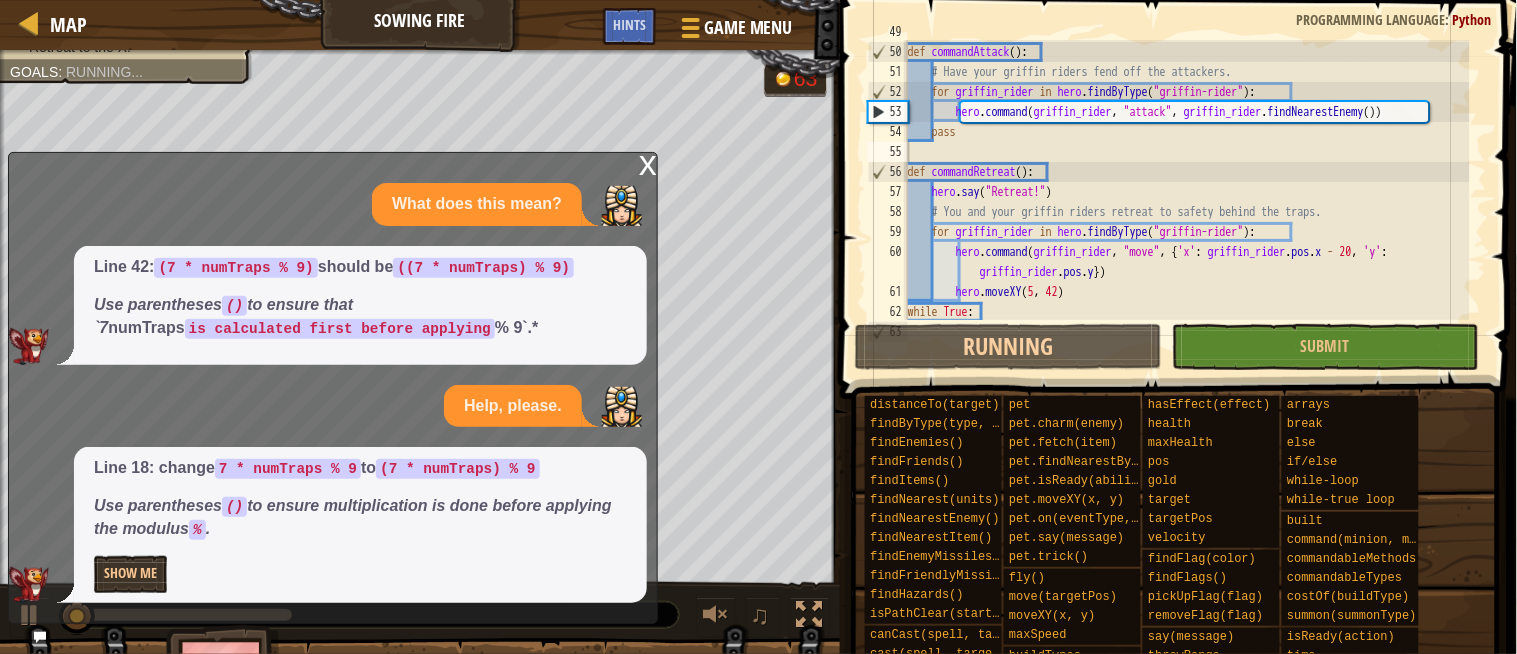 click on "x What does this mean?
Line 42:  (7 * numTraps % 9)  should be  ((7 * numTraps) % 9)
Use parentheses  ()  to ensure that `7   numTraps is calculated first before applying % 9`.*
Help, please.
Line 18: change  7 * numTraps % 9  to  (7 * numTraps) % 9
Use parentheses  ()  to ensure multiplication is done before applying the modulus  % .
Show Me" at bounding box center (333, 388) 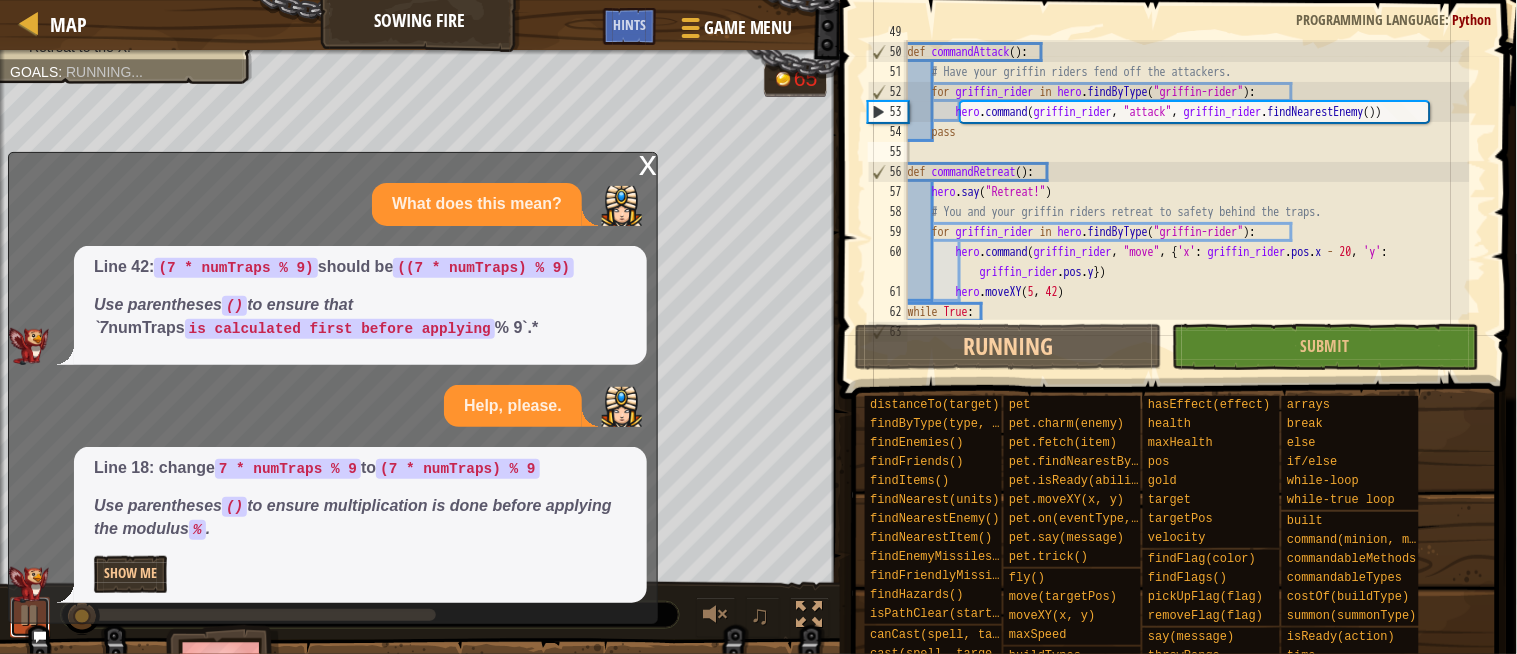 click at bounding box center [30, 617] 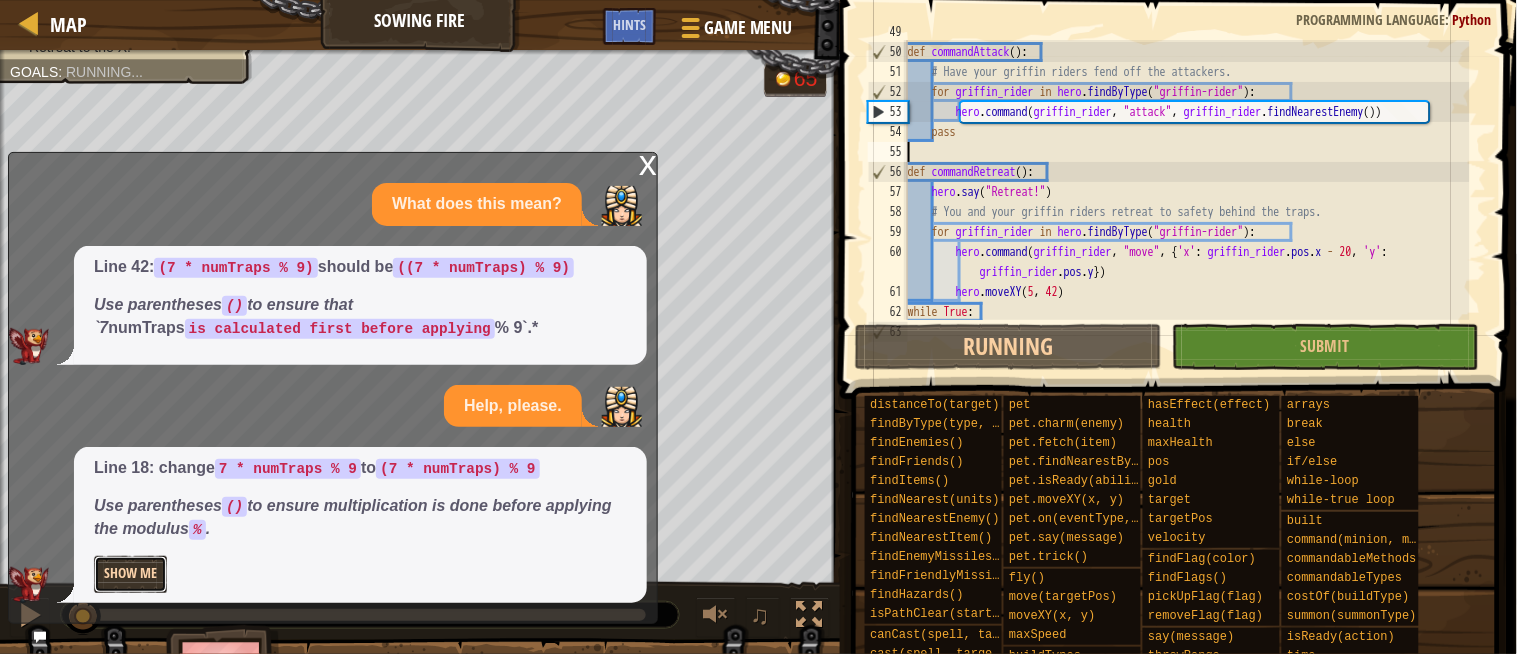 click on "Show Me" at bounding box center [130, 574] 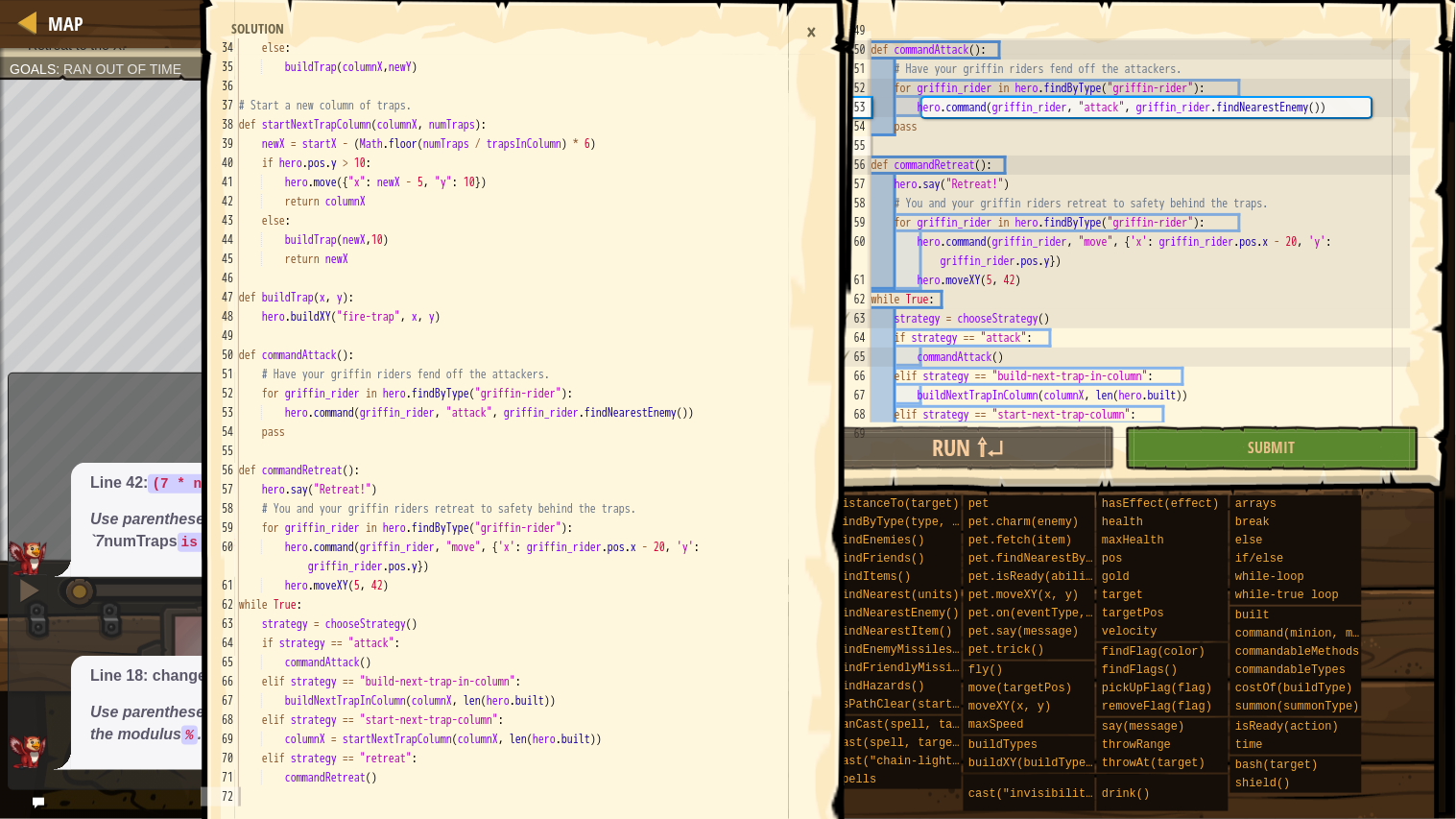 scroll, scrollTop: 672, scrollLeft: 0, axis: vertical 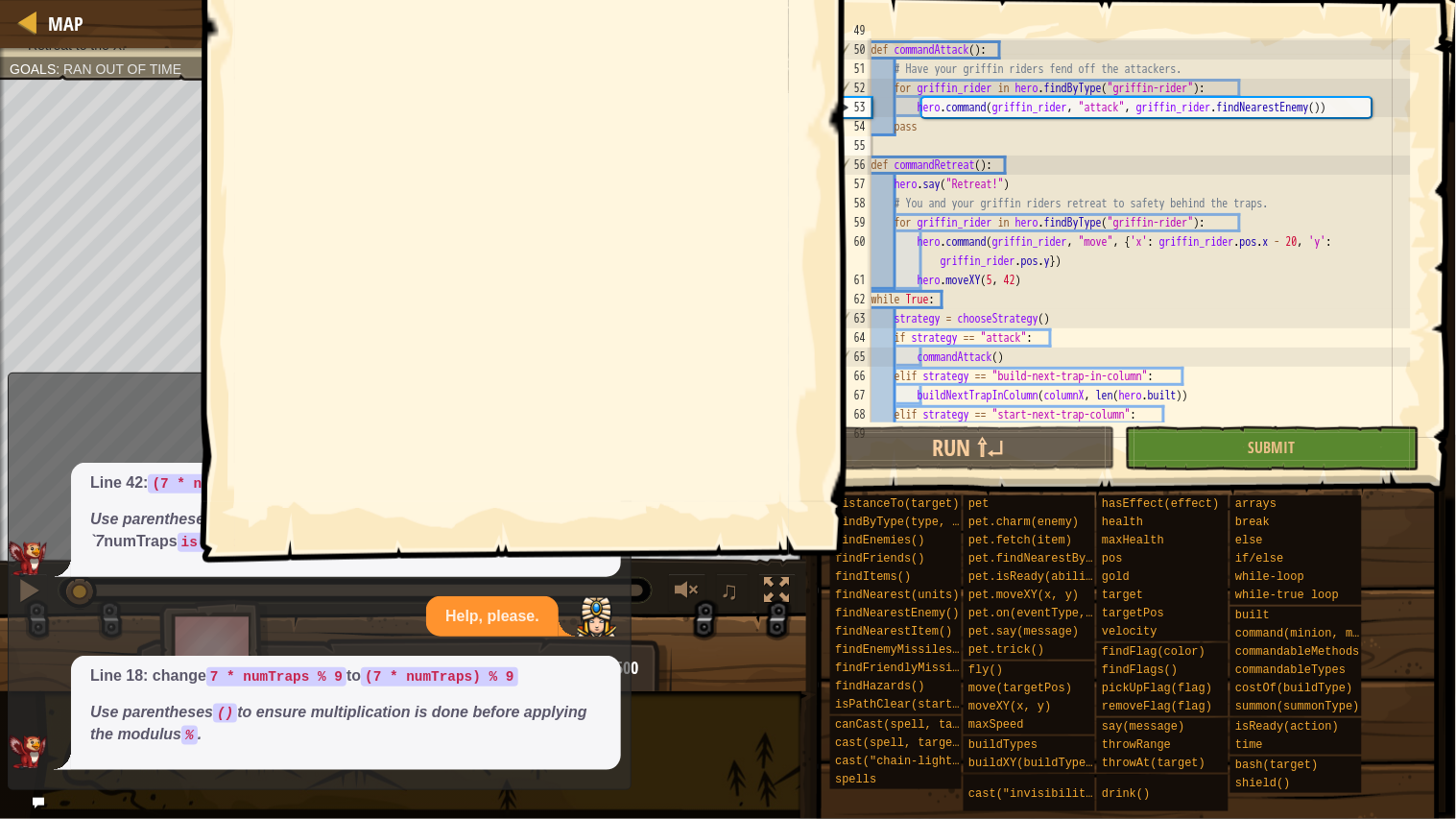 drag, startPoint x: 484, startPoint y: 783, endPoint x: 429, endPoint y: 778, distance: 55.22681 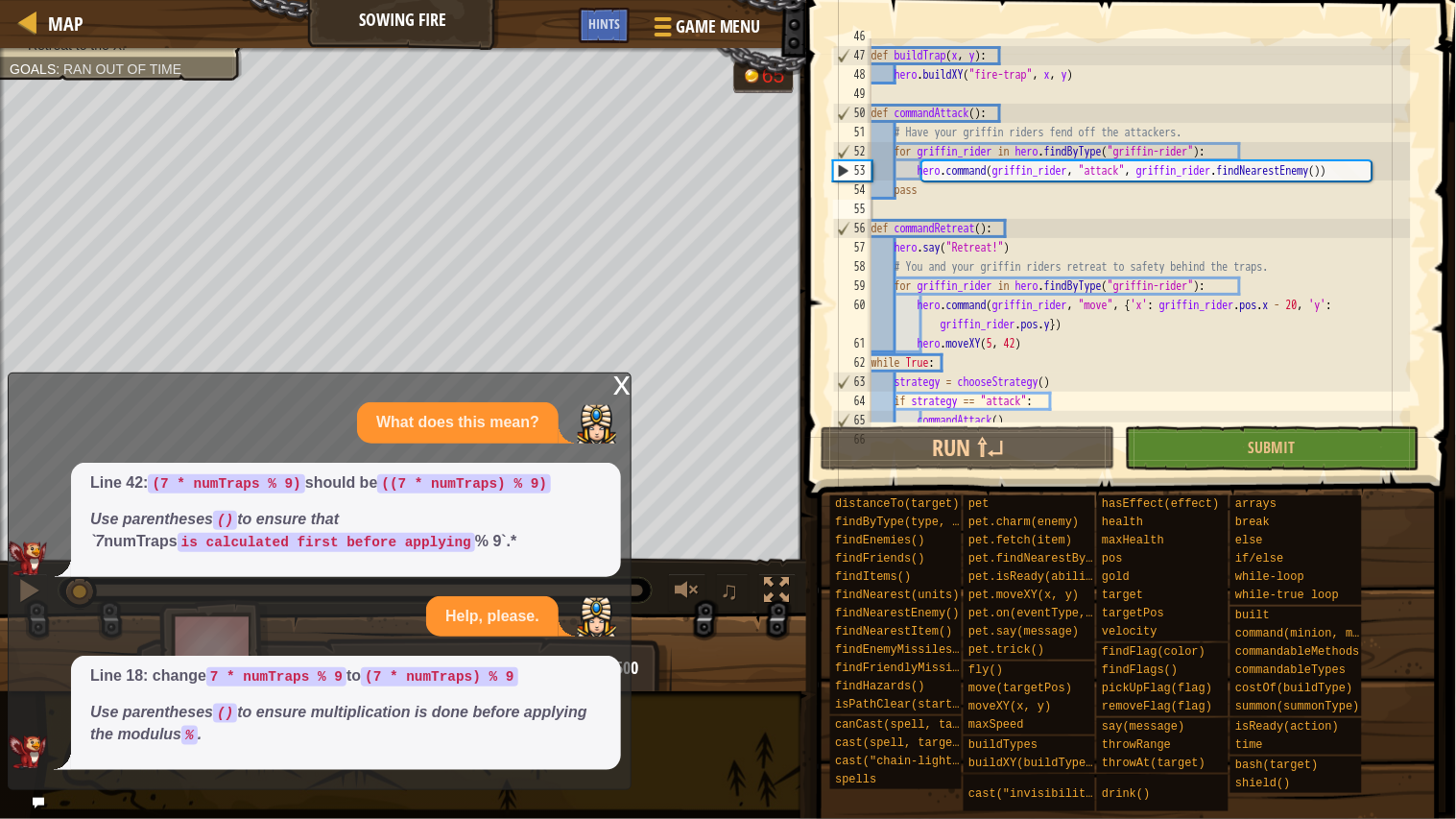 scroll, scrollTop: 914, scrollLeft: 0, axis: vertical 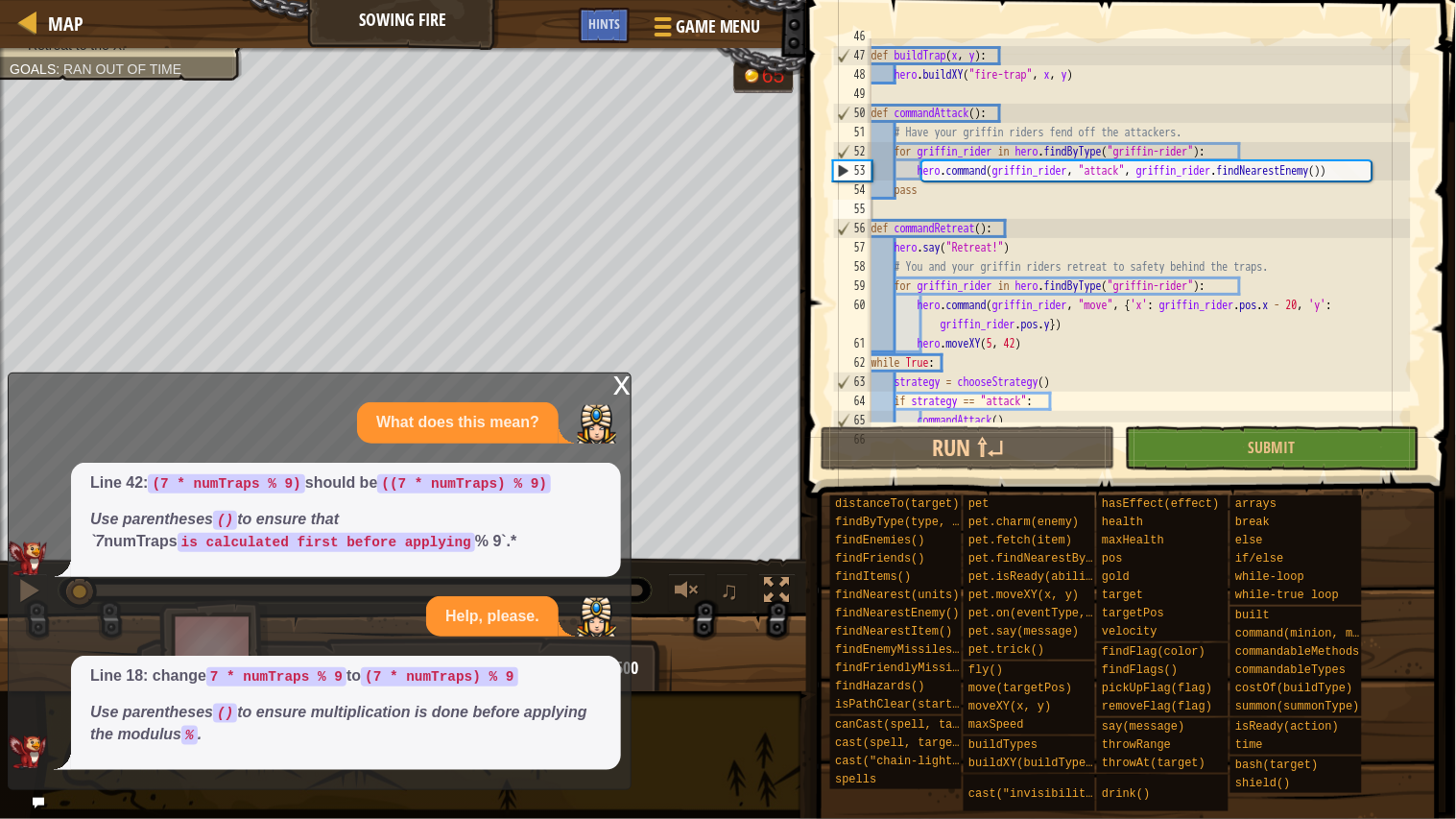 click on "def   buildTrap ( x ,   y ) :      hero . buildXY ( "fire-trap" ,   x ,   y ) def   commandAttack ( ) :      # Have your griffin riders fend off the attackers.      for   griffin_rider   in   hero . findByType ( "griffin-rider" ) :          hero . command ( griffin_rider ,   "attack" ,   griffin_rider . findNearestEnemy ( ))      pass def   commandRetreat ( ) :      hero . say ( "Retreat!" )      # You and your griffin riders retreat to safety behind the traps.      for   griffin_rider   in   hero . findByType ( "griffin-rider" ) :          hero . command ( griffin_rider ,   "move" ,   { 'x' :   griffin_rider . pos . x   -   20 ,   'y' :                griffin_rider . pos . y })          hero . moveXY ( 5 ,   42 ) while   True :      strategy   =   chooseStrategy ( )      if   strategy   ==   "attack" :          commandAttack ( )" at bounding box center (1139, 238) 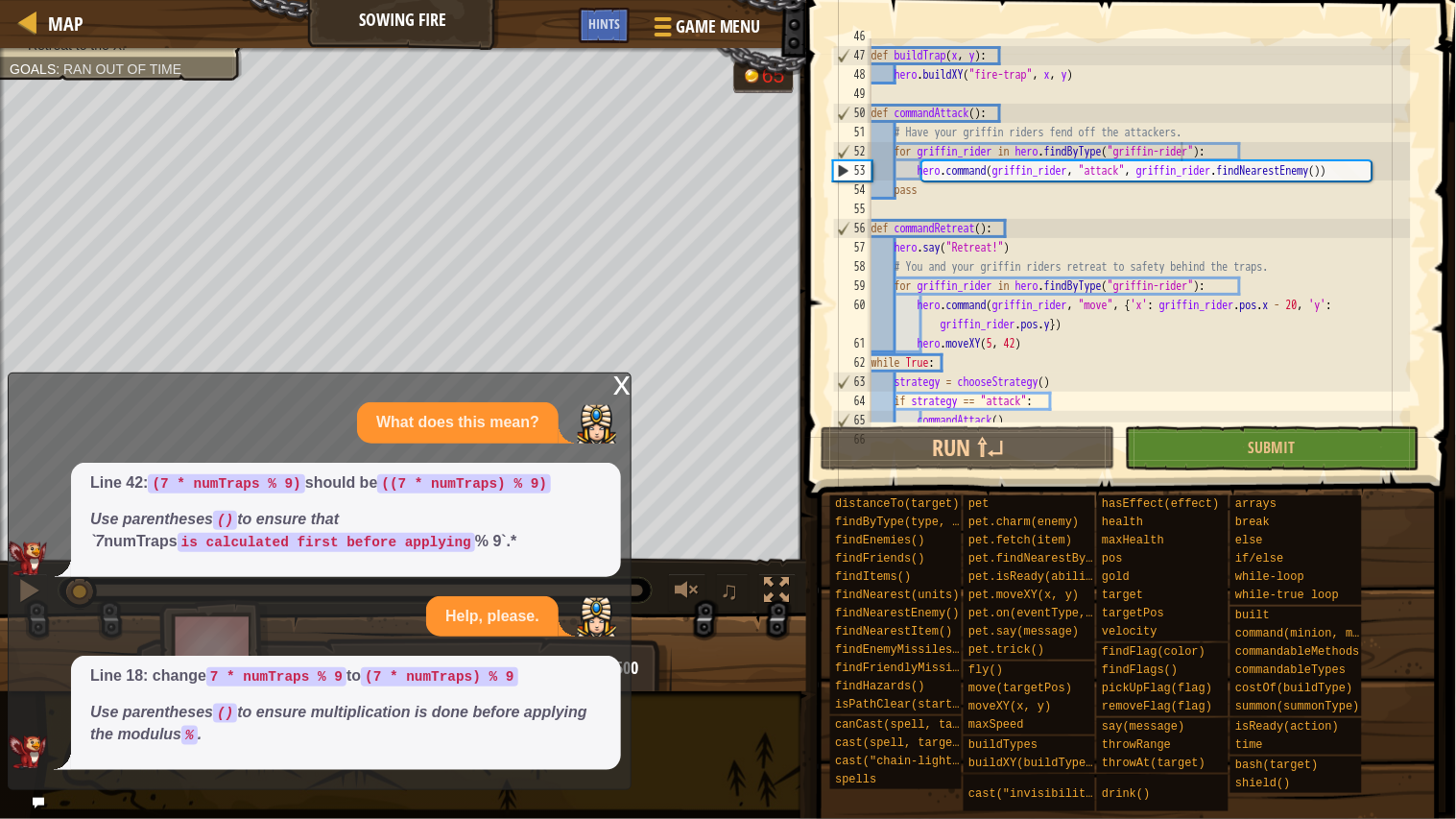 click at bounding box center [38, 803] 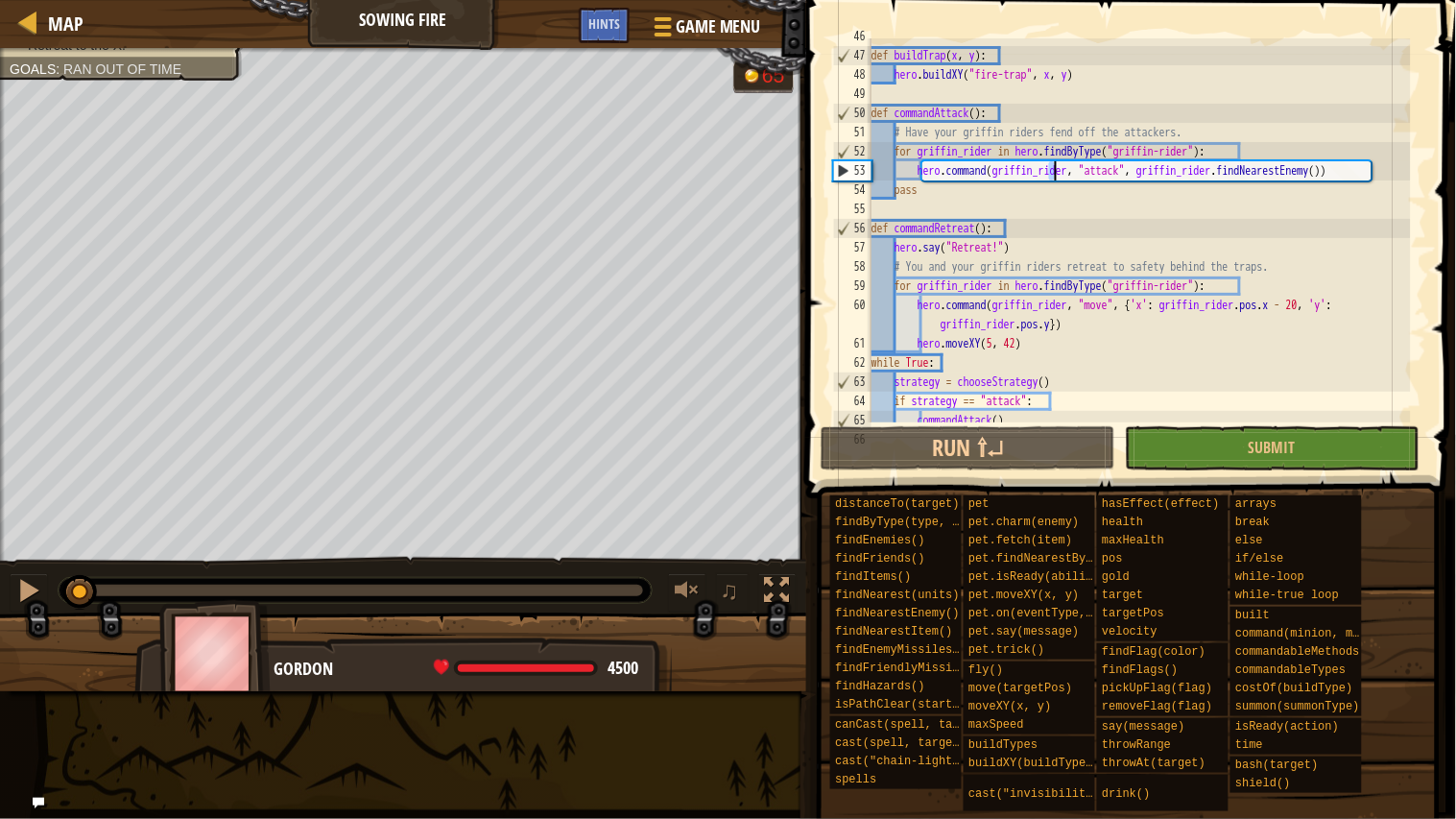 click on "def   buildTrap ( x ,   y ) :      hero . buildXY ( "fire-trap" ,   x ,   y ) def   commandAttack ( ) :      # Have your griffin riders fend off the attackers.      for   griffin_rider   in   hero . findByType ( "griffin-rider" ) :          hero . command ( griffin_rider ,   "attack" ,   griffin_rider . findNearestEnemy ( ))      pass def   commandRetreat ( ) :      hero . say ( "Retreat!" )      # You and your griffin riders retreat to safety behind the traps.      for   griffin_rider   in   hero . findByType ( "griffin-rider" ) :          hero . command ( griffin_rider ,   "move" ,   { 'x' :   griffin_rider . pos . x   -   20 ,   'y' :                griffin_rider . pos . y })          hero . moveXY ( 5 ,   42 ) while   True :      strategy   =   chooseStrategy ( )      if   strategy   ==   "attack" :          commandAttack ( )" at bounding box center (1139, 238) 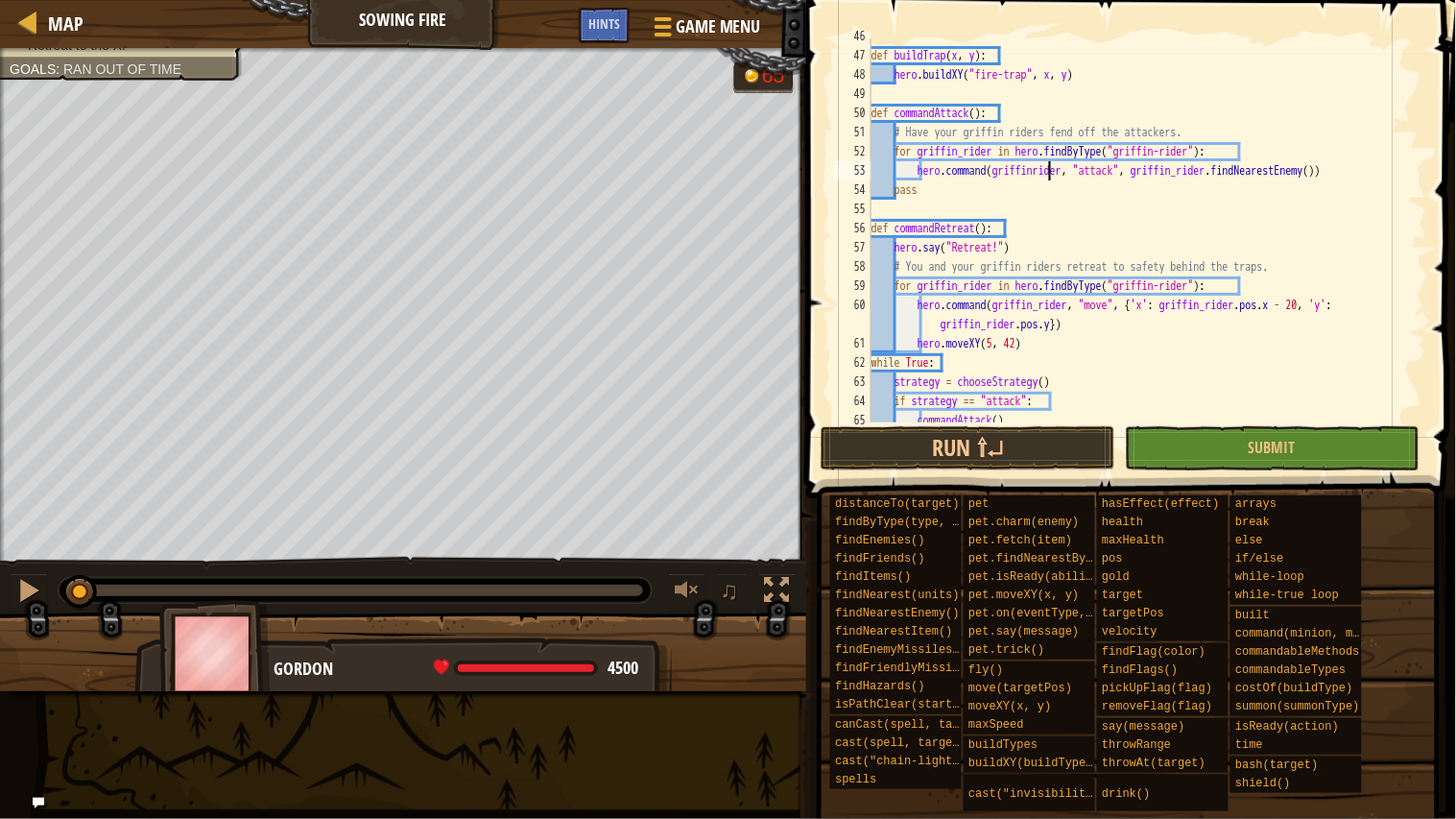 scroll, scrollTop: 8, scrollLeft: 15, axis: both 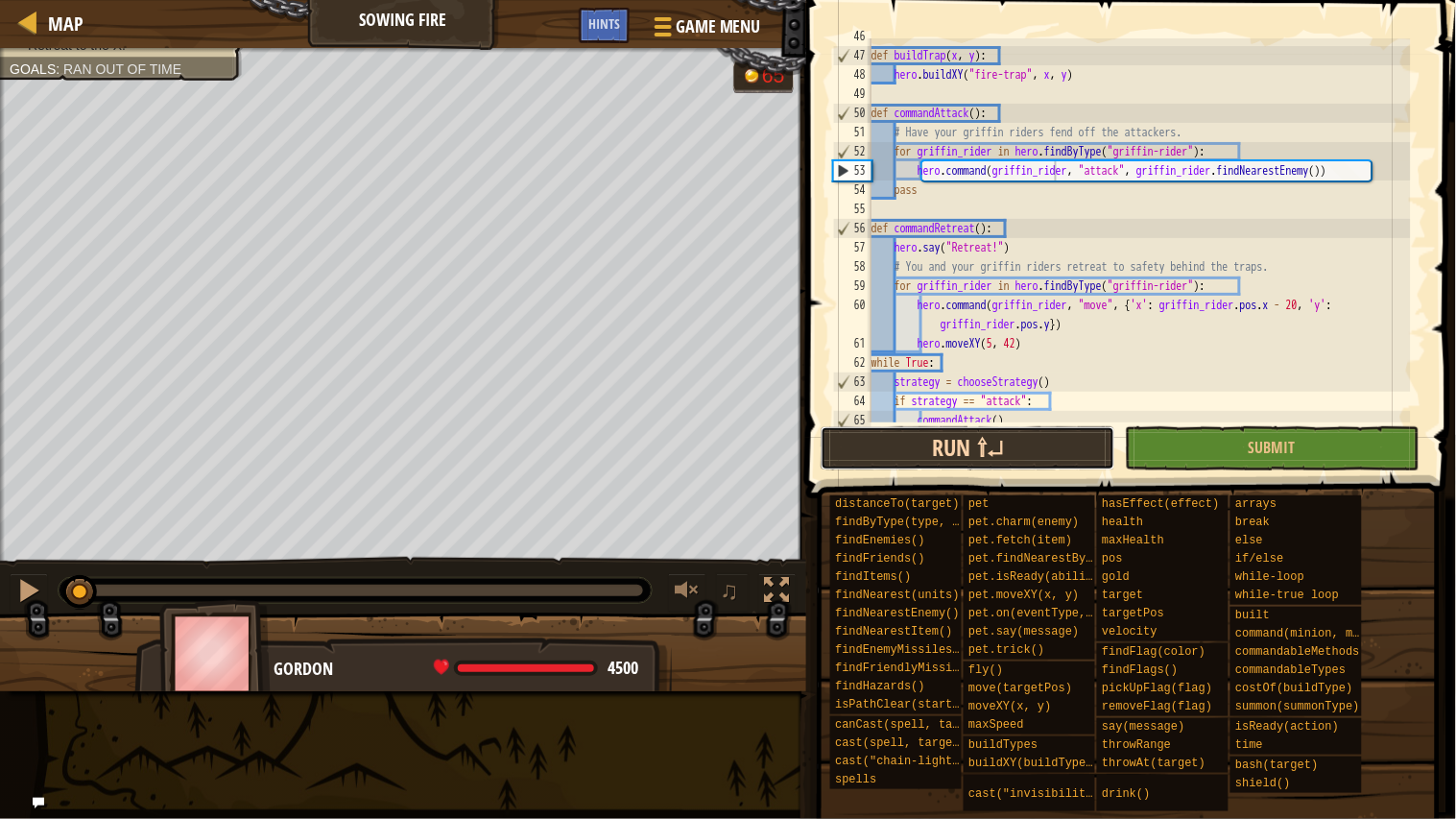 drag, startPoint x: 983, startPoint y: 438, endPoint x: 975, endPoint y: 428, distance: 12.806248 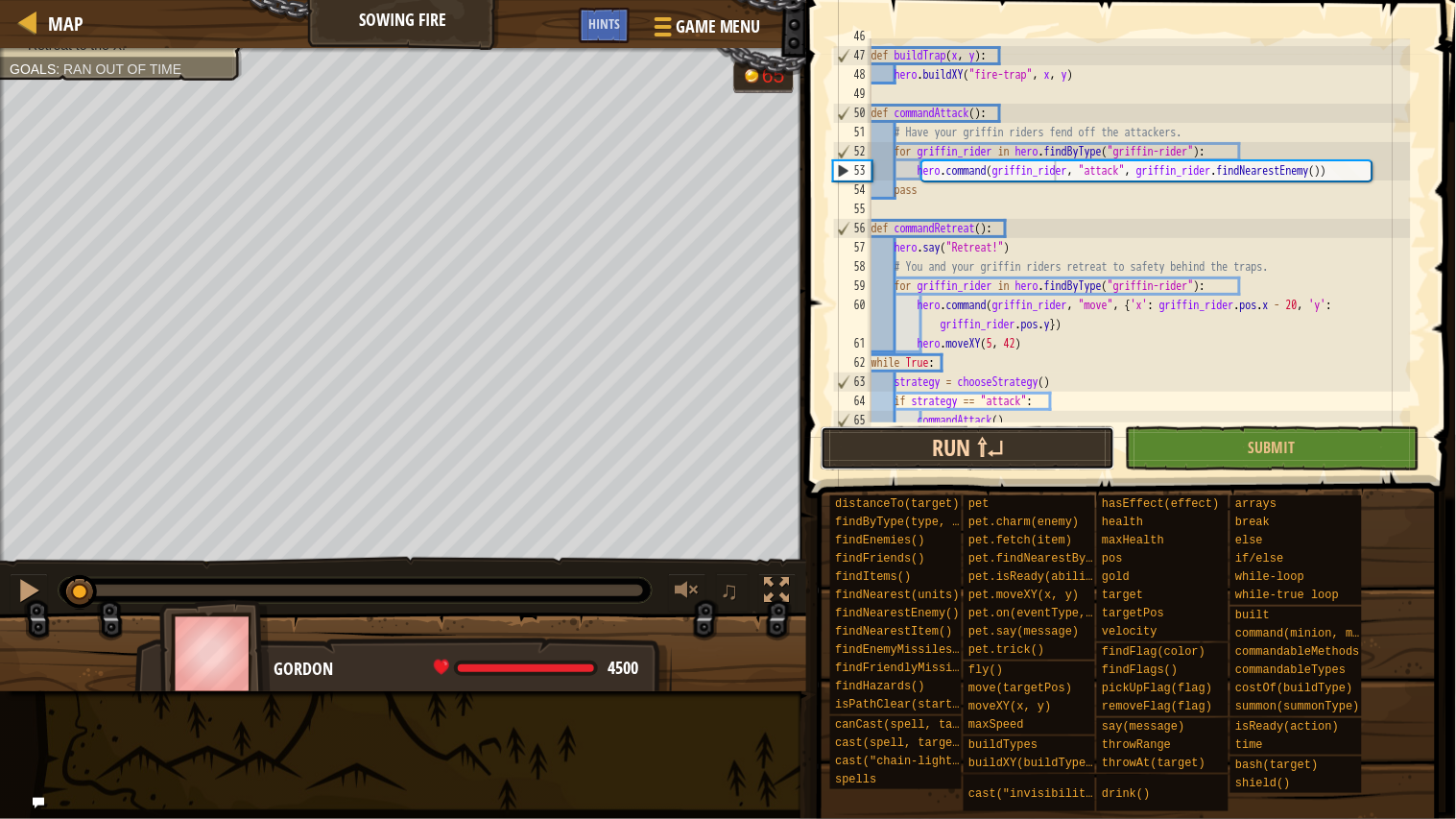 click on "Run ⇧↵" at bounding box center (967, 448) 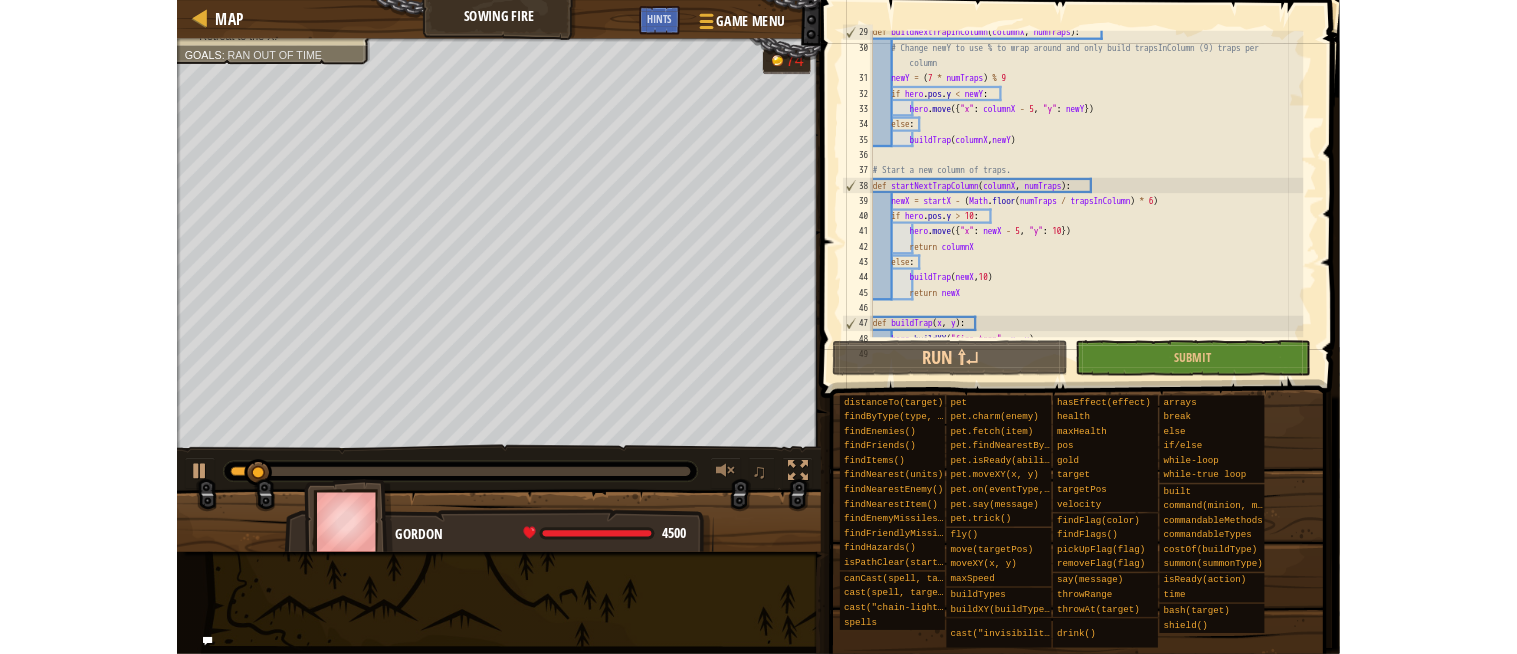 scroll, scrollTop: 587, scrollLeft: 0, axis: vertical 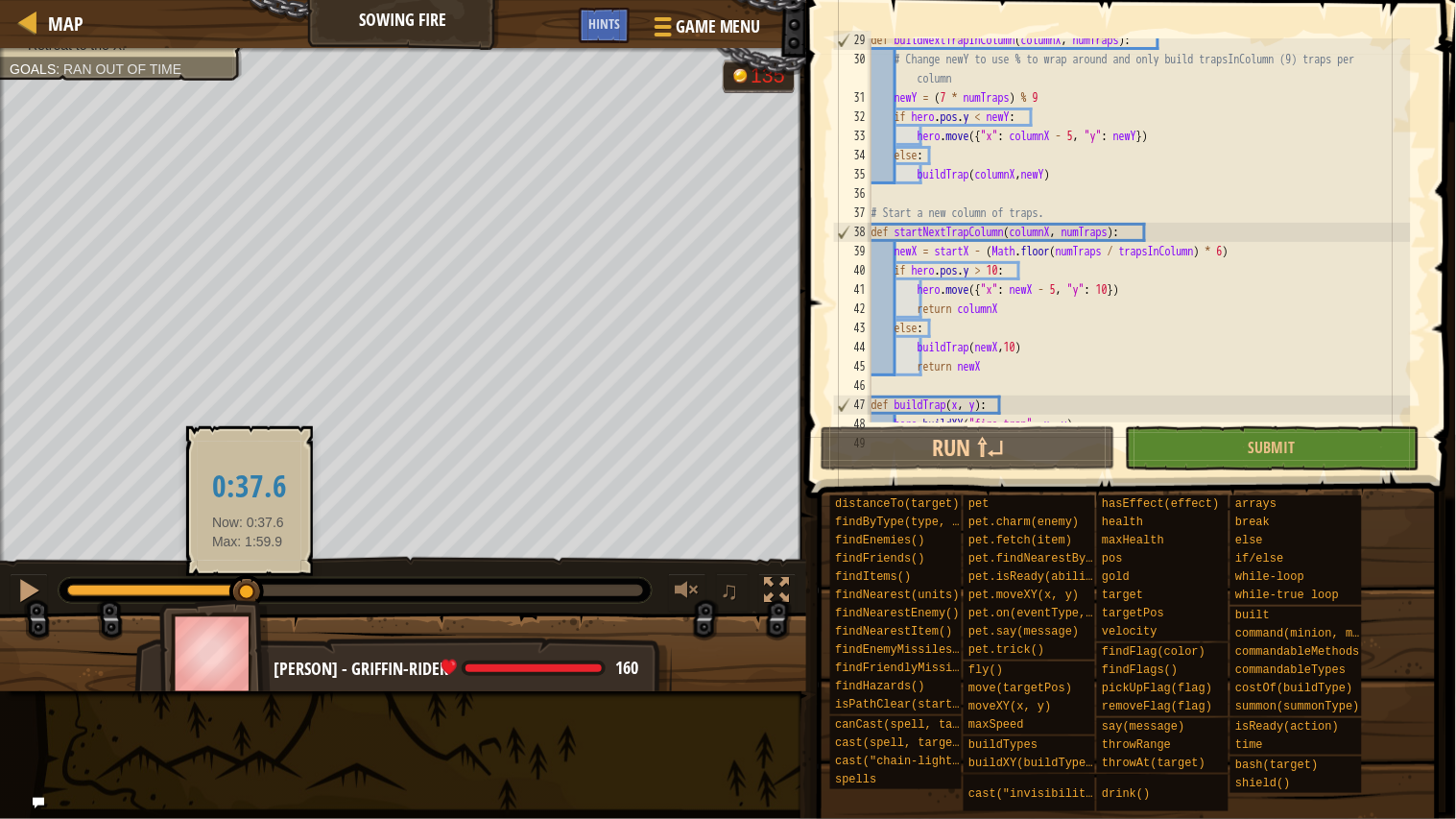 drag, startPoint x: 212, startPoint y: 580, endPoint x: 248, endPoint y: 584, distance: 36.221541 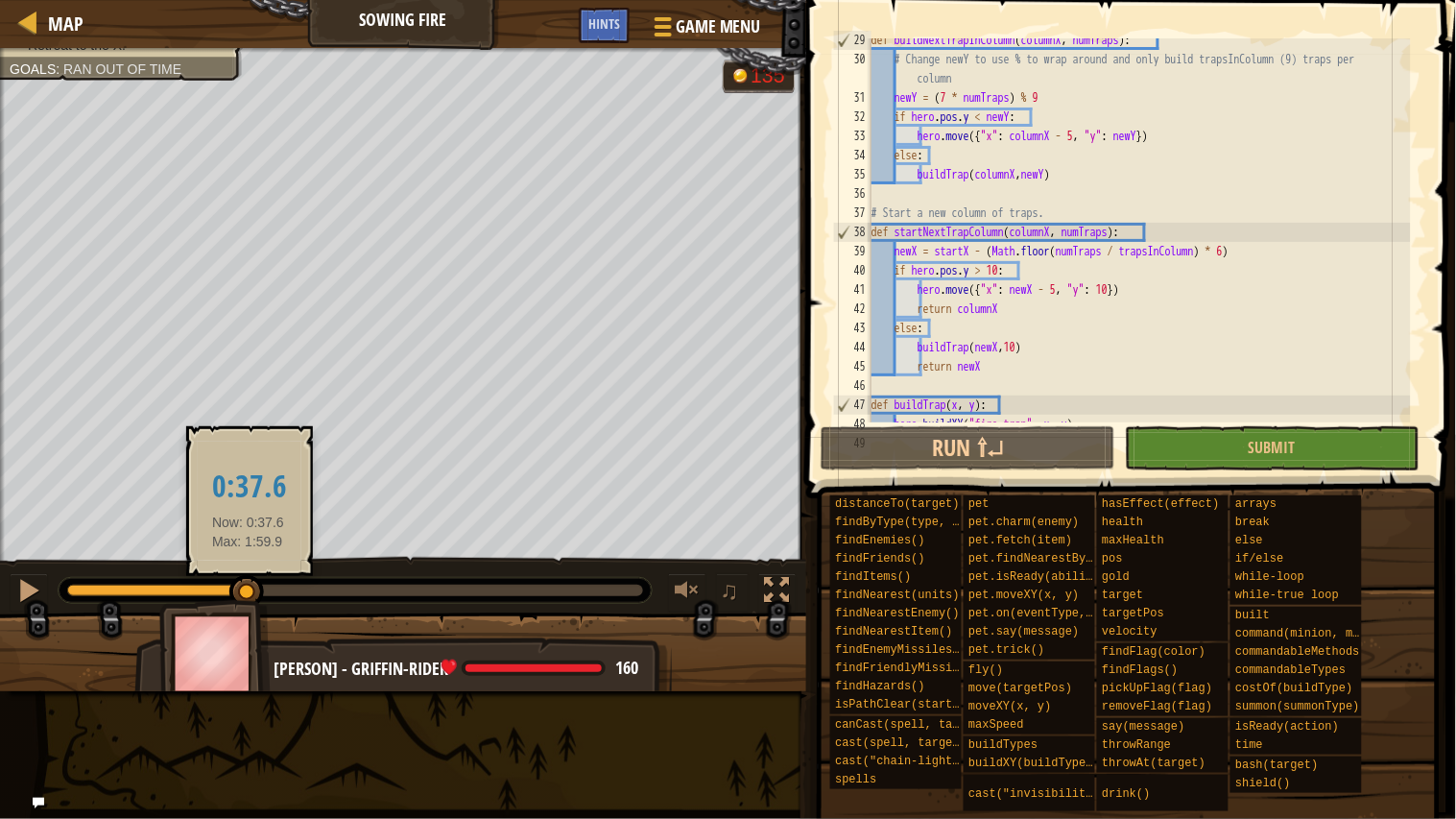 click at bounding box center [247, 592] 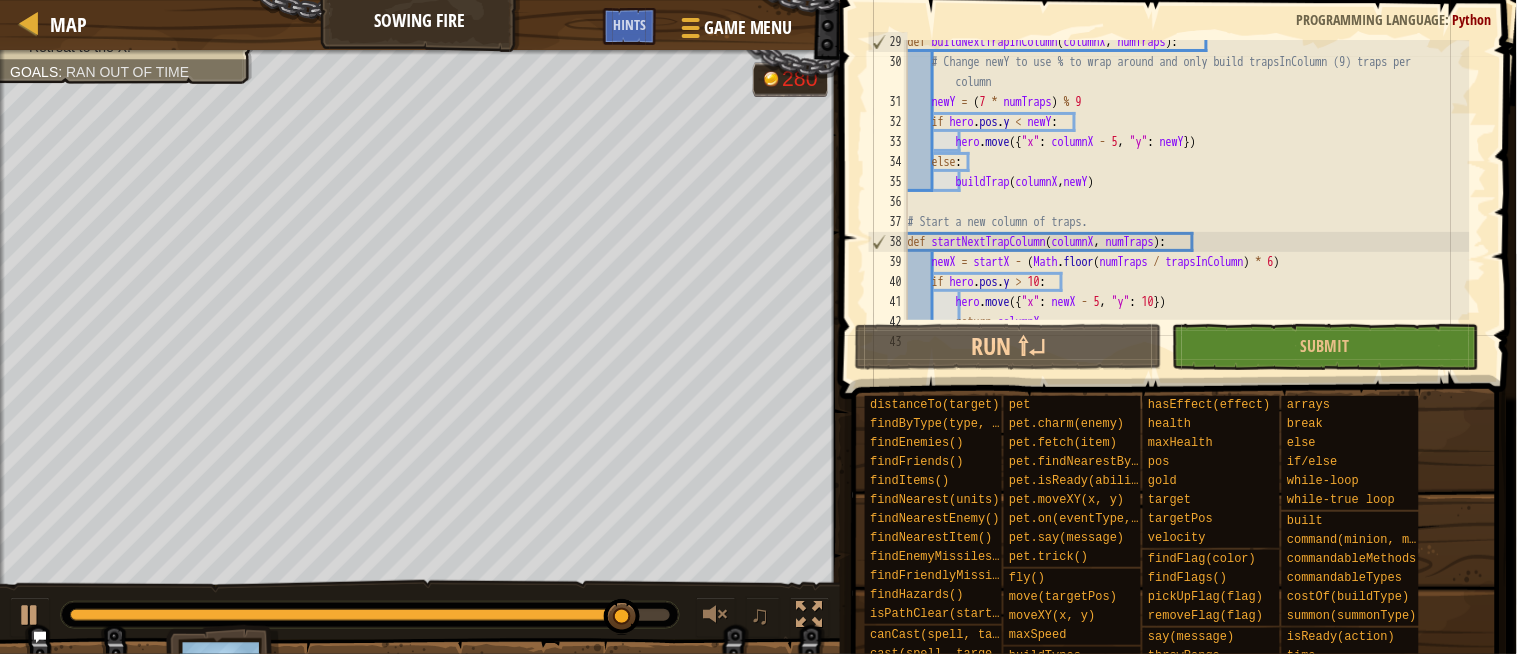 scroll, scrollTop: 180, scrollLeft: 0, axis: vertical 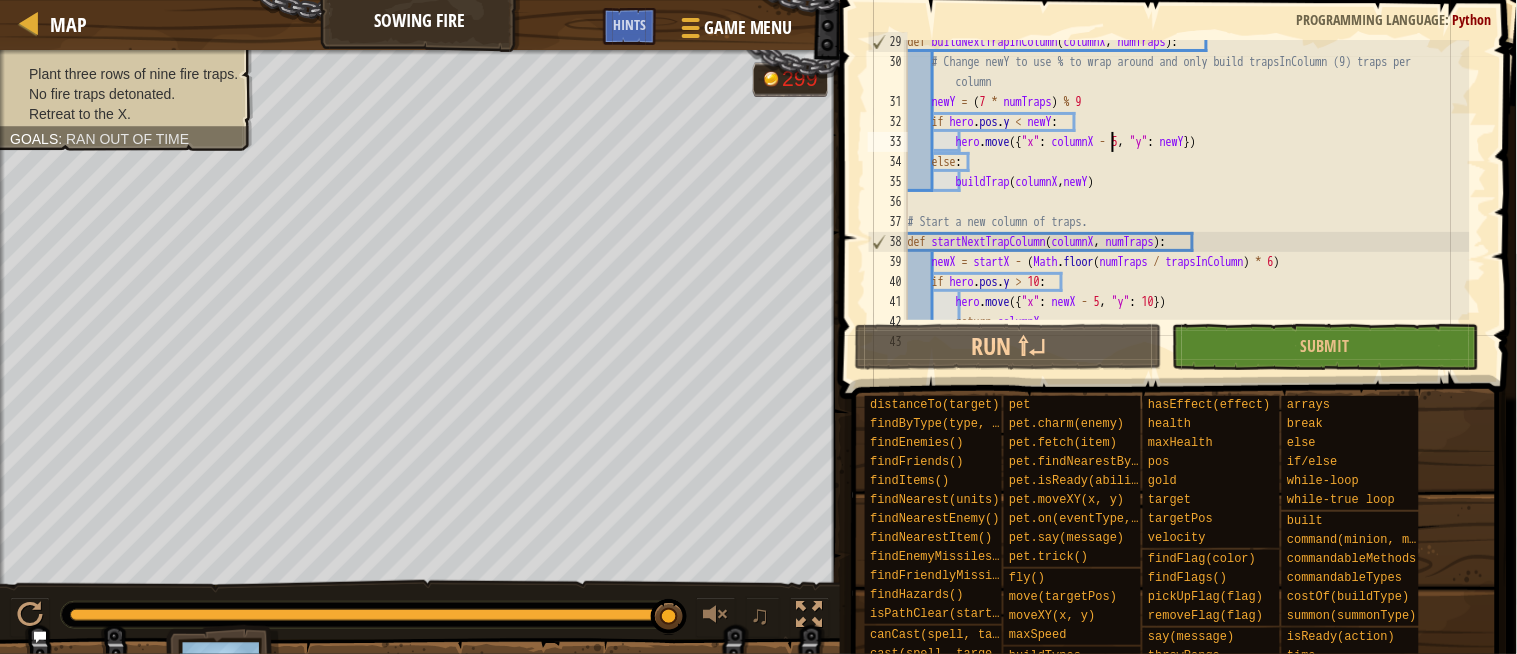 click on "def   buildNextTrapInColumn ( columnX ,   numTraps ) :      # Change newY to use % to wrap around and only build trapsInColumn (9) traps per           column      newY   =   ( 7   *   numTraps )   %   9      if   hero . pos . y   <   newY :          hero . move ({ "x" :   columnX   -   5 ,   "y" :   newY })      else :          buildTrap ( columnX , newY ) # Start a new column of traps. def   startNextTrapColumn ( columnX ,   numTraps ) :      newX   =   startX   -   ( Math . floor ( numTraps   /   trapsInColumn )   *   6 )      if   hero . pos . y   >   10 :          hero . move ({ "x" :   newX   -   5 ,   "y" :   10 })          return   columnX" at bounding box center (1187, 192) 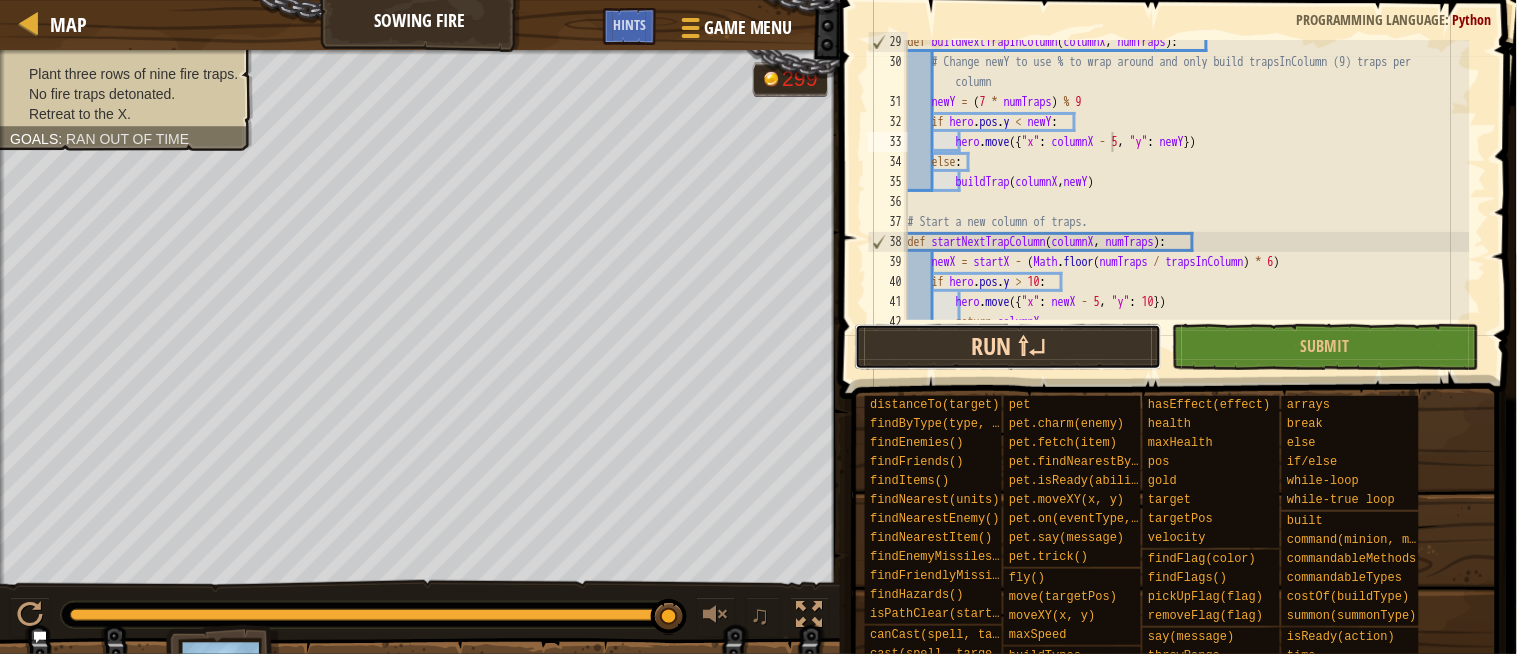 click on "Run ⇧↵" at bounding box center [1008, 347] 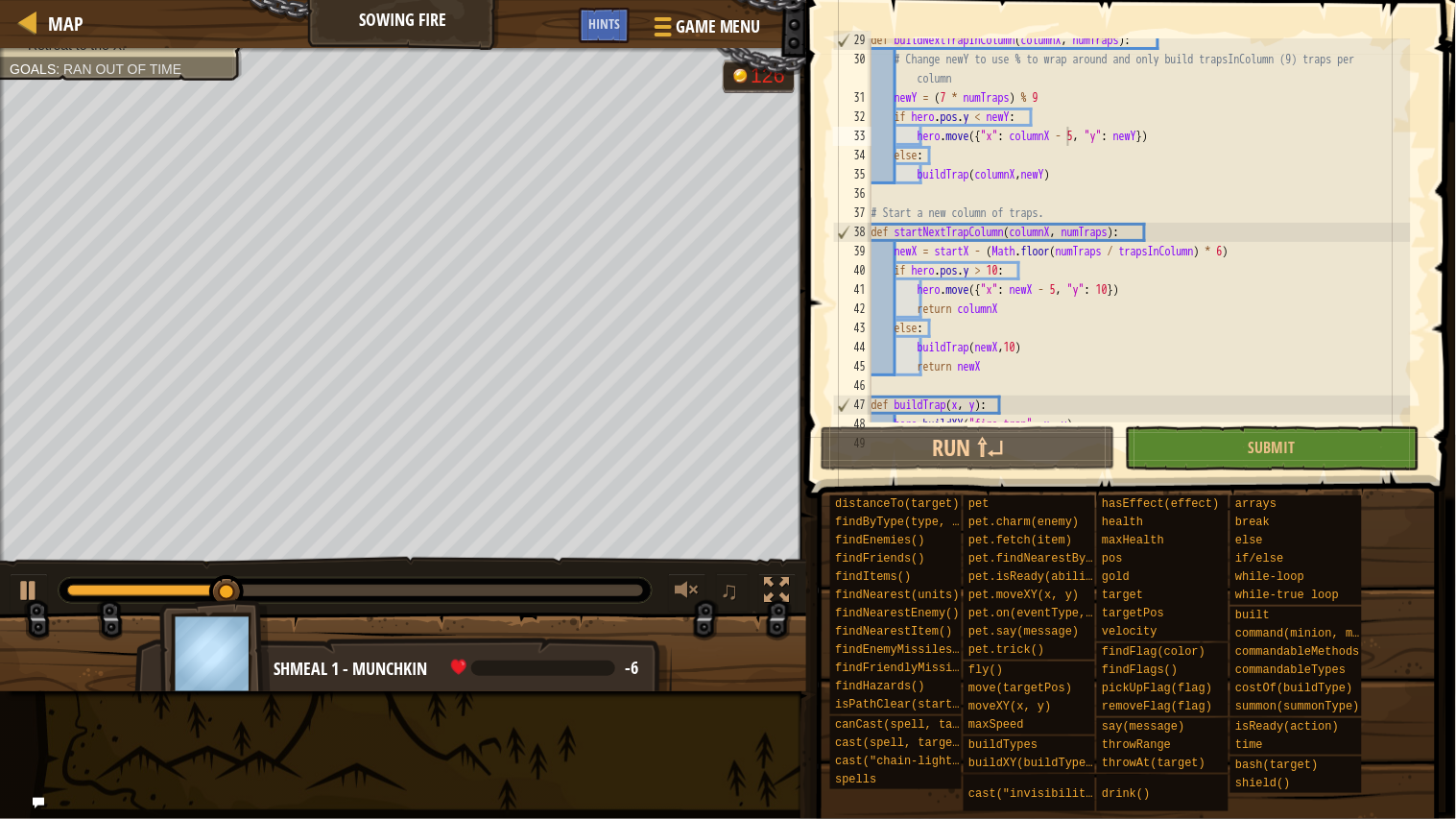 click at bounding box center [403, 50] 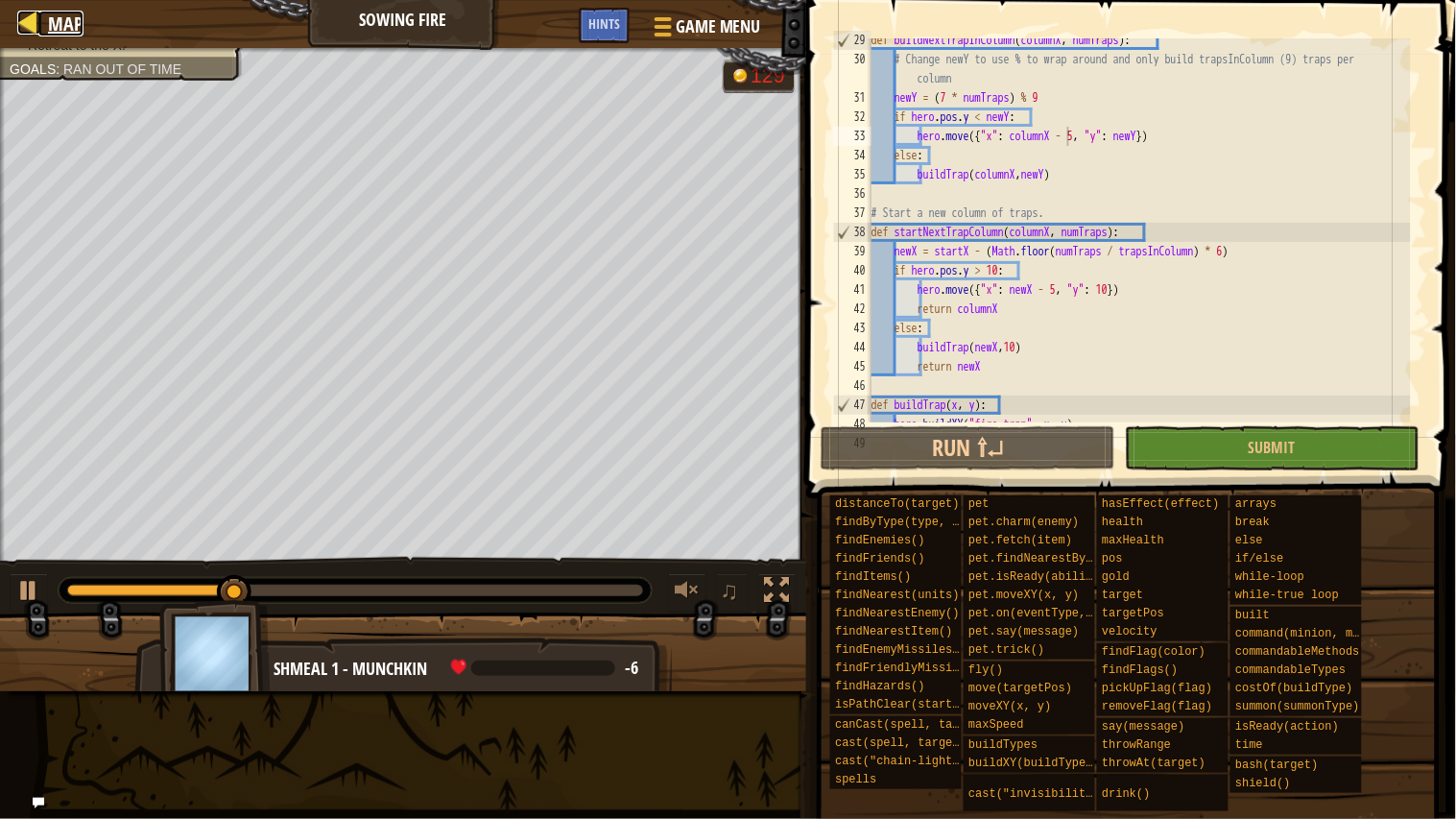 click on "Map" at bounding box center (65, 23) 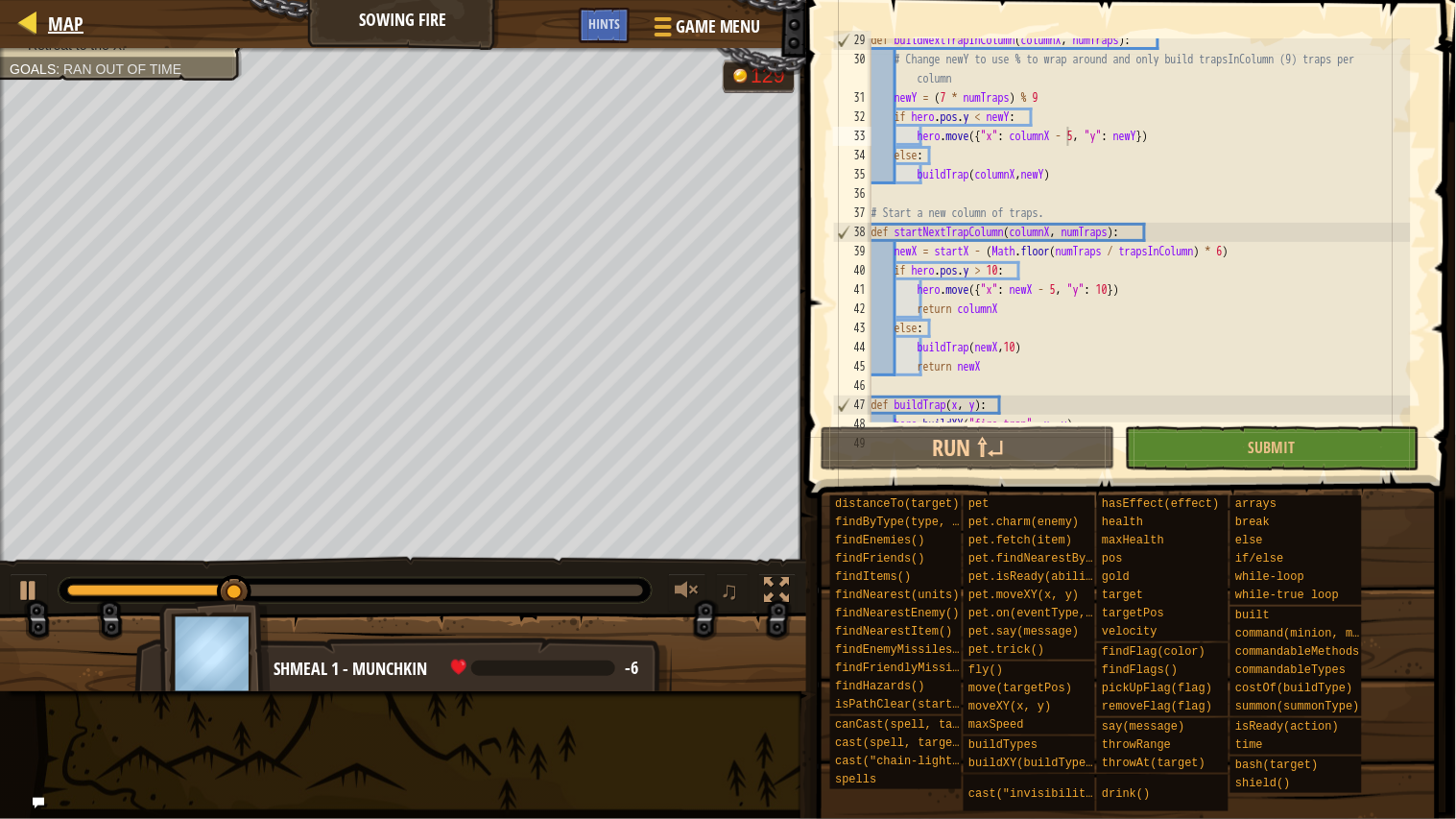 select on "en-GB" 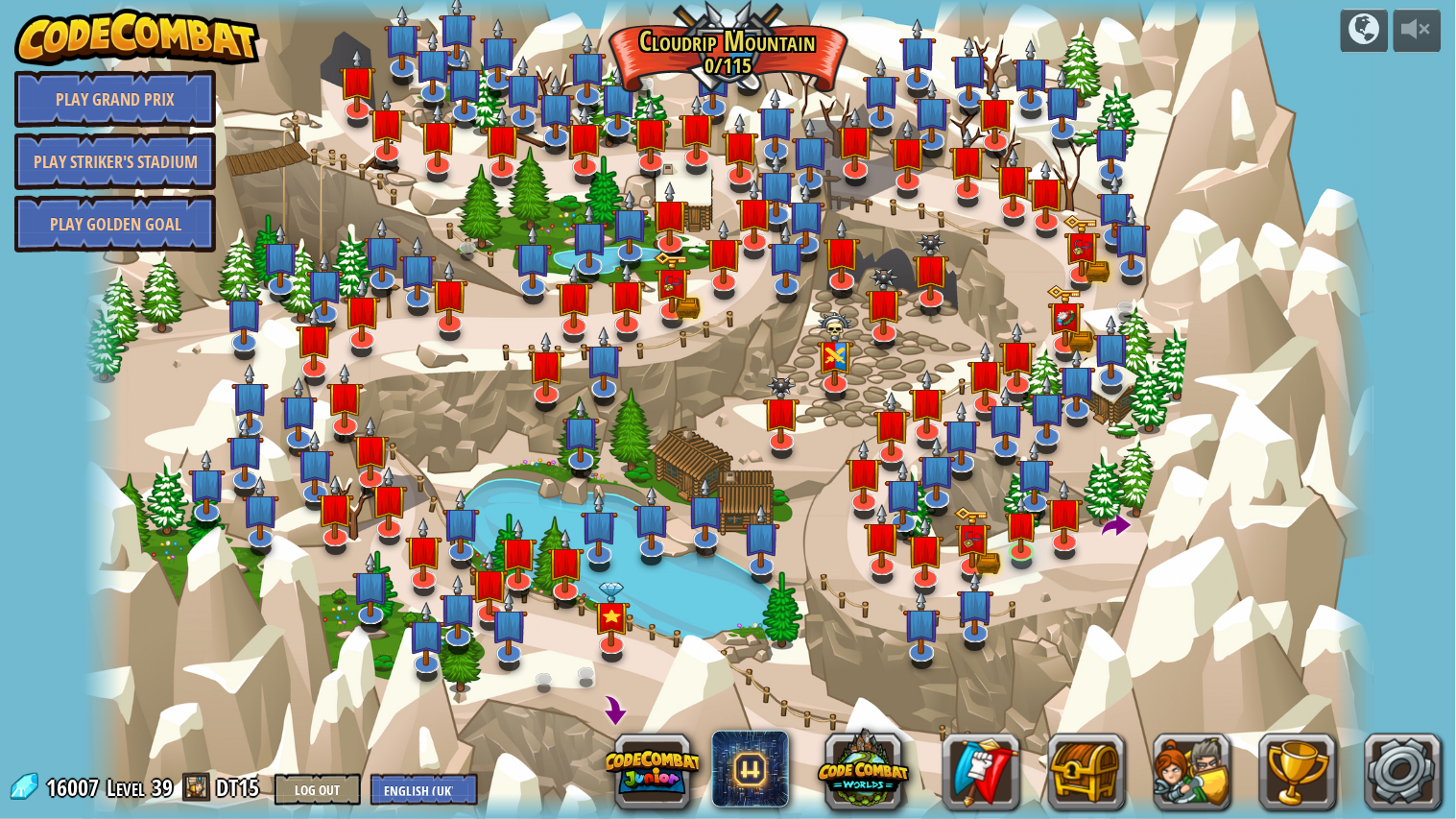 select on "en-GB" 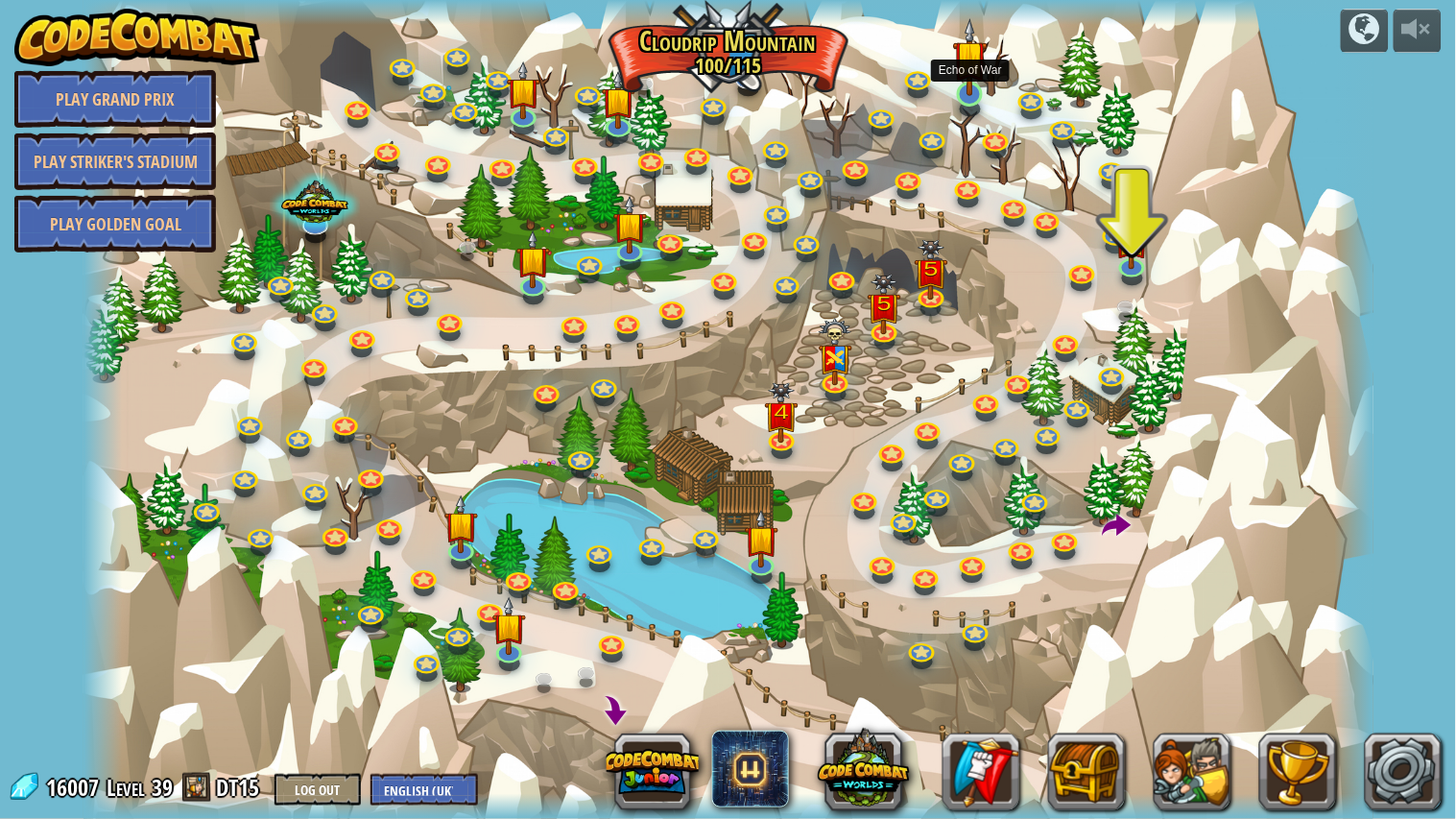 click at bounding box center (969, 57) 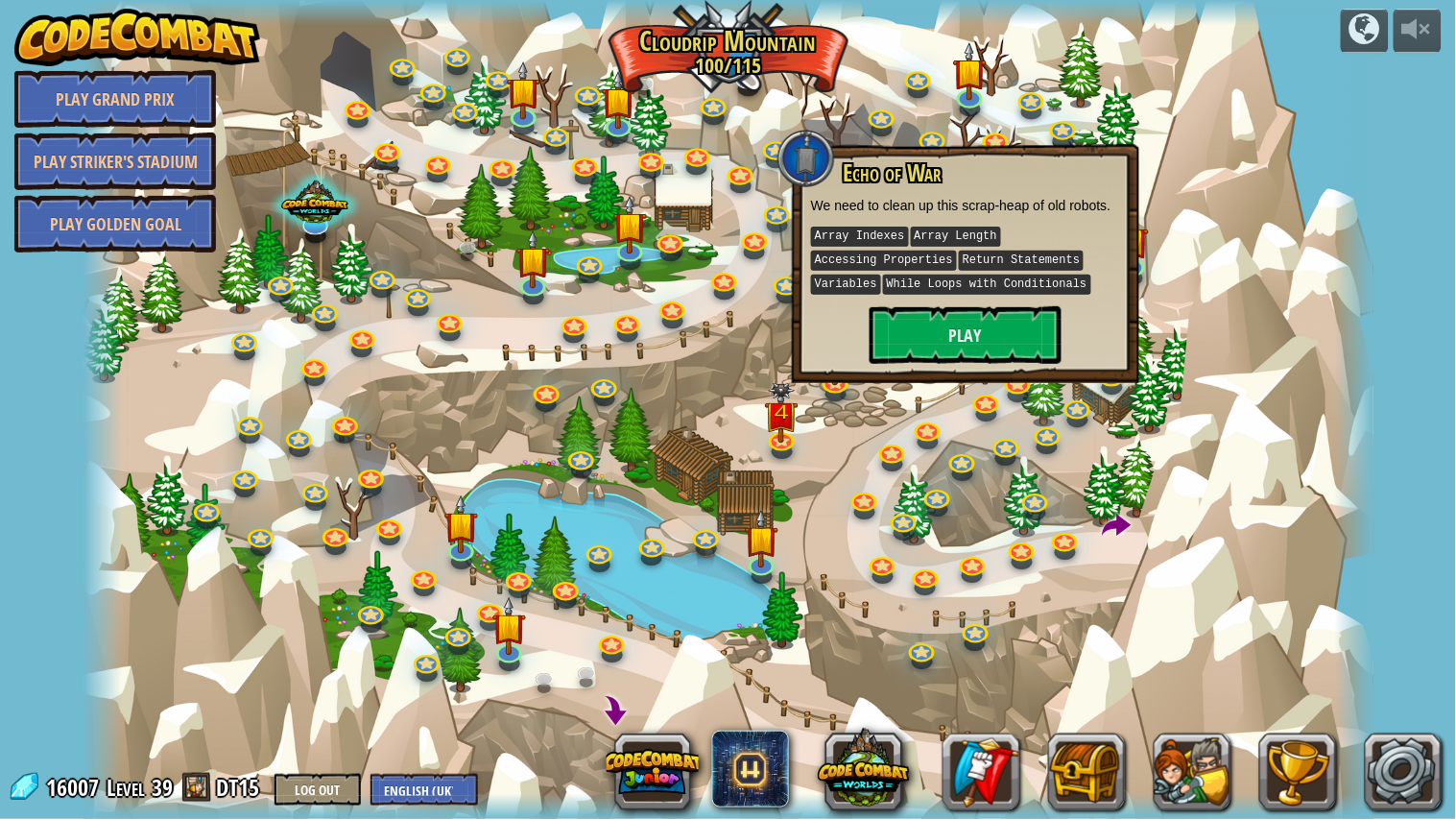 click at bounding box center (1132, 240) 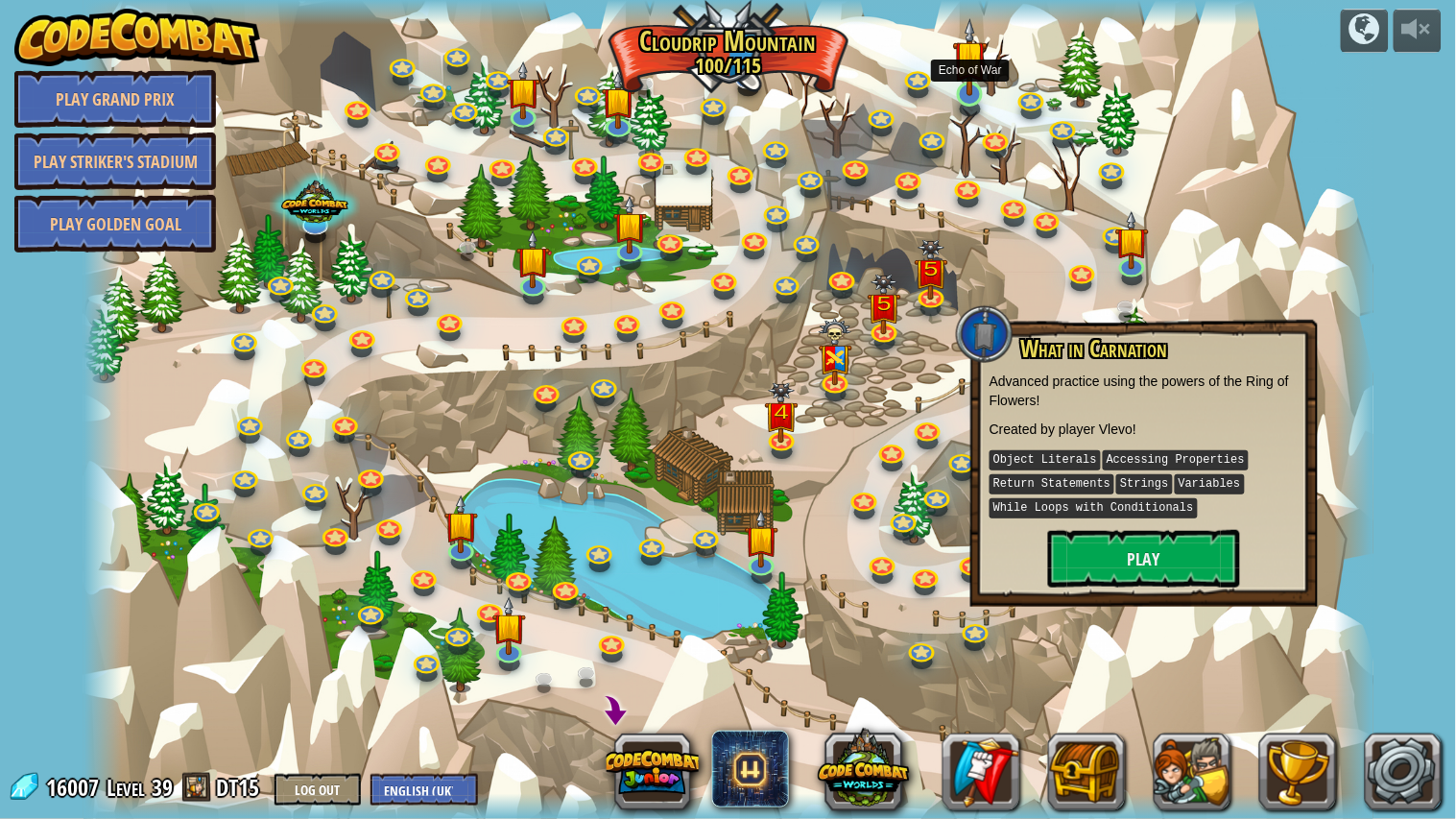 click at bounding box center [969, 94] 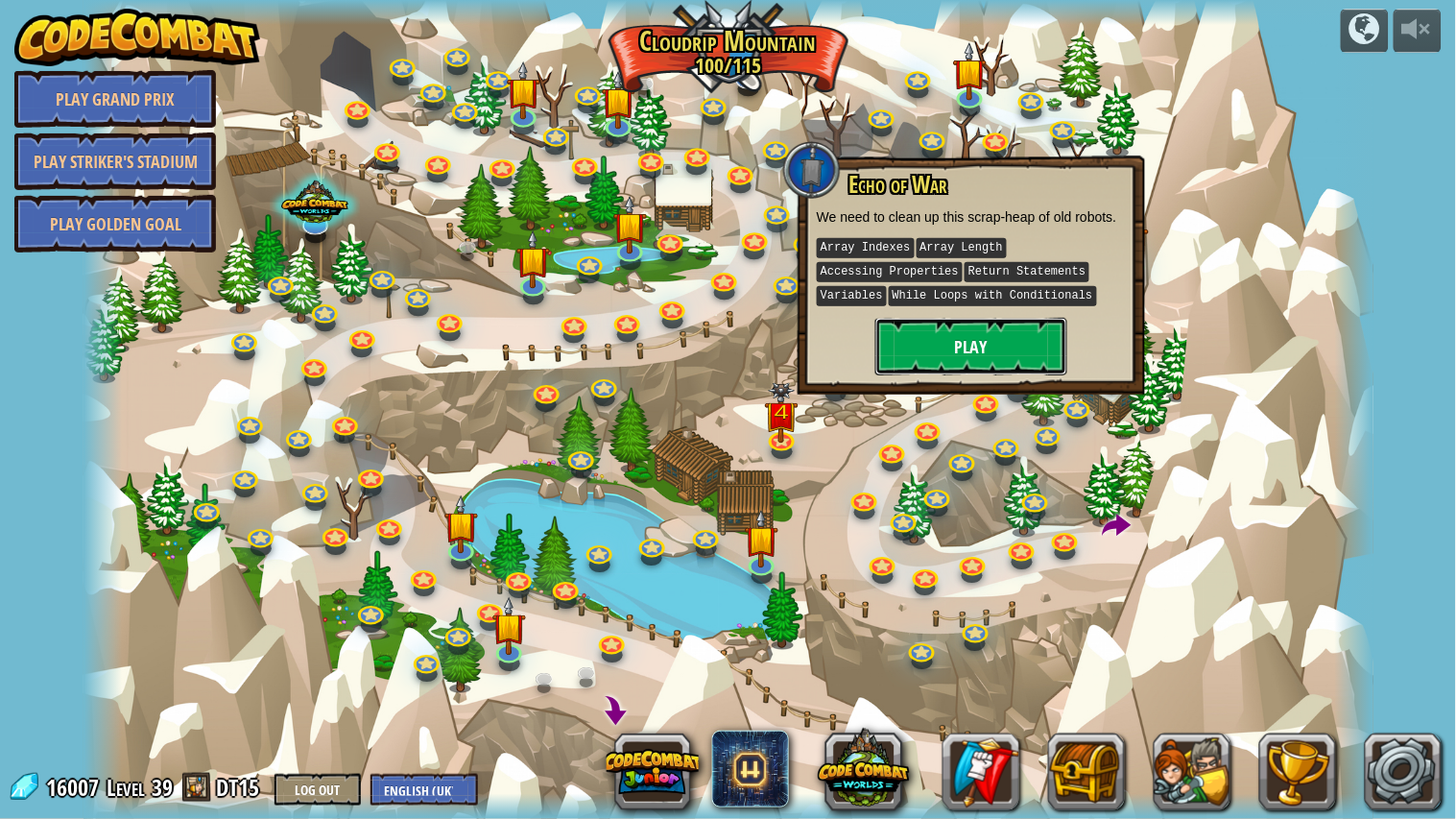 click on "Play" at bounding box center [971, 347] 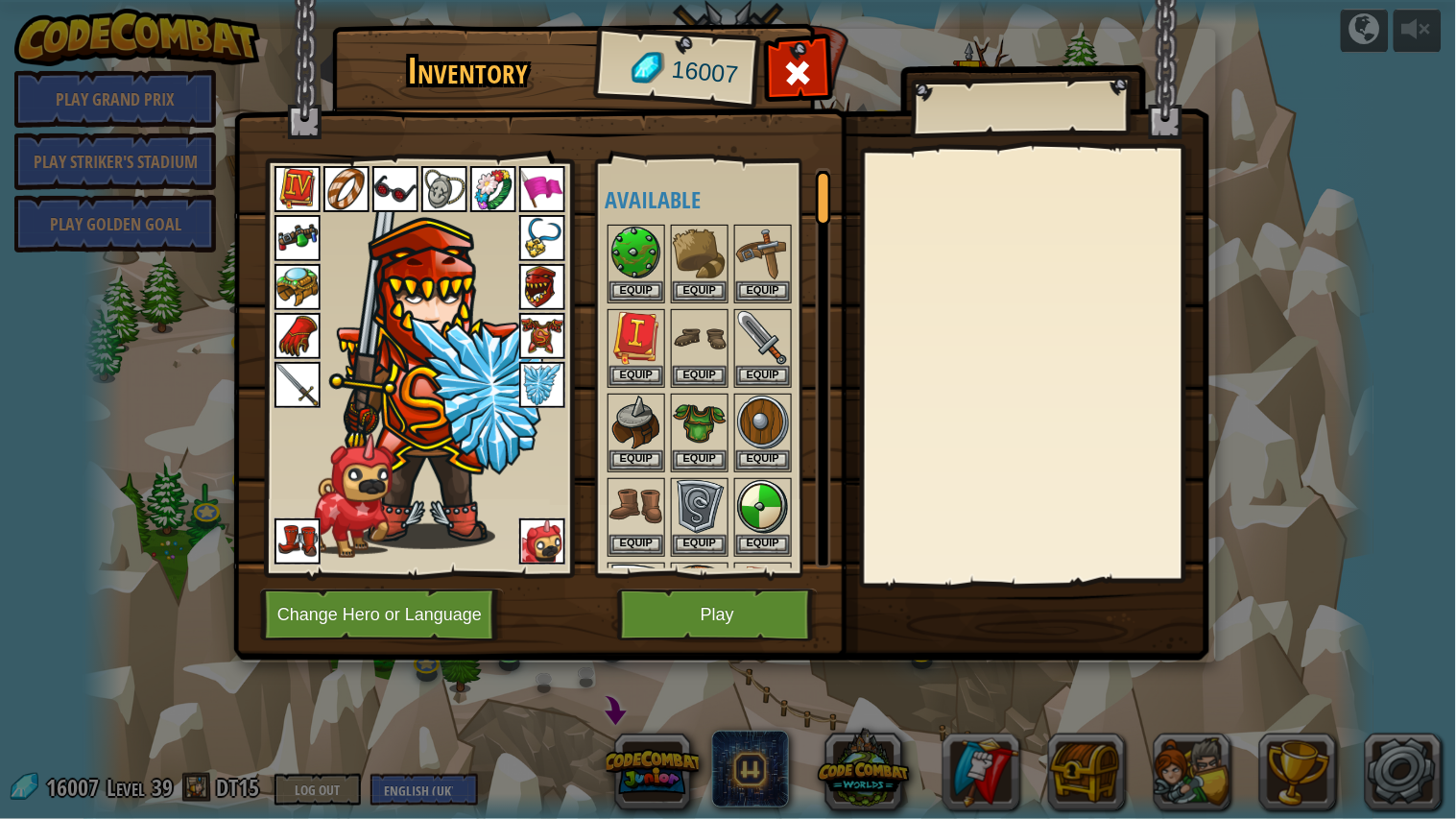 click at bounding box center [721, 312] 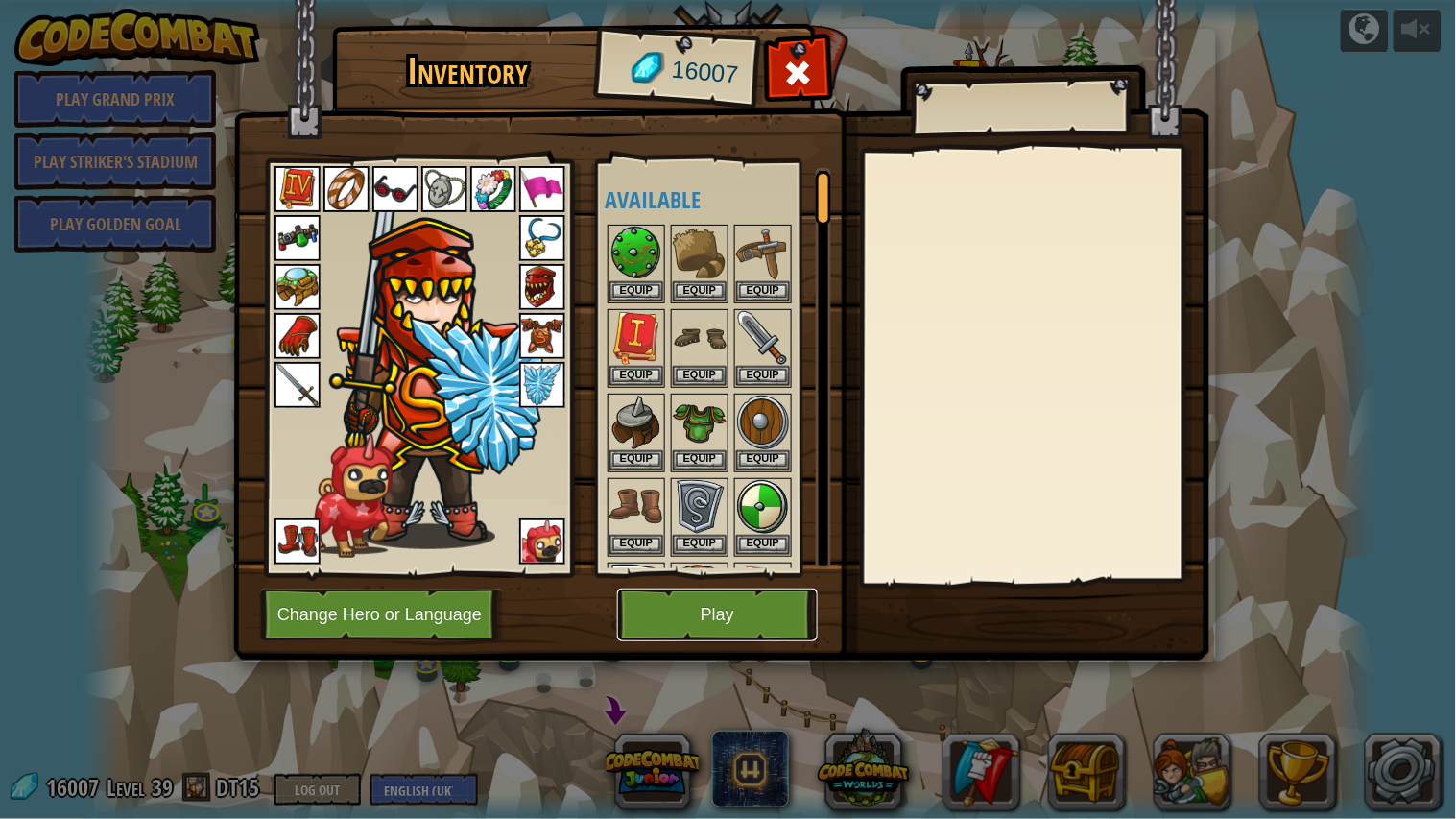 click on "Play" at bounding box center (717, 614) 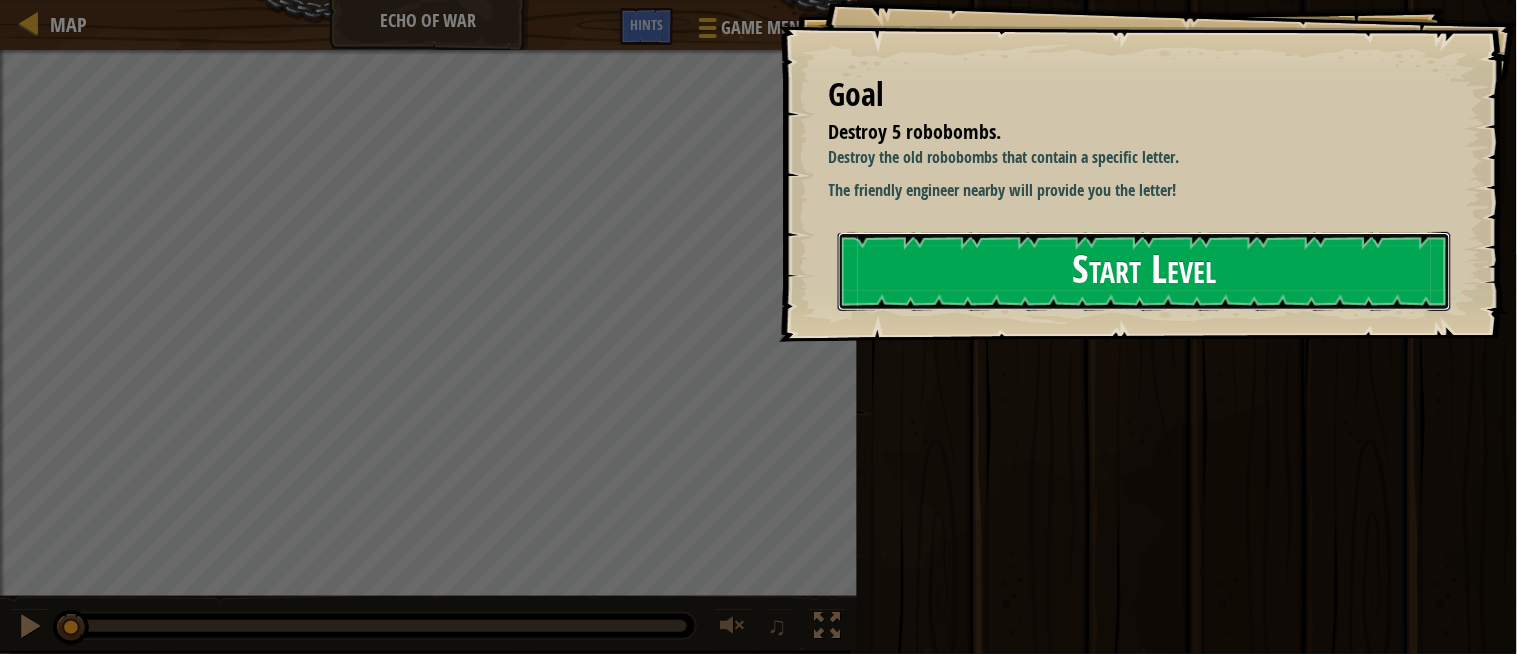 click on "Start Level" at bounding box center [1145, 271] 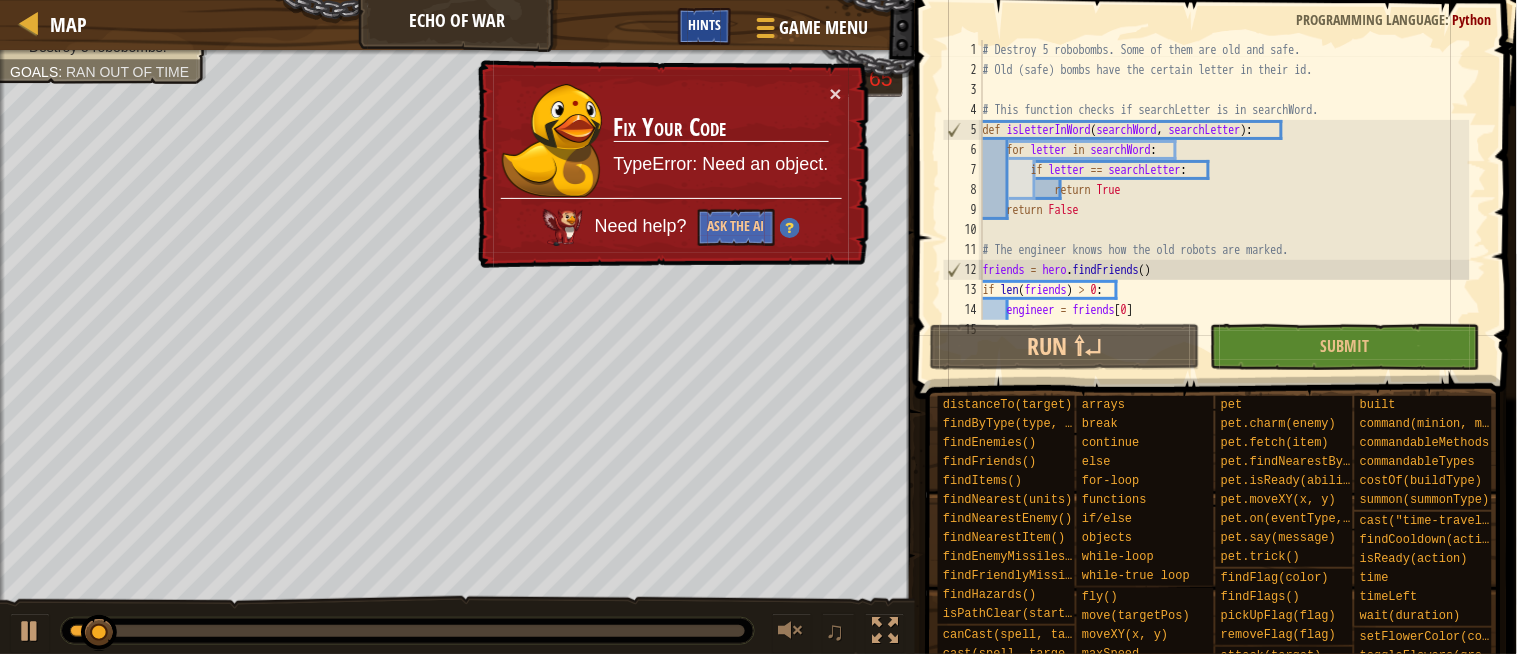 click on "Hints" at bounding box center (704, 24) 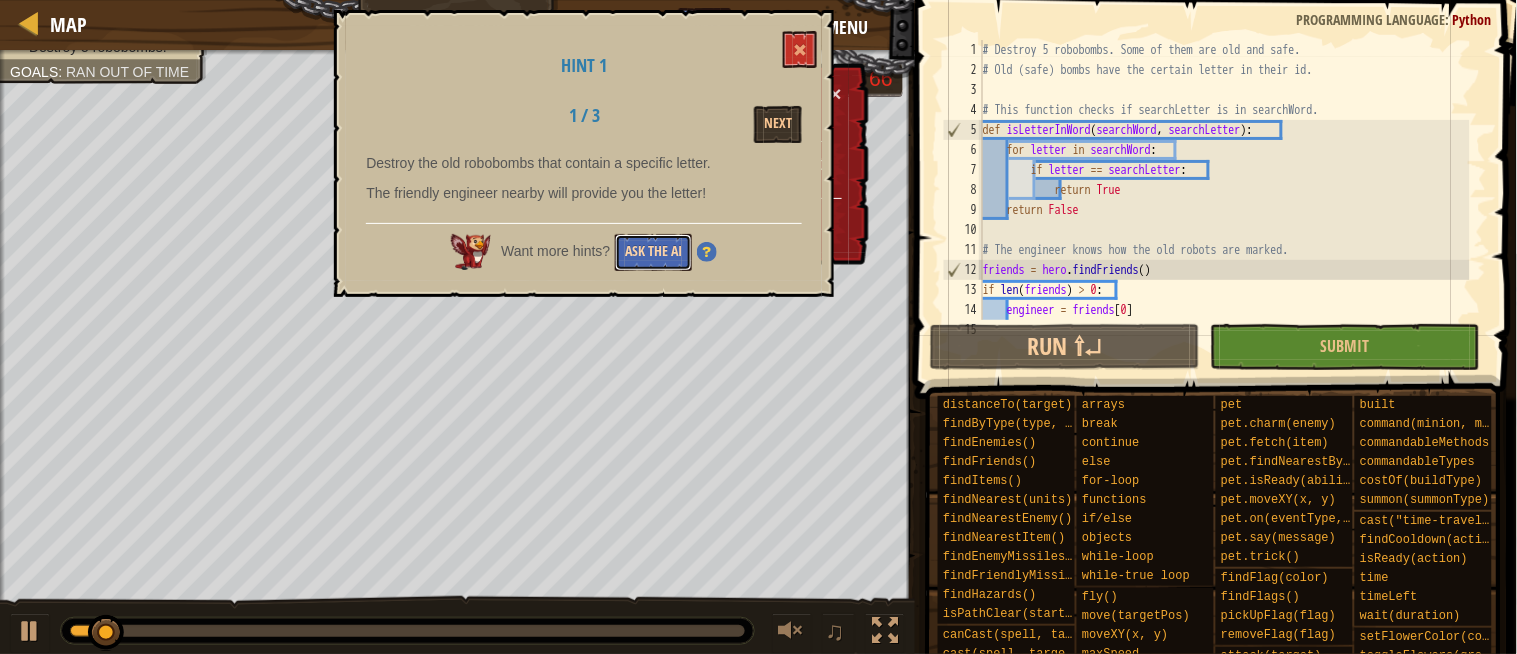 click on "Ask the AI" at bounding box center [653, 252] 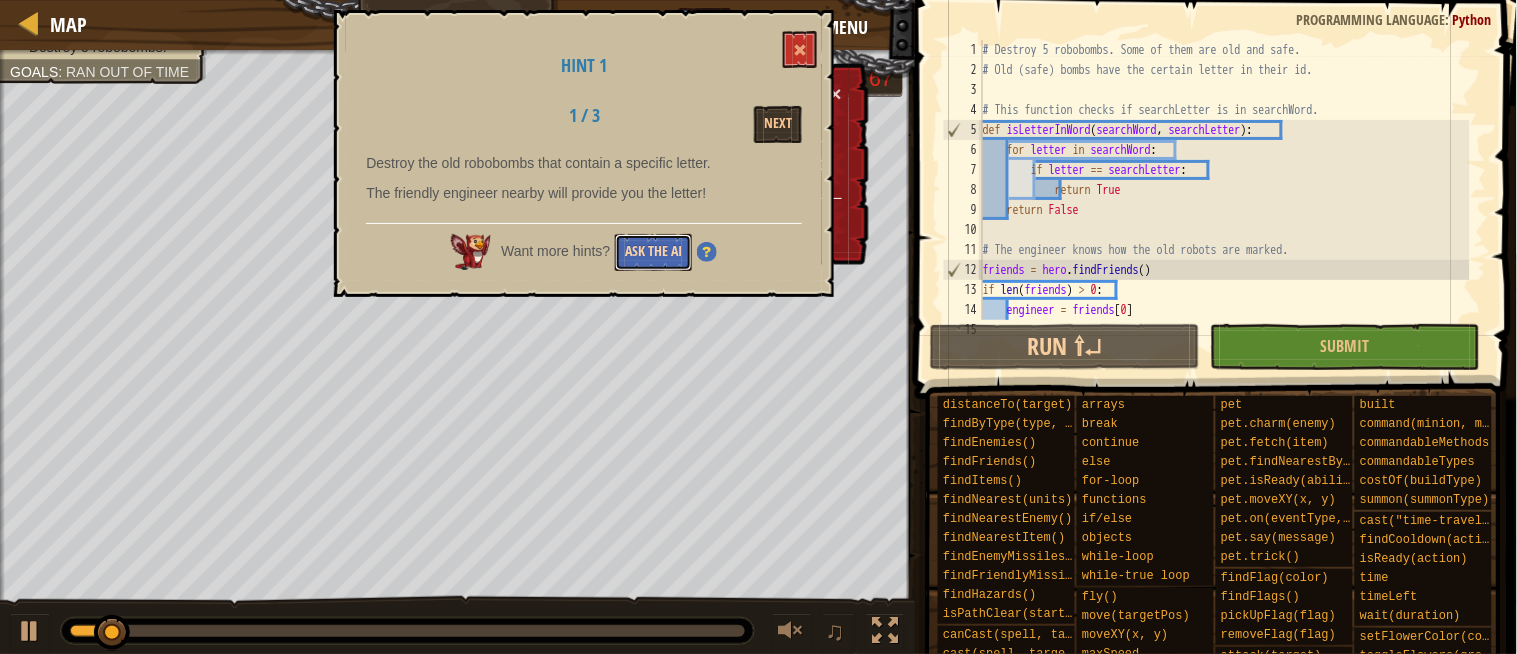 click on "Ask the AI" at bounding box center (653, 252) 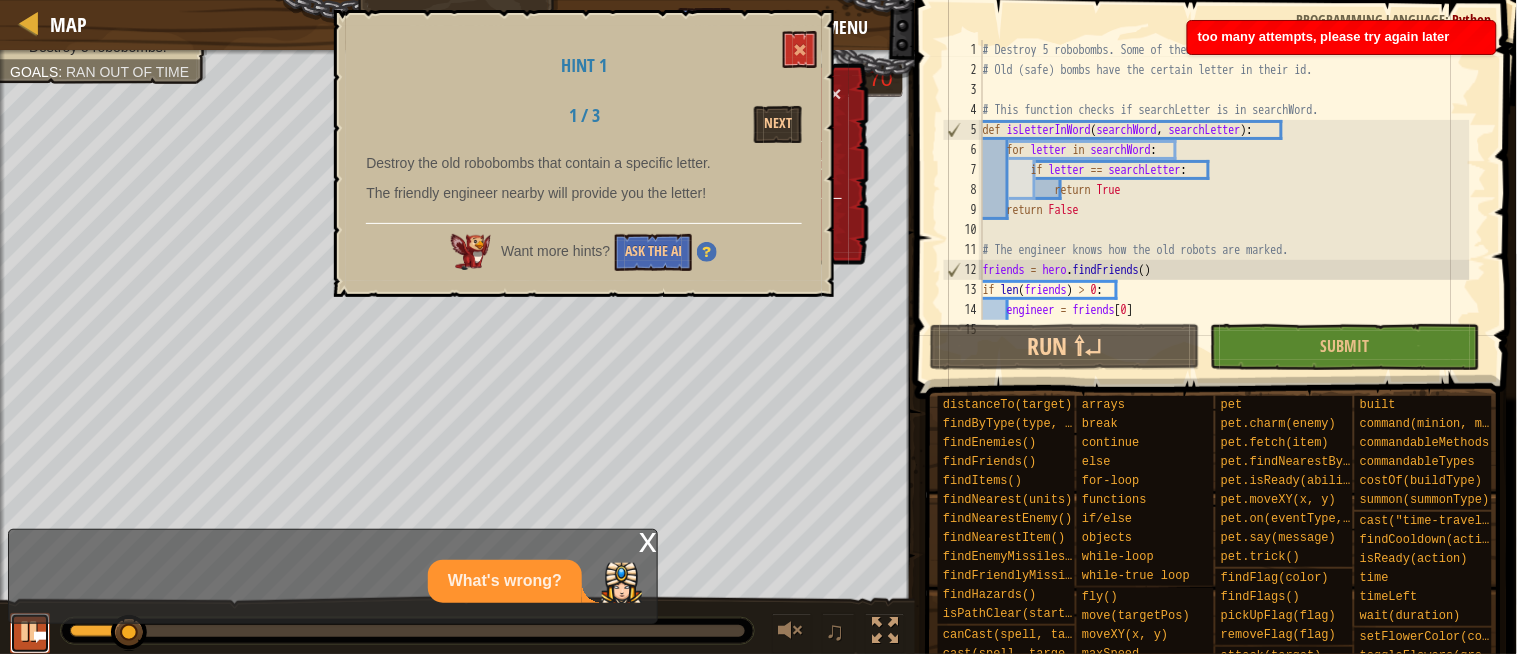 click at bounding box center (30, 633) 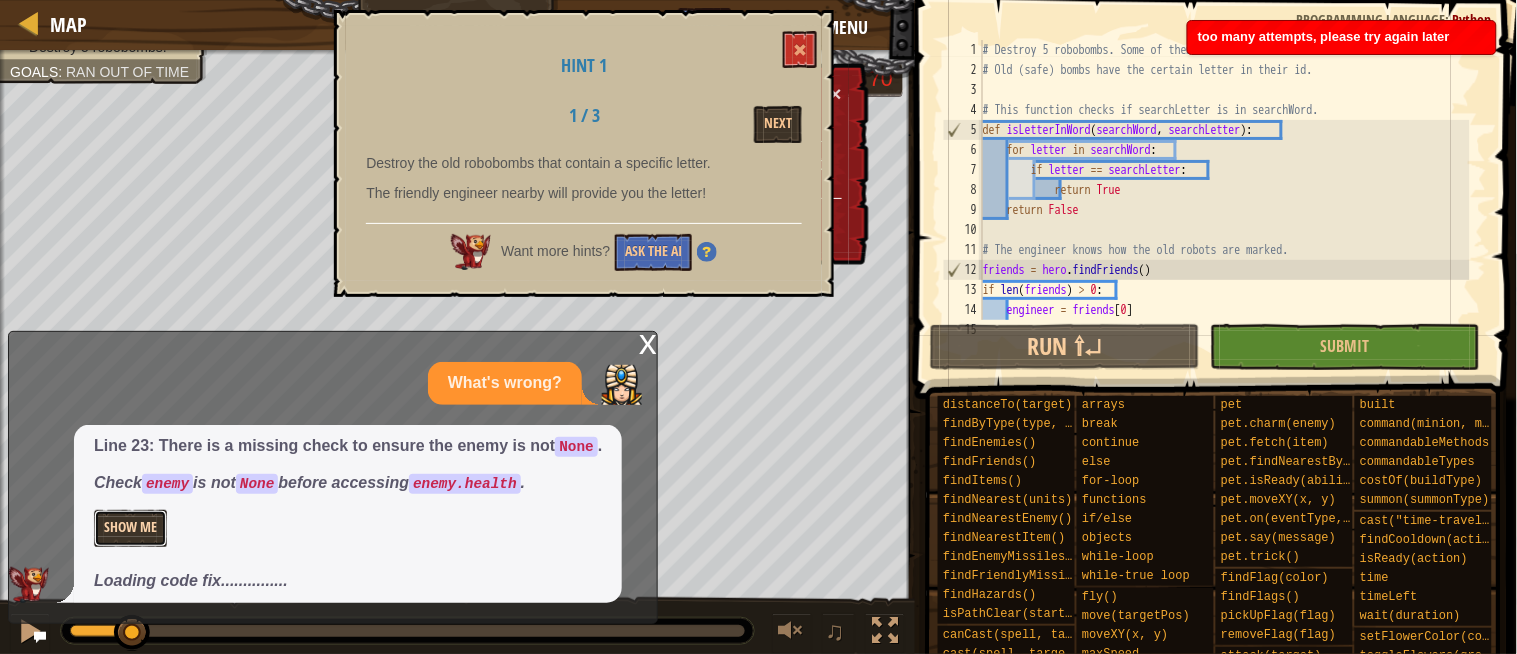 click on "Show Me" at bounding box center [130, 528] 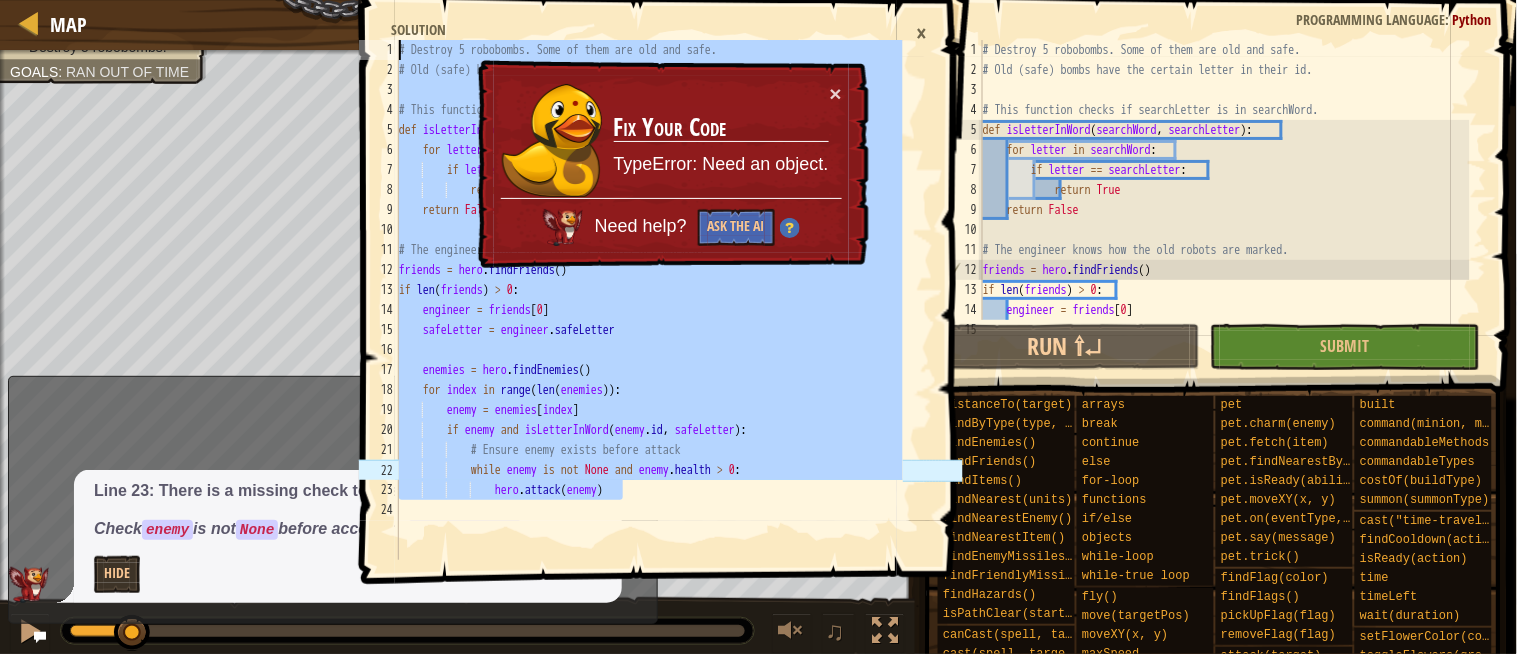 drag, startPoint x: 672, startPoint y: 493, endPoint x: 7, endPoint y: -155, distance: 928.50903 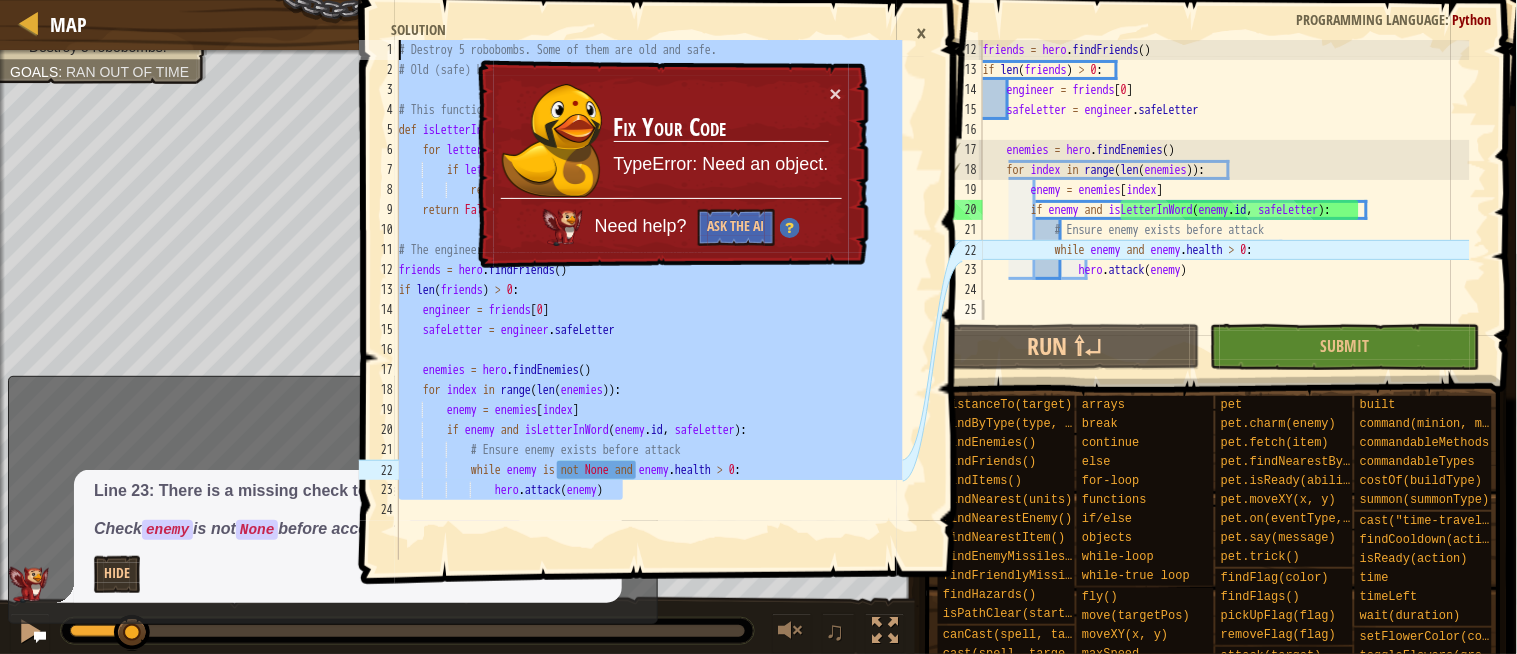 scroll, scrollTop: 220, scrollLeft: 0, axis: vertical 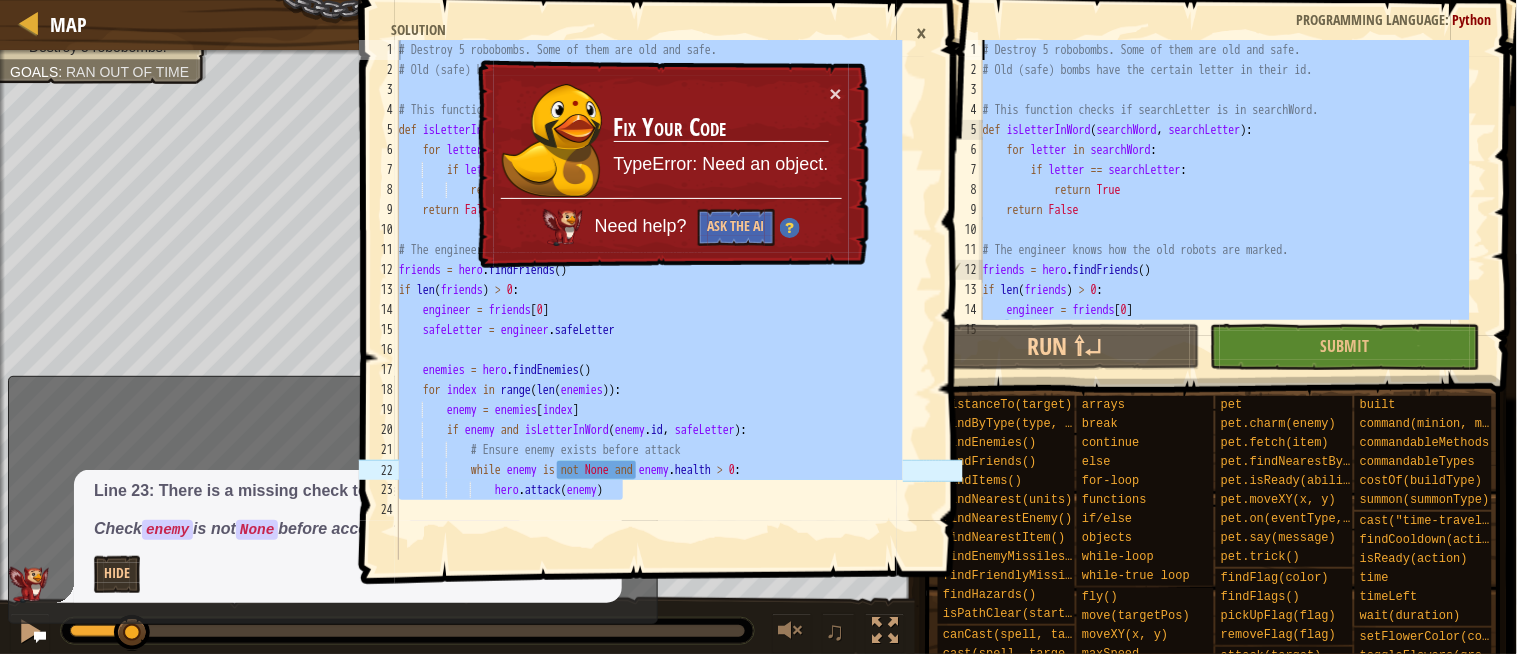 drag, startPoint x: 1277, startPoint y: 268, endPoint x: 782, endPoint y: -155, distance: 651.1175 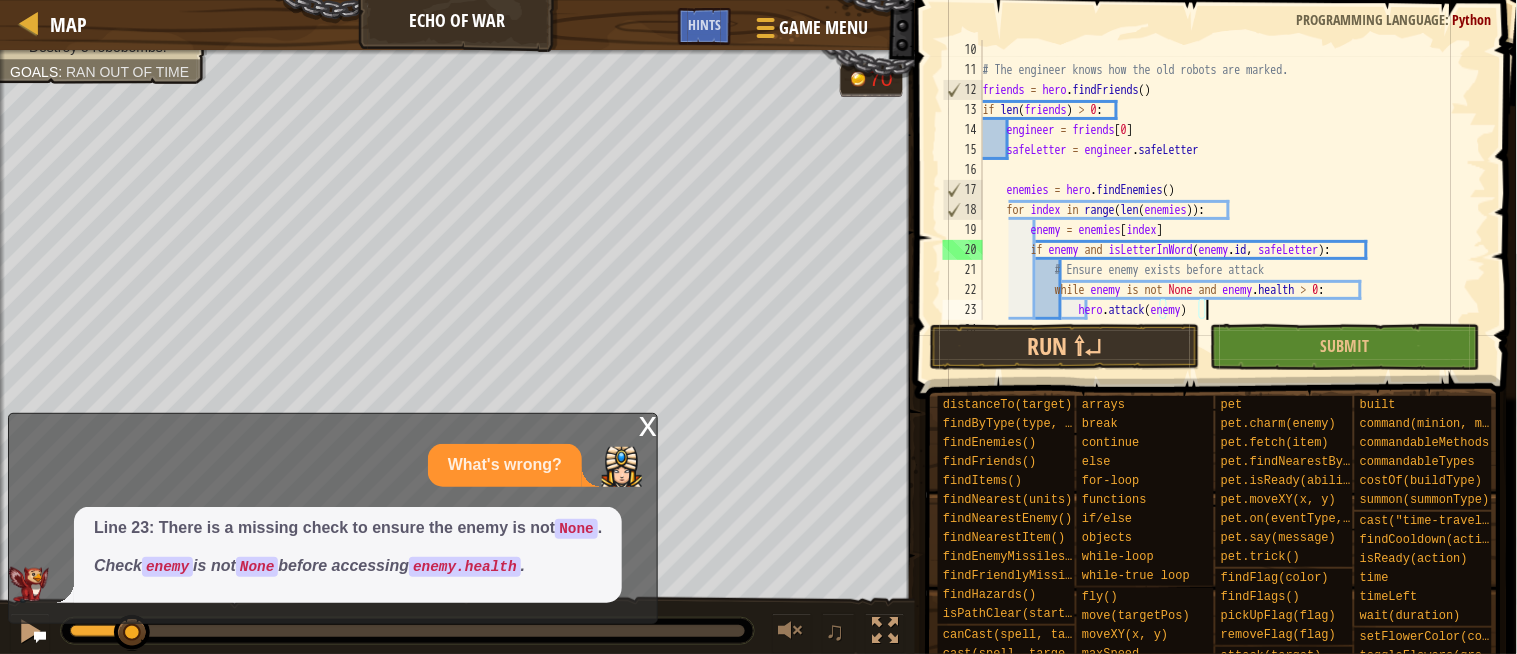 scroll, scrollTop: 180, scrollLeft: 0, axis: vertical 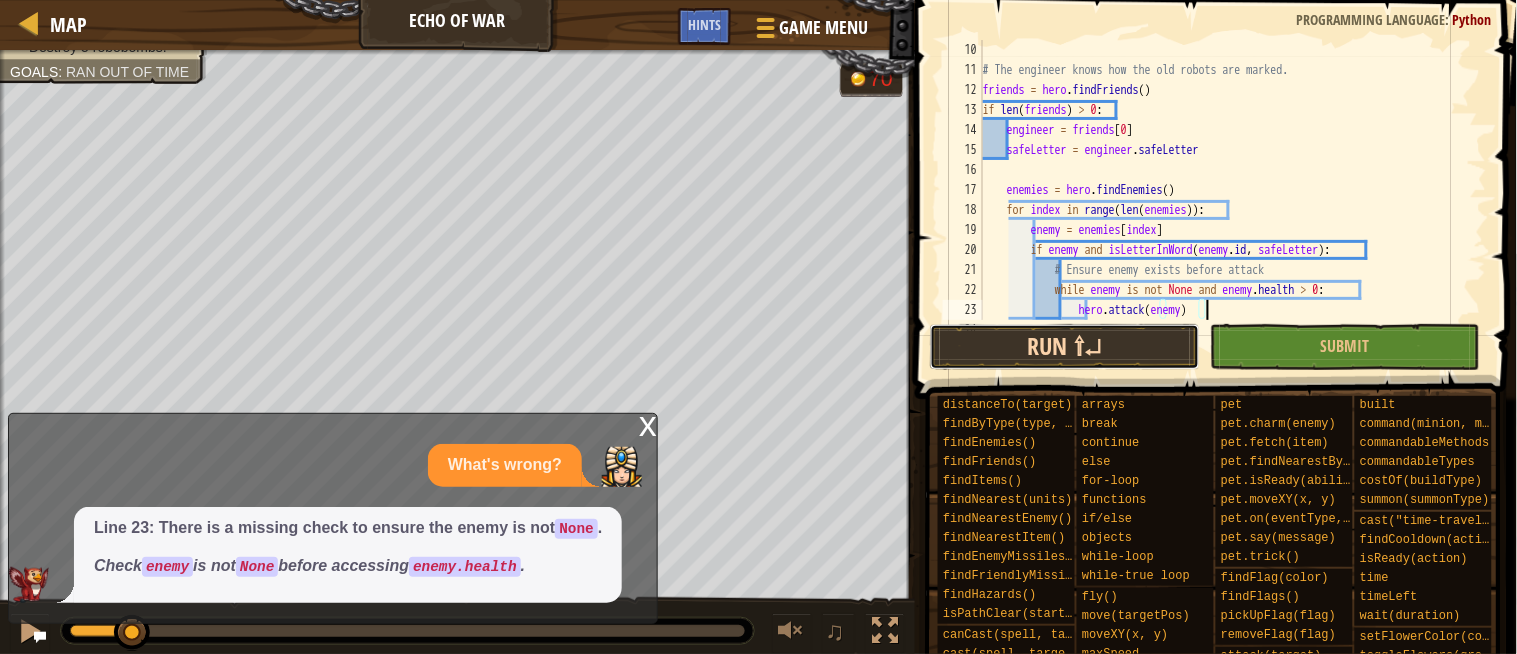 click on "Run ⇧↵" at bounding box center (1065, 347) 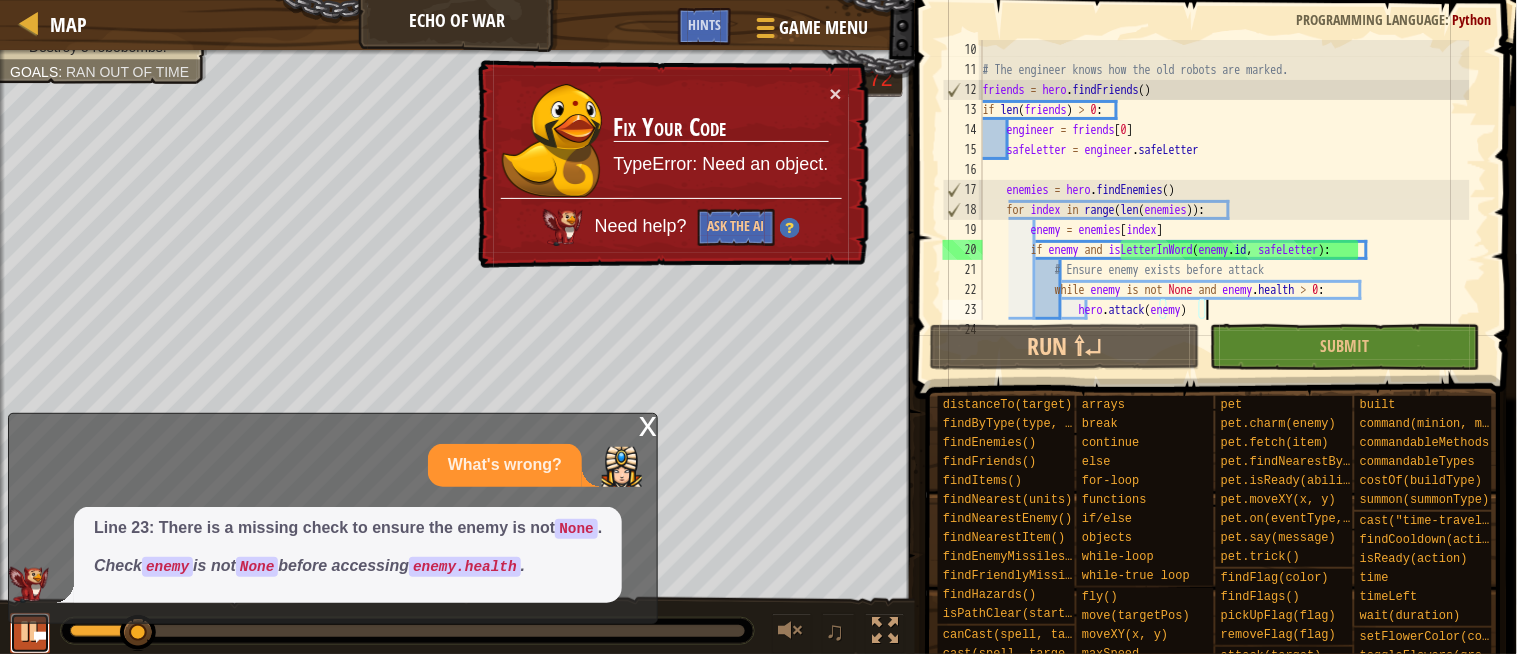 click at bounding box center (30, 631) 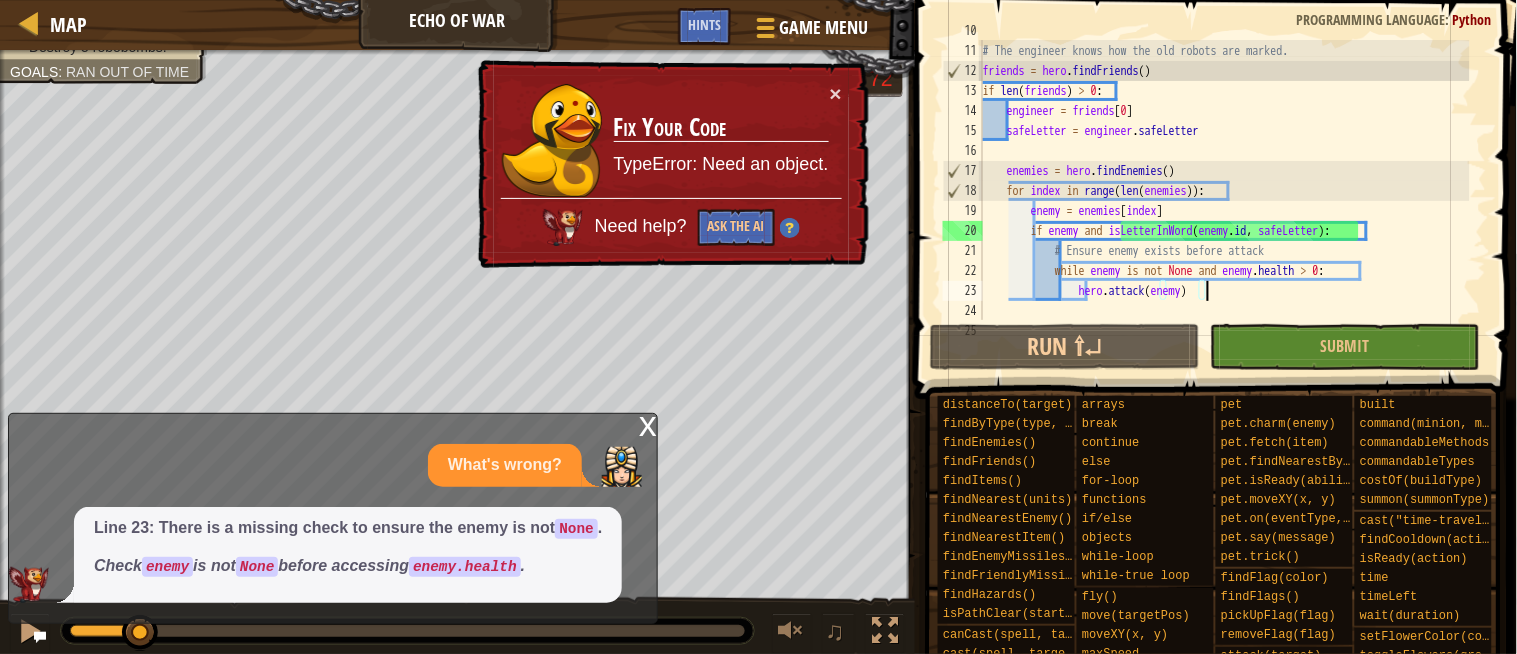 scroll, scrollTop: 220, scrollLeft: 0, axis: vertical 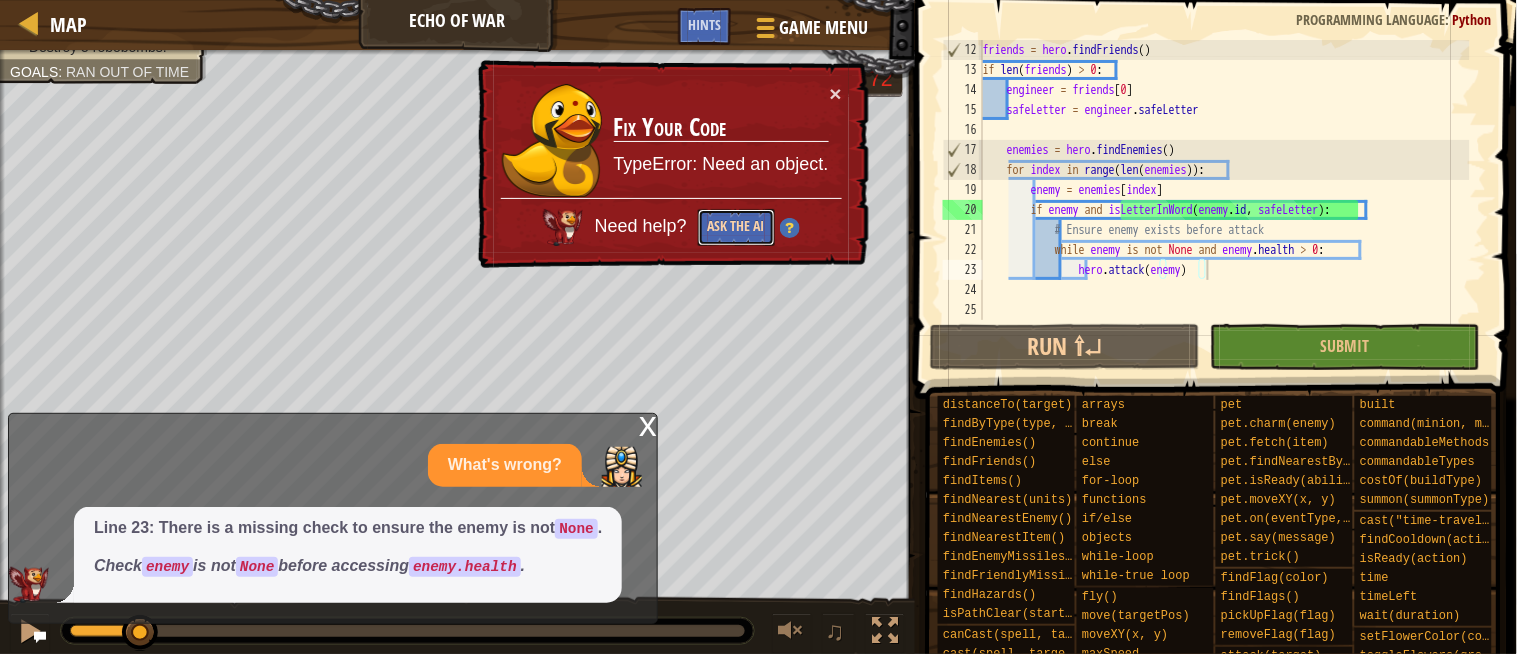 click on "Ask the AI" at bounding box center [736, 227] 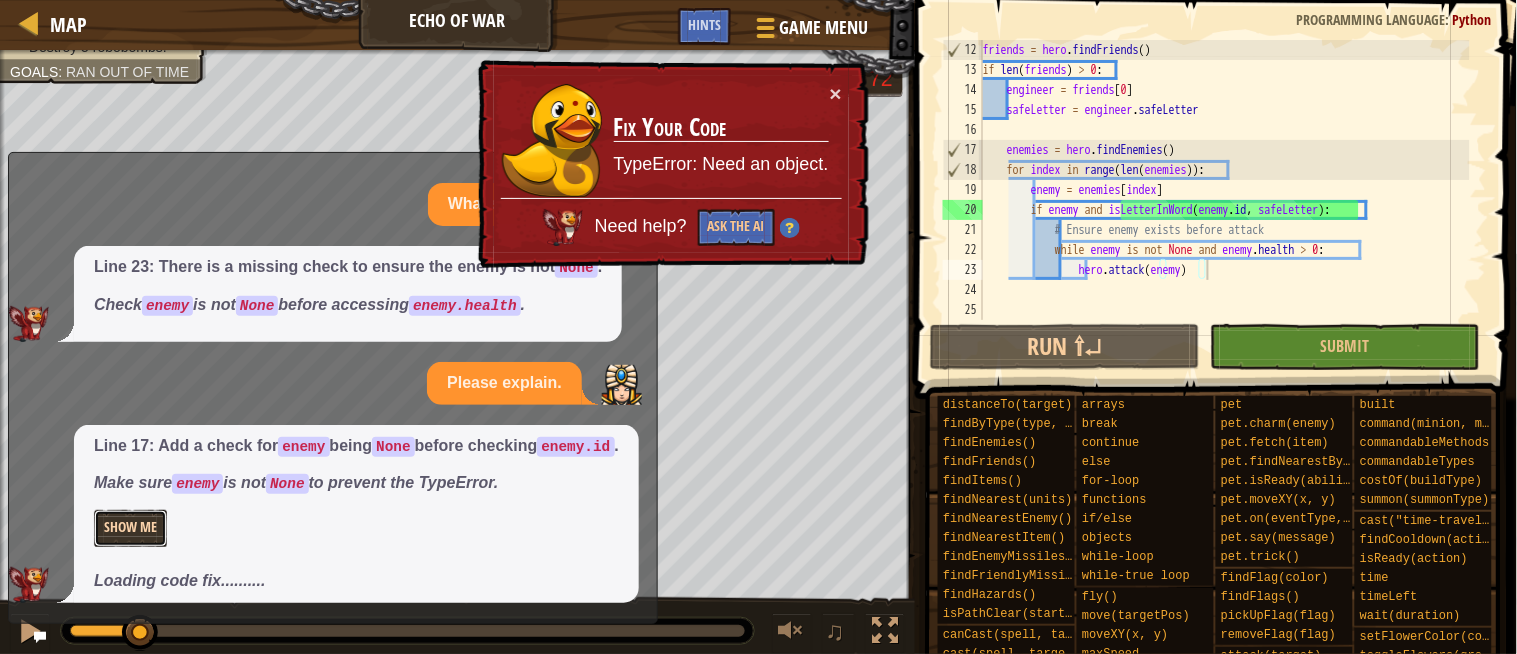 click on "Show Me" at bounding box center [130, 528] 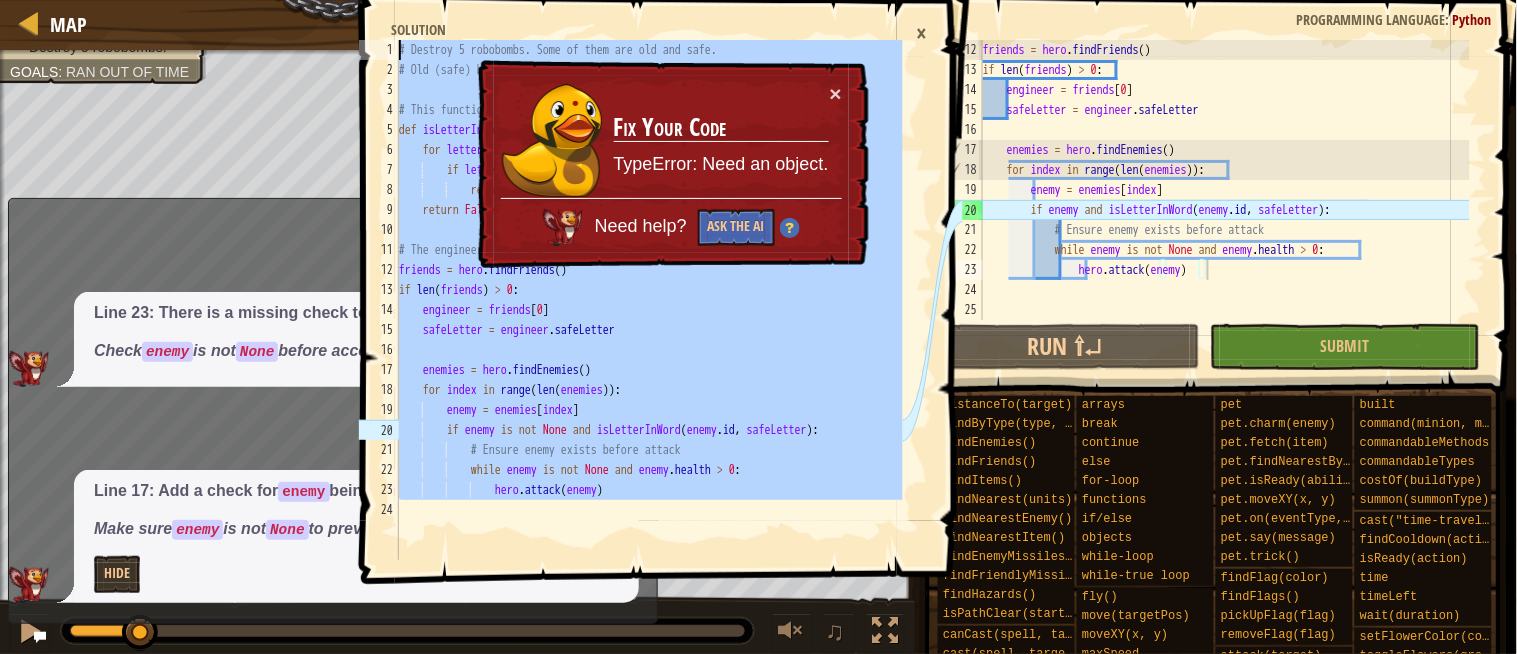drag, startPoint x: 707, startPoint y: 500, endPoint x: 0, endPoint y: -155, distance: 963.78107 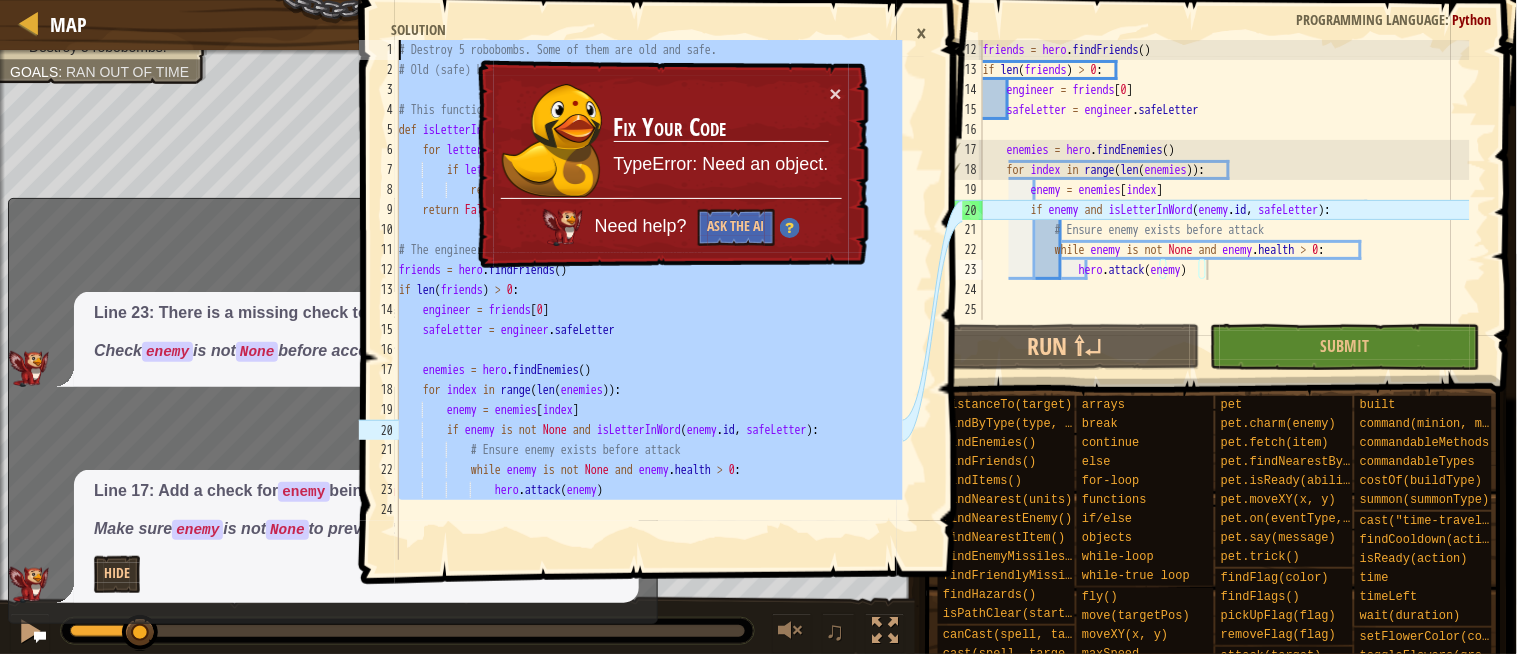 click on "Map Echo of War Game Menu Done Hints 1 2 3 4 5 6 7 8 9 10 11 12 13 14 15 16 17 18 19 20 21 22 23 24 # Destroy 5 robobombs. Some of them are old and safe. # Old (safe) bombs have the certain letter in their id. # This function checks if searchLetter is in searchWord. def   isLetterInWord ( searchWord ,   searchLetter ) :      for   letter   in   searchWord :           if   letter   ==   searchLetter :                return   True      return   False # The engineer knows how the old robots are marked. friends   =   hero . findFriends ( ) if   len ( friends )   >   0 :      engineer   =   friends [ 0 ]      safeLetter   =   engineer . safeLetter      enemies   =   hero . findEnemies ( )      for   index   in   range ( len ( enemies )) :           enemy   =   enemies [ index ]           if   enemy   is   not   None   and   isLetterInWord ( enemy . id ,   safeLetter ) :                # Ensure enemy exists before attack                while   enemy   is   not   None   and   enemy . health   >   0 :" at bounding box center [758, 0] 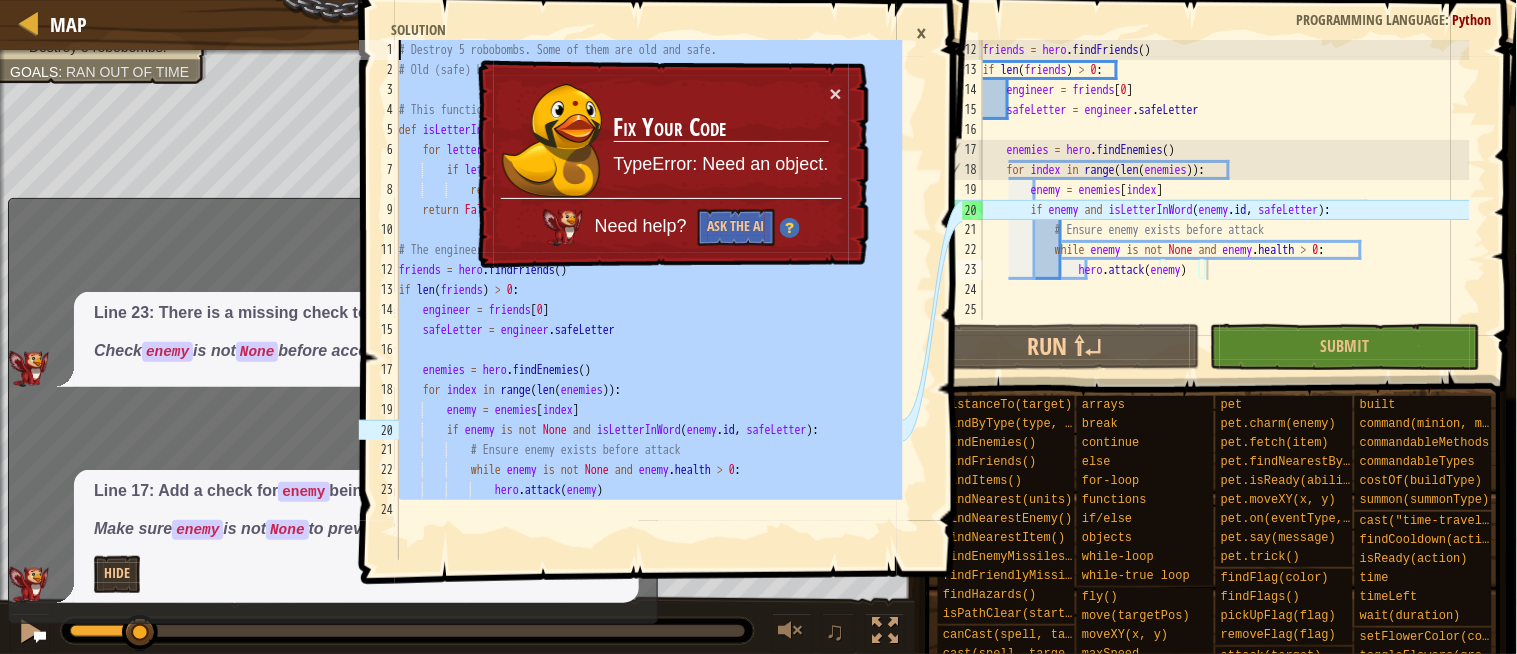 type on "# Destroy 5 robobombs. Some of them are old and safe.
# Old (safe) bombs have the certain letter in their id." 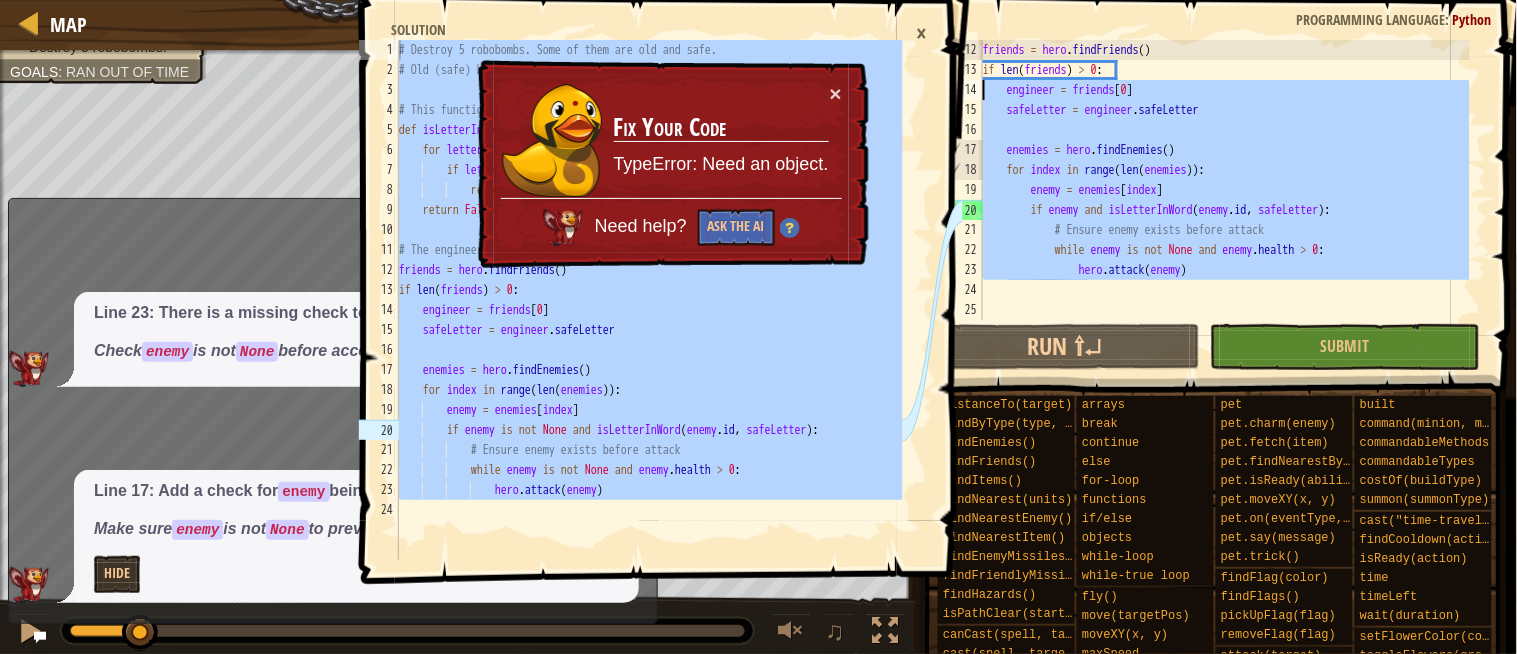 scroll, scrollTop: 0, scrollLeft: 0, axis: both 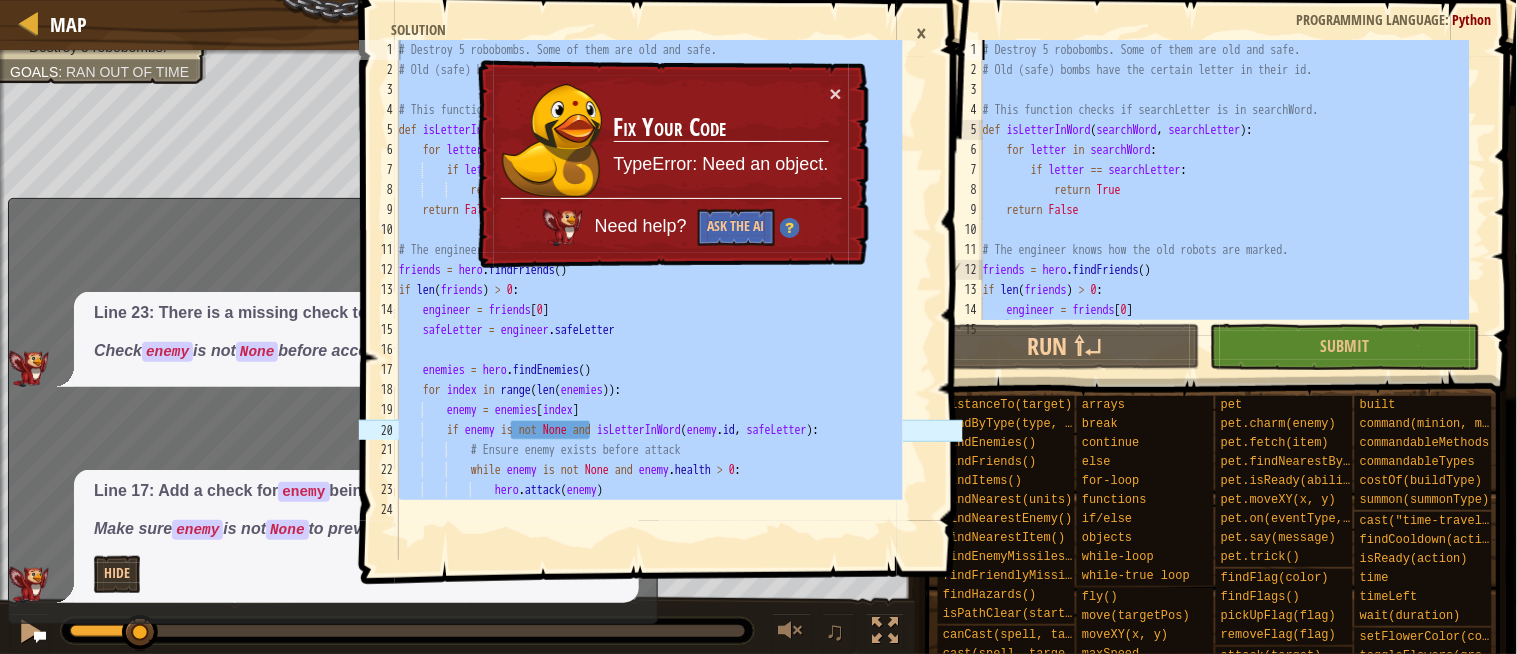 drag, startPoint x: 1262, startPoint y: 295, endPoint x: 695, endPoint y: -155, distance: 723.87085 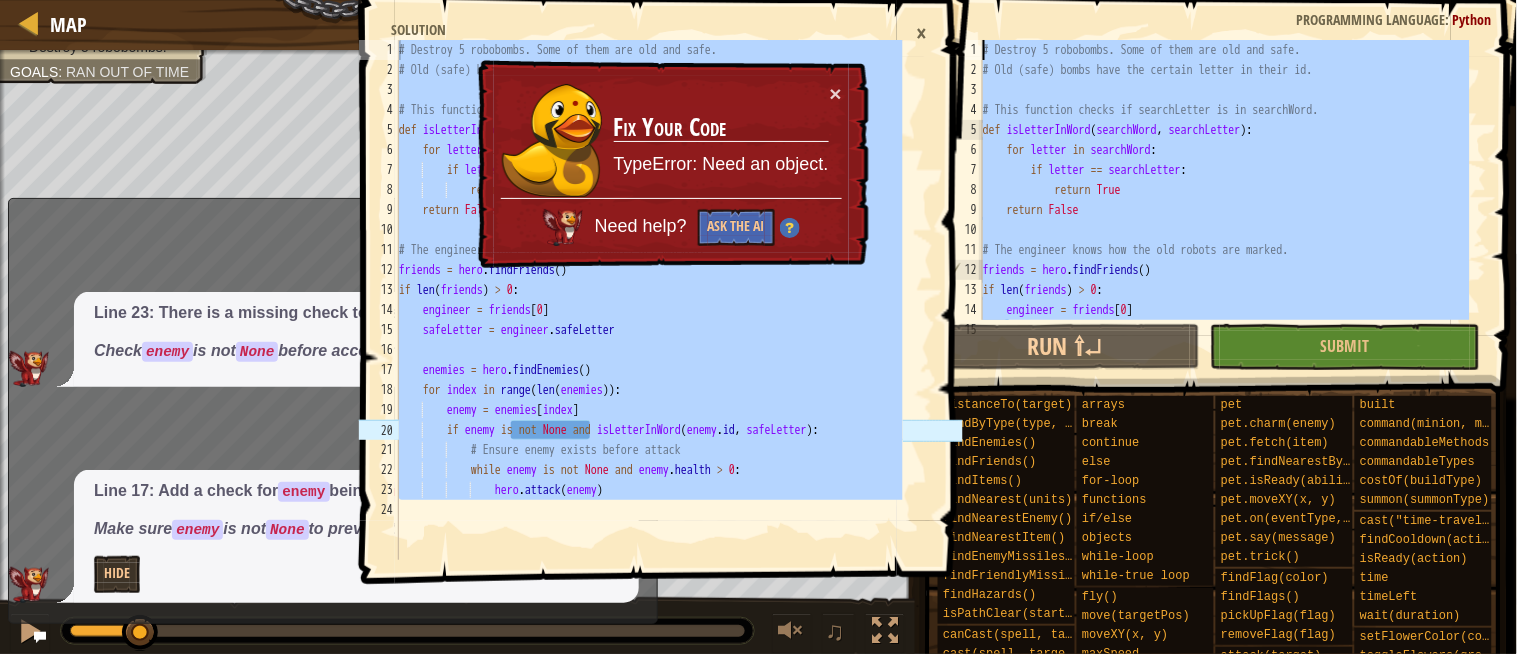 click on "Map Echo of War Game Menu Done Hints # Destroy 5 robobombs. Some of them are old and safe.
# Old (safe) bombs have the certain letter in their id. 1 2 3 4 5 6 7 8 9 10 11 12 13 14 15 16 17 18 19 20 21 22 23 24 # Destroy 5 robobombs. Some of them are old and safe. # Old (safe) bombs have the certain letter in their id. # This function checks if searchLetter is in searchWord. def   isLetterInWord ( searchWord ,   searchLetter ) :      for   letter   in   searchWord :           if   letter   ==   searchLetter :                return   True      return   False # The engineer knows how the old robots are marked. friends   =   hero . findFriends ( ) if   len ( friends )   >   0 :      engineer   =   friends [ 0 ]      safeLetter   =   engineer . safeLetter      enemies   =   hero . findEnemies ( )      for   index   in   range ( len ( enemies )) :           enemy   =   enemies [ index ]           if   enemy   is   not   None   and   isLetterInWord ( enemy . id ,   safeLetter ) :                               while" at bounding box center [758, 0] 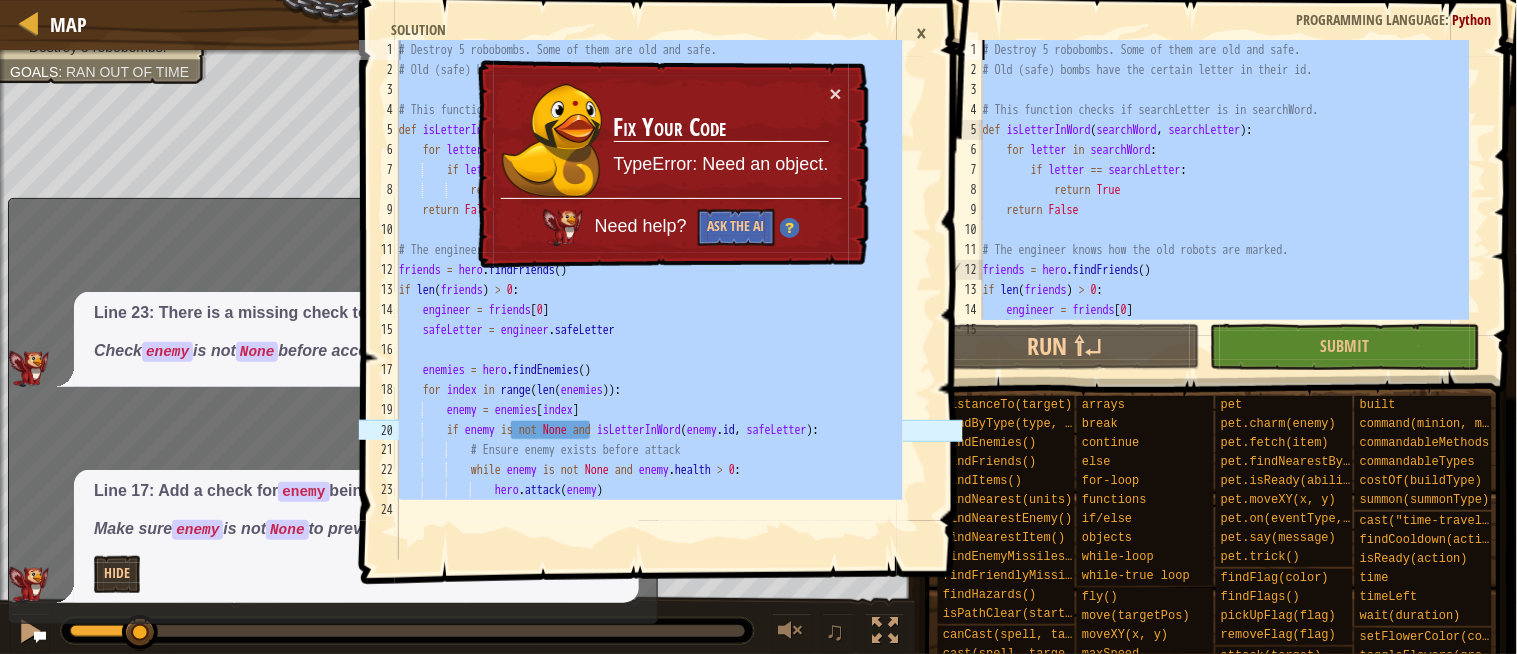 type on "# Destroy 5 robobombs. Some of them are old and safe.
# Old (safe) bombs have the certain letter in their id." 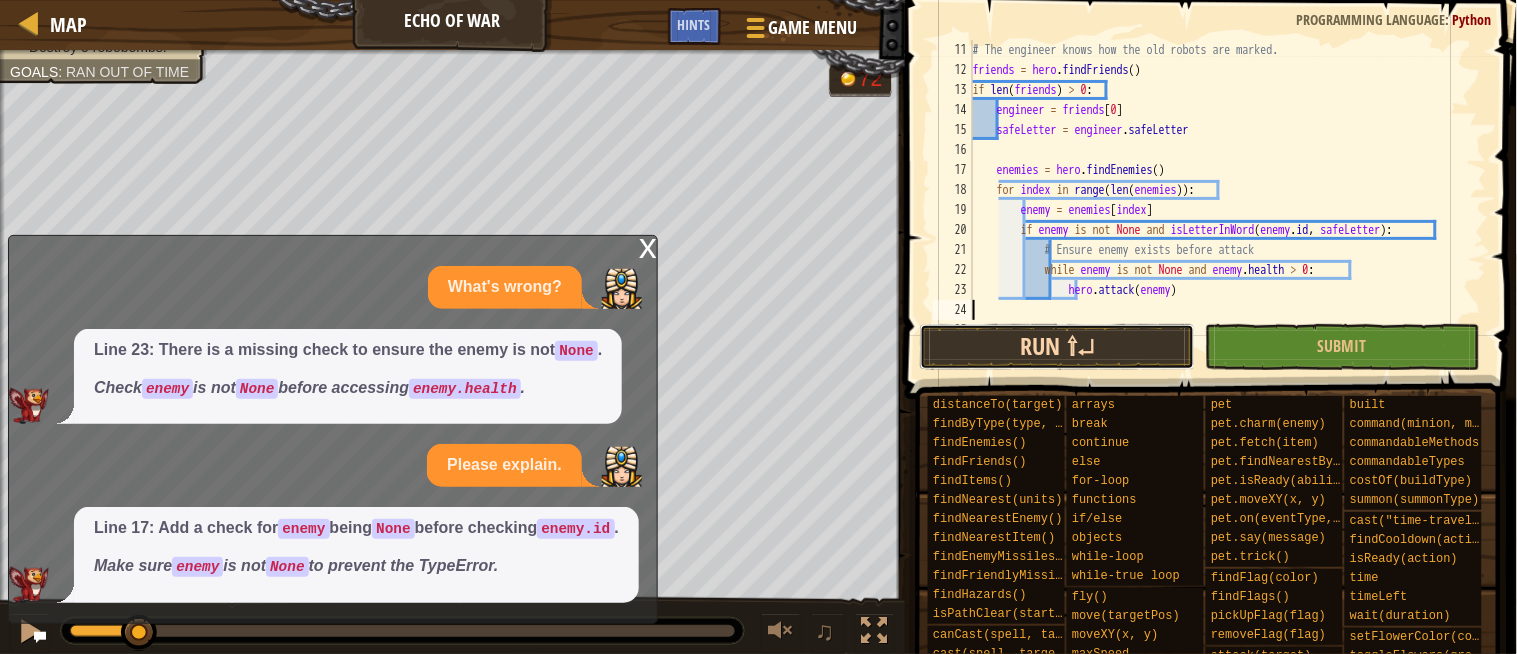 click on "Run ⇧↵" at bounding box center (1057, 347) 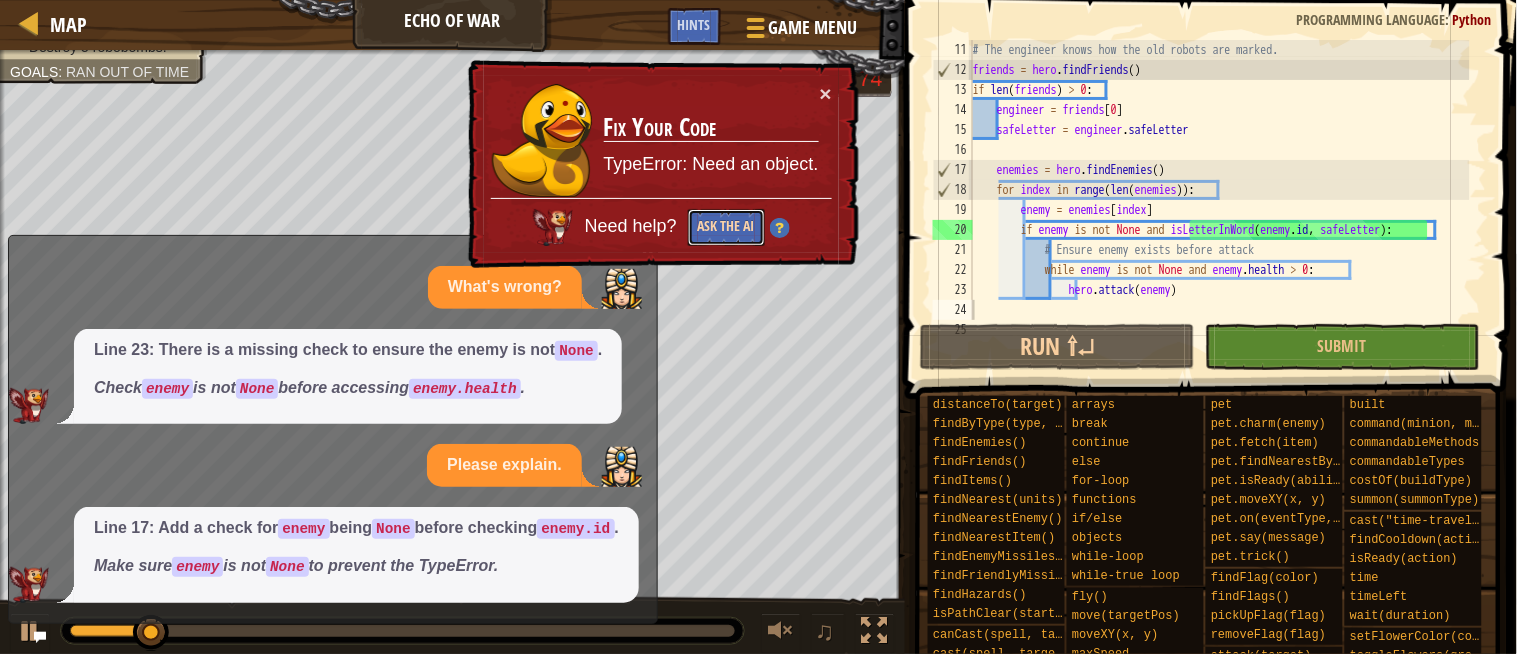 click on "Ask the AI" at bounding box center (726, 227) 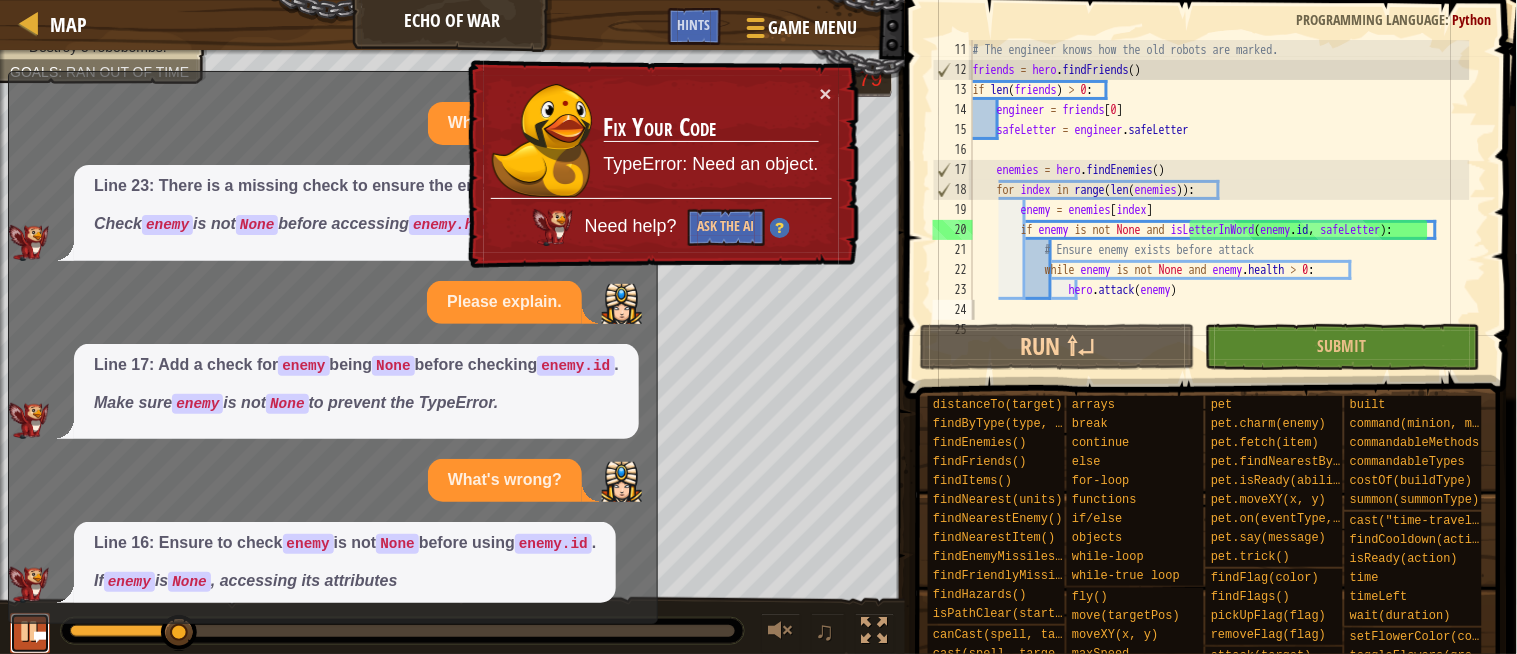 click at bounding box center (30, 631) 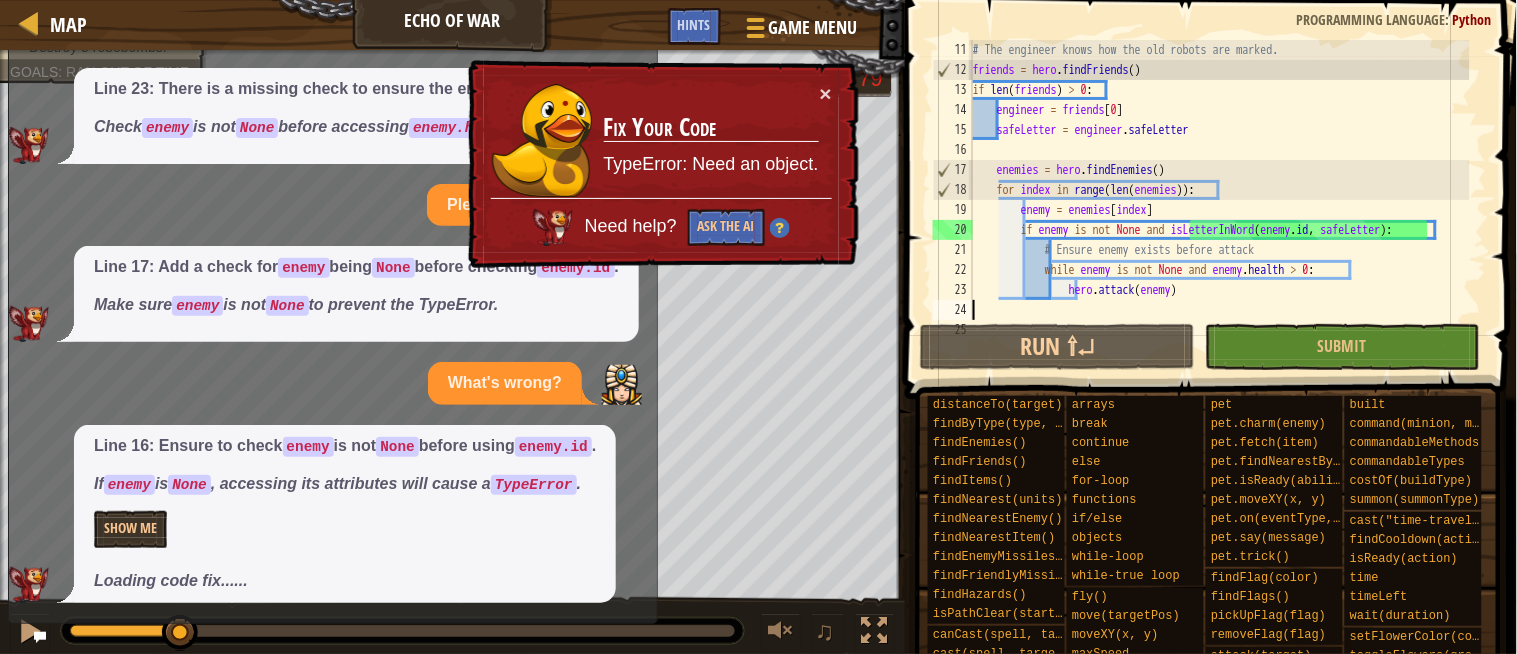 scroll, scrollTop: 73, scrollLeft: 0, axis: vertical 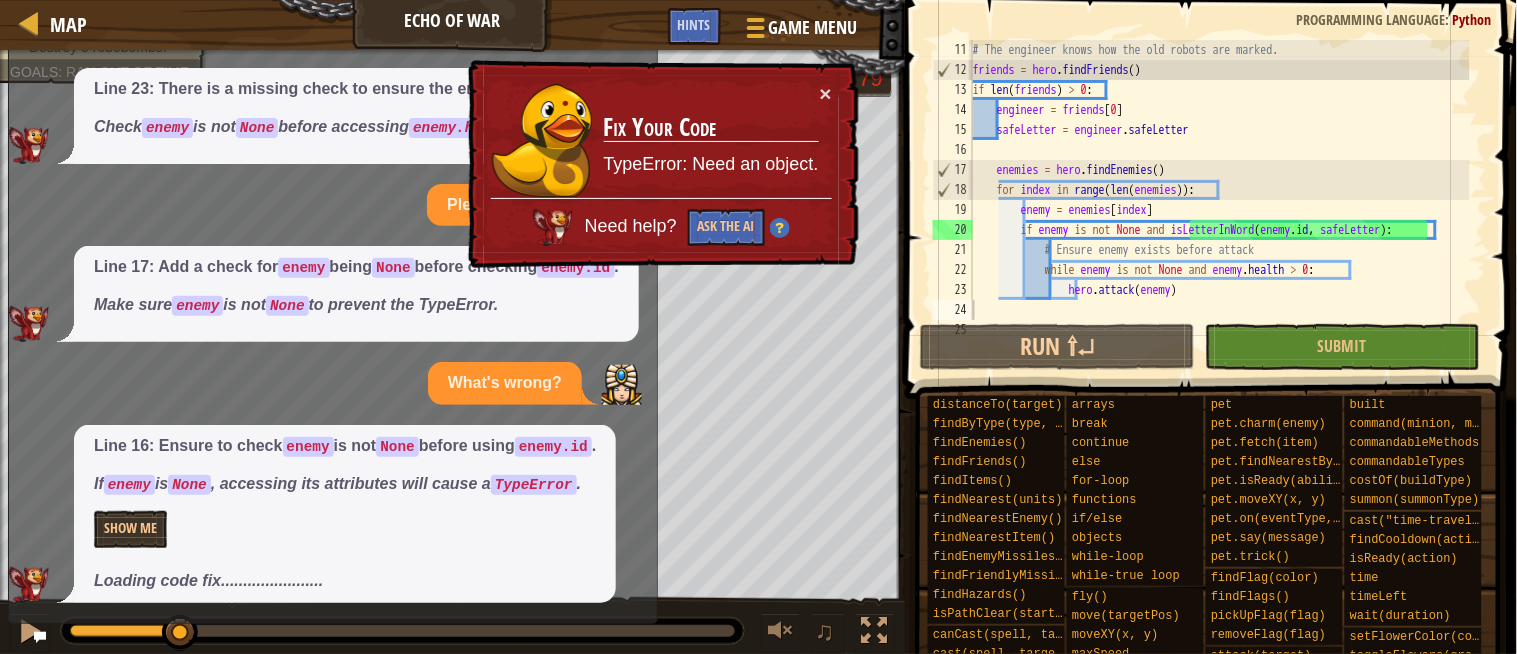 click on "Line 16: Ensure to check  enemy  is not  None  before using  enemy.id .
If  enemy  is  None , accessing its attributes will cause a  TypeError .
Show Me Loading code fix......................." at bounding box center (345, 514) 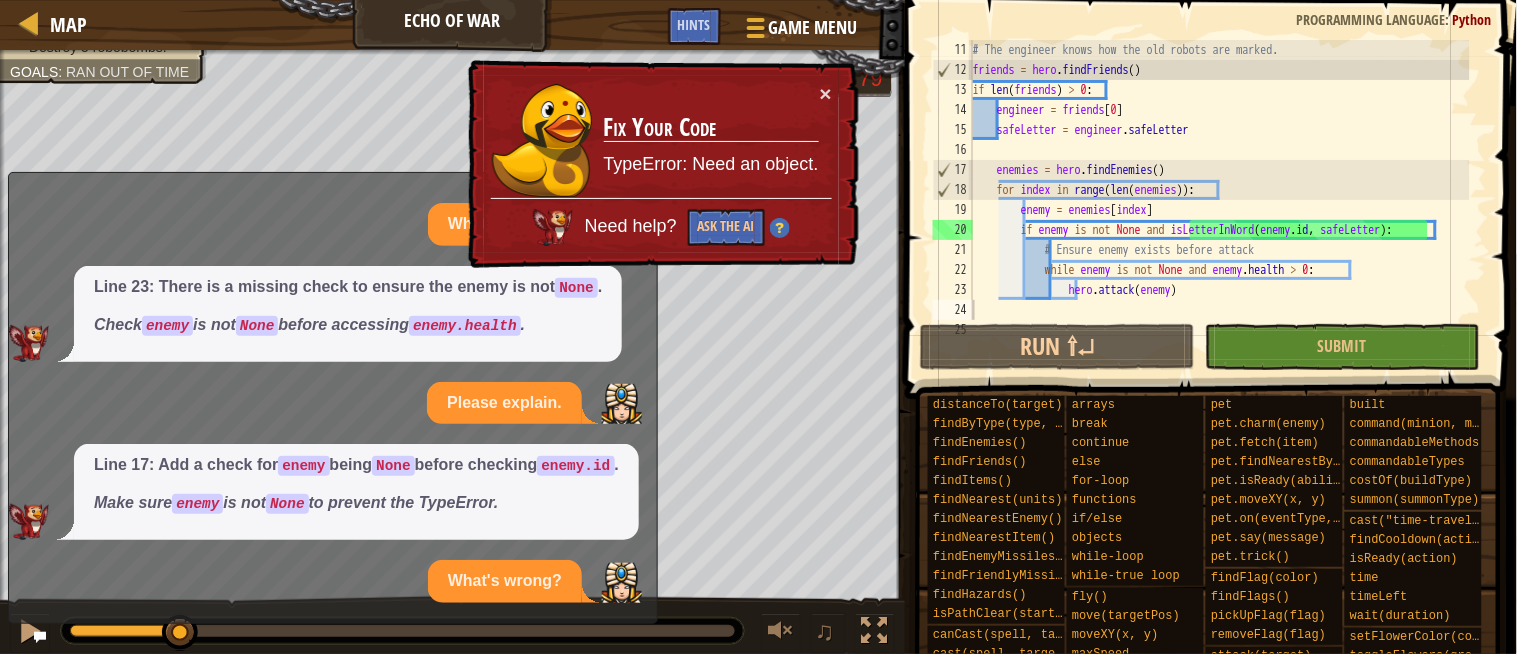 scroll, scrollTop: 0, scrollLeft: 0, axis: both 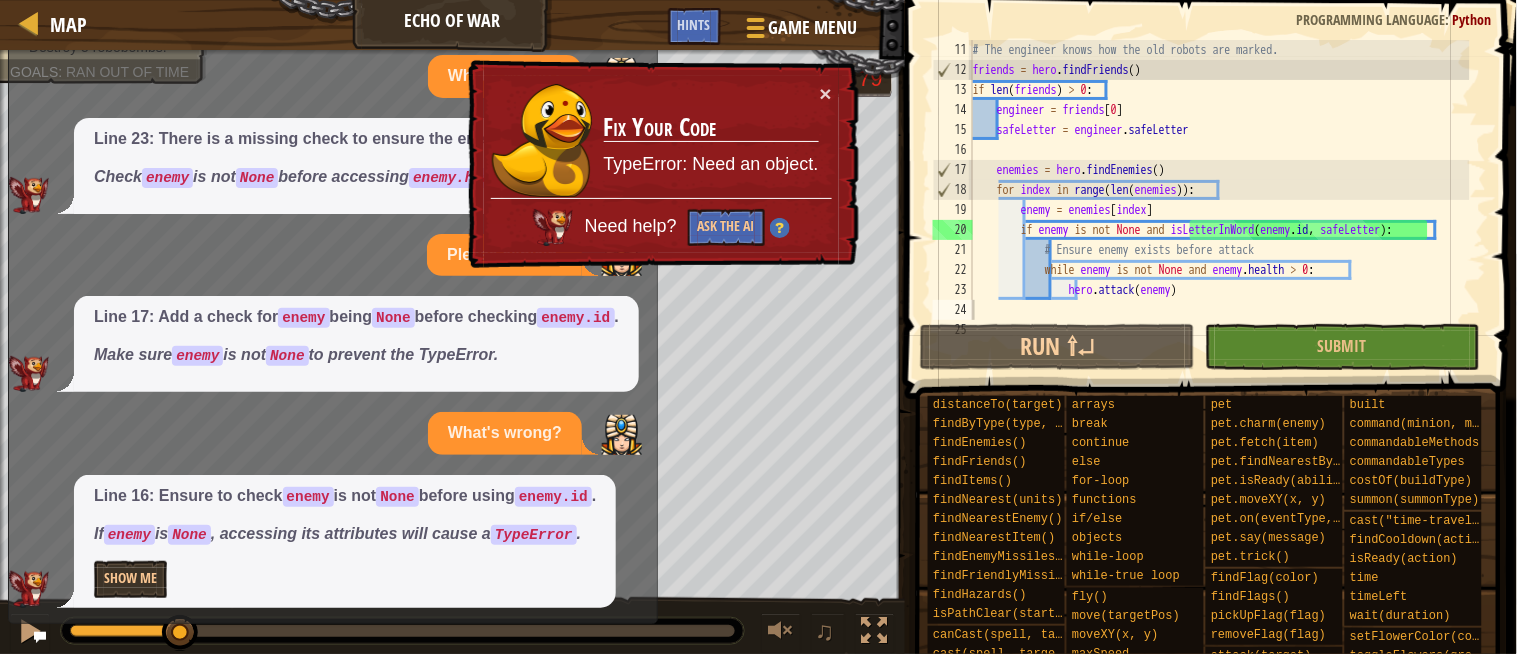 click on "What's wrong?
Line 23: There is a missing check to ensure the enemy is not  None .
Check  enemy  is not  None  before accessing  enemy.health .
Please explain.
Line 17: Add a check for  enemy  being  None  before checking  enemy.id .
Make sure  enemy  is not  None  to prevent the TypeError.
What's wrong?
Line 16: Ensure to check  enemy  is not  None  before using  enemy.id .
If  enemy  is  None , accessing its attributes will cause a  TypeError .
Show Me" at bounding box center (328, 331) 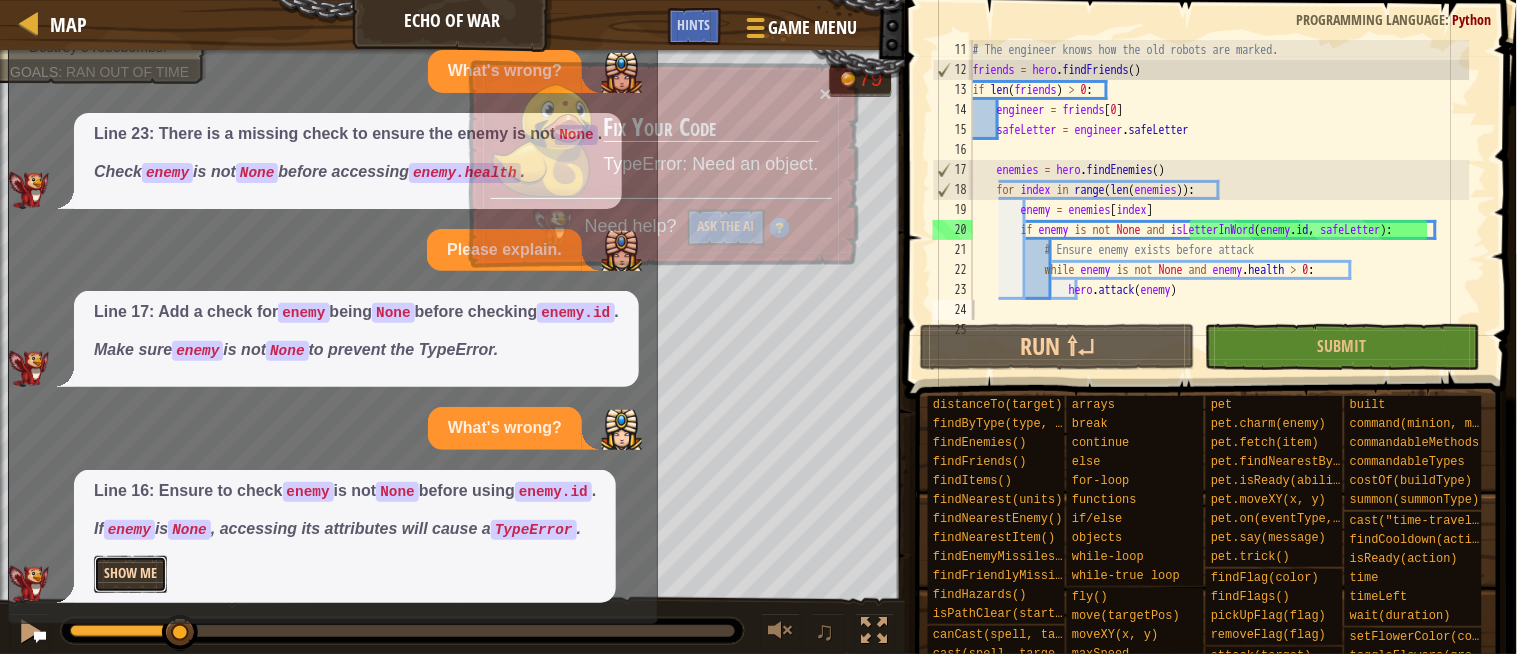 click on "Show Me" at bounding box center (130, 574) 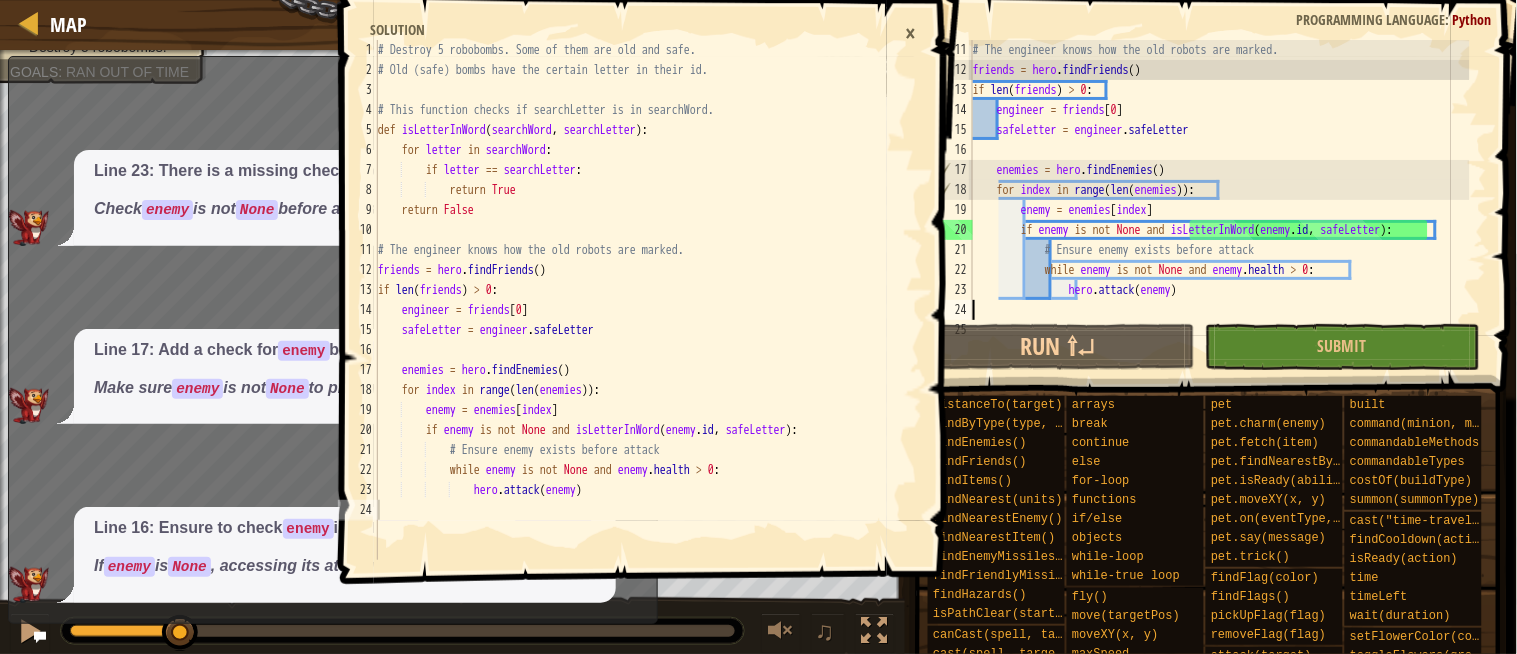 scroll, scrollTop: 0, scrollLeft: 0, axis: both 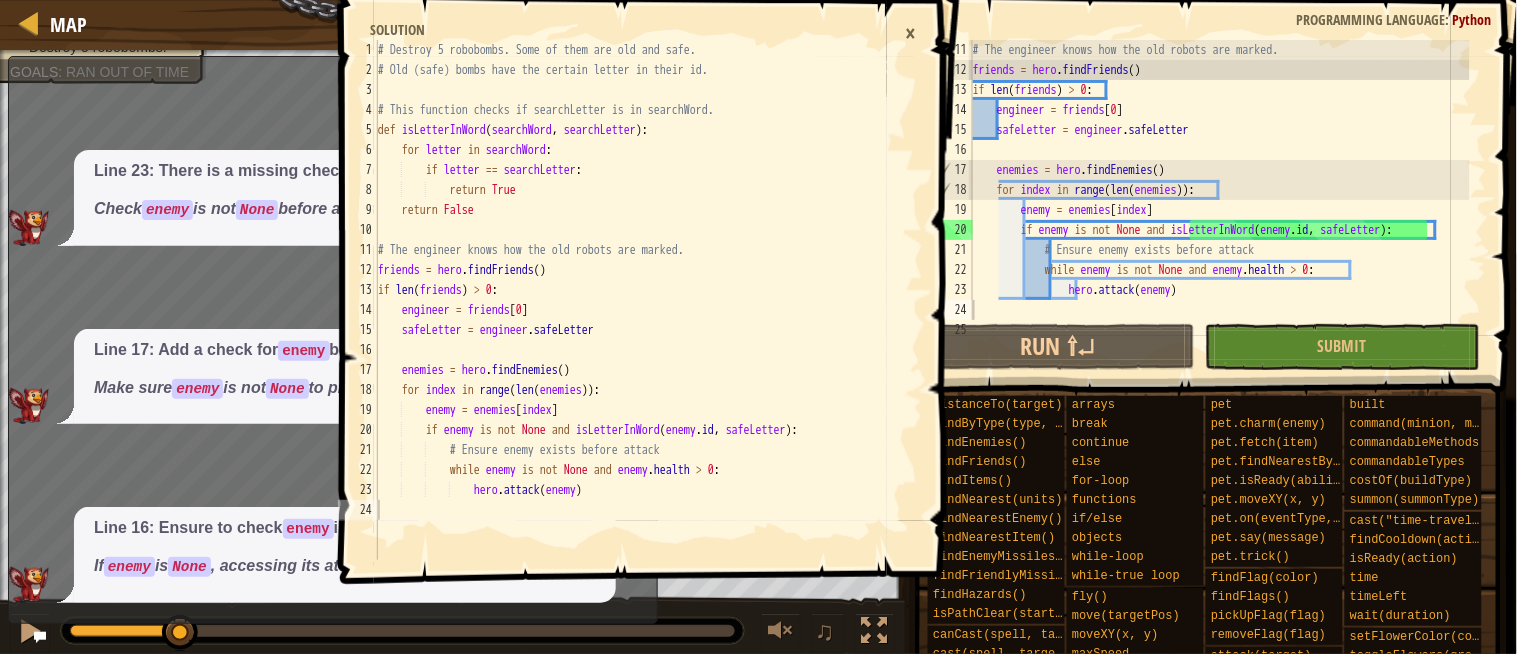 click on "×" at bounding box center [911, 33] 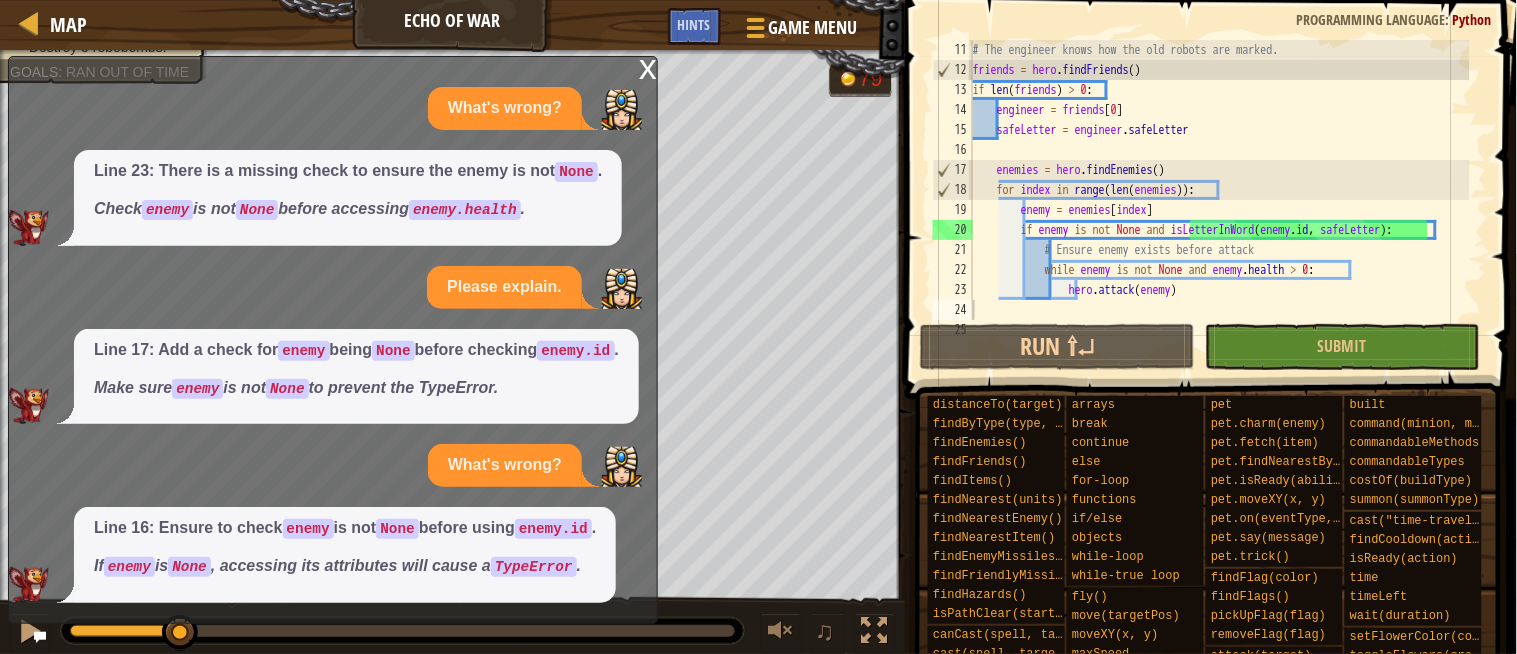 click at bounding box center [40, 637] 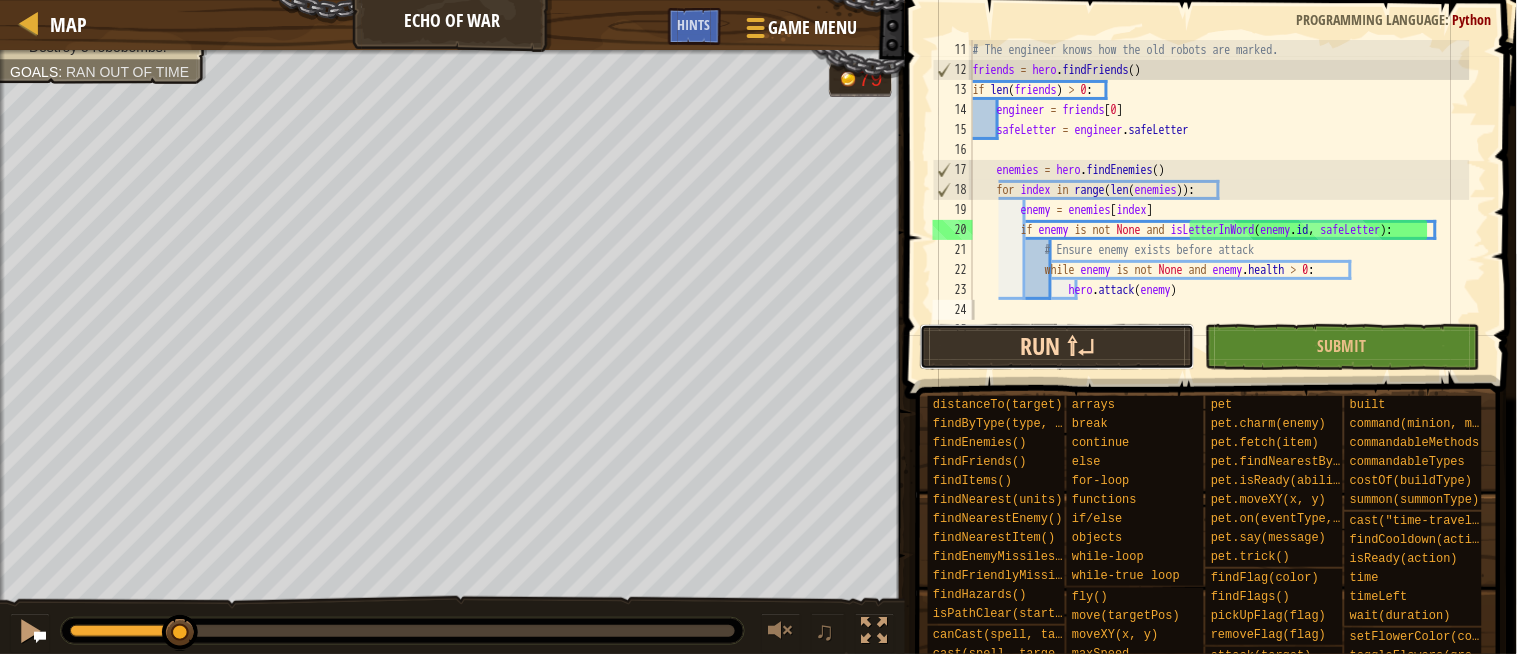 click on "Run ⇧↵" at bounding box center [1057, 347] 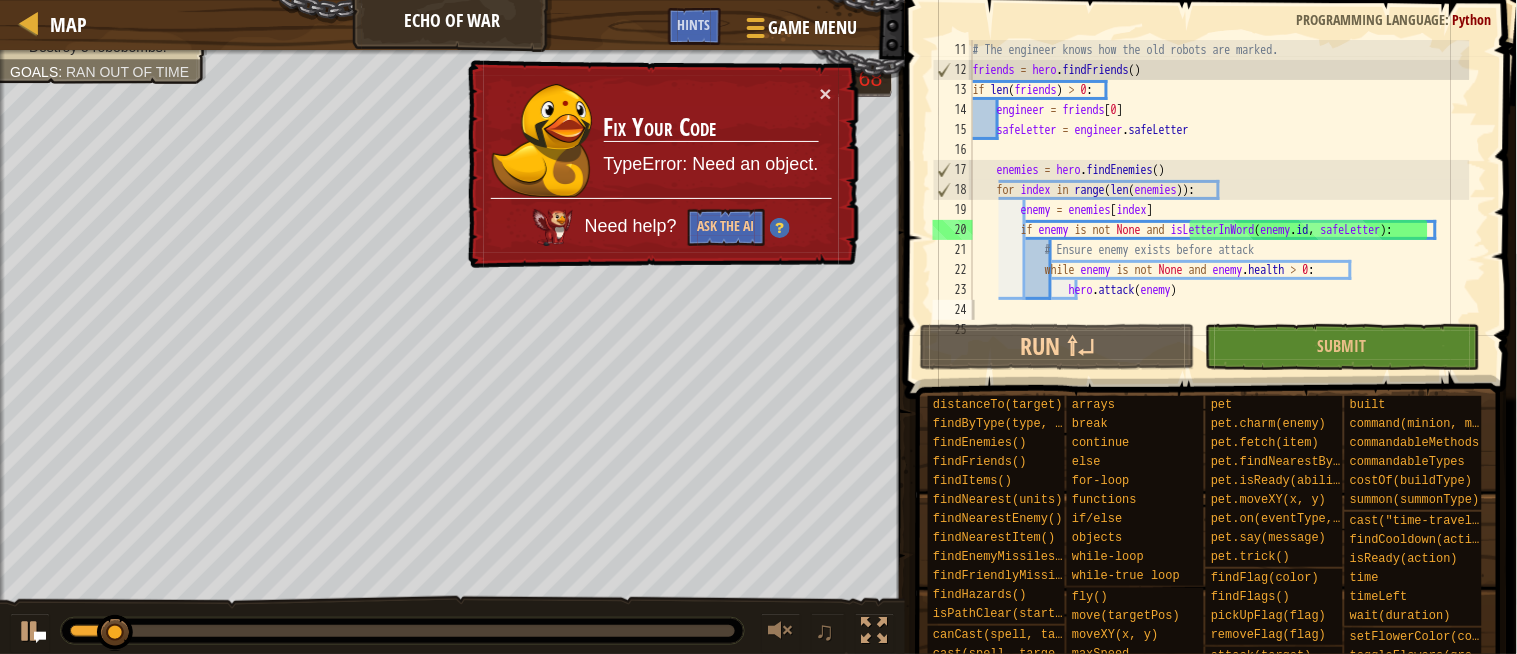 click on "× Fix Your Code TypeError: Need an object.
Need help? Ask the AI" at bounding box center [661, 164] 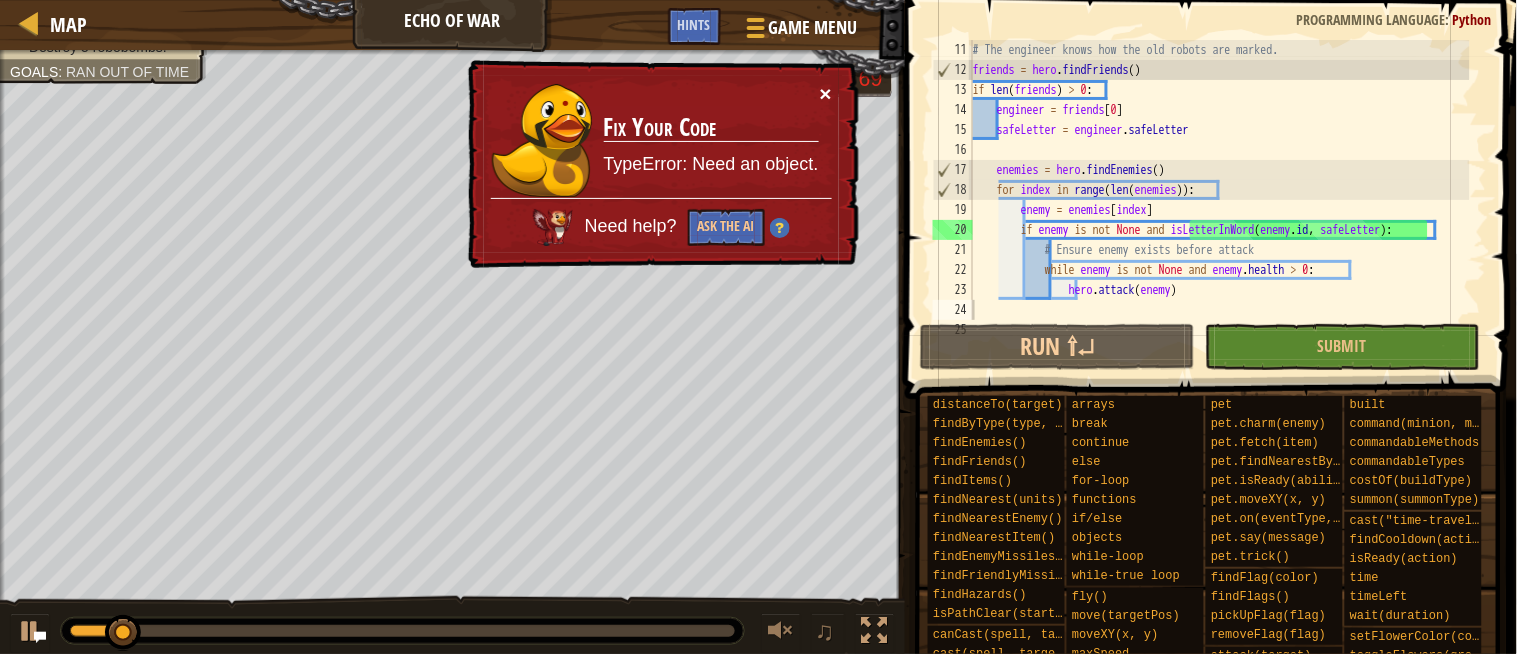 click on "× Fix Your Code TypeError: Need an object.
Need help? Ask the AI" at bounding box center (661, 164) 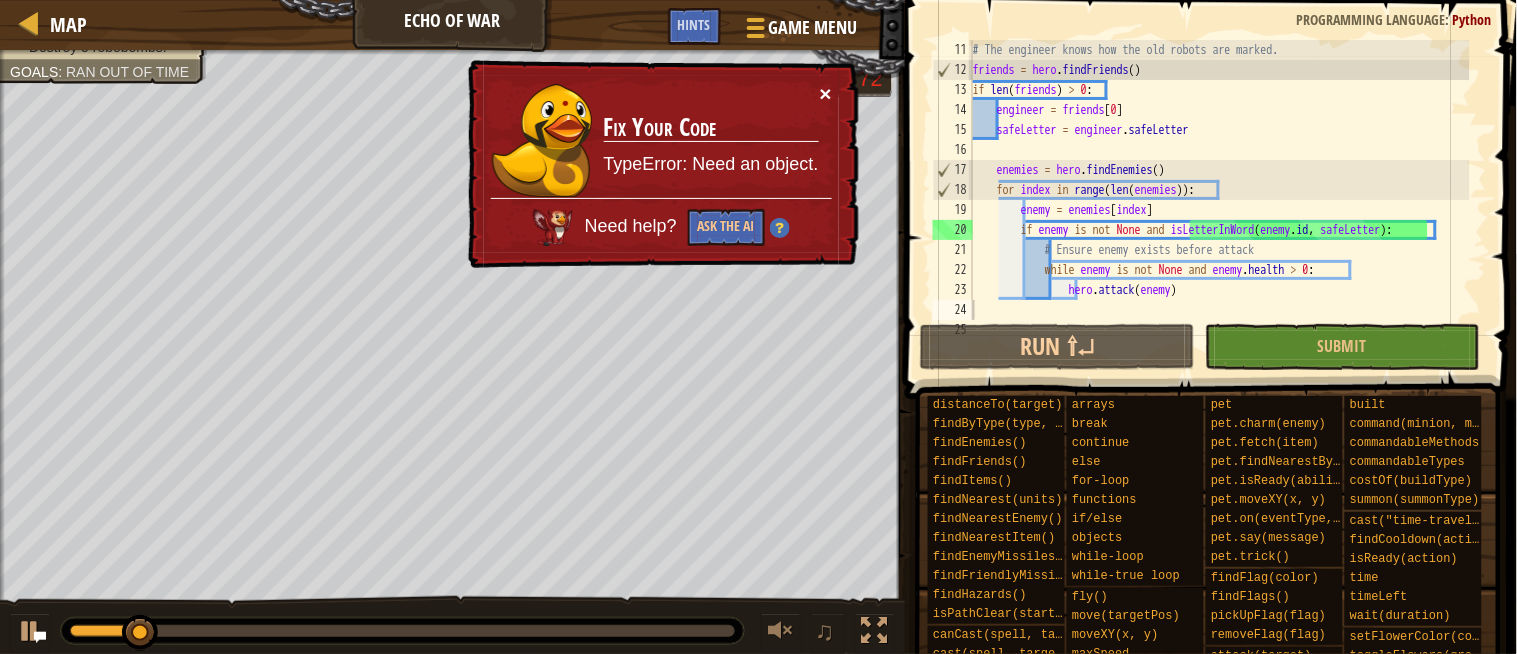 click on "×" at bounding box center [826, 93] 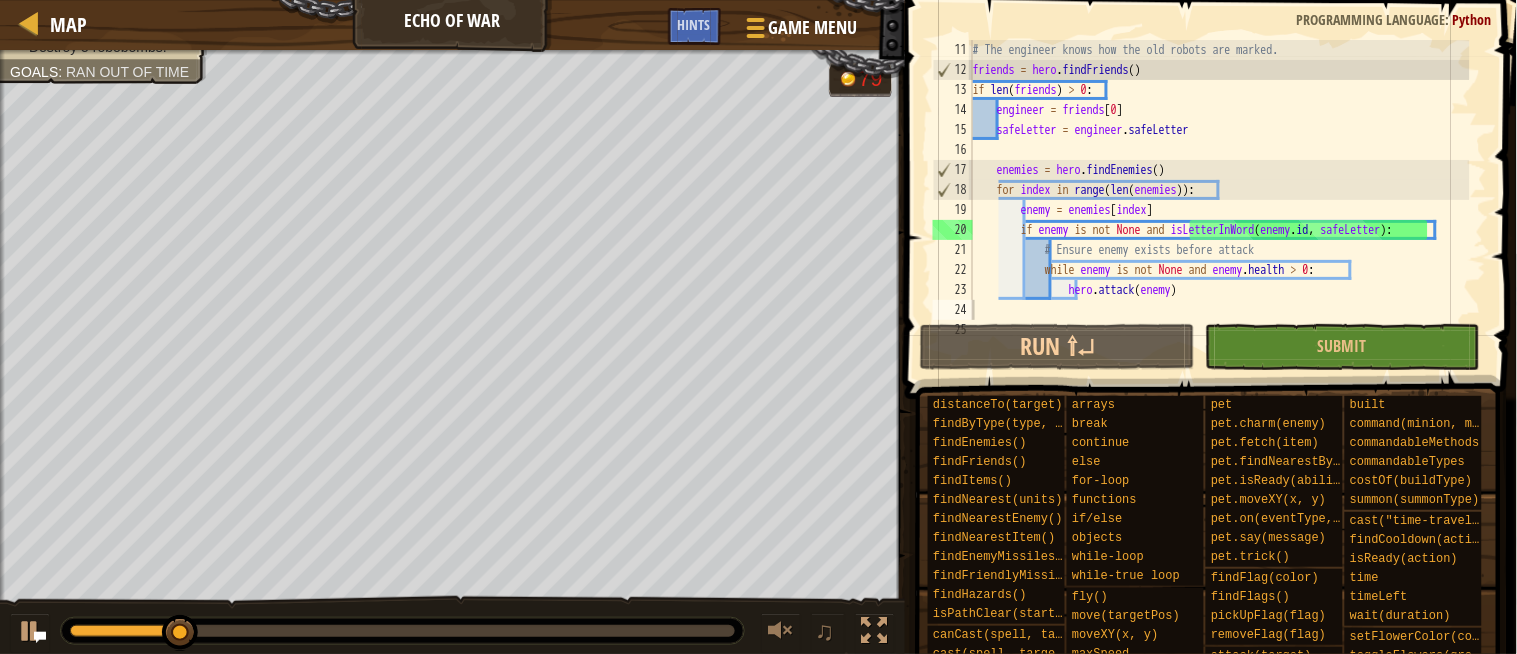 click on "♫" at bounding box center (452, 626) 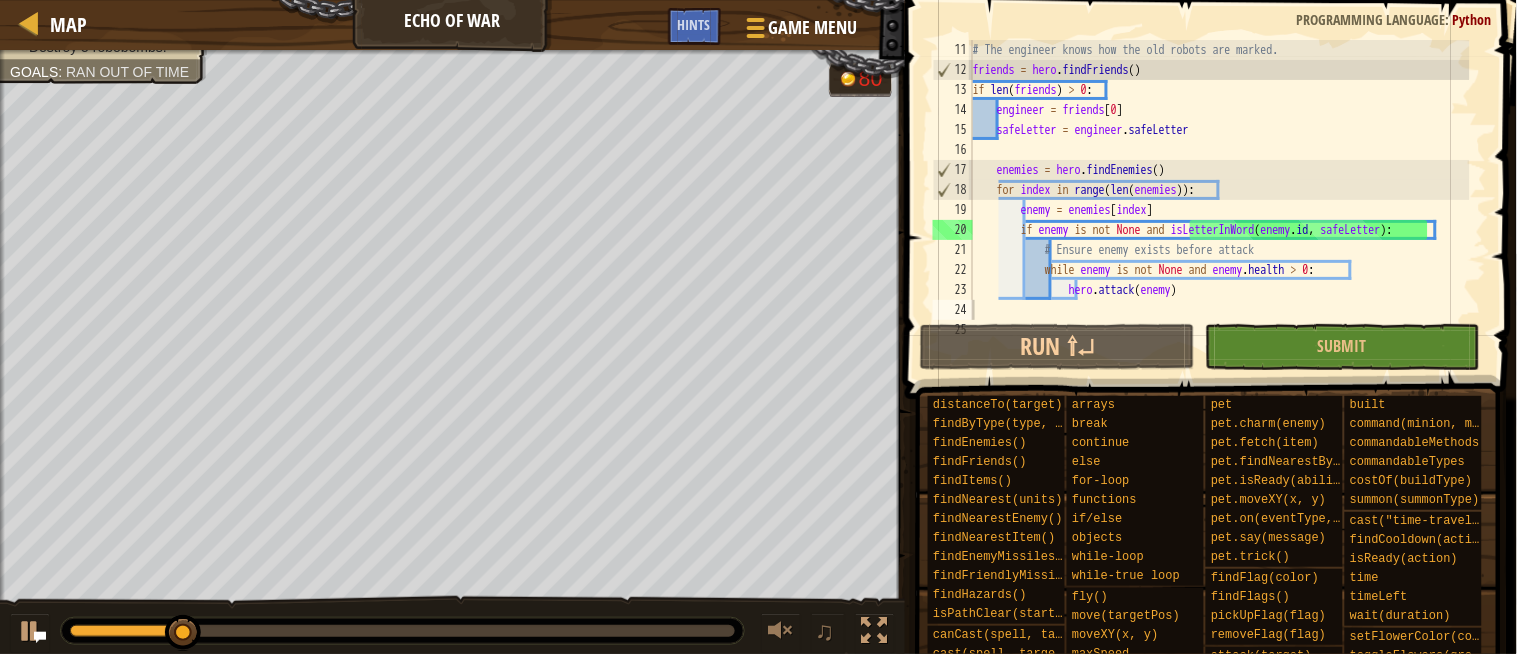 click on "♫" at bounding box center [452, 626] 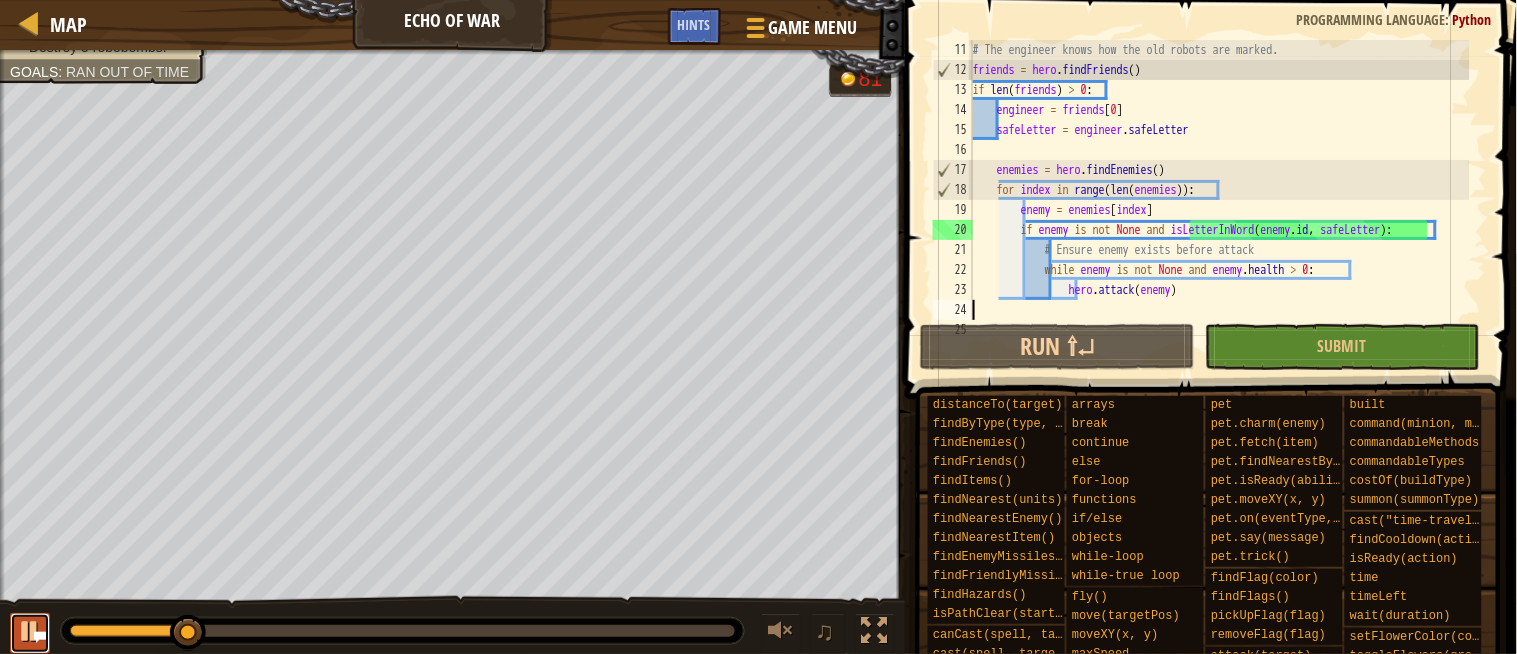 click at bounding box center [30, 633] 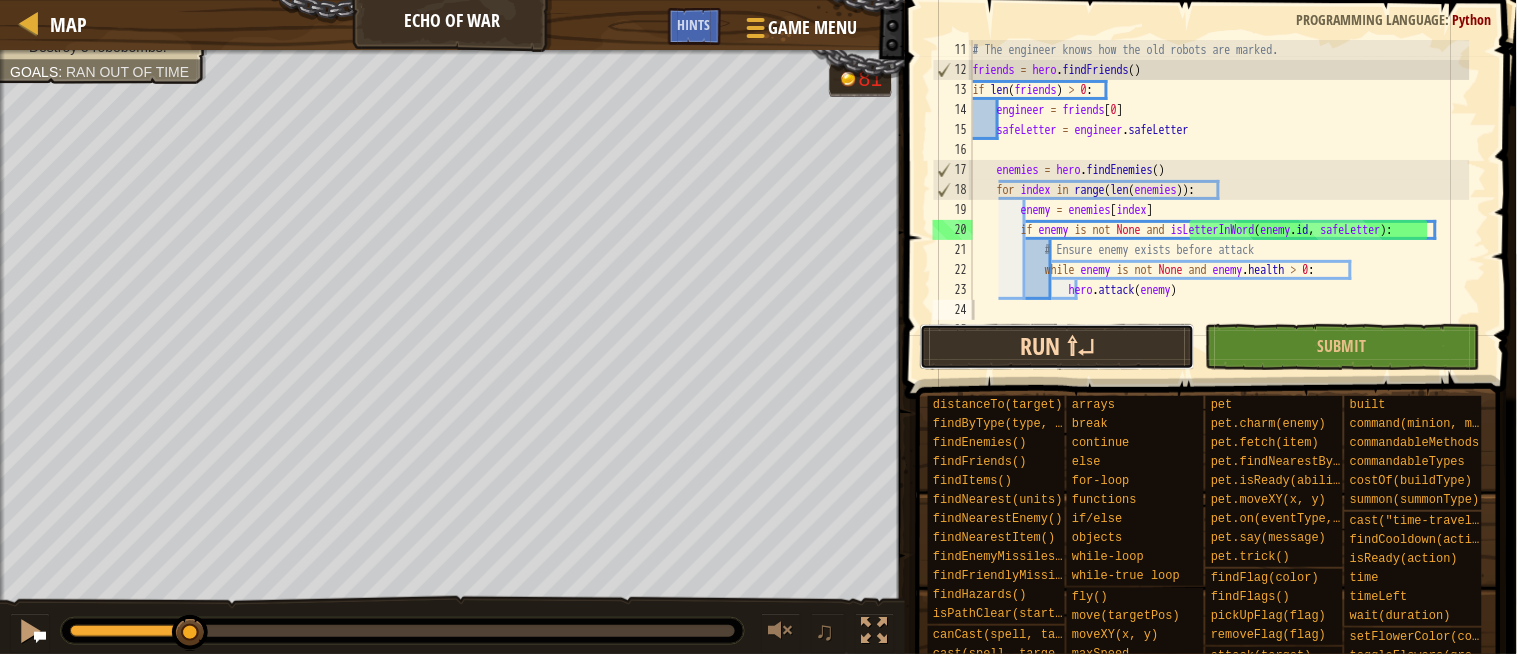 click on "Run ⇧↵" at bounding box center (1057, 347) 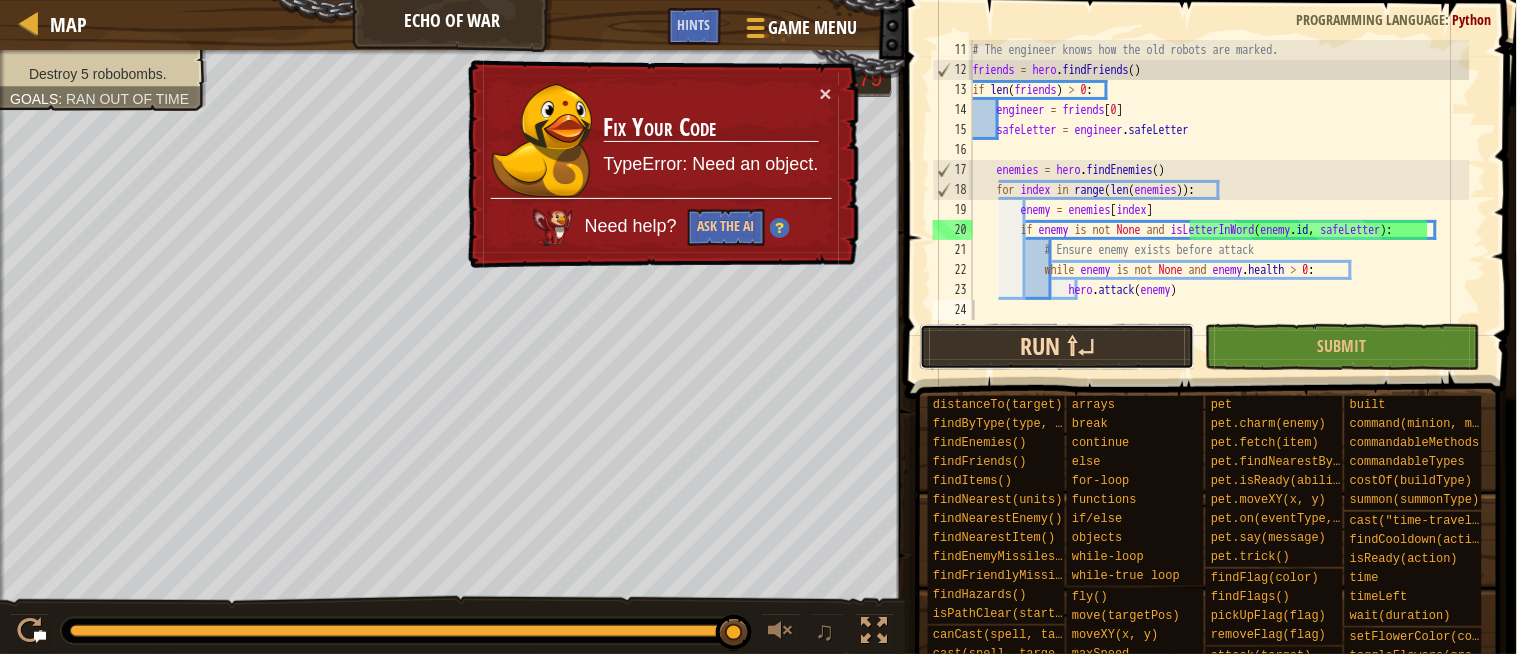 click on "Run ⇧↵" at bounding box center (1057, 347) 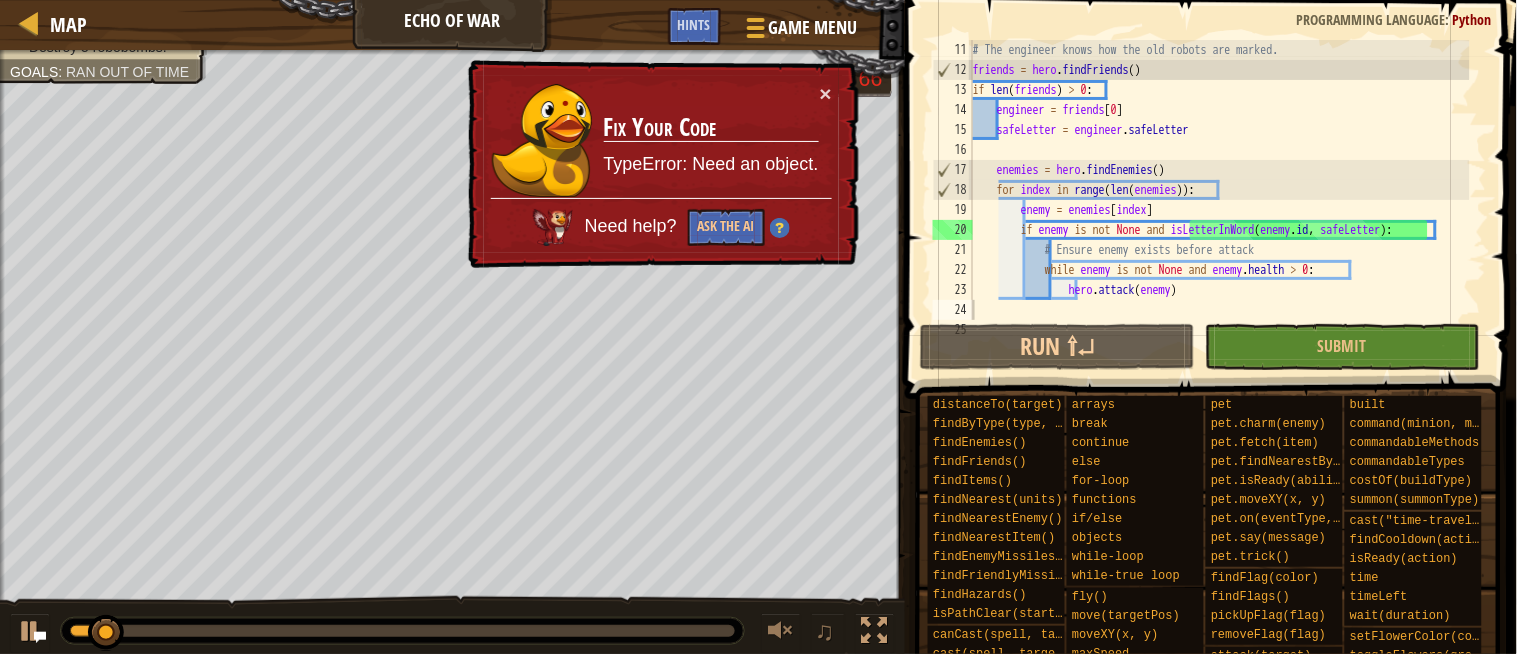 click on "Map Echo of War Game Menu Done Hints" at bounding box center [452, 25] 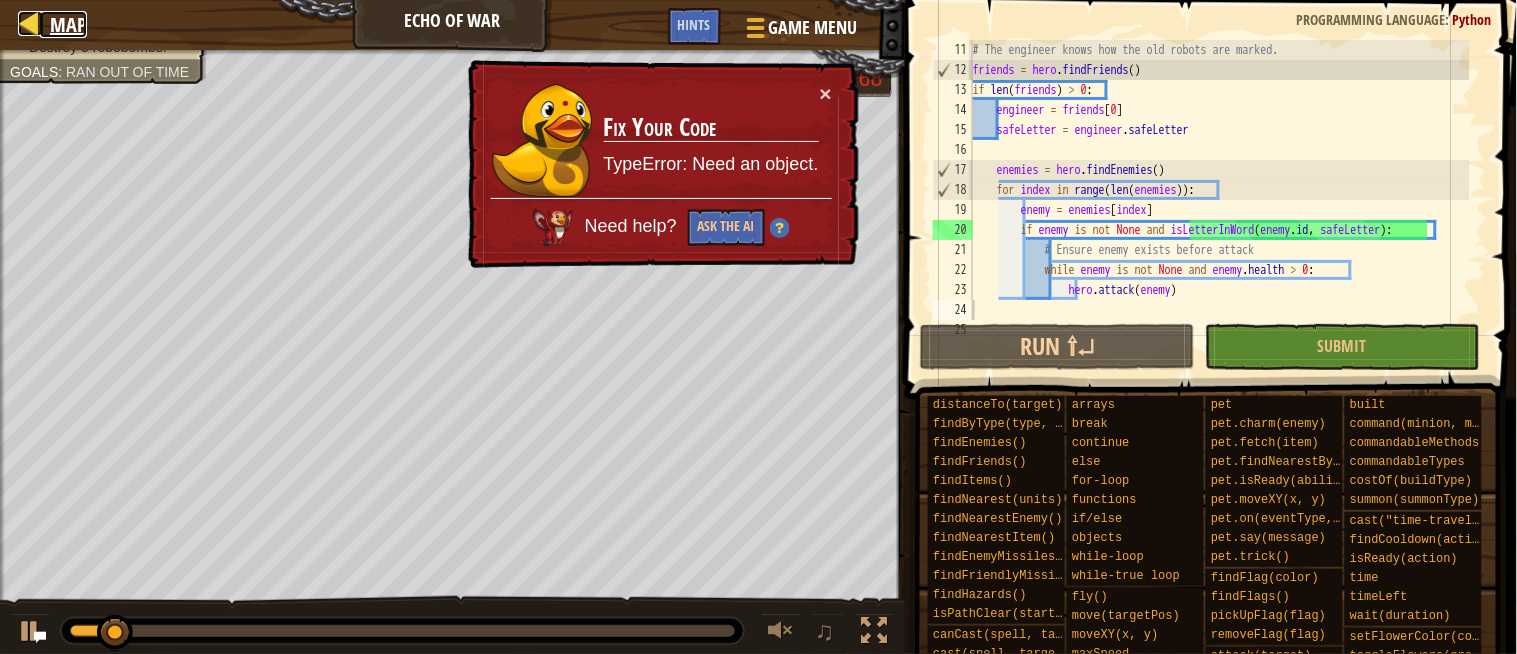 click on "Map" at bounding box center (68, 24) 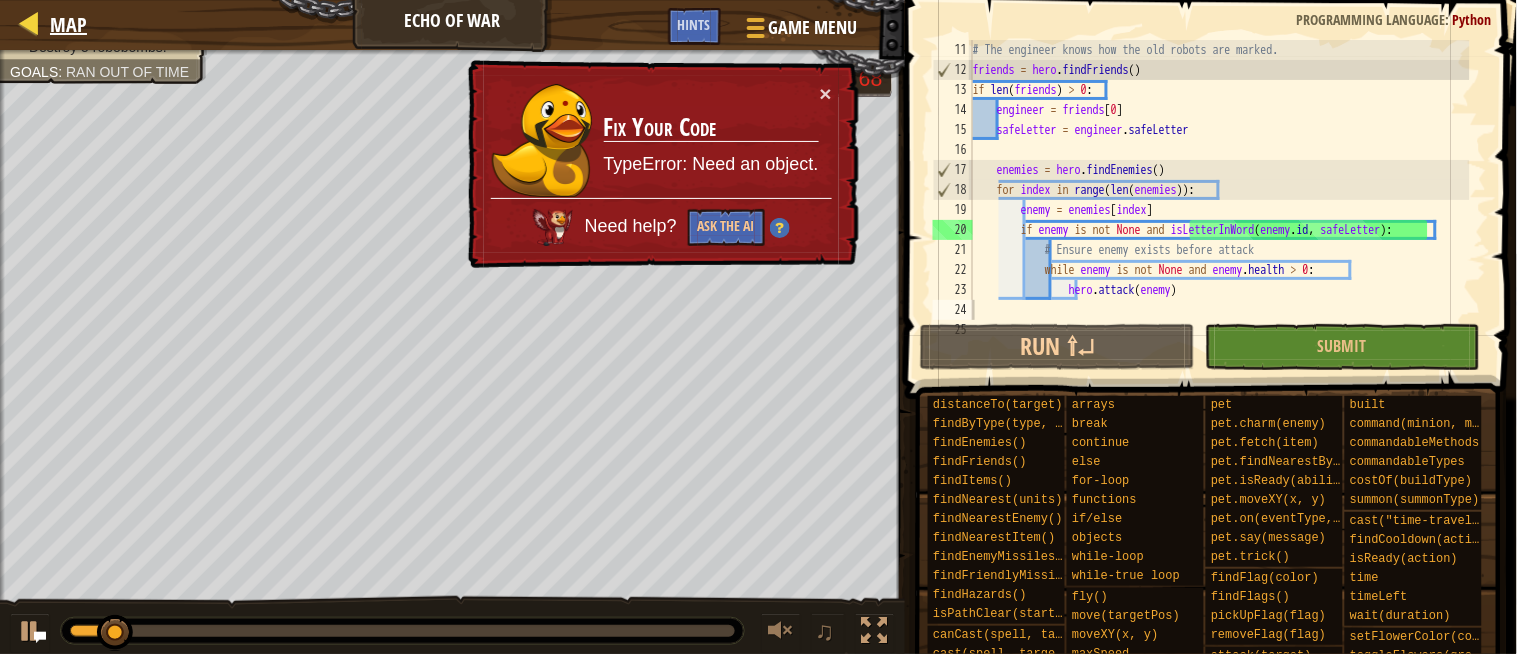 select on "en-GB" 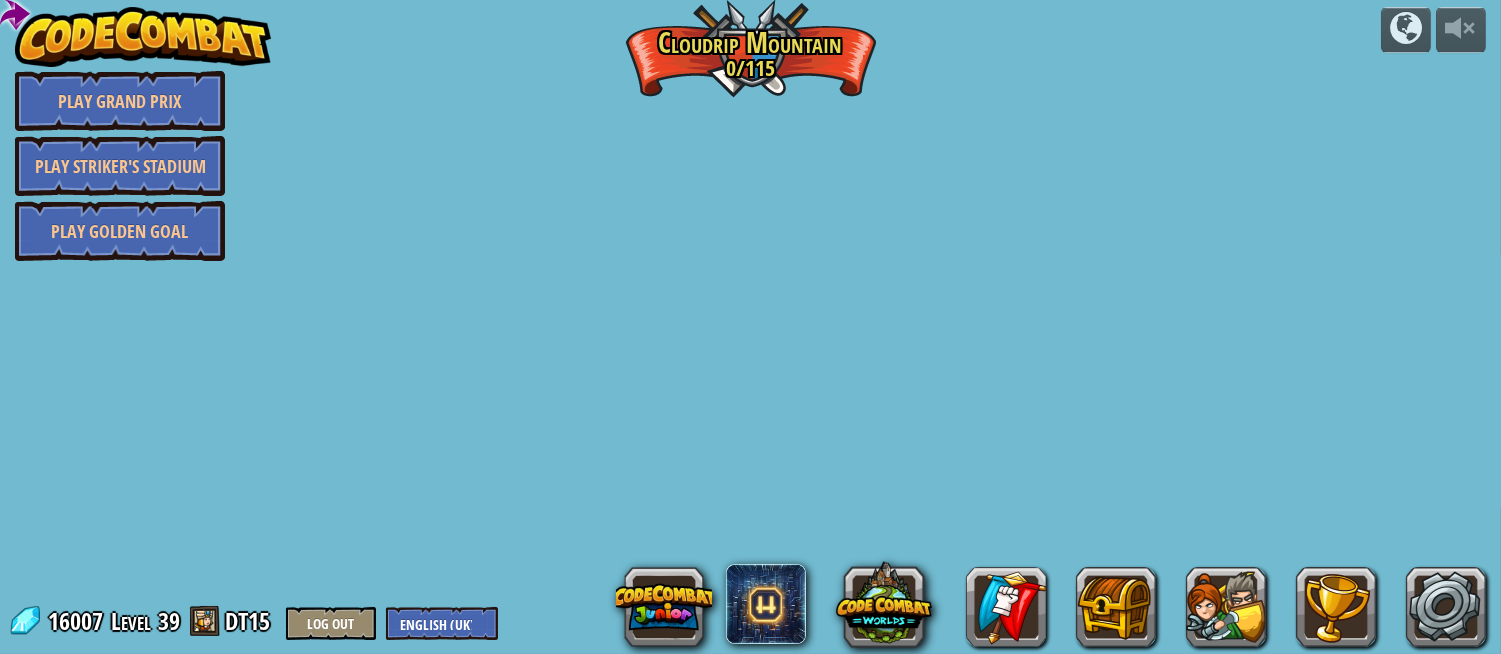 select on "en-GB" 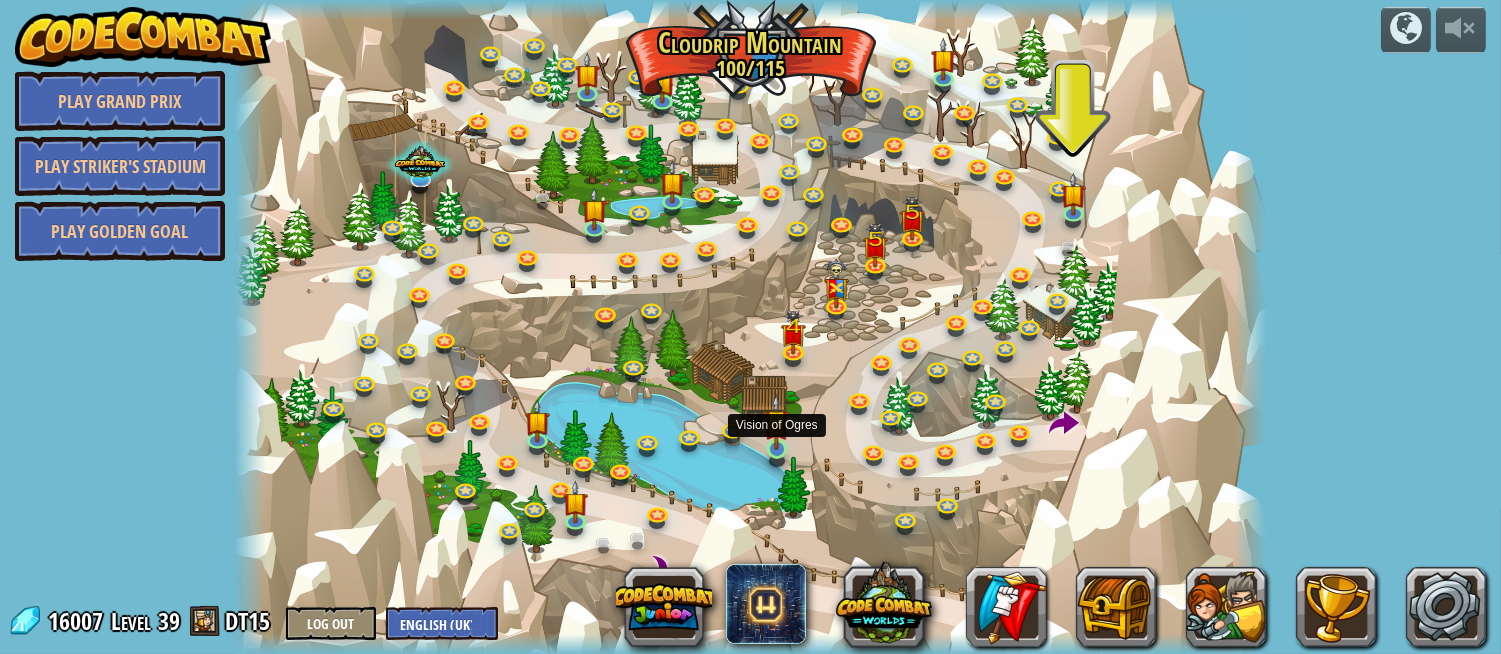 click at bounding box center [776, 422] 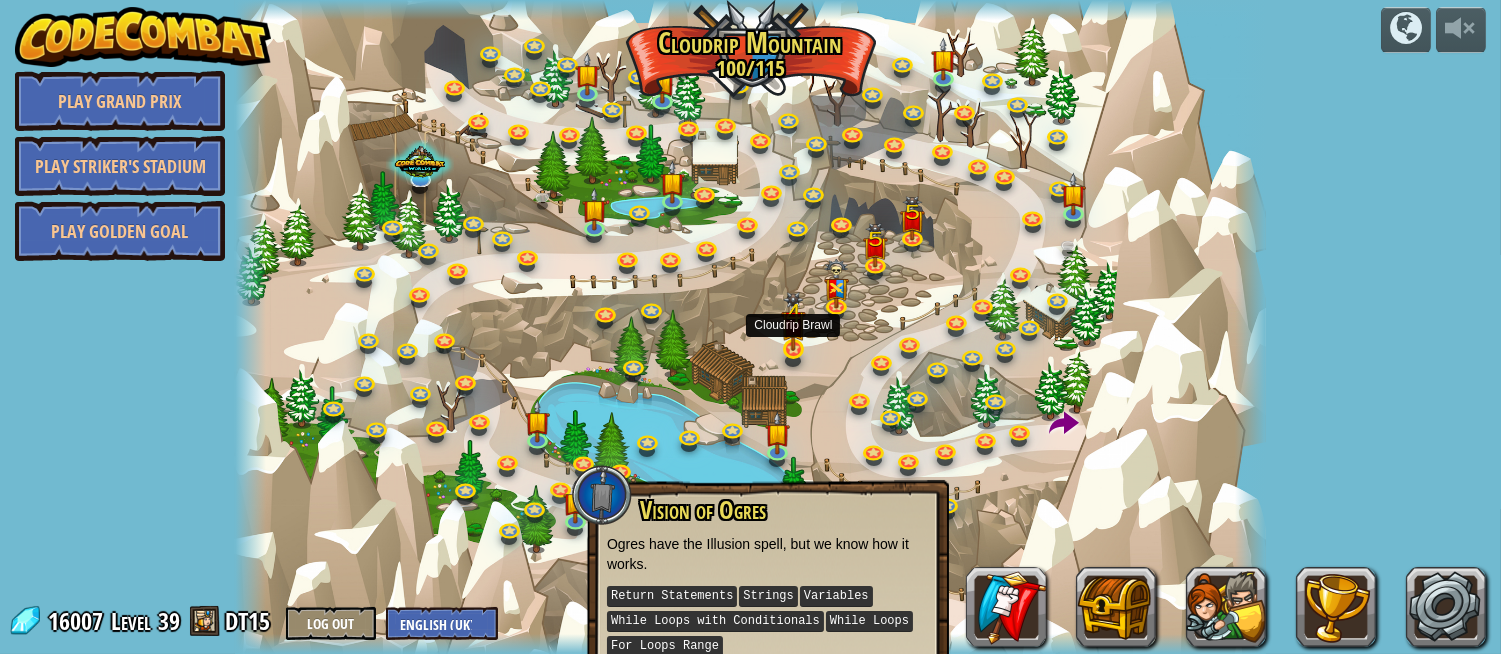click at bounding box center [793, 321] 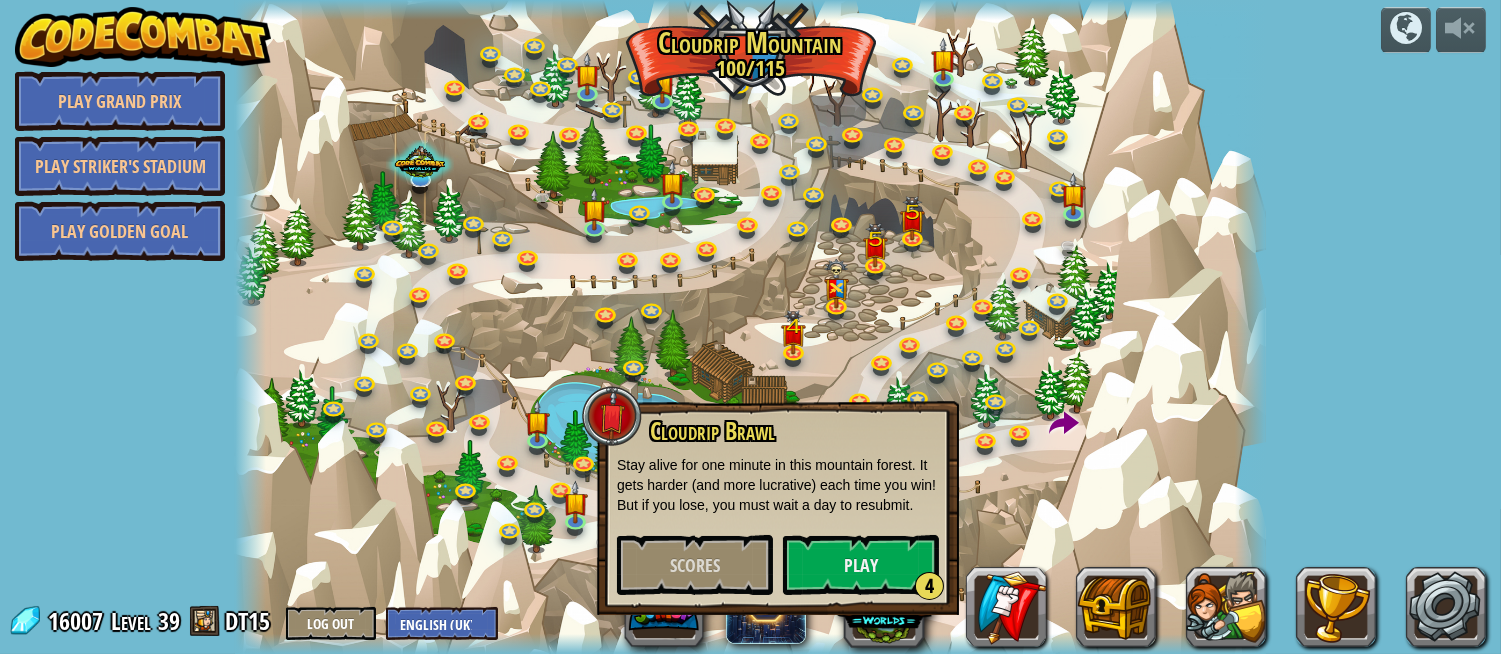 drag, startPoint x: 844, startPoint y: 525, endPoint x: 850, endPoint y: 544, distance: 19.924858 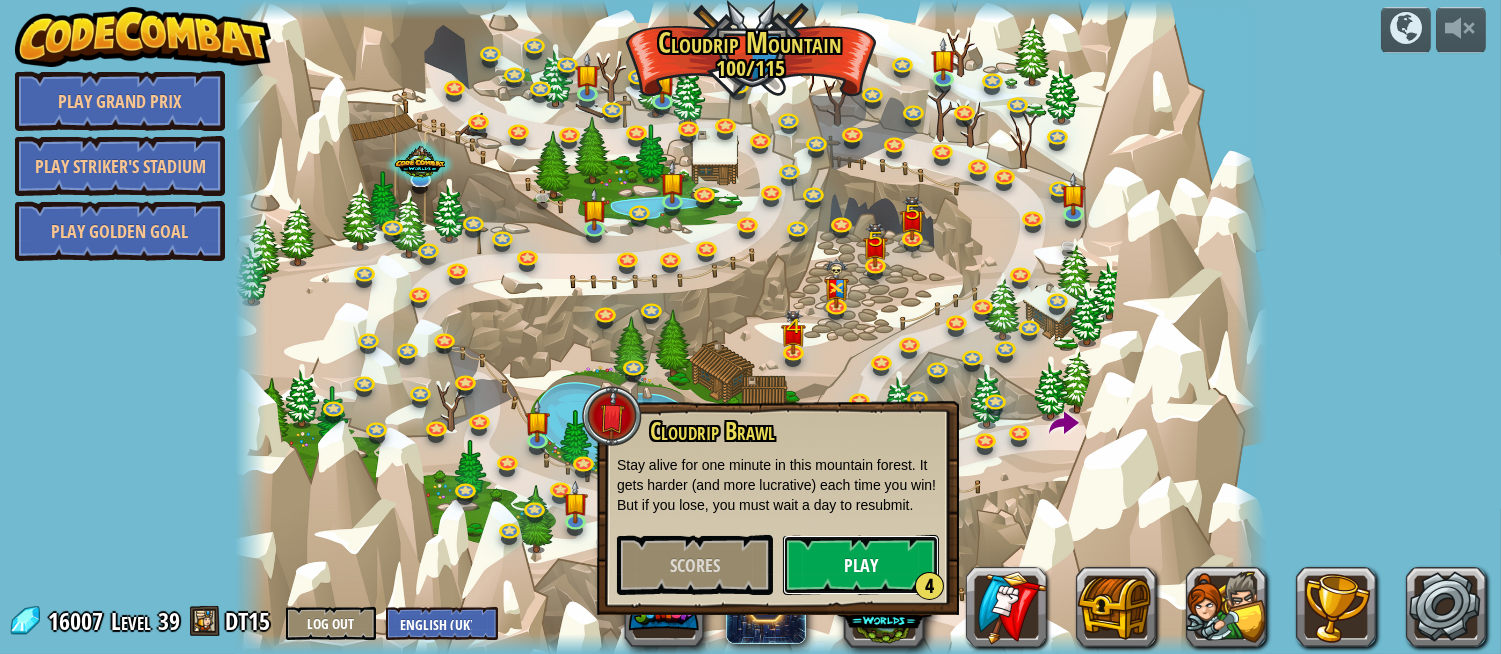 click on "Play 4" at bounding box center [861, 565] 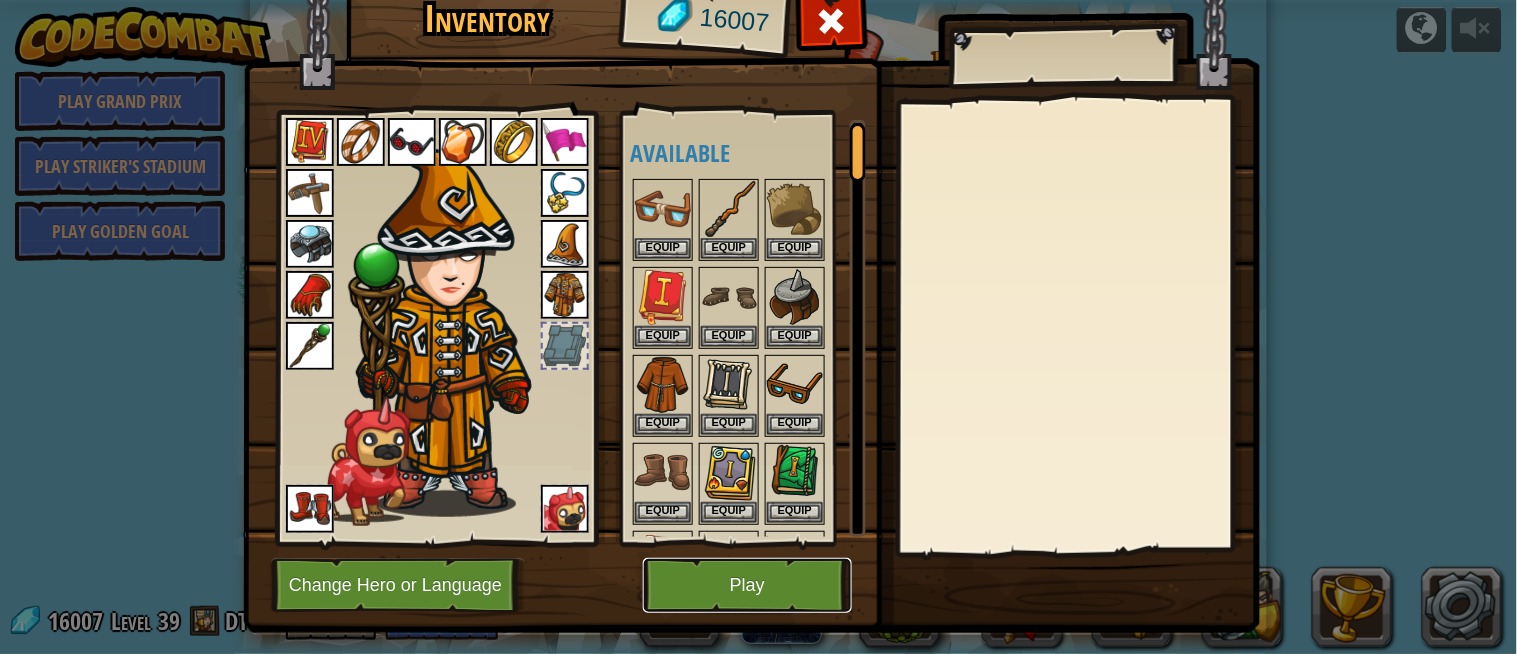 click on "Play" at bounding box center (747, 585) 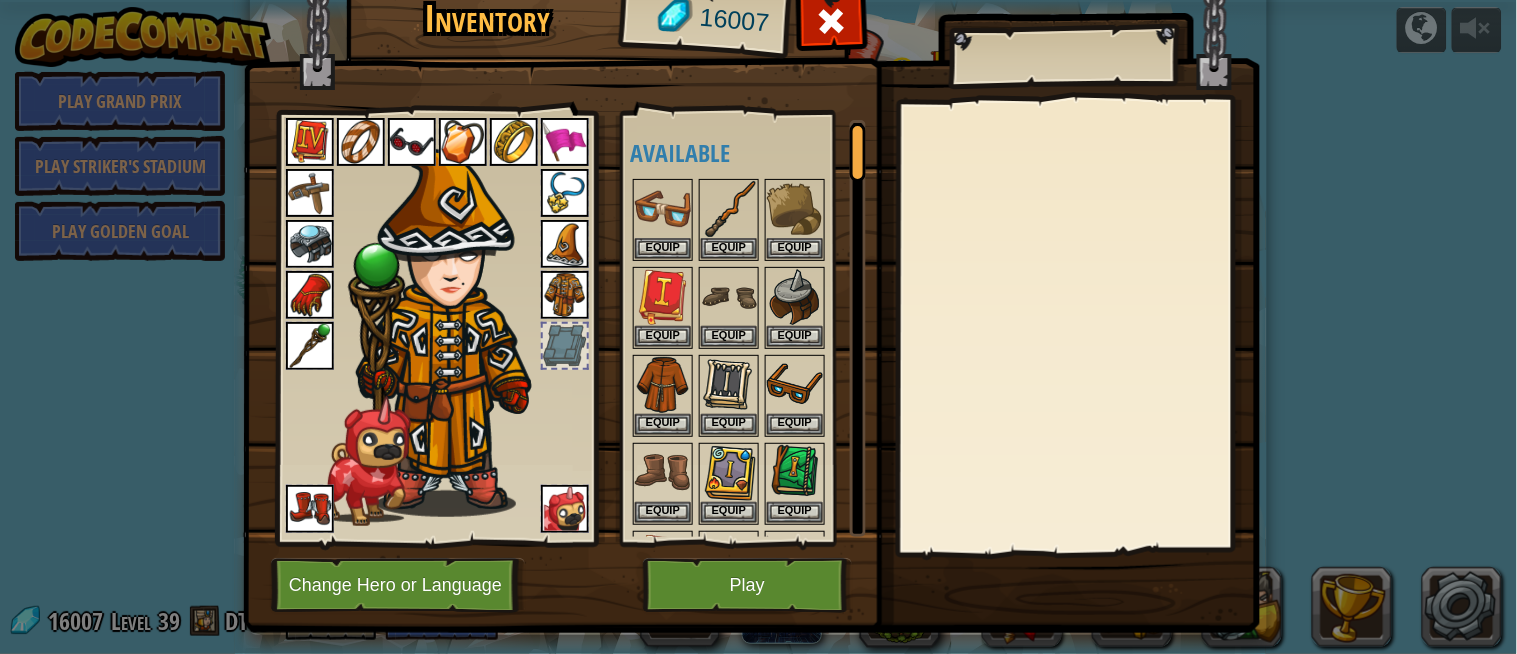drag, startPoint x: 738, startPoint y: 618, endPoint x: 733, endPoint y: 602, distance: 16.763054 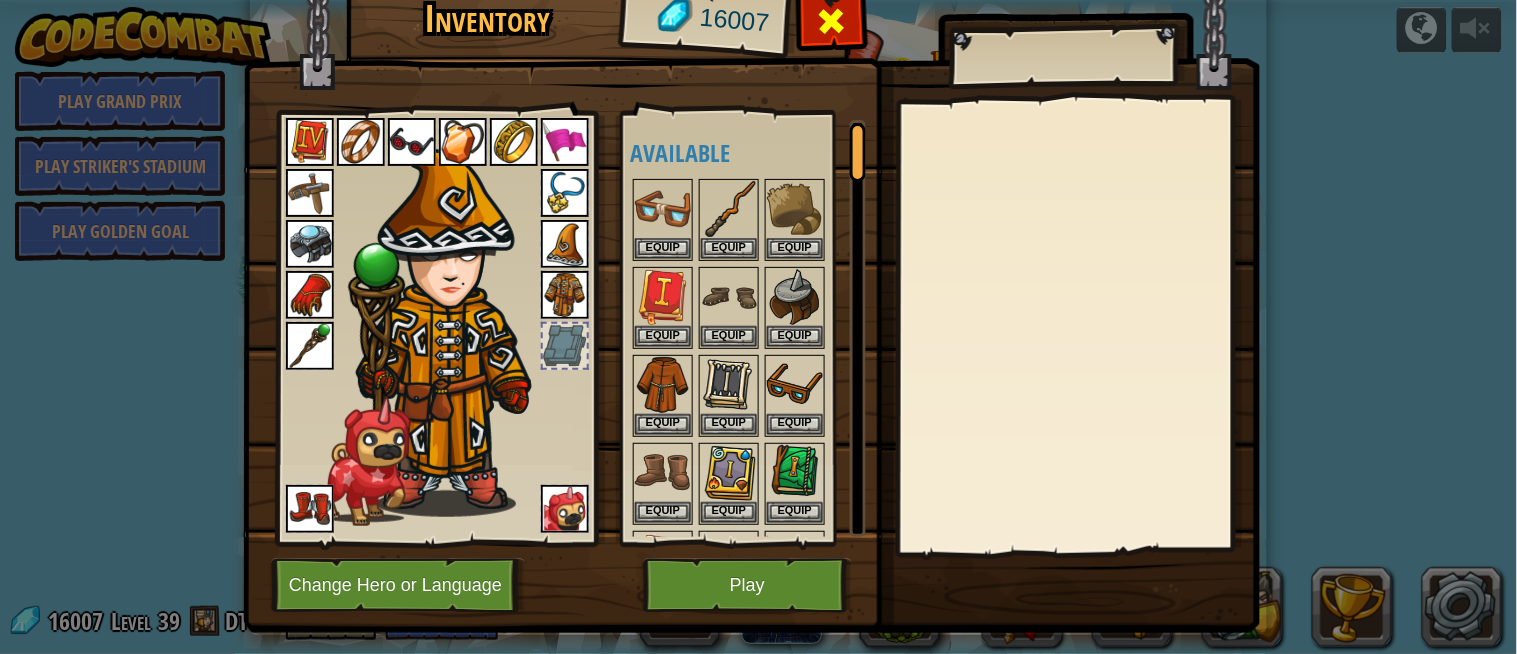 click at bounding box center (832, 21) 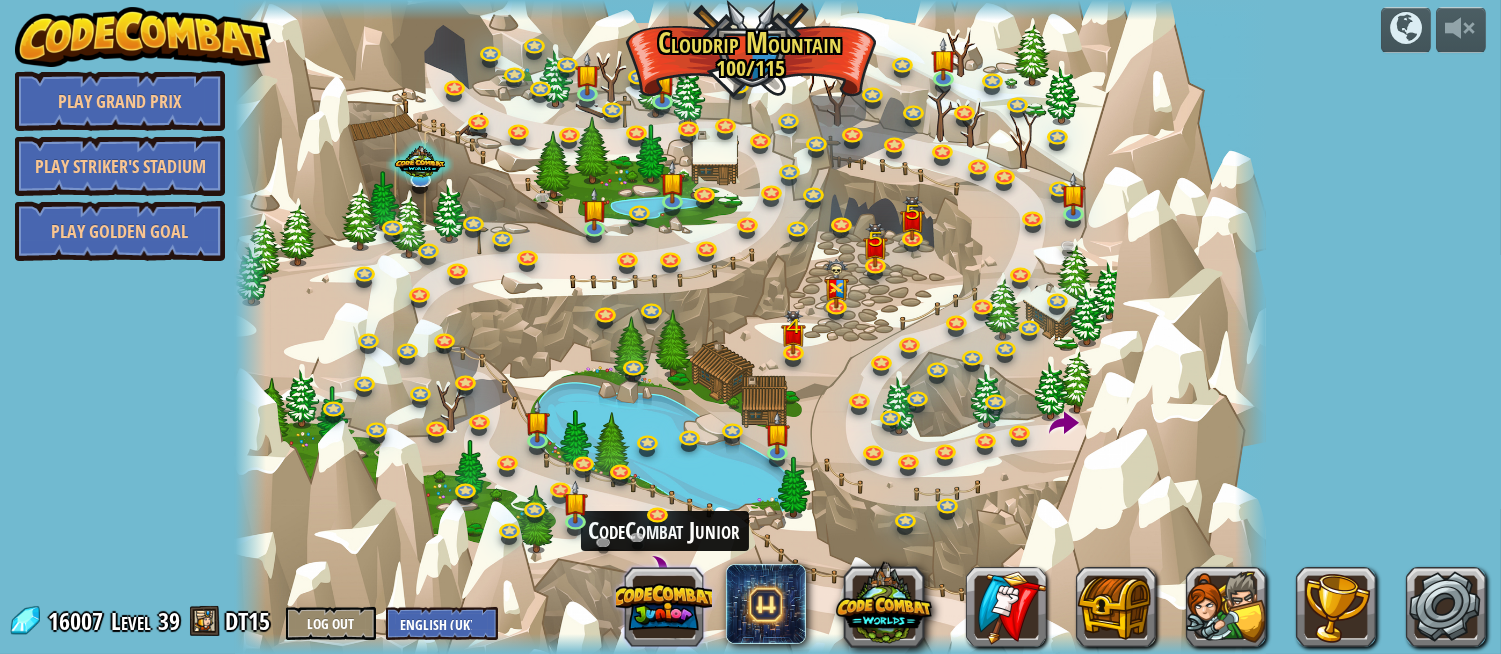 click at bounding box center (664, 607) 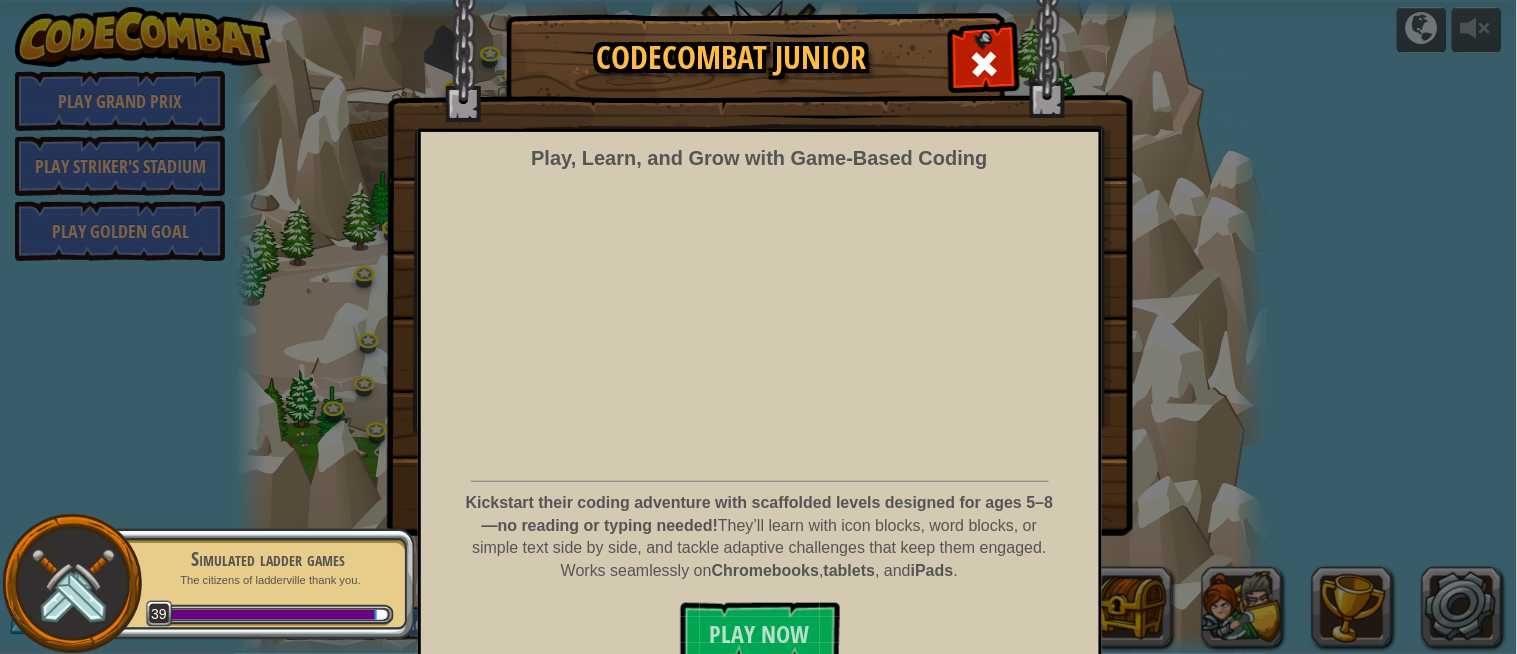 scroll, scrollTop: 66, scrollLeft: 0, axis: vertical 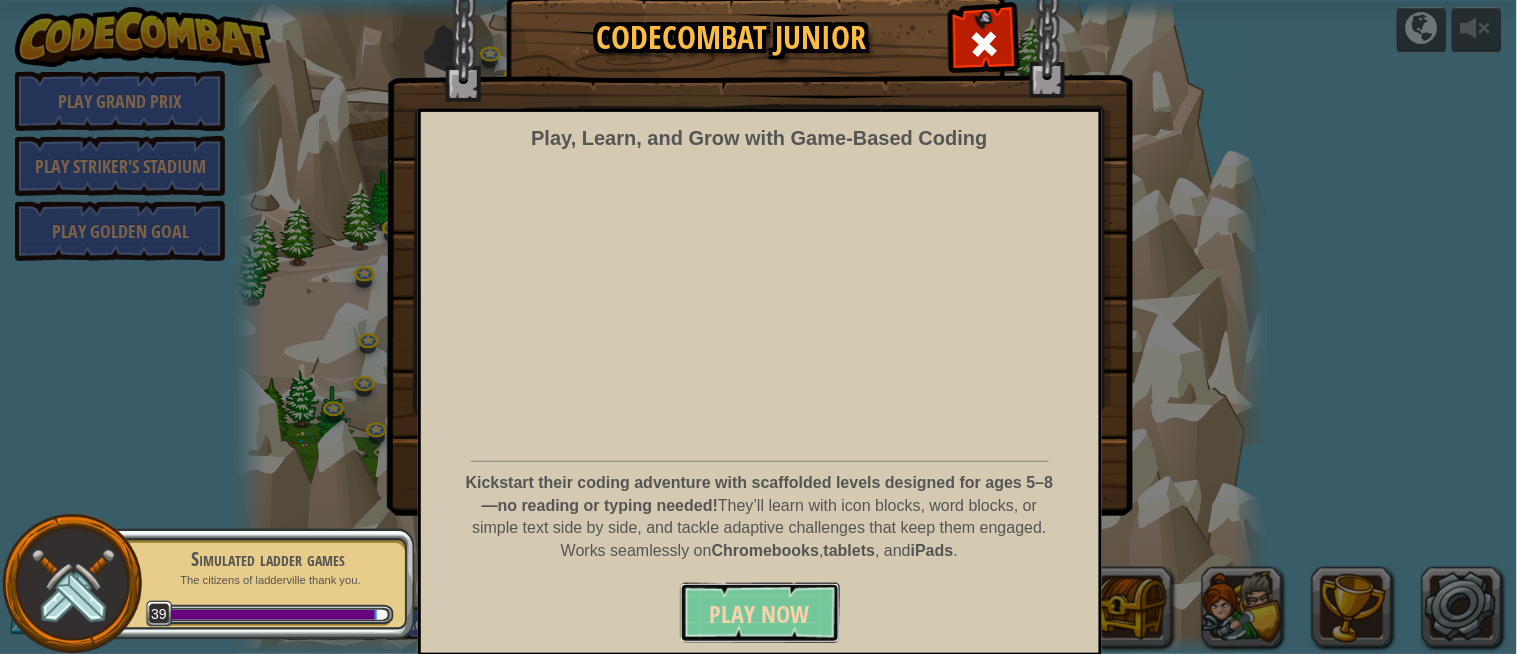 click on "Play Now" at bounding box center [760, 613] 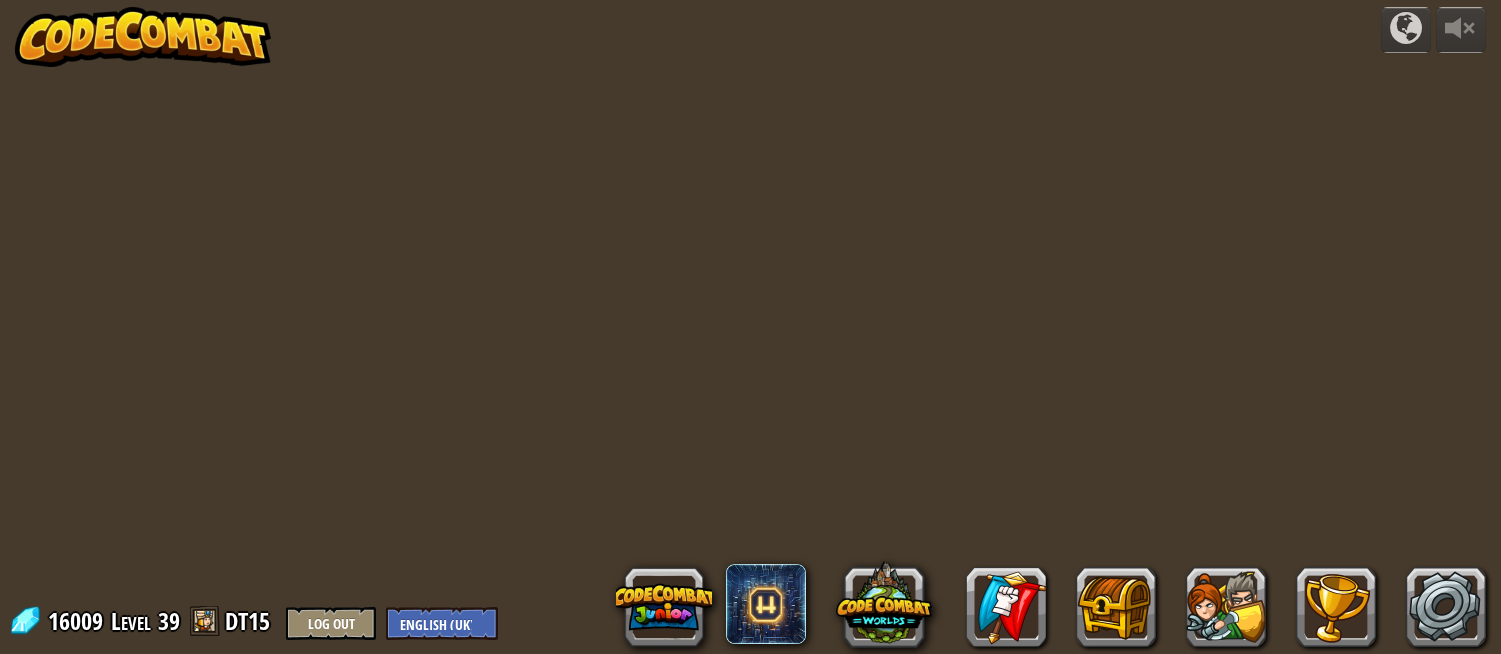 select on "en-GB" 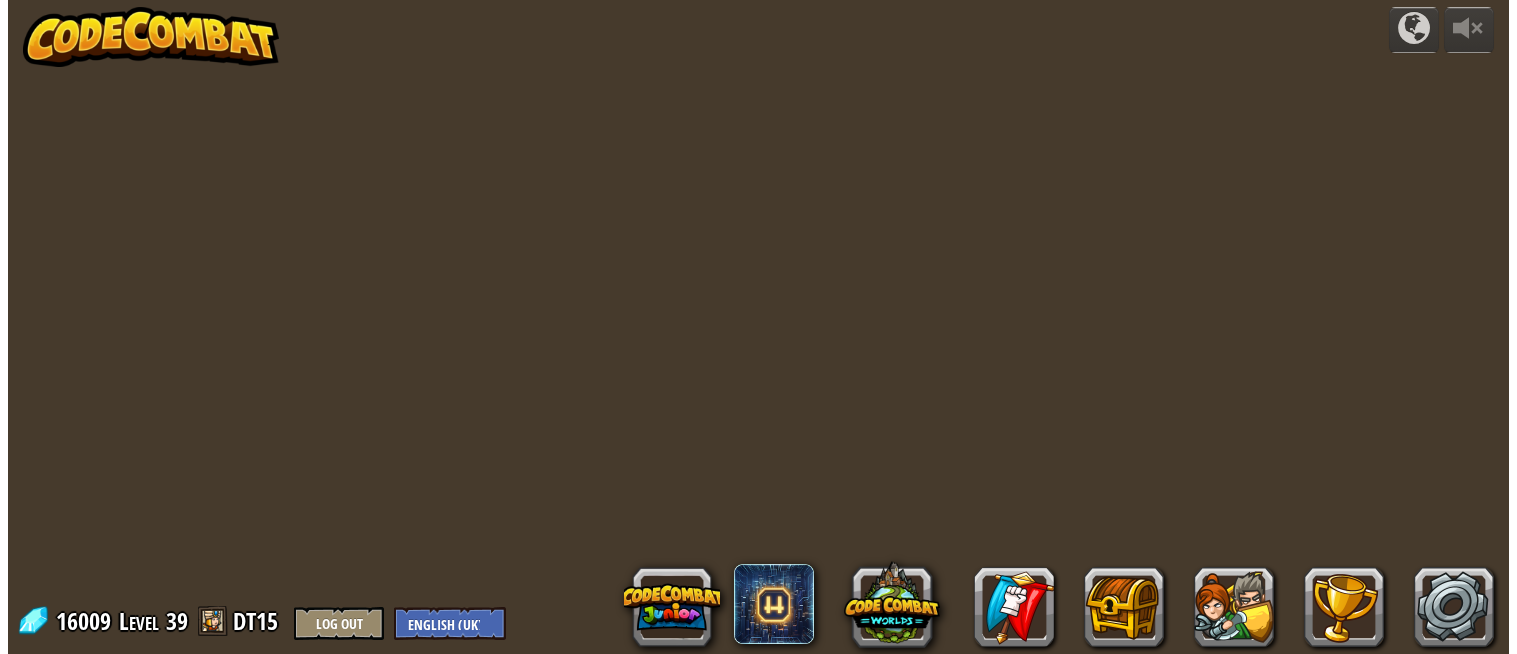 scroll, scrollTop: 0, scrollLeft: 0, axis: both 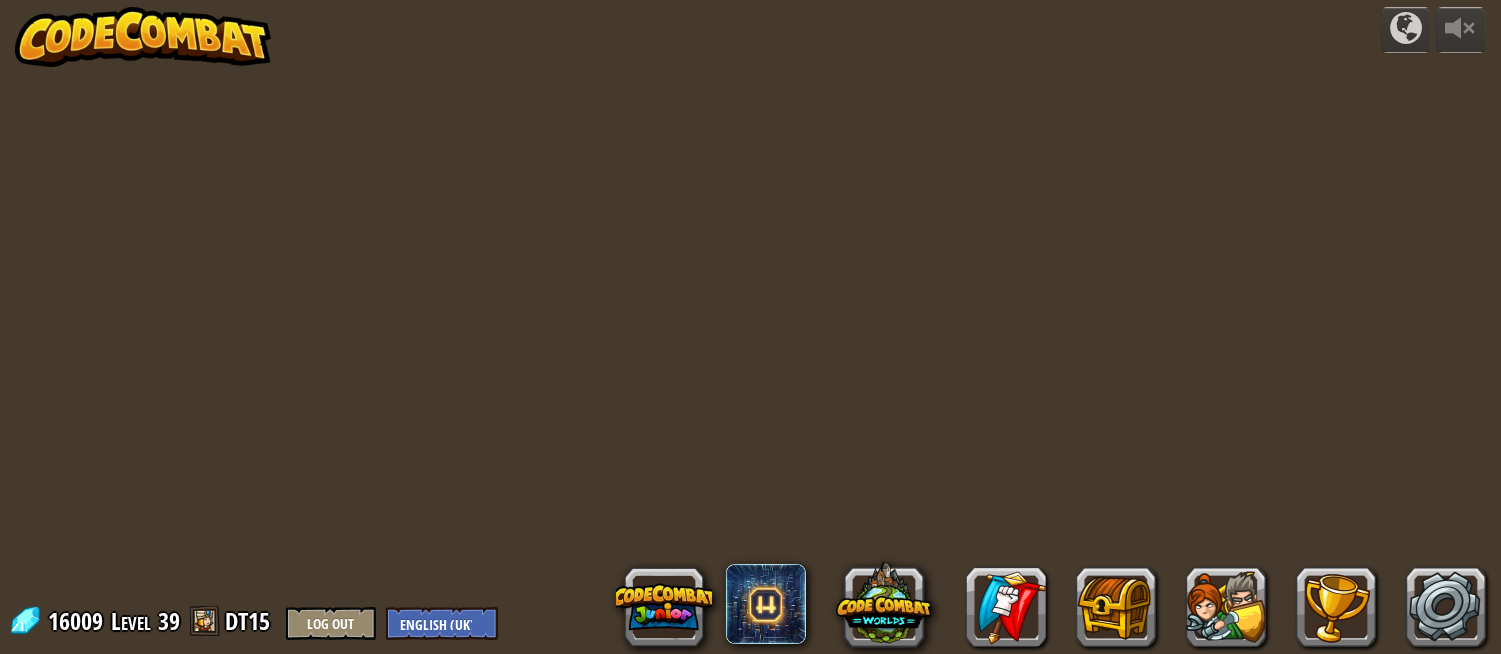 select on "en-GB" 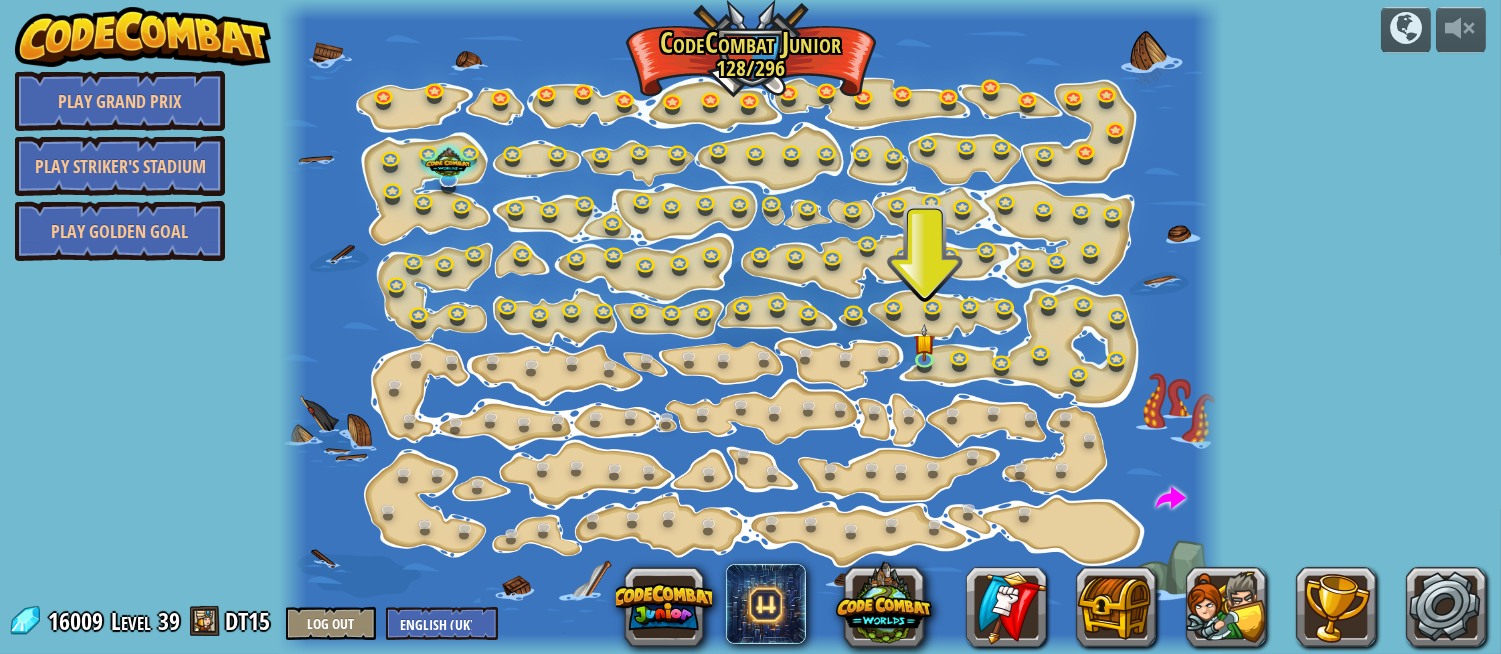 drag, startPoint x: 137, startPoint y: 187, endPoint x: 324, endPoint y: 173, distance: 187.52333 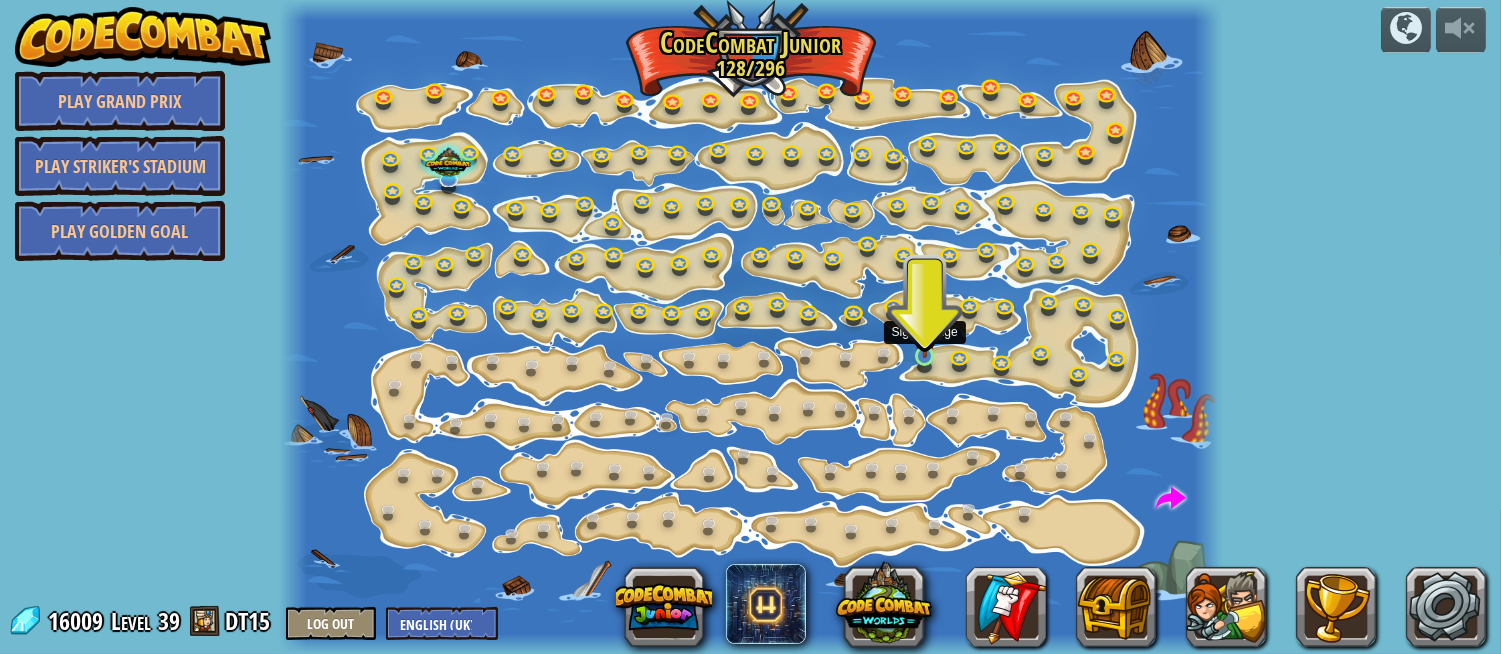click at bounding box center (924, 356) 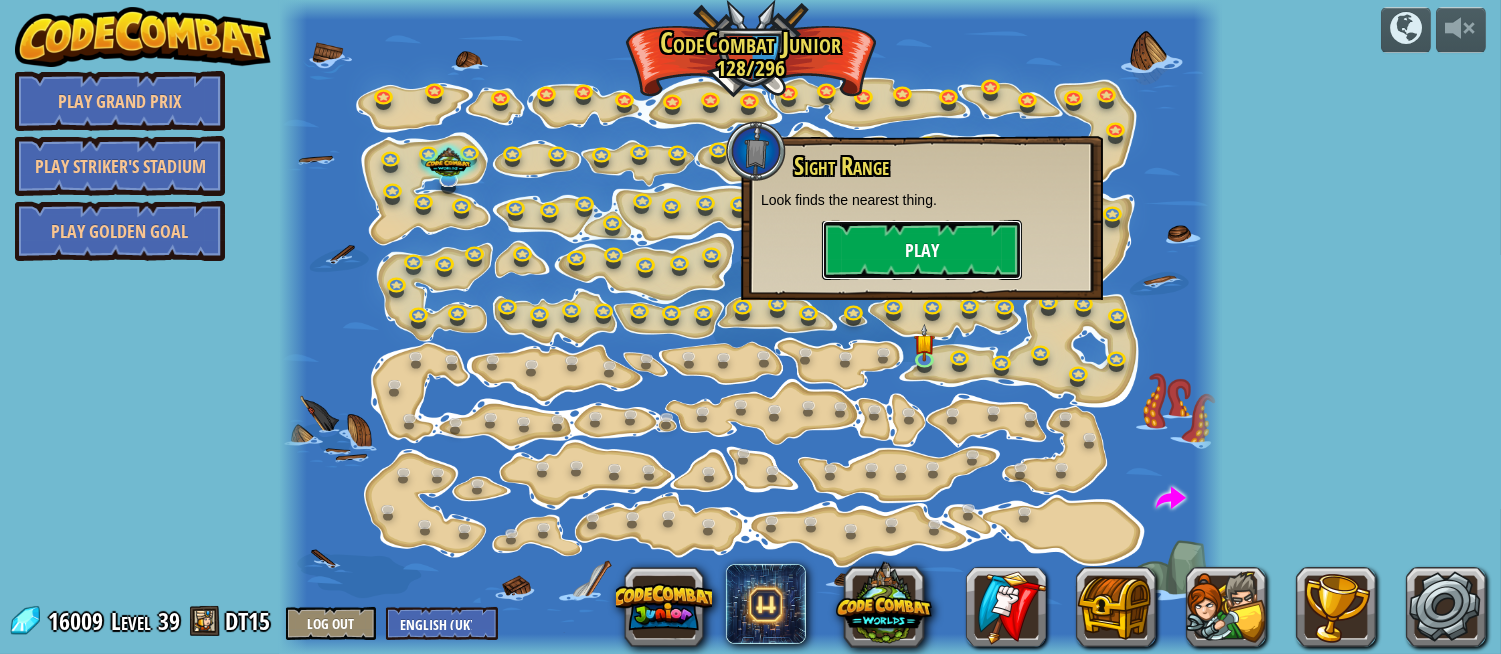 click on "Play" at bounding box center (922, 250) 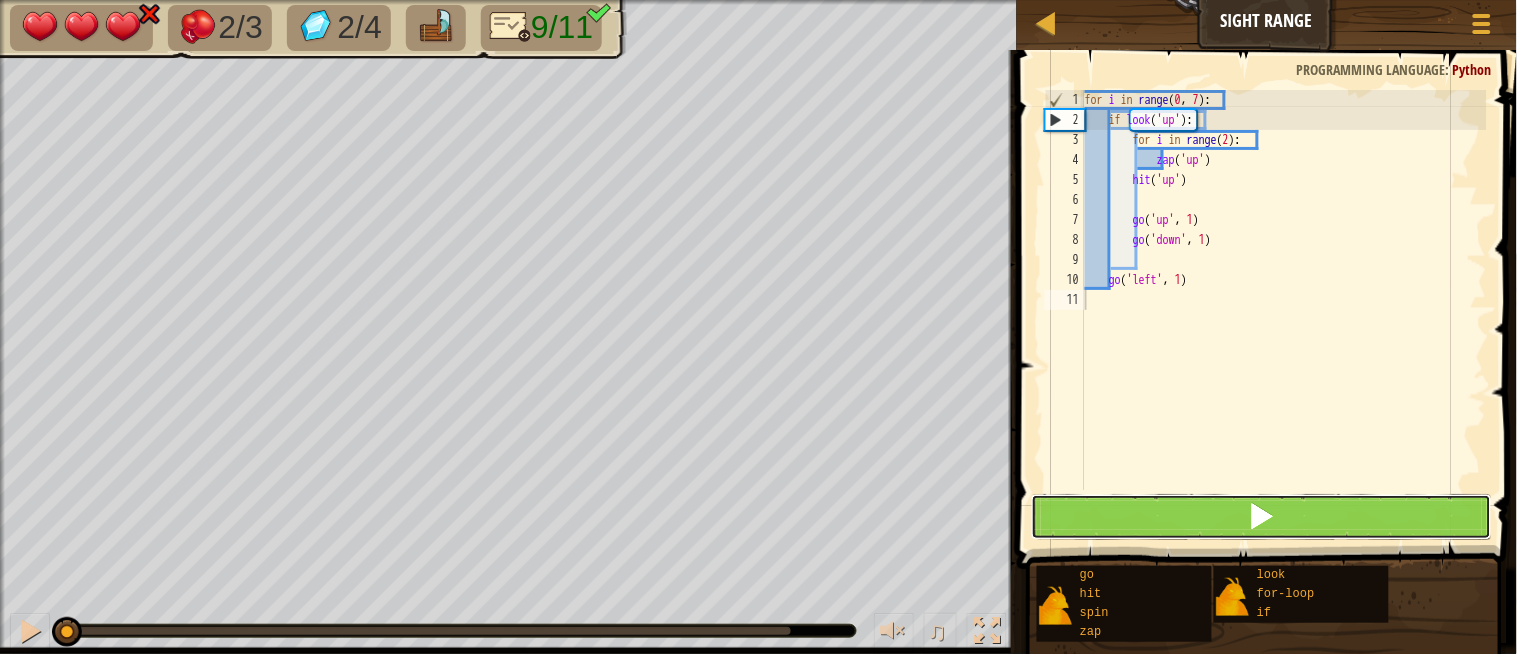 click at bounding box center (1262, 517) 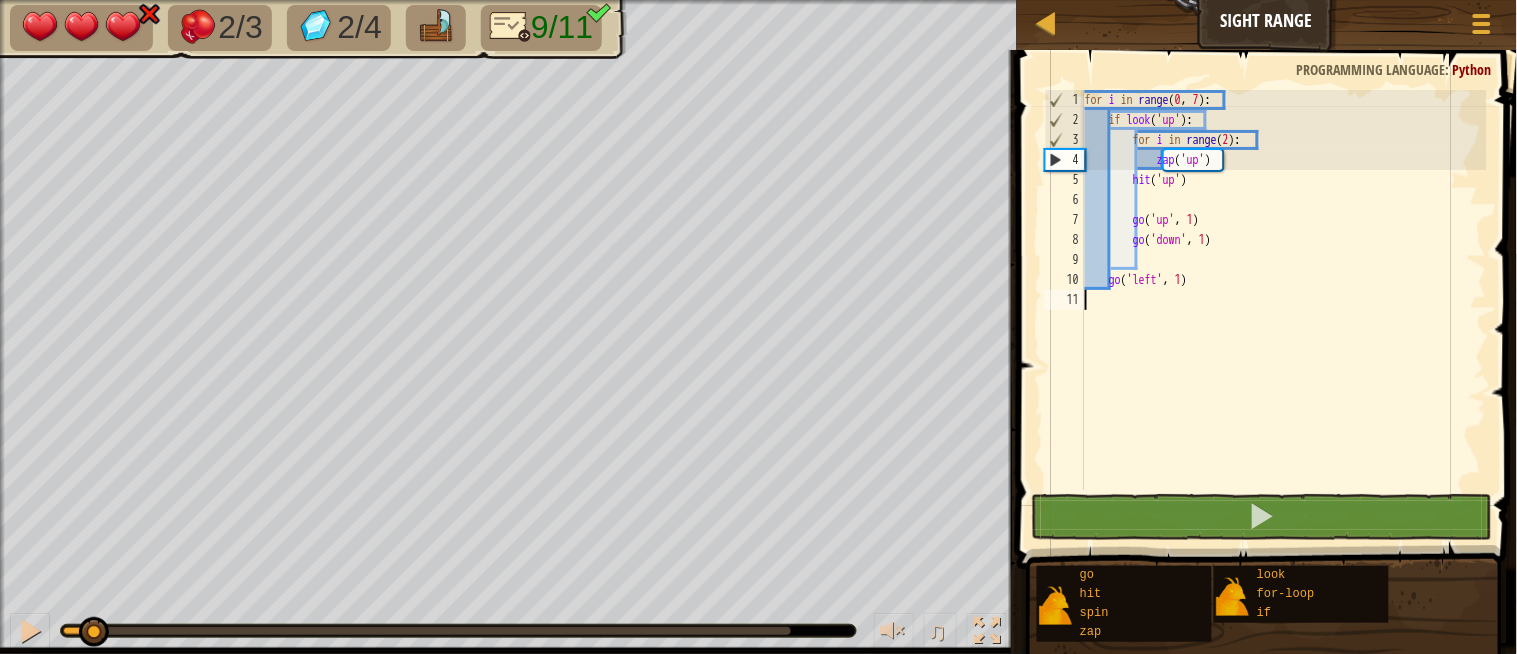 drag, startPoint x: 292, startPoint y: 622, endPoint x: 45, endPoint y: 697, distance: 258.13562 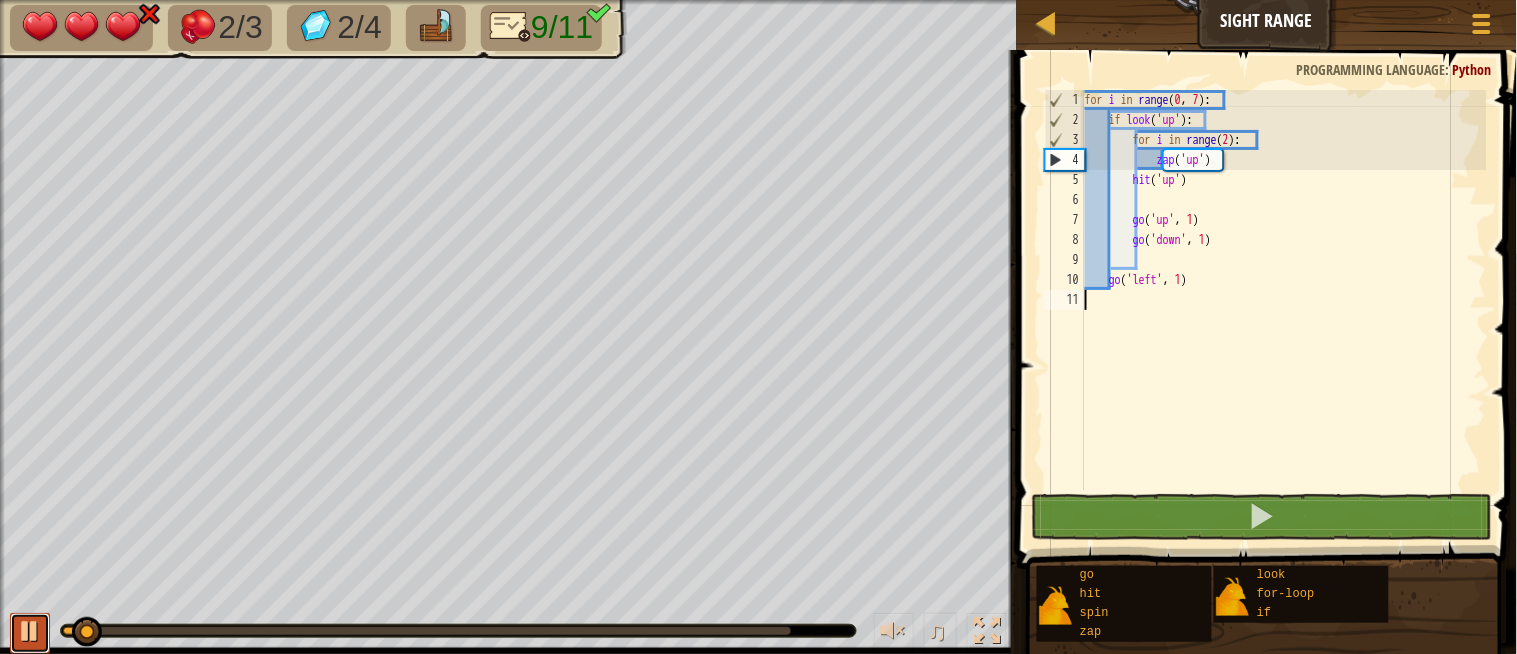 click at bounding box center (30, 631) 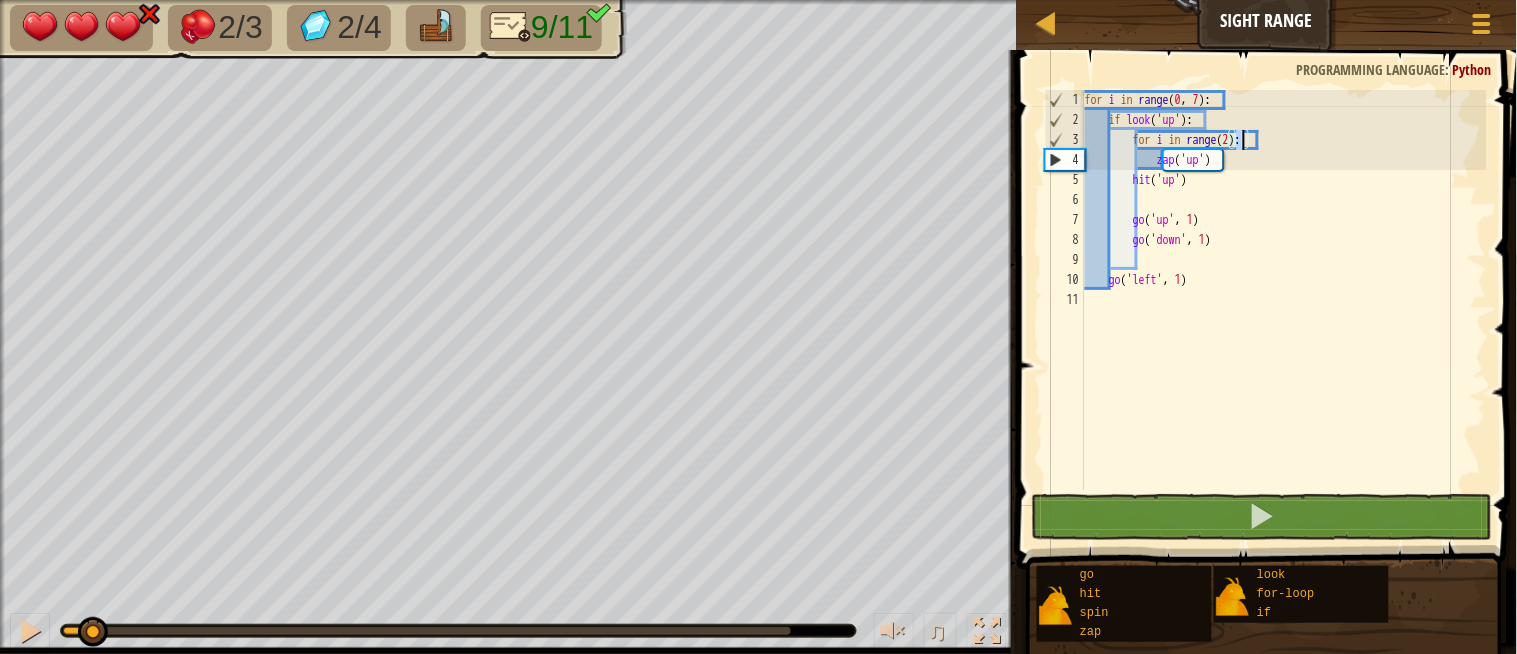 click on "for   i   in   range ( 0 ,   7 ) :      if   look ( 'up' ) :          for   i   in   range ( 2 ) :              zap ( 'up' )          hit ( 'up' )                   go ( 'up' ,   1 )          go ( 'down' ,   1 )               go ( 'left' ,   1 )" at bounding box center (1284, 310) 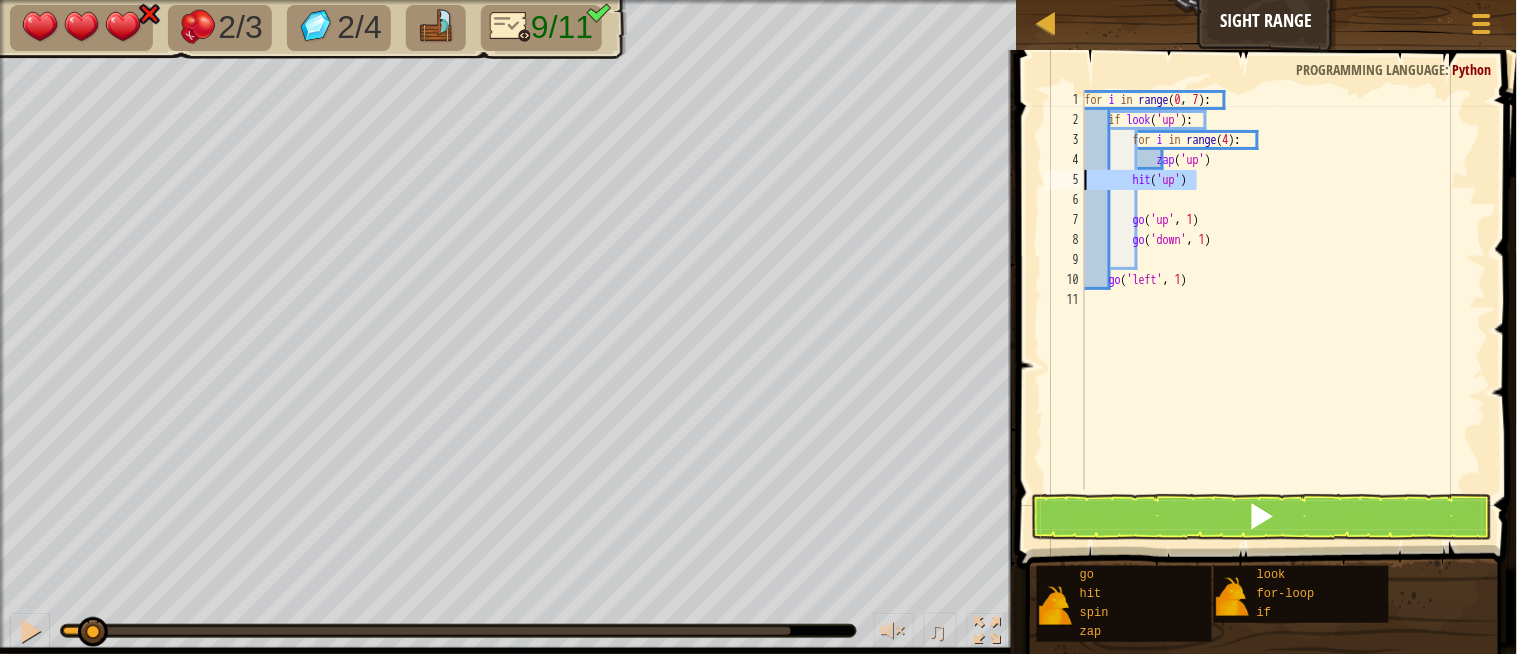 drag, startPoint x: 1223, startPoint y: 175, endPoint x: 1037, endPoint y: 187, distance: 186.38669 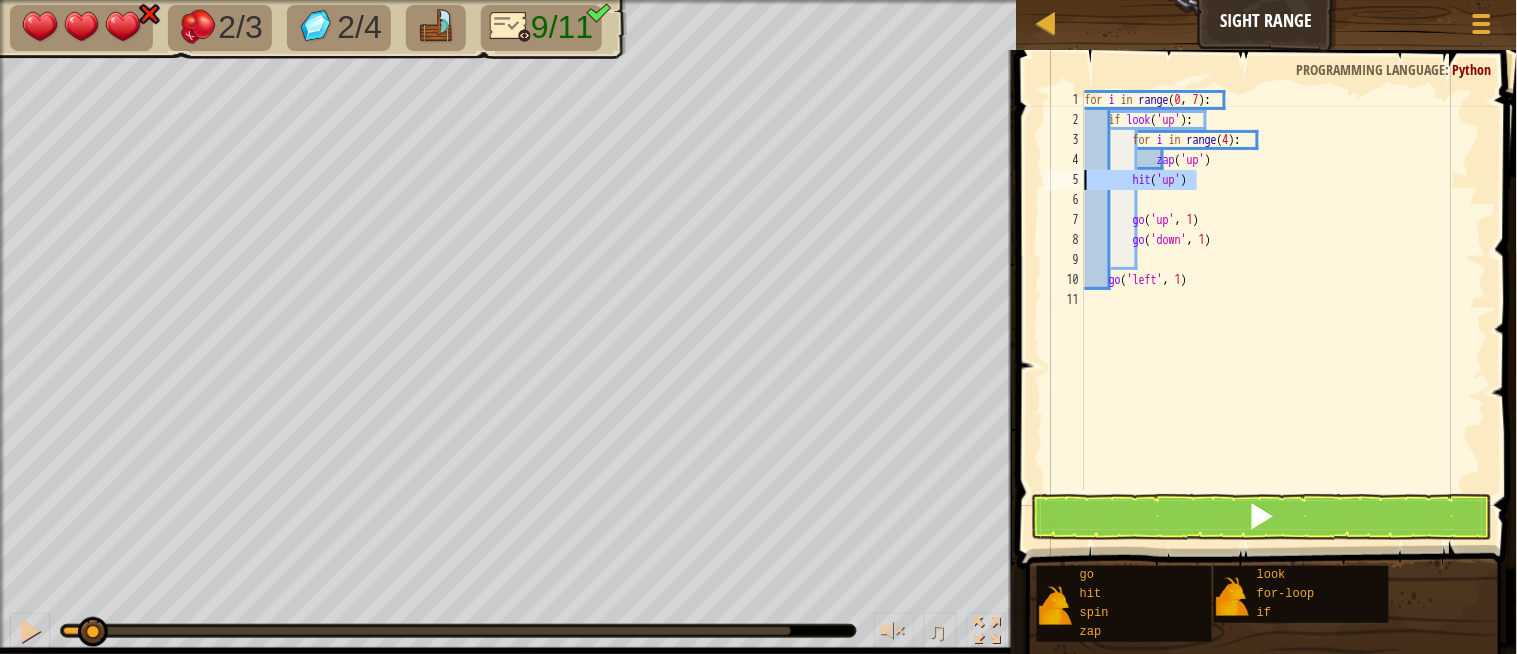 scroll, scrollTop: 8, scrollLeft: 0, axis: vertical 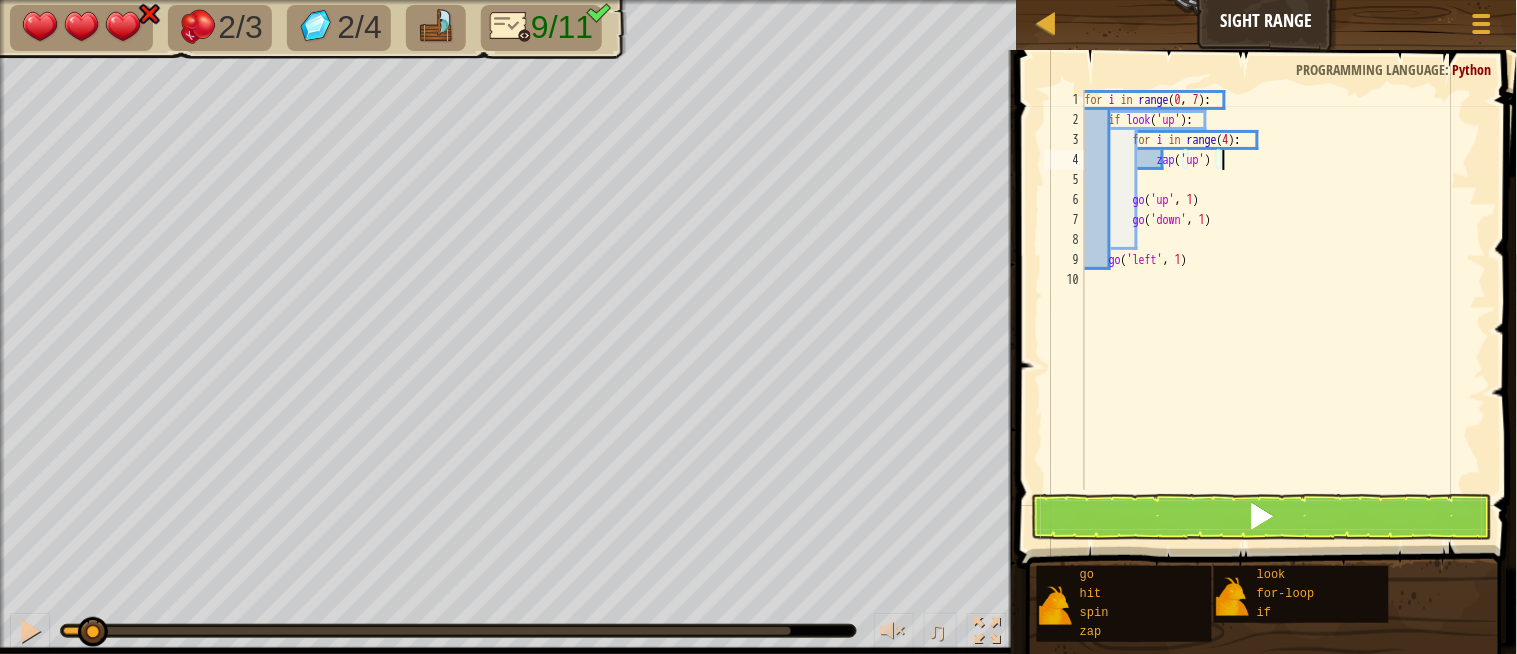 type on "zap('up')" 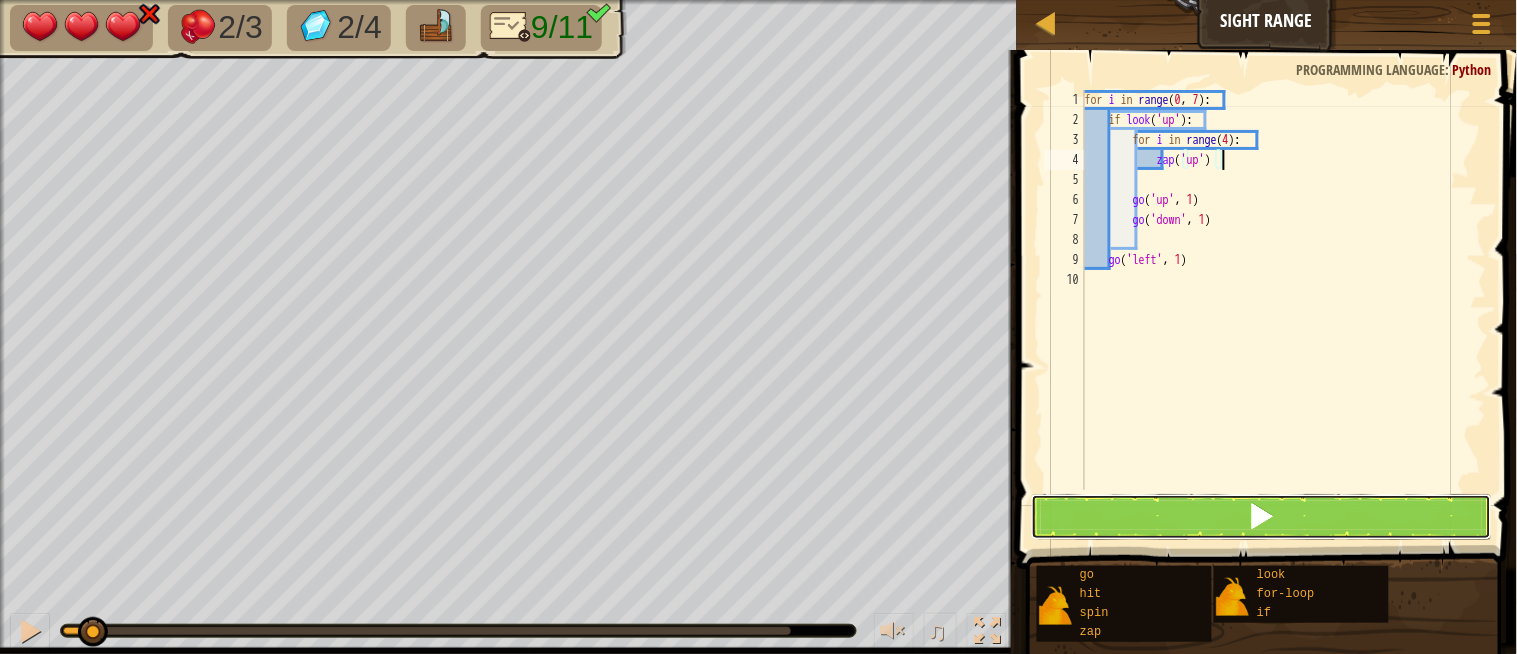 click at bounding box center [1262, 517] 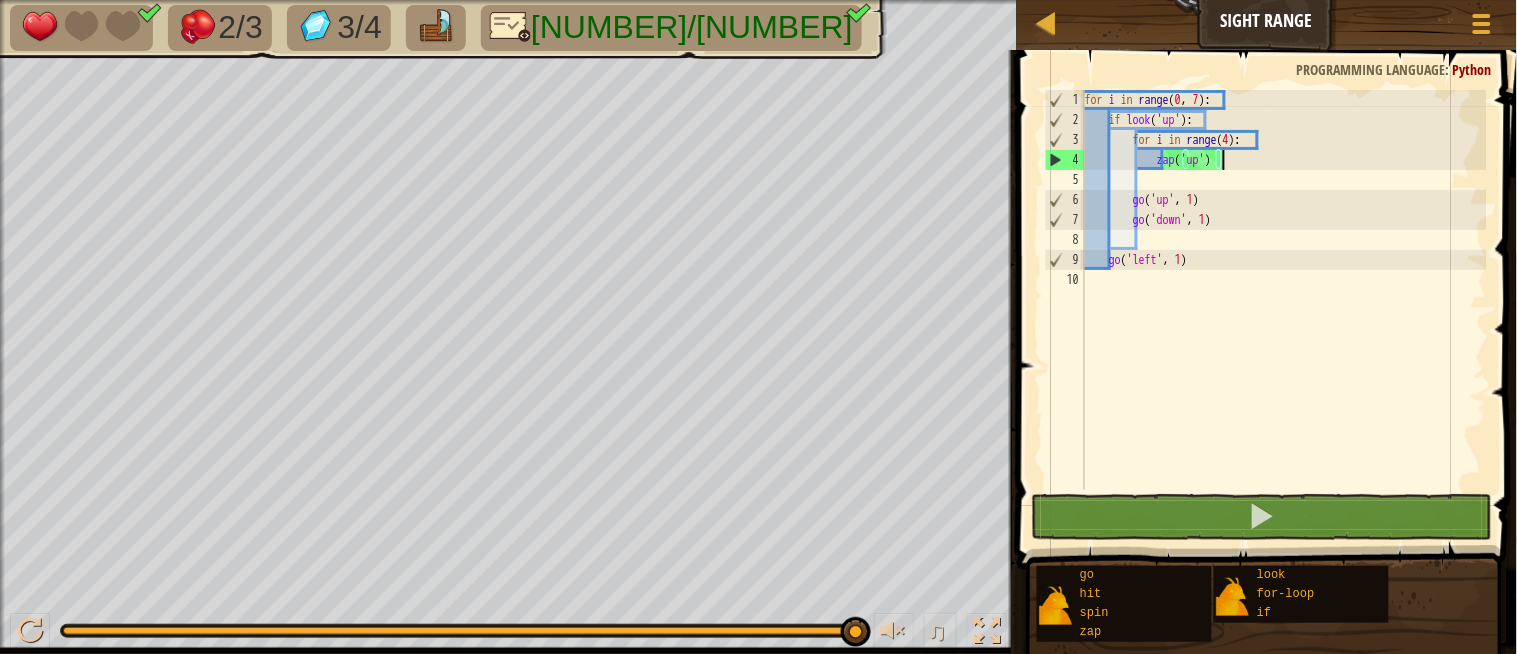 drag, startPoint x: 230, startPoint y: 628, endPoint x: 884, endPoint y: 600, distance: 654.5991 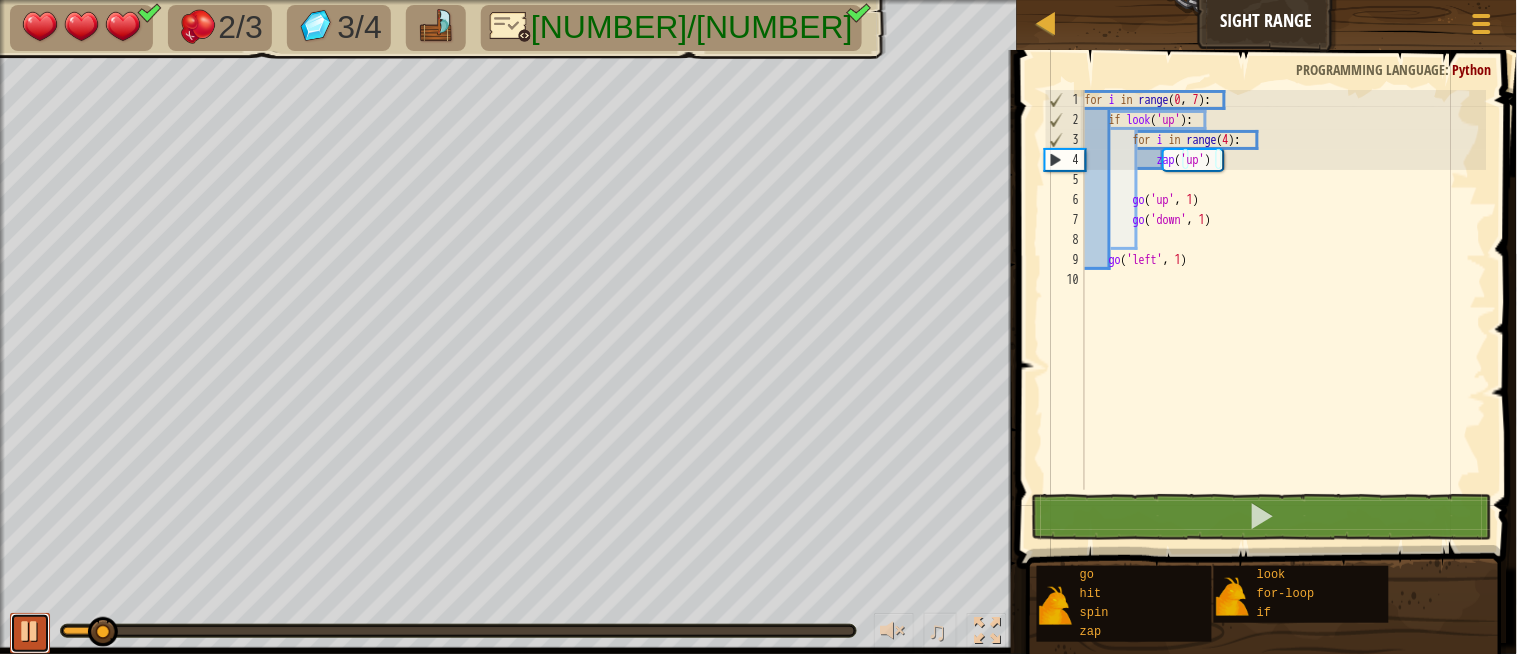 click at bounding box center (30, 633) 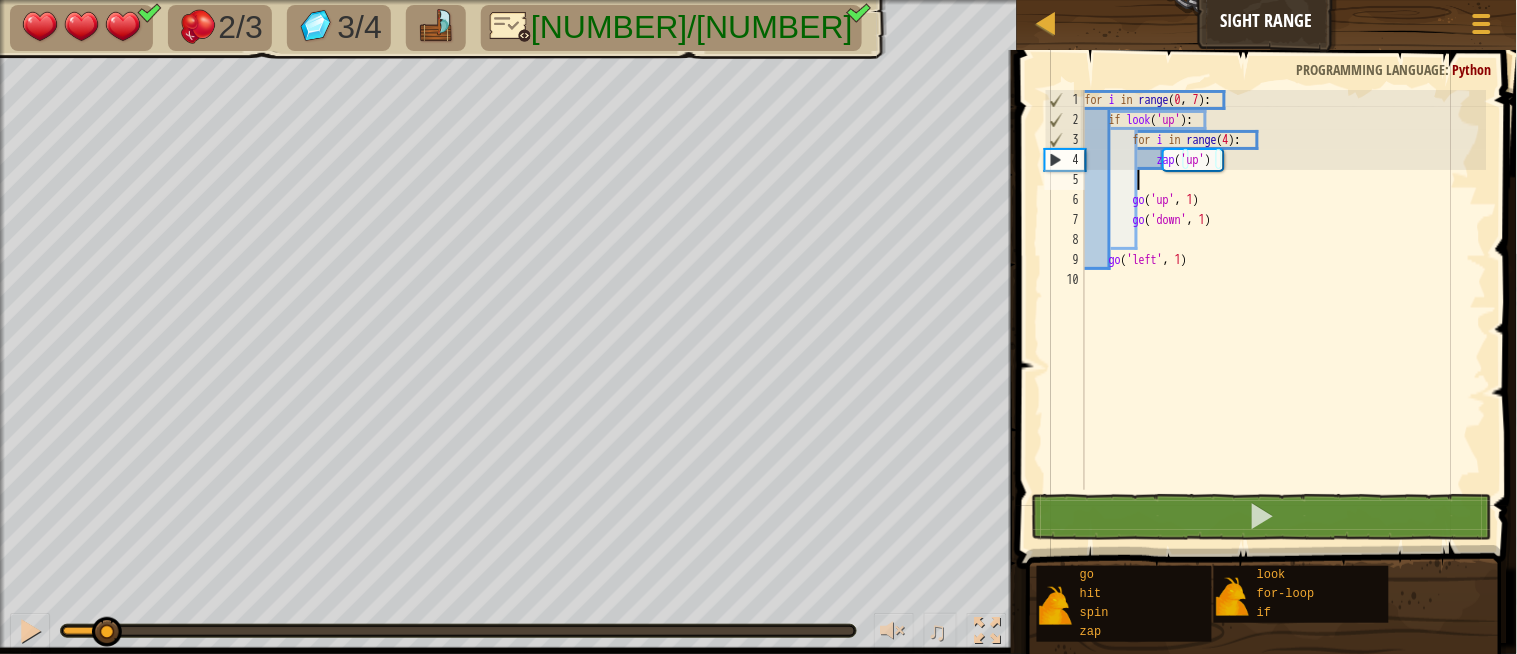 click on "for   i   in   range ( 0 ,   7 ) :      if   look ( 'up' ) :          for   i   in   range ( 4 ) :              zap ( 'up' )                   go ( 'up' ,   1 )          go ( 'down' ,   1 )               go ( 'left' ,   1 )" at bounding box center (1284, 310) 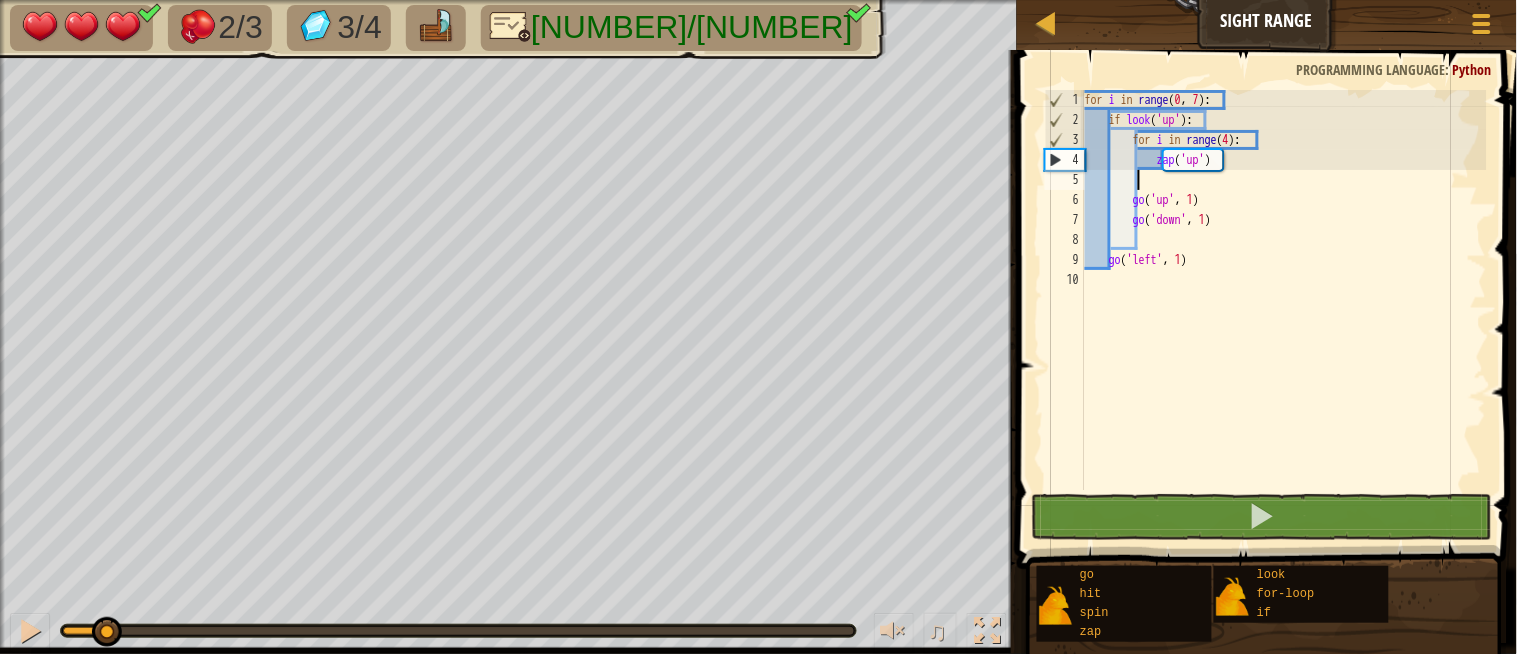 click on "for   i   in   range ( 0 ,   7 ) :      if   look ( 'up' ) :          for   i   in   range ( 4 ) :              zap ( 'up' )                   go ( 'up' ,   1 )          go ( 'down' ,   1 )               go ( 'left' ,   1 )" at bounding box center [1284, 310] 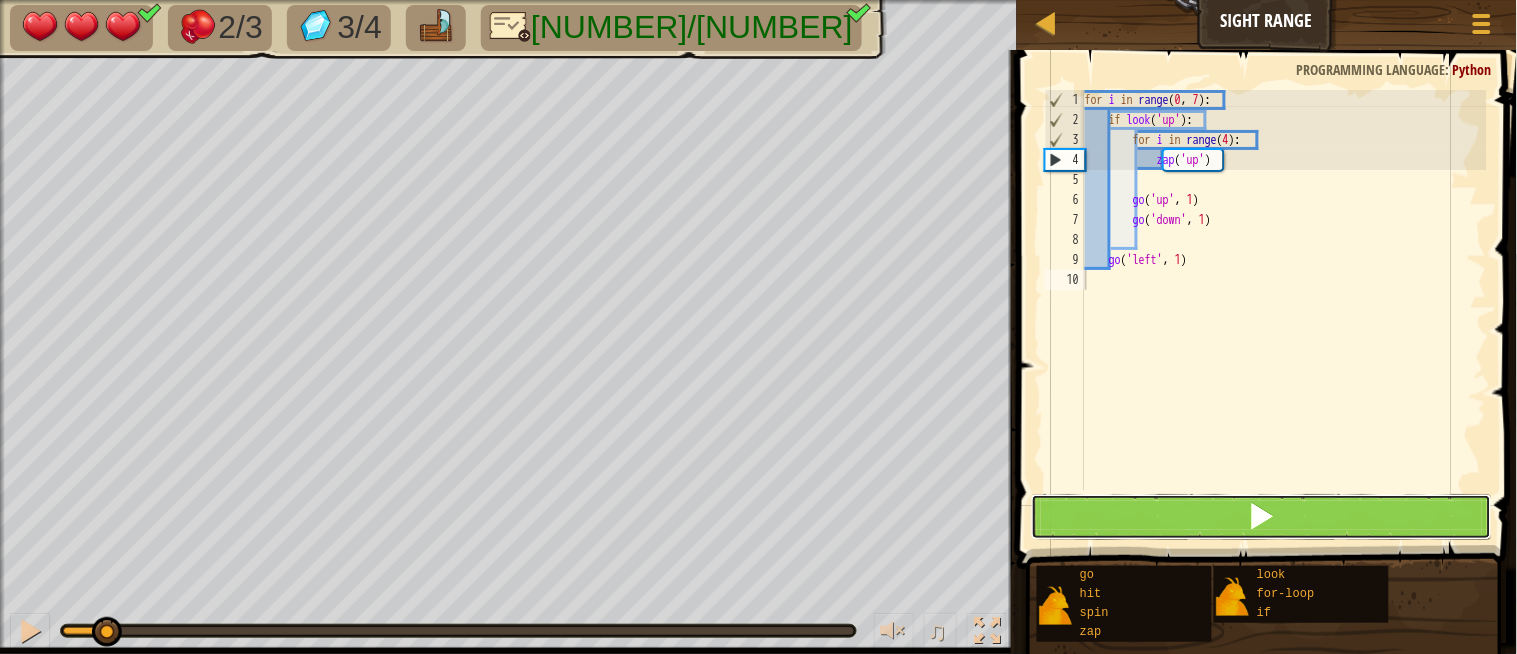 click at bounding box center [1262, 517] 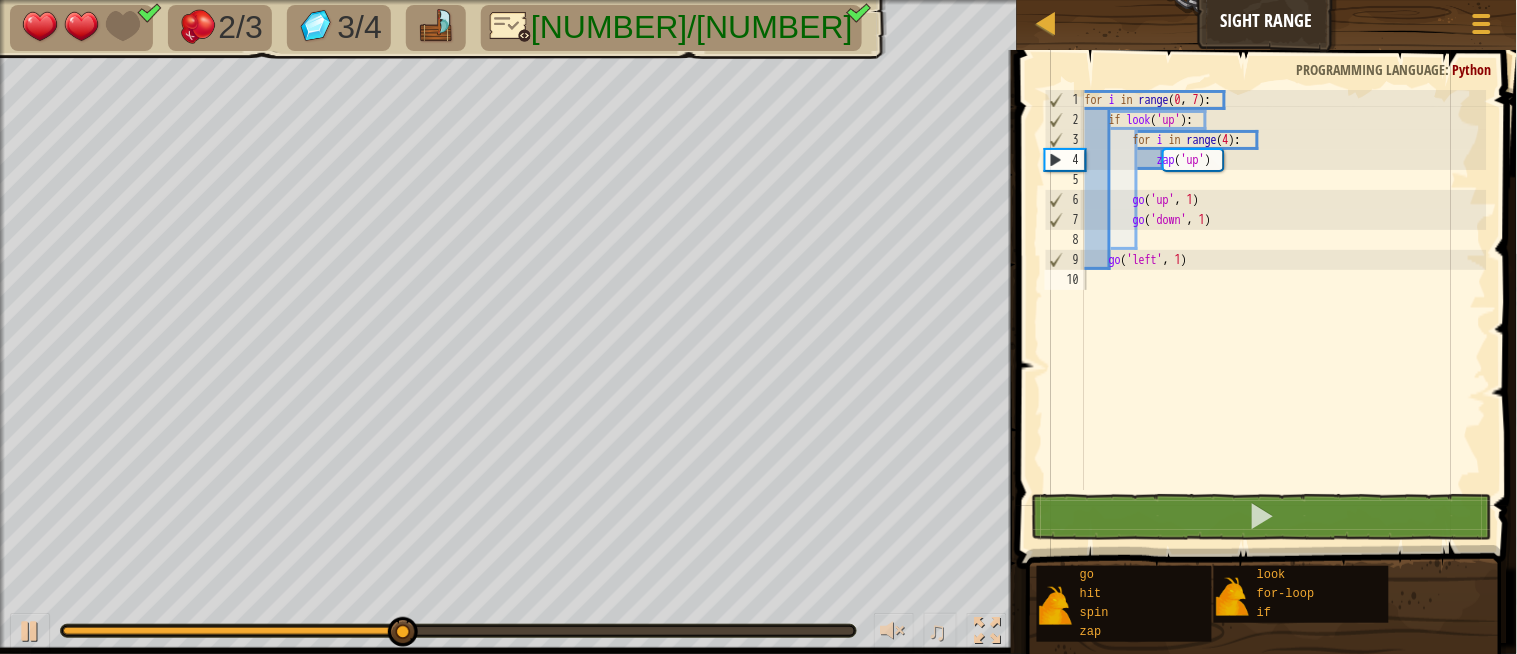 click on "for   i   in   range ( 0 ,   7 ) :      if   look ( 'up' ) :          for   i   in   range ( 4 ) :              zap ( 'up' )                   go ( 'up' ,   1 )          go ( 'down' ,   1 )               go ( 'left' ,   1 )" at bounding box center (1284, 310) 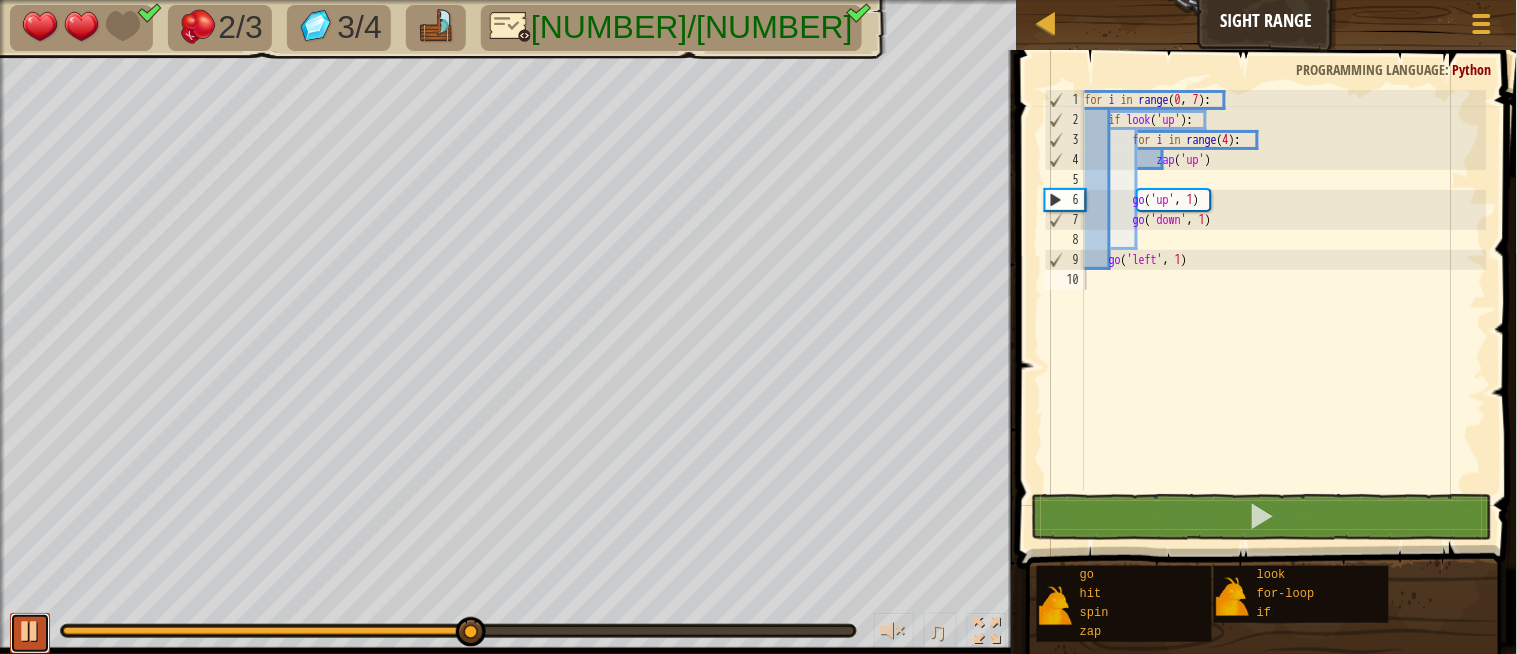 click at bounding box center (30, 631) 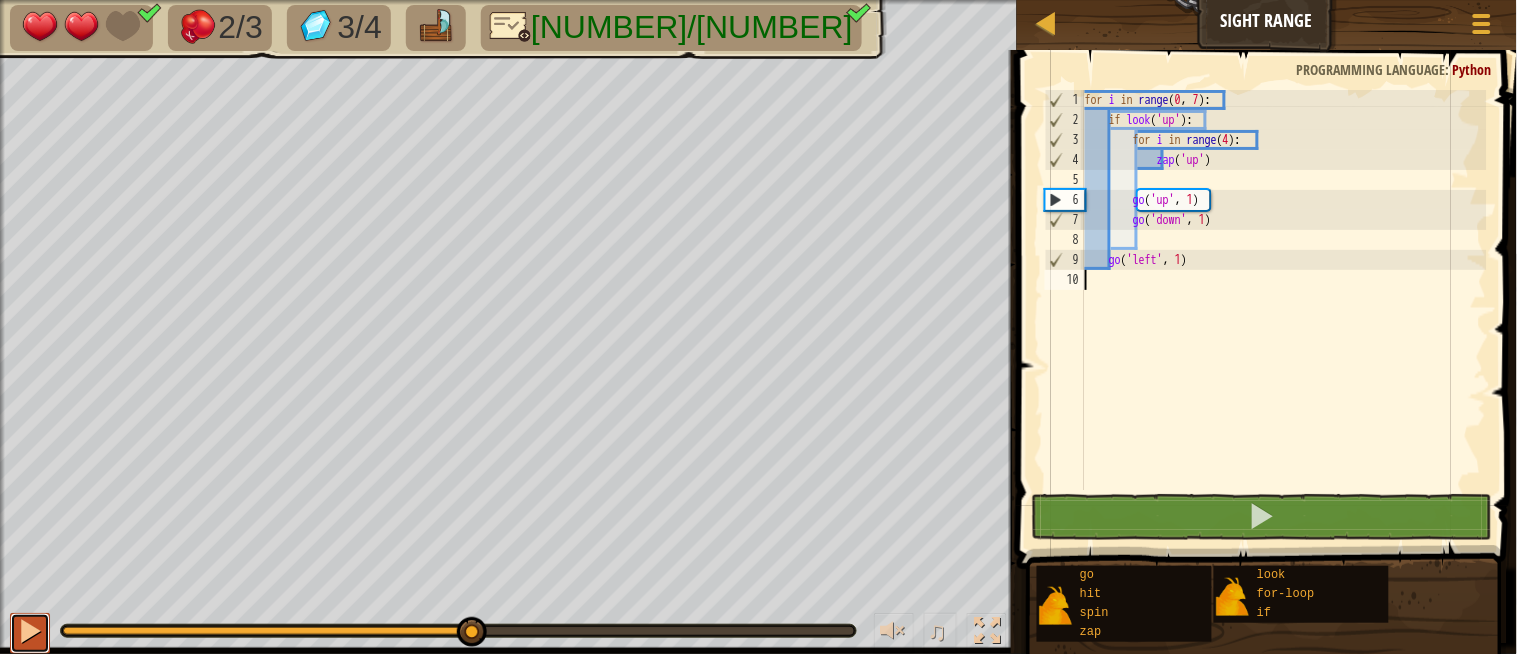 click at bounding box center (30, 631) 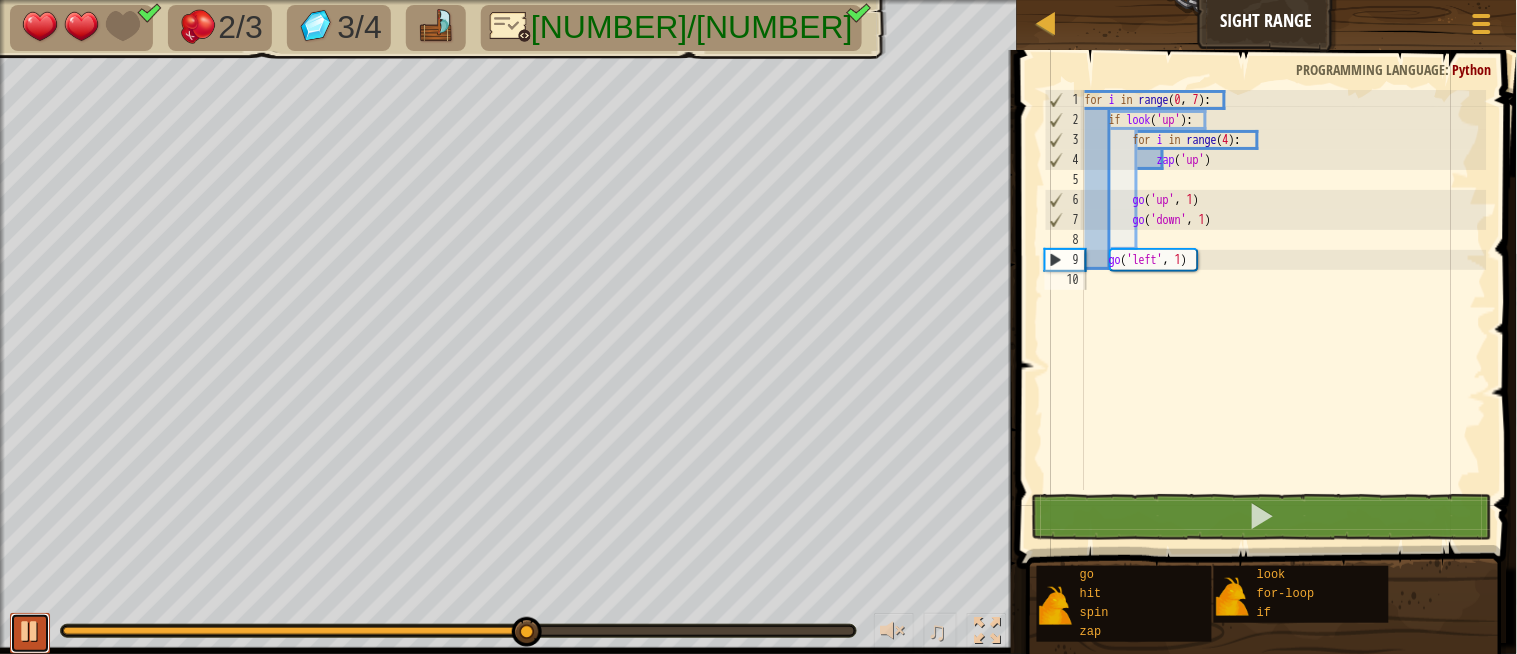 click at bounding box center [30, 631] 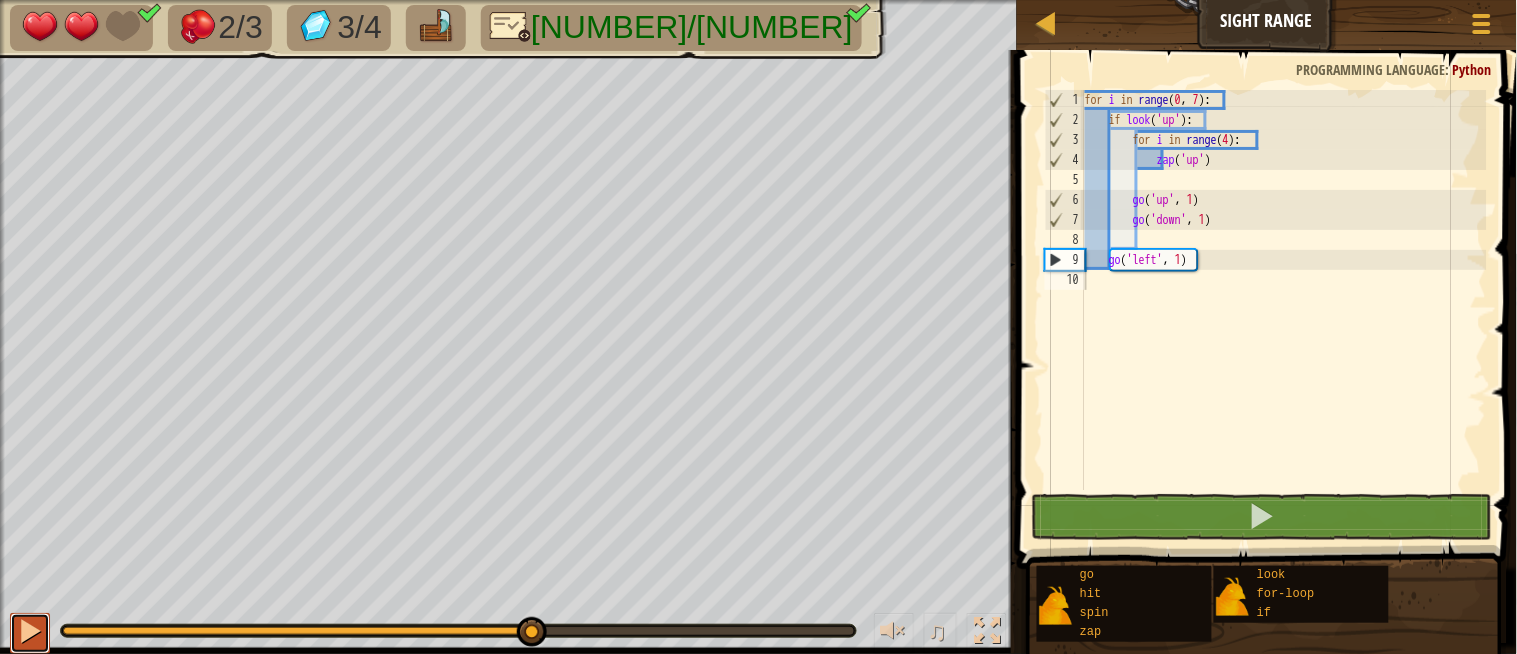 click at bounding box center (30, 631) 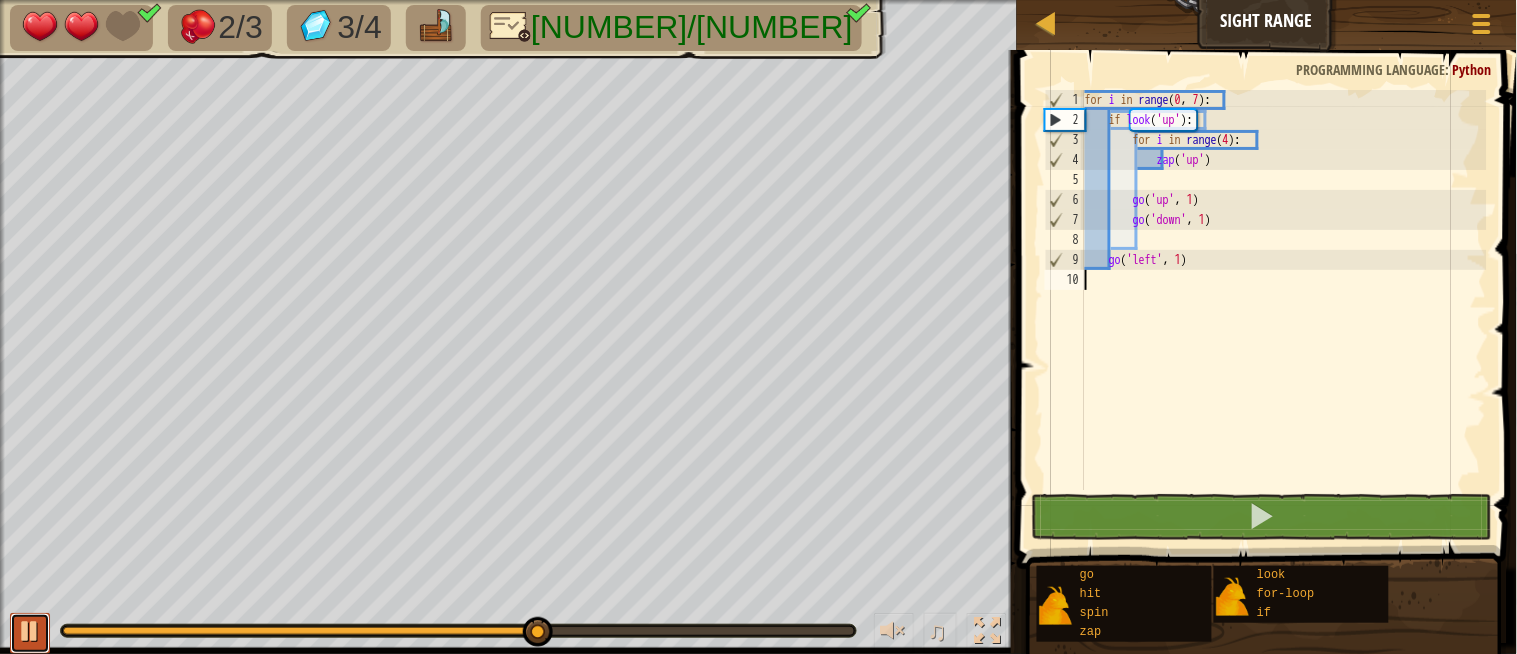 click at bounding box center (30, 631) 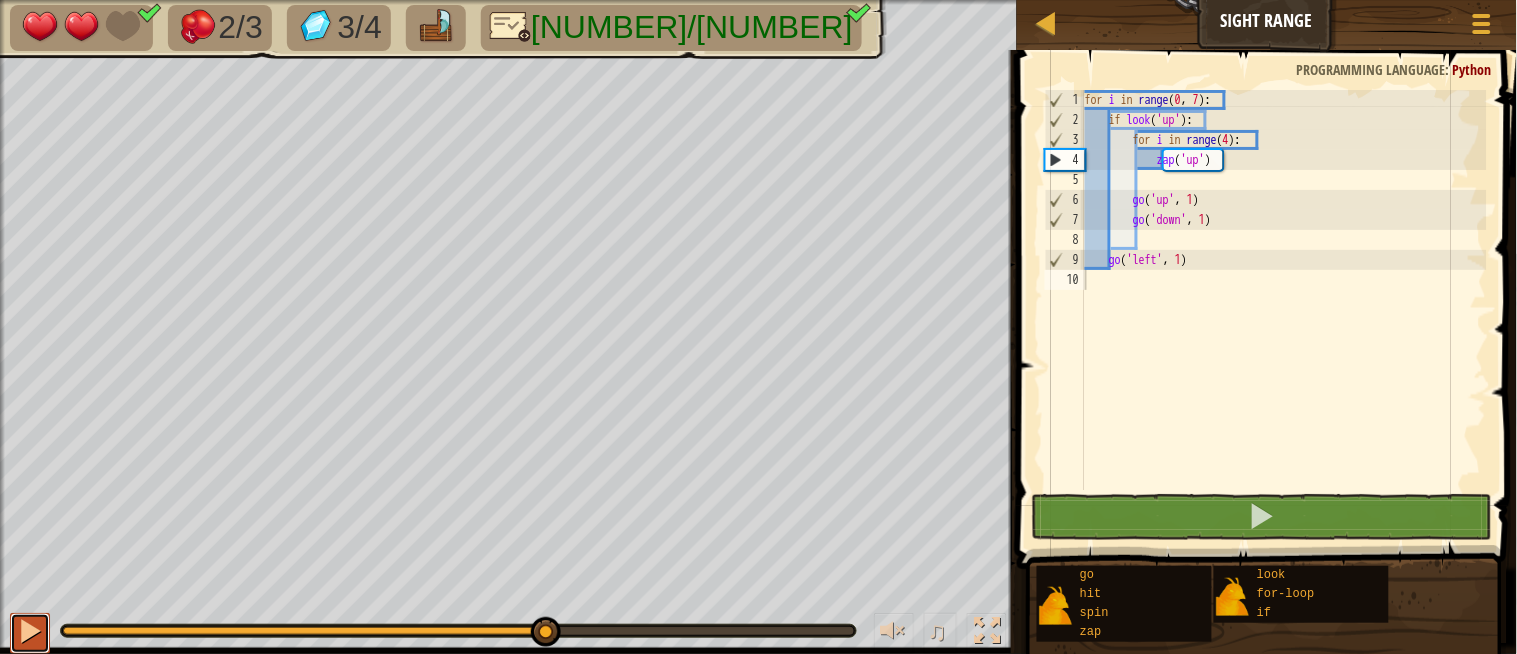 click at bounding box center (30, 631) 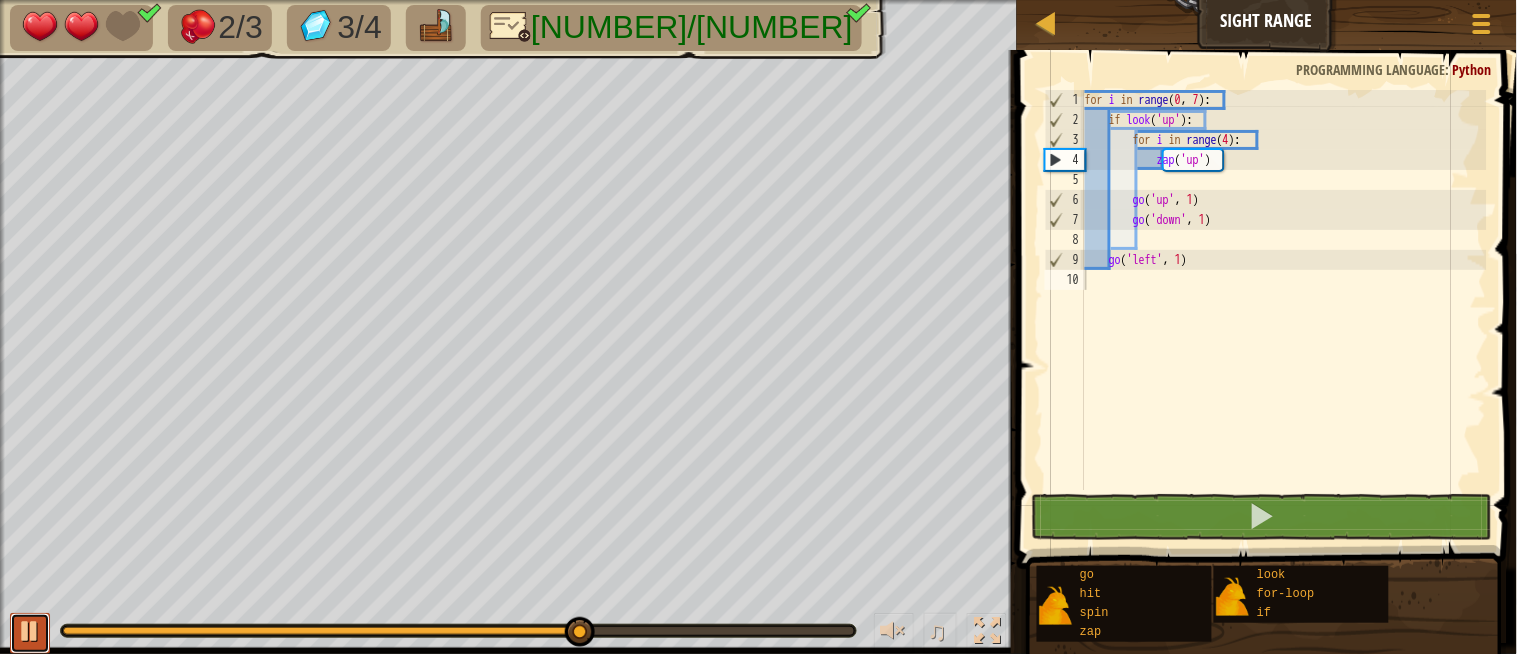 click at bounding box center (30, 631) 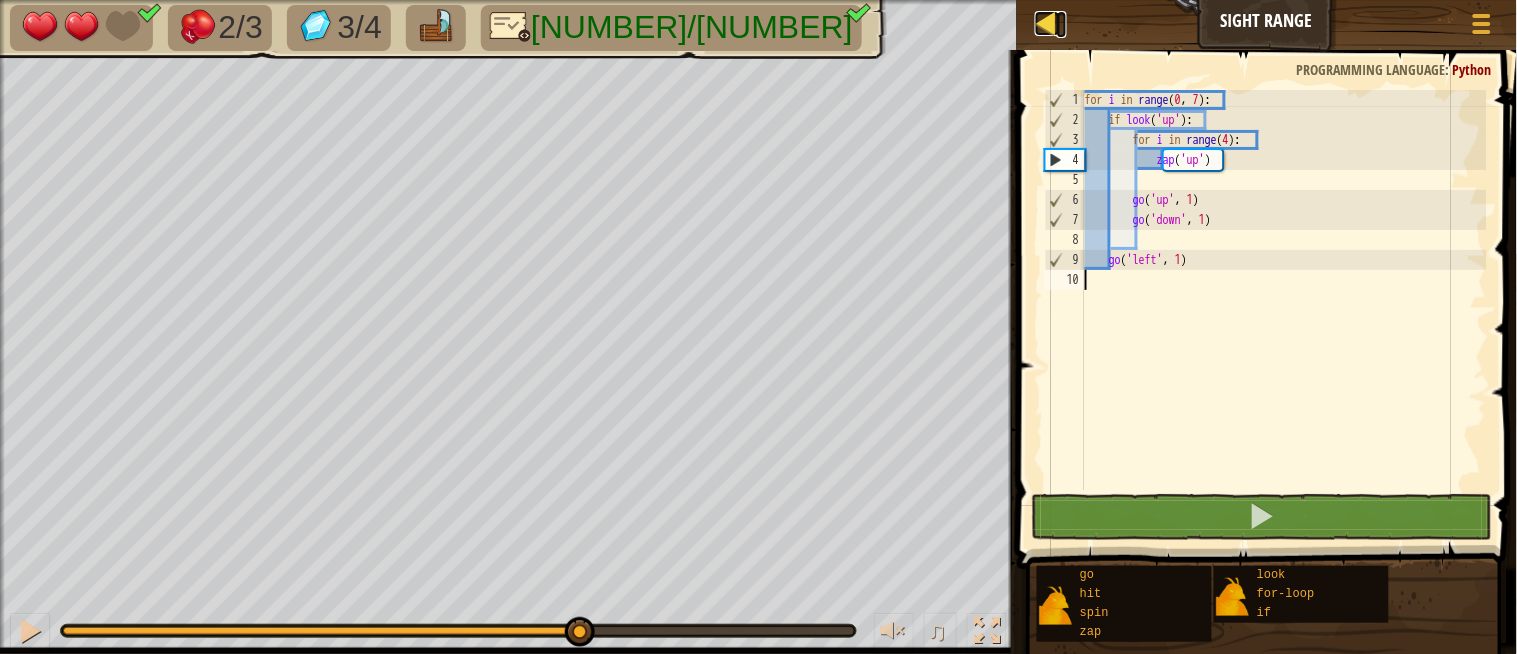 click at bounding box center (1047, 23) 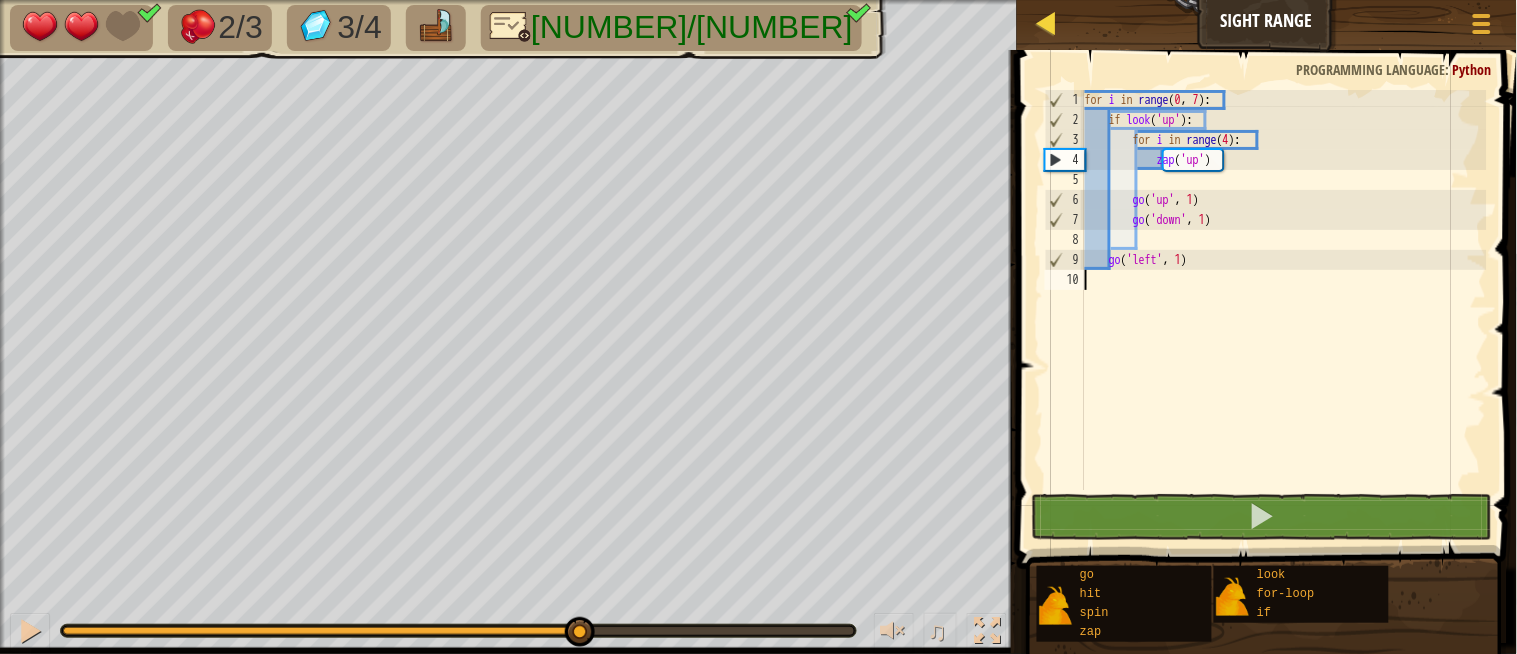 select on "en-GB" 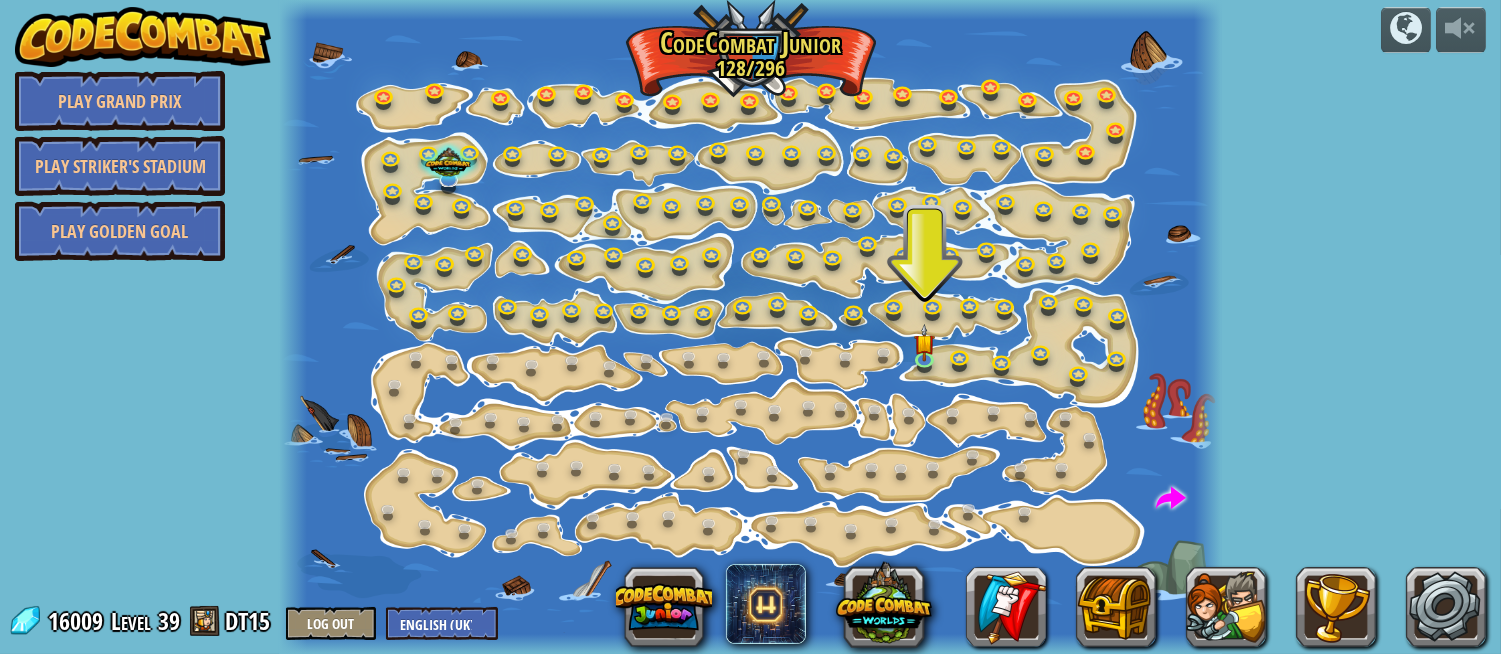 click at bounding box center (750, 327) 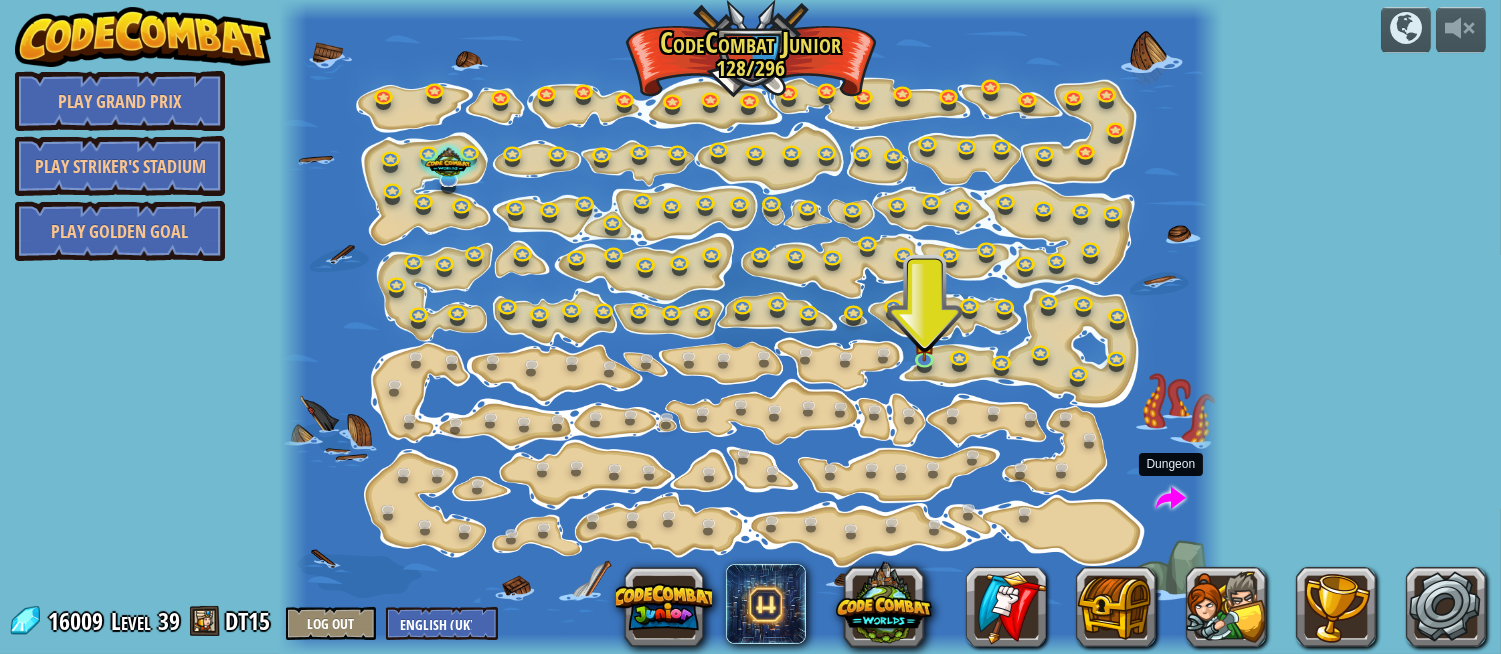 click at bounding box center (1171, 499) 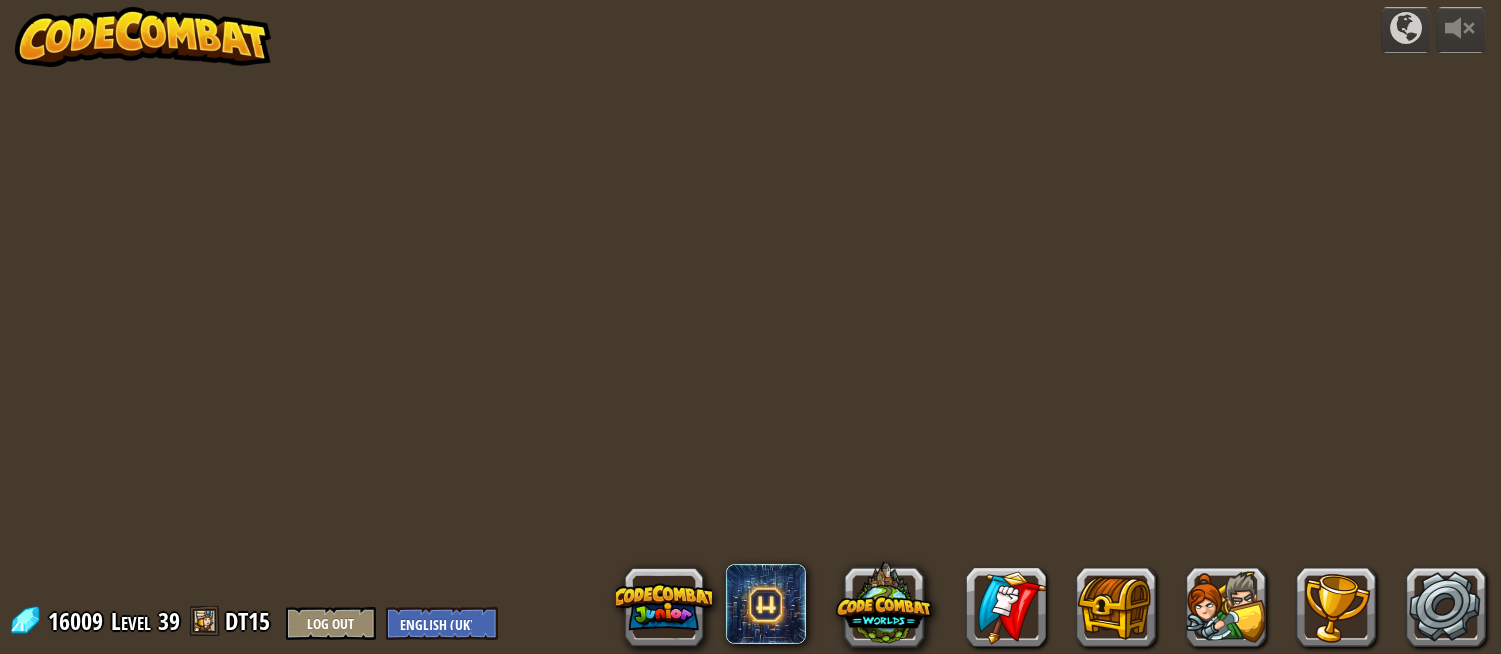 select on "en-GB" 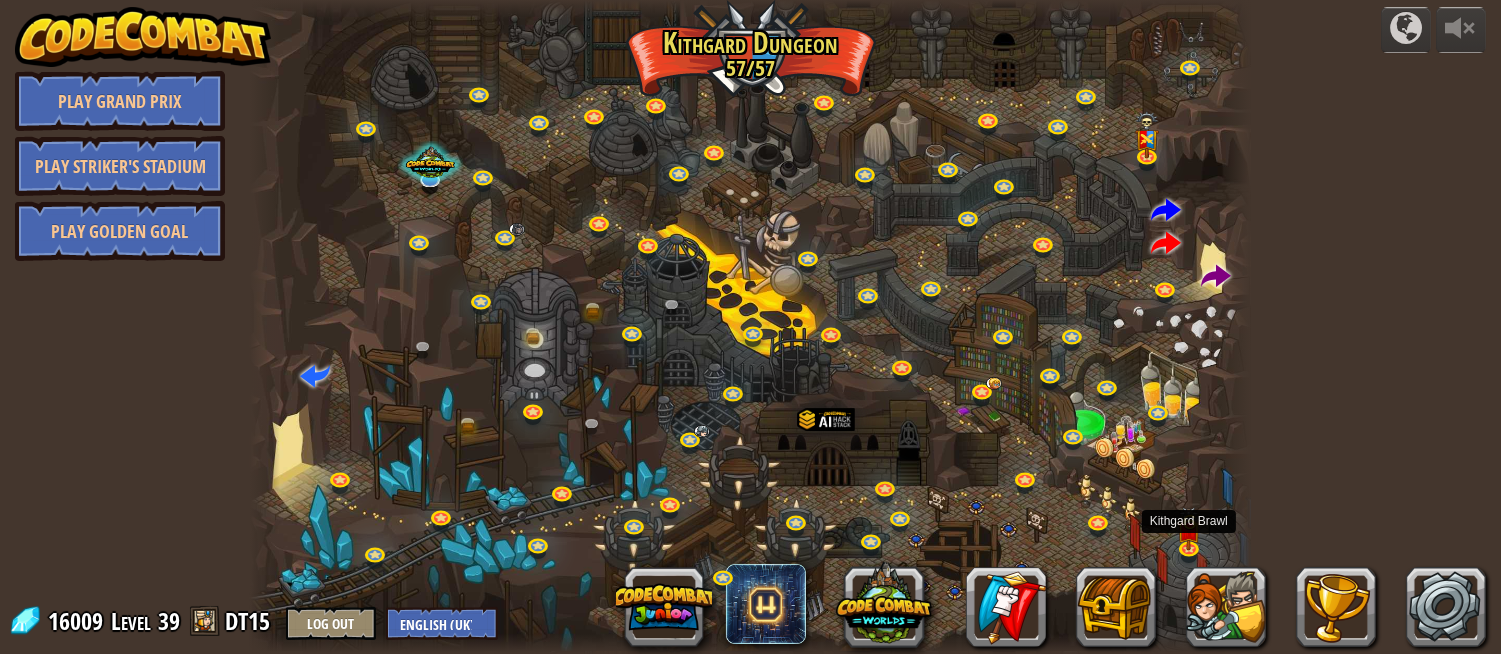 click at bounding box center [750, 327] 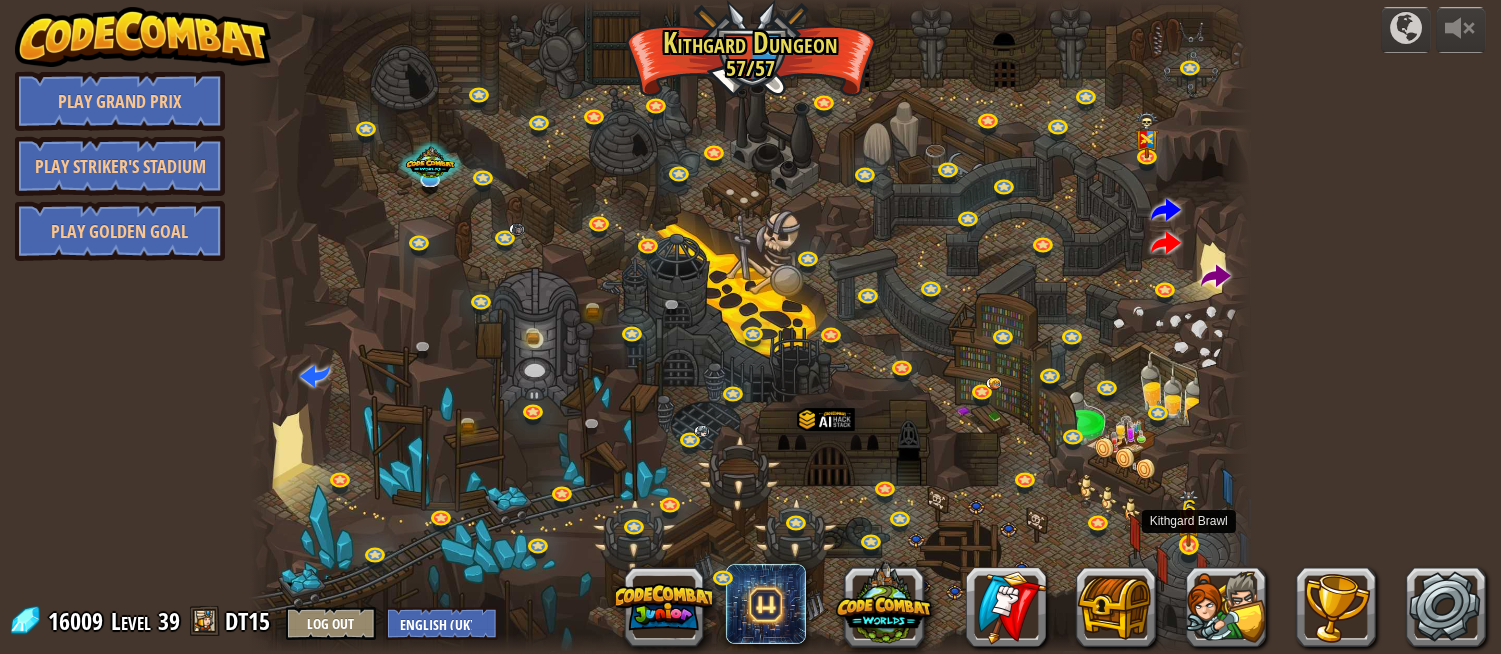 click at bounding box center [1189, 518] 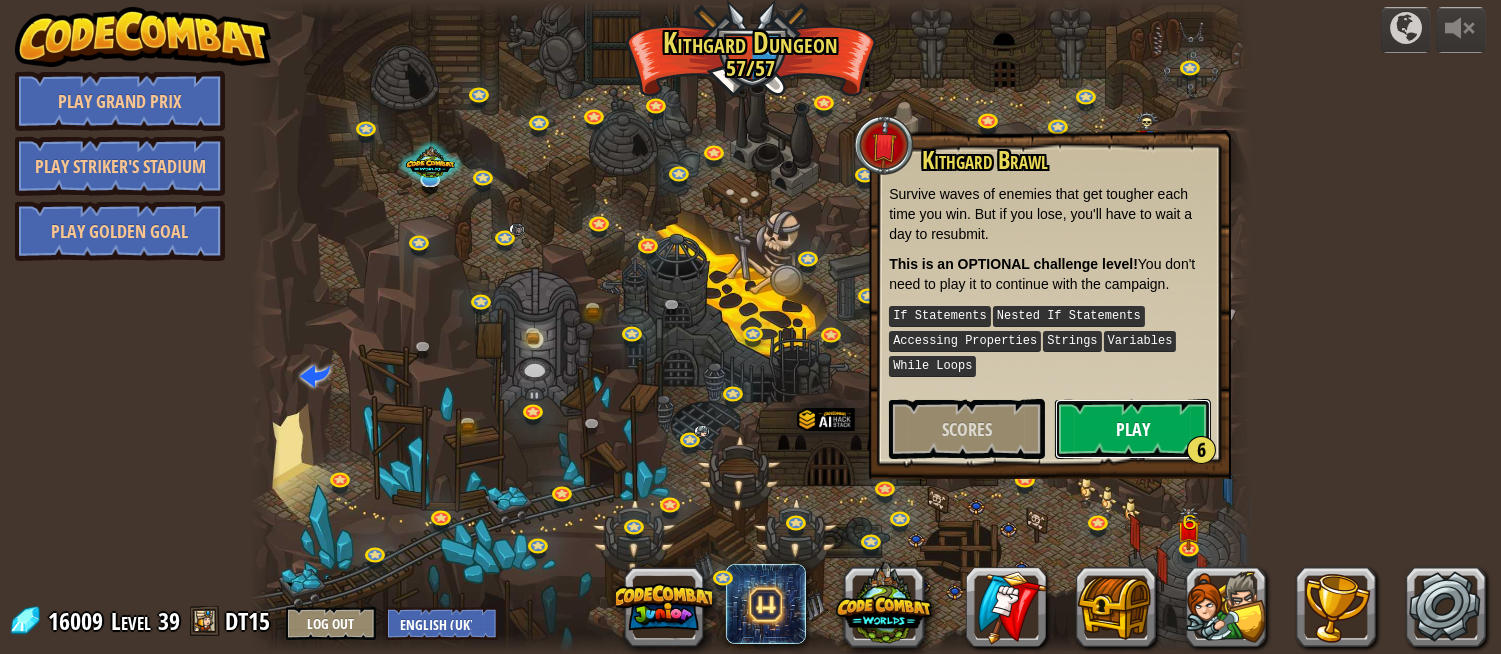 click on "Play 6" at bounding box center (1133, 429) 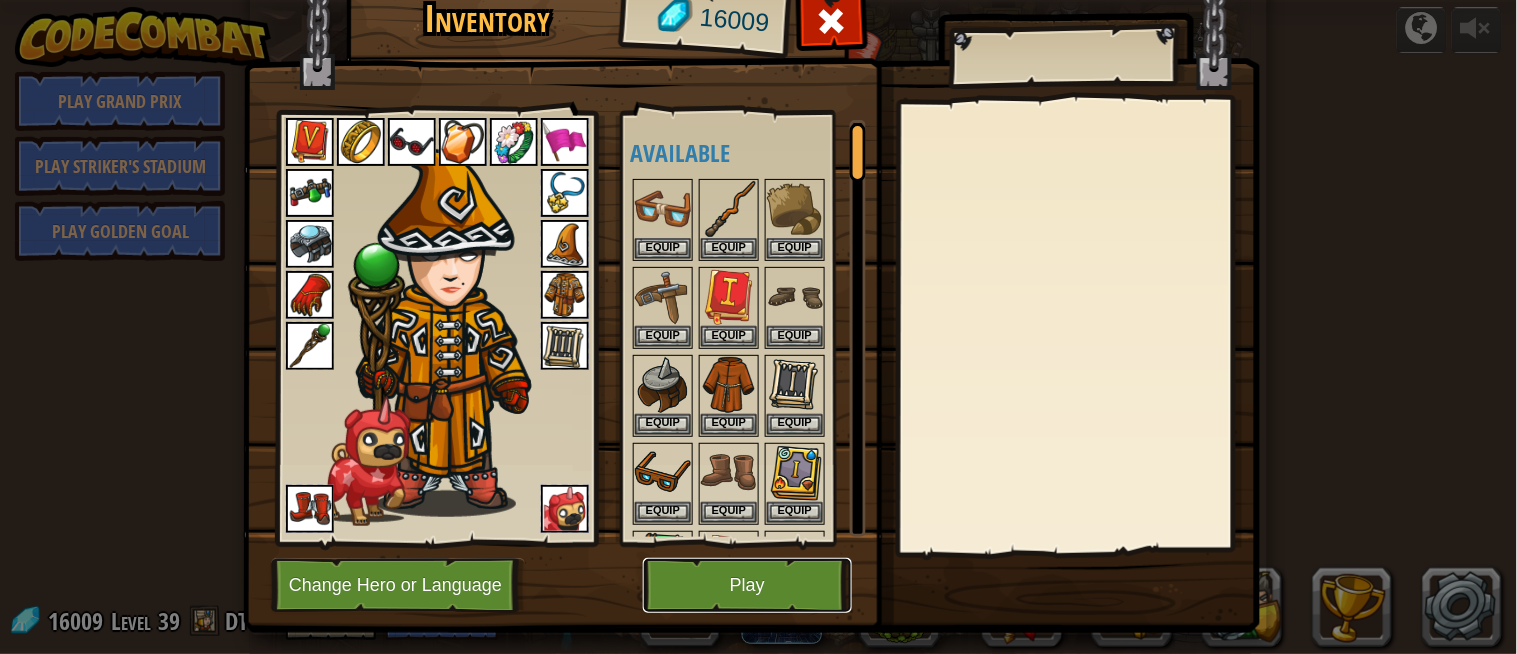 click on "Play" at bounding box center (747, 585) 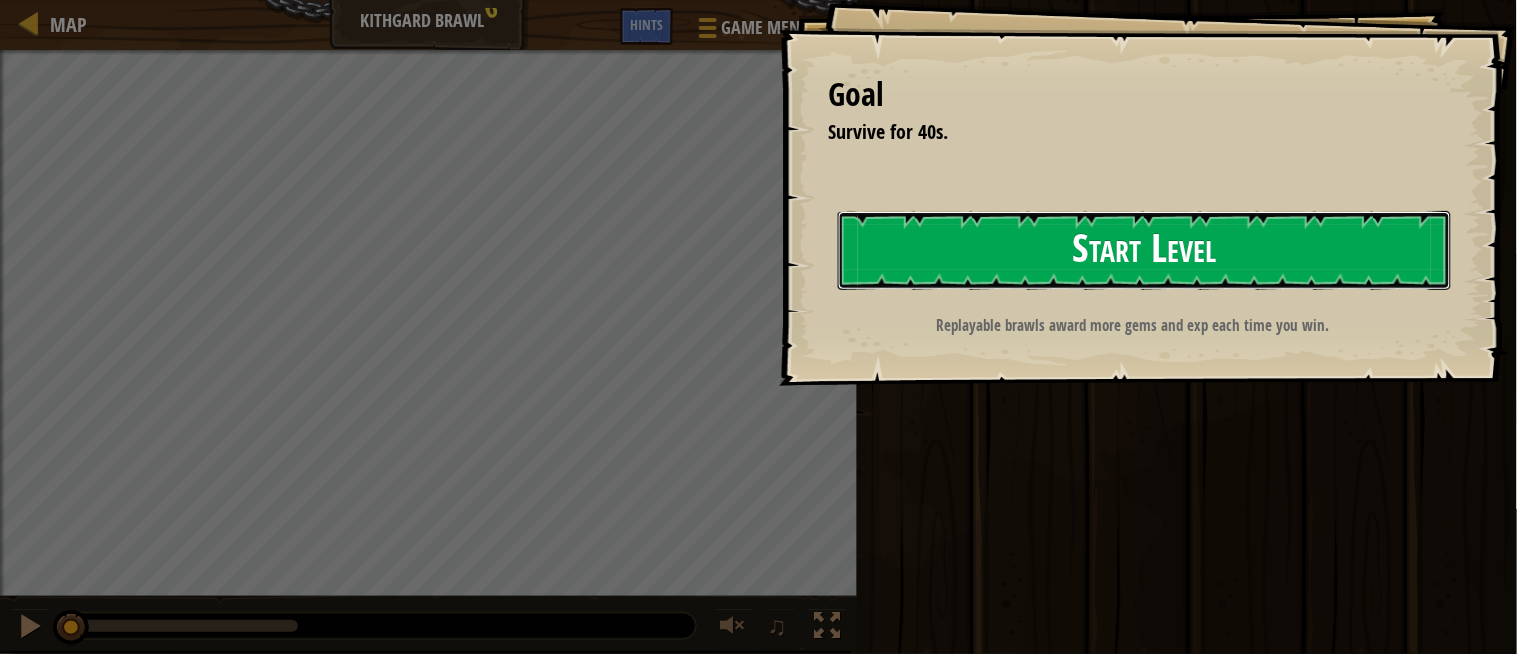 click on "Start Level" at bounding box center (1145, 250) 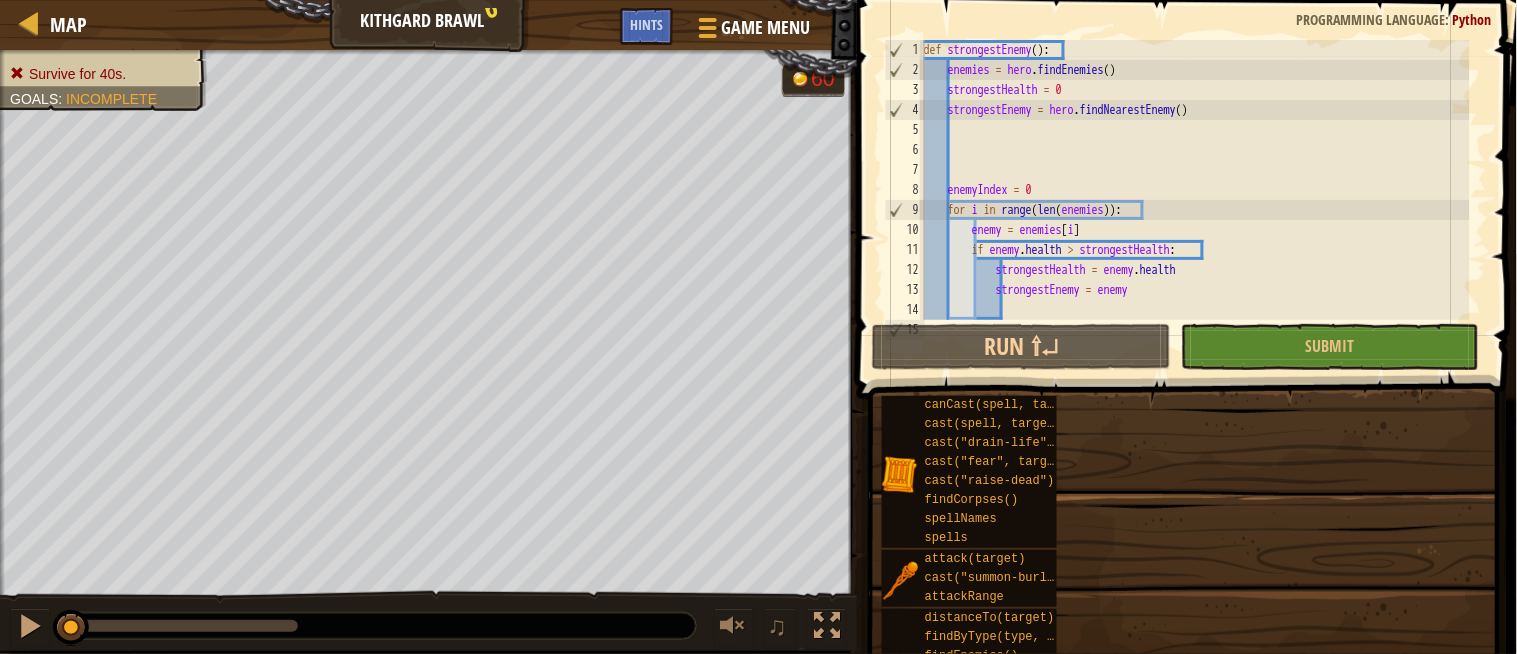 drag, startPoint x: 1265, startPoint y: 255, endPoint x: 1252, endPoint y: 266, distance: 17.029387 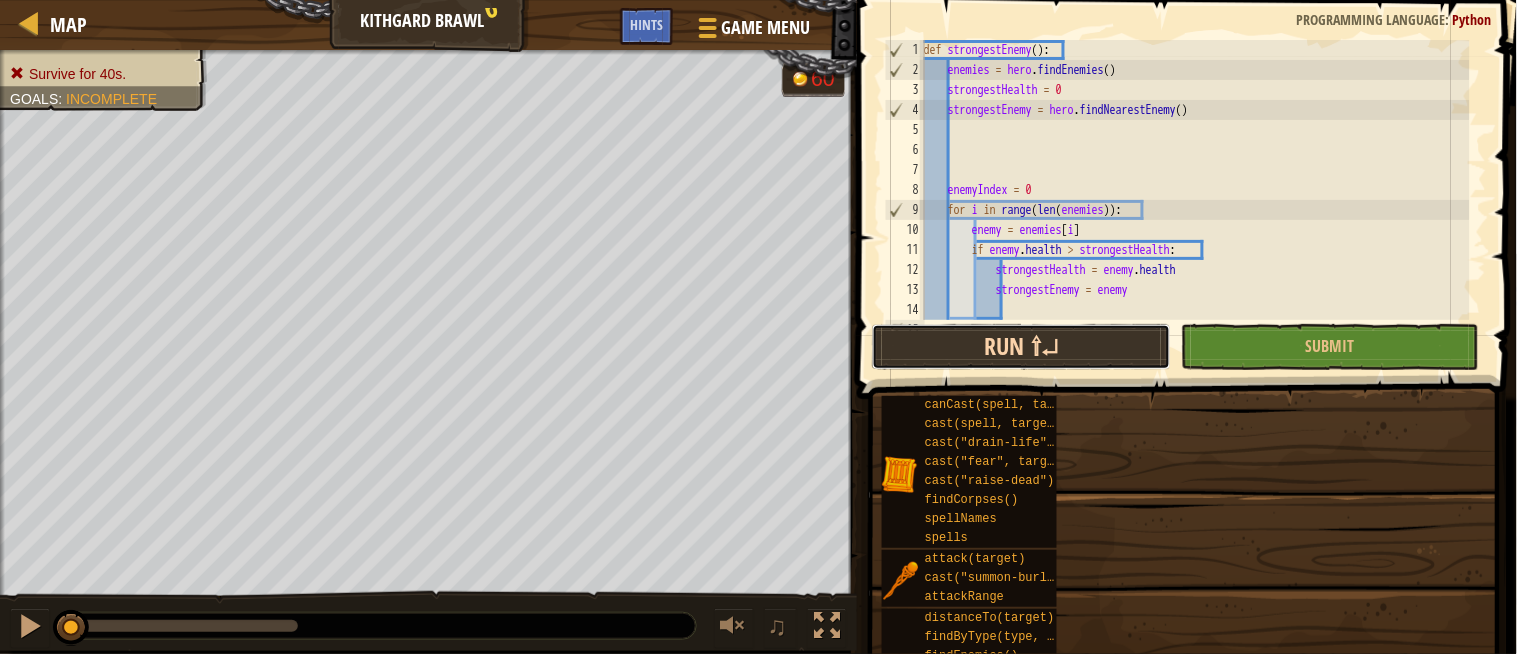 click on "Run ⇧↵" at bounding box center (1021, 347) 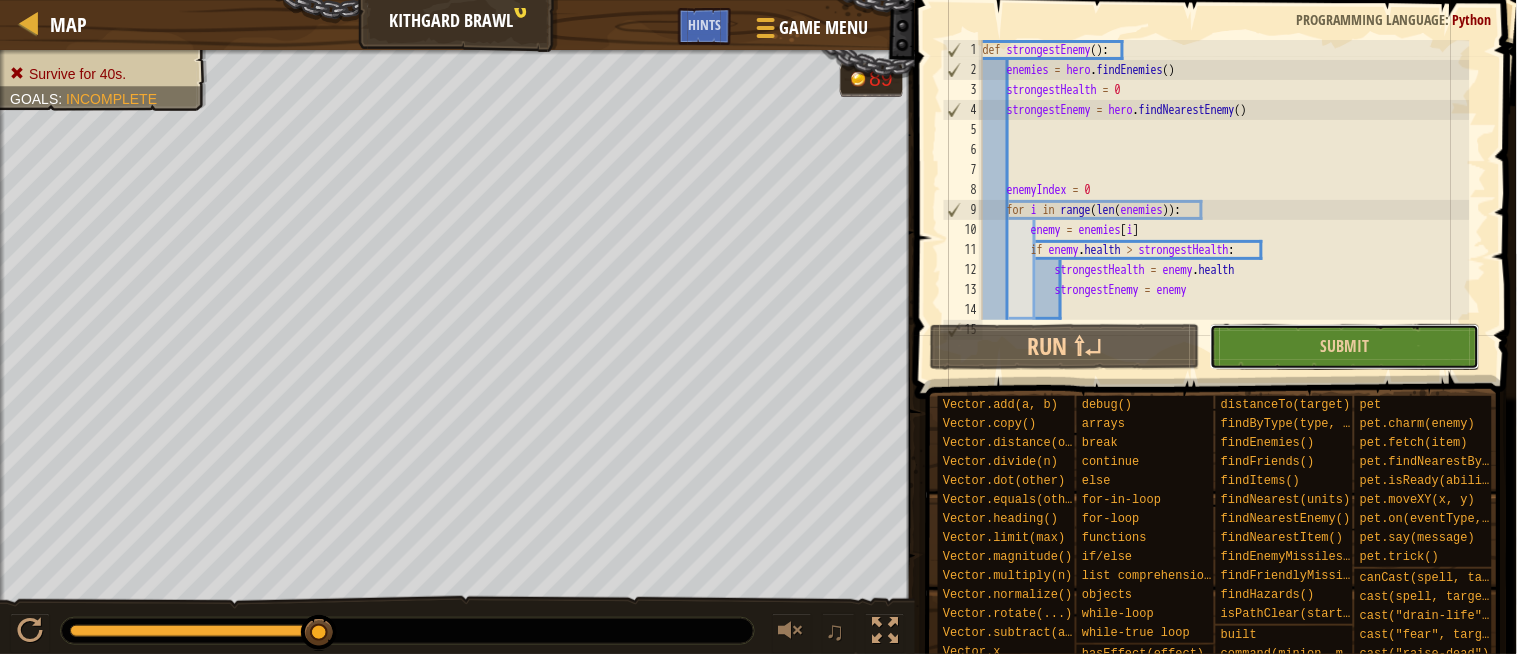 click on "Submit" at bounding box center (1345, 347) 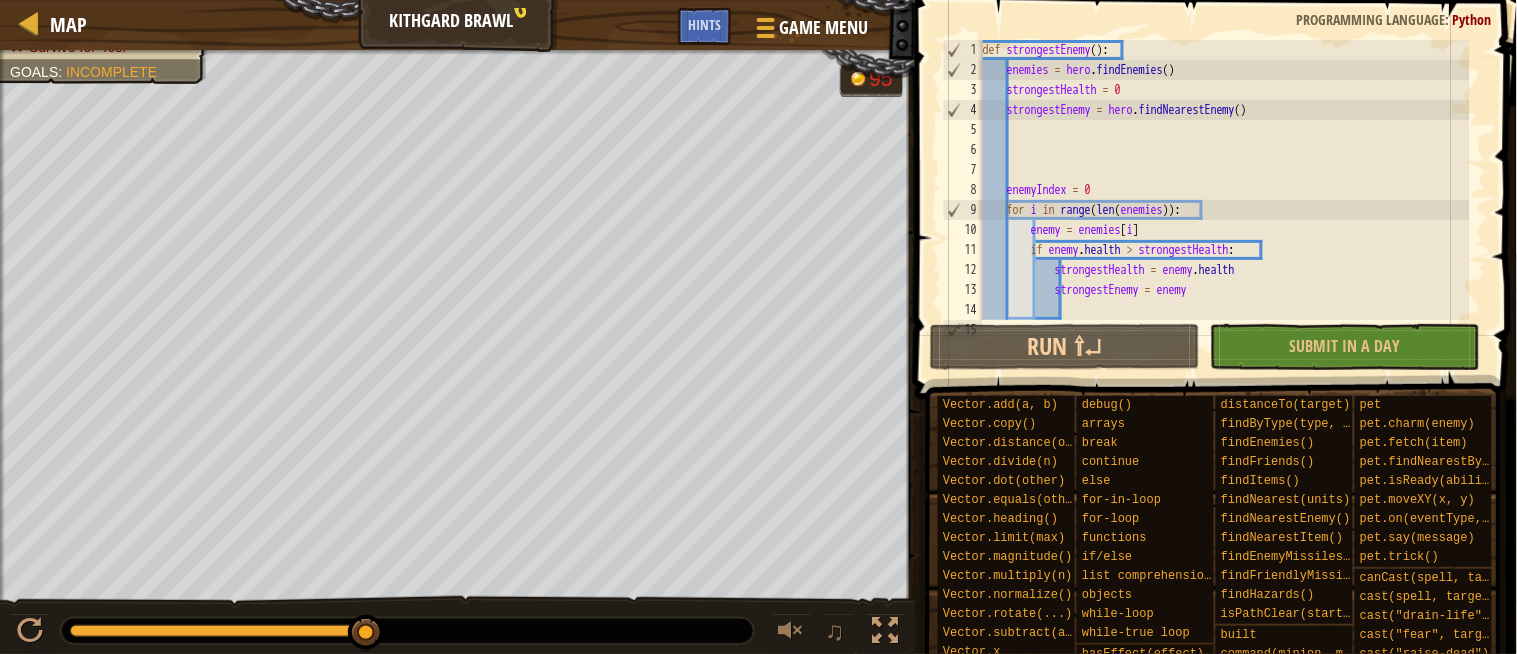 click on "def   strongestEnemy ( ) :      enemies   =   hero . findEnemies ( )      strongestHealth   =   0      strongestEnemy   =   hero . findNearestEnemy ( )                     enemyIndex   =   0      for   i   in   range ( len ( enemies )) :          enemy   =   enemies [ i ]          if   enemy . health   >   strongestHealth :              strongestHealth   =   enemy . health              strongestEnemy   =   enemy                   return   strongestEnemy" at bounding box center [1224, 200] 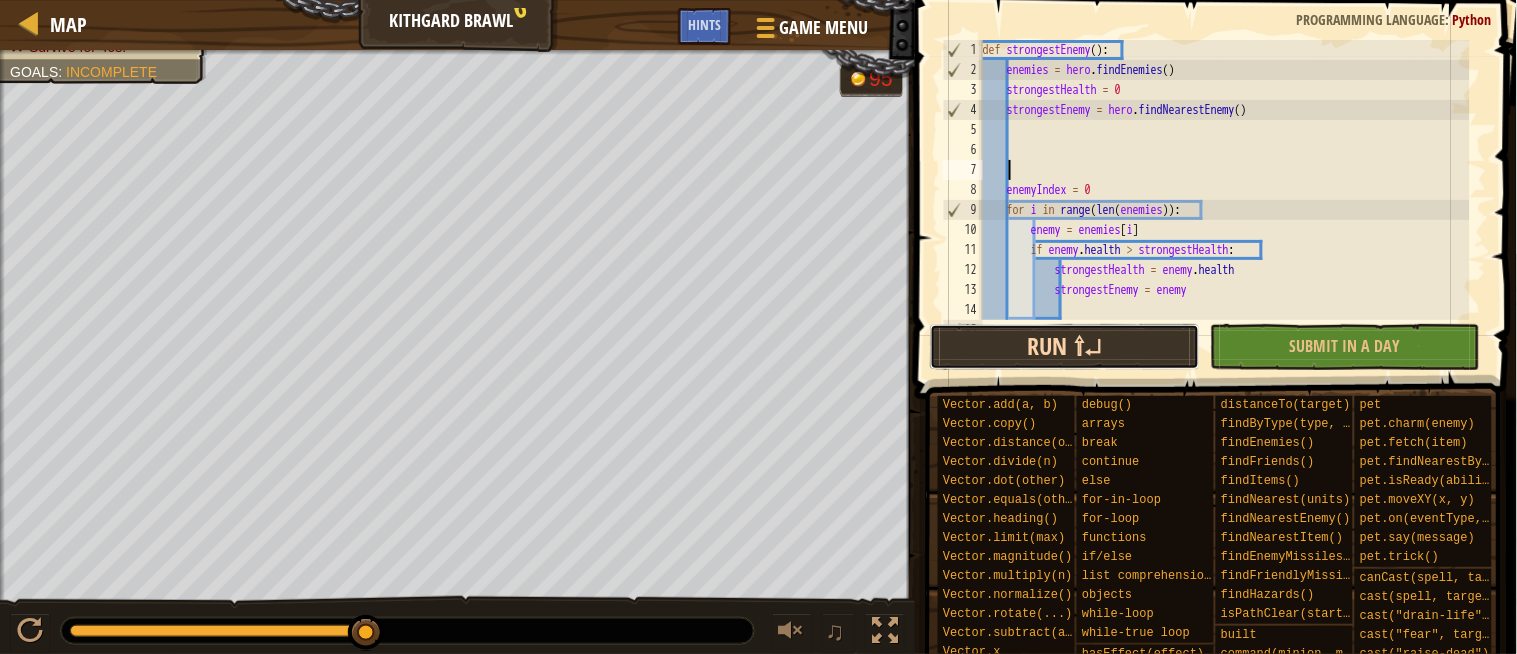 click on "Run ⇧↵" at bounding box center (1065, 347) 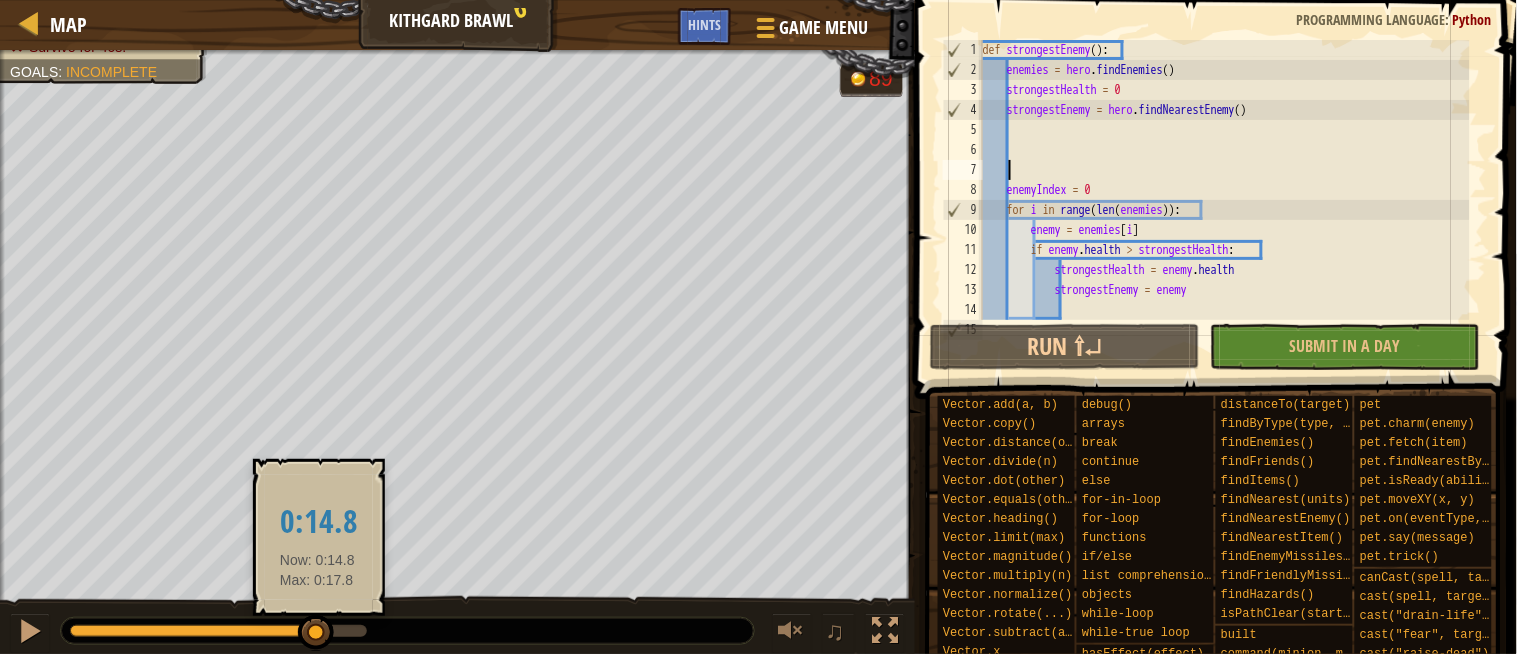 drag, startPoint x: 367, startPoint y: 636, endPoint x: 317, endPoint y: 633, distance: 50.08992 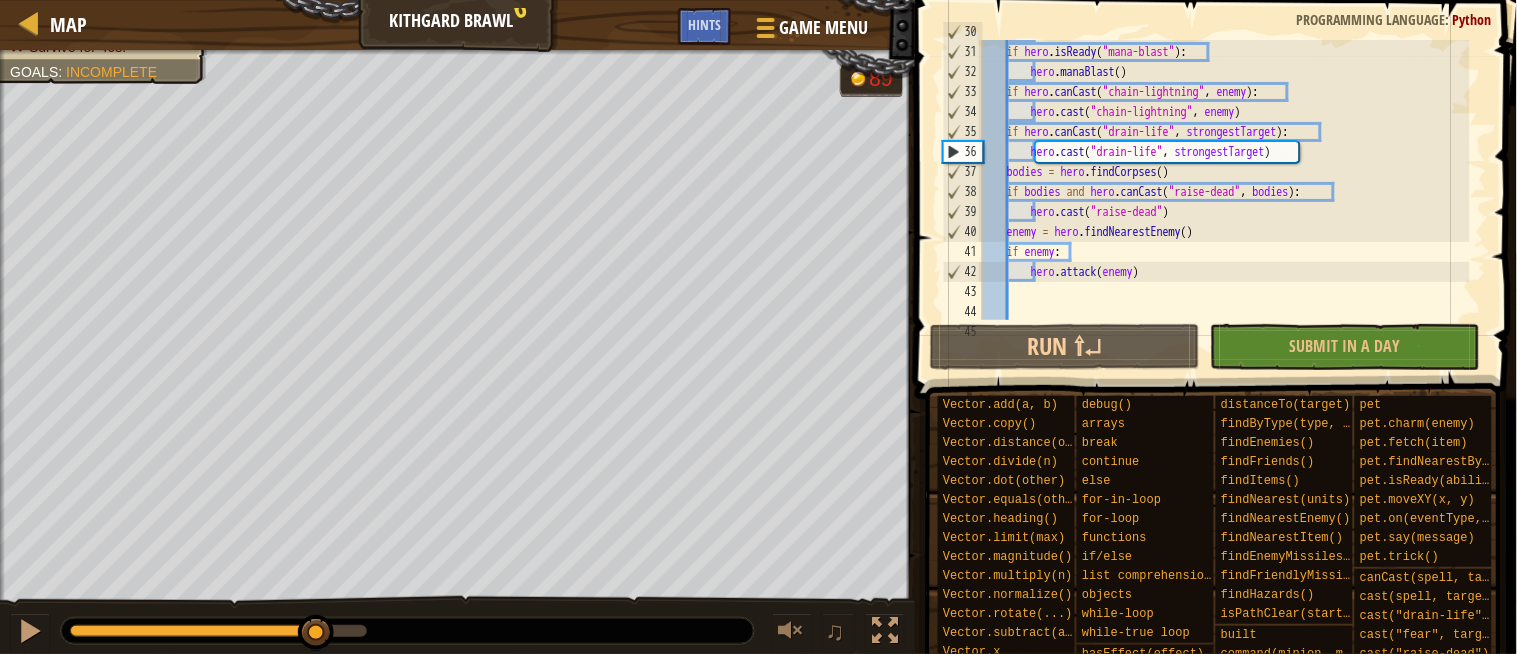 scroll, scrollTop: 598, scrollLeft: 0, axis: vertical 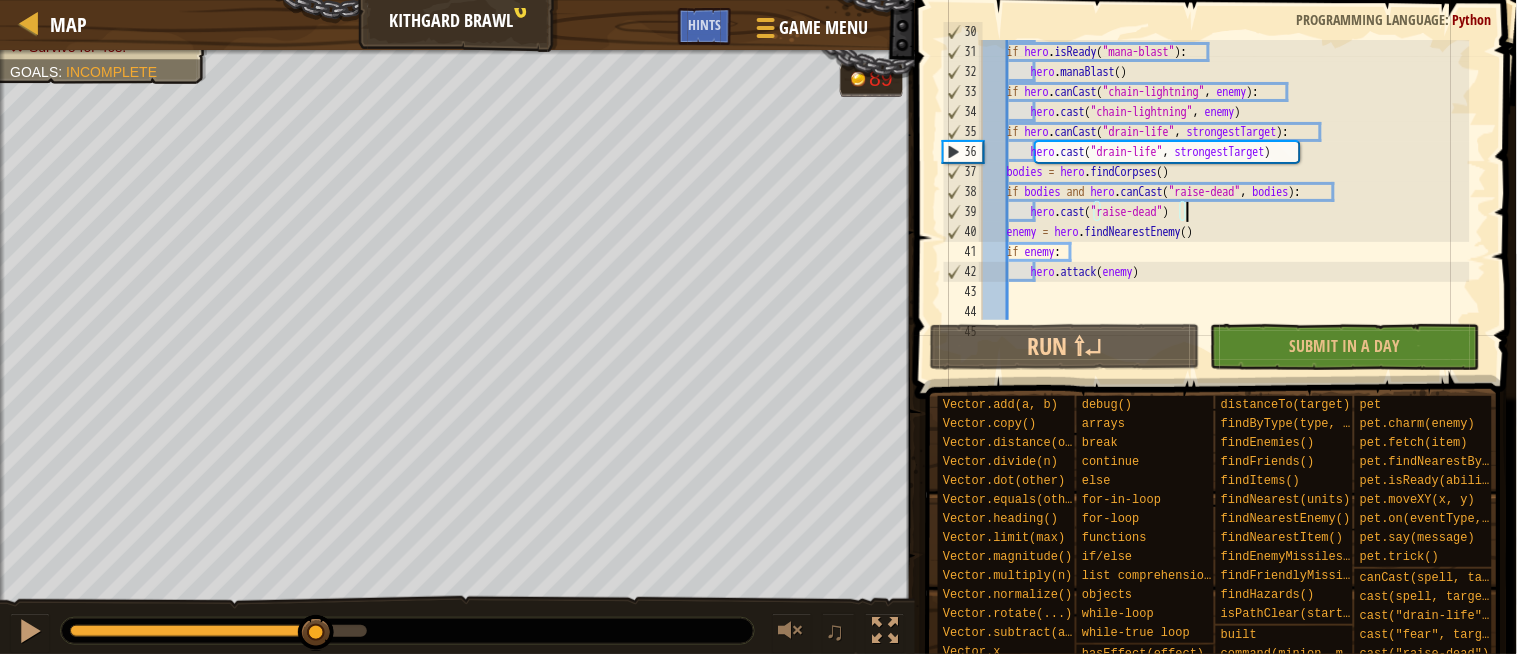 click on "hero . cast ( "fear" ,   strongestTarget )      if   hero . isReady ( "mana-blast" ) :          hero . manaBlast ( )      if   hero . canCast ( "chain-lightning" ,   enemy ) :          hero . cast ( "chain-lightning" ,   enemy )      if   hero . canCast ( "drain-life" ,   strongestTarget ) :          hero . cast ( "drain-life" ,   strongestTarget )      bodies   =   hero . findCorpses ( )      if   bodies   and   hero . canCast ( "raise-dead" ,   bodies ) :          hero . cast ( "raise-dead" )      enemy   =   hero . findNearestEnemy ( )      if   enemy :          hero . attack ( enemy )" at bounding box center [1224, 182] 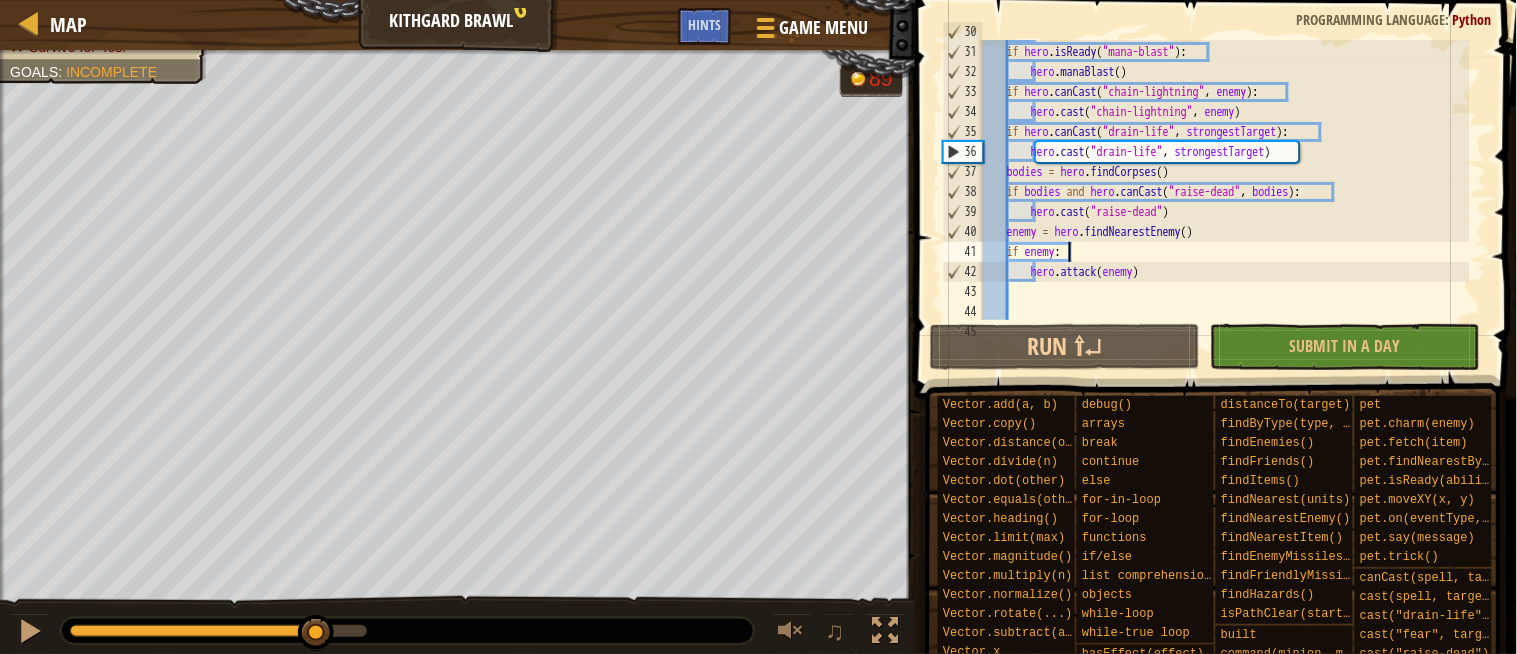 click on "hero . cast ( "fear" ,   strongestTarget )      if   hero . isReady ( "mana-blast" ) :          hero . manaBlast ( )      if   hero . canCast ( "chain-lightning" ,   enemy ) :          hero . cast ( "chain-lightning" ,   enemy )      if   hero . canCast ( "drain-life" ,   strongestTarget ) :          hero . cast ( "drain-life" ,   strongestTarget )      bodies   =   hero . findCorpses ( )      if   bodies   and   hero . canCast ( "raise-dead" ,   bodies ) :          hero . cast ( "raise-dead" )      enemy   =   hero . findNearestEnemy ( )      if   enemy :          hero . attack ( enemy )" at bounding box center [1224, 182] 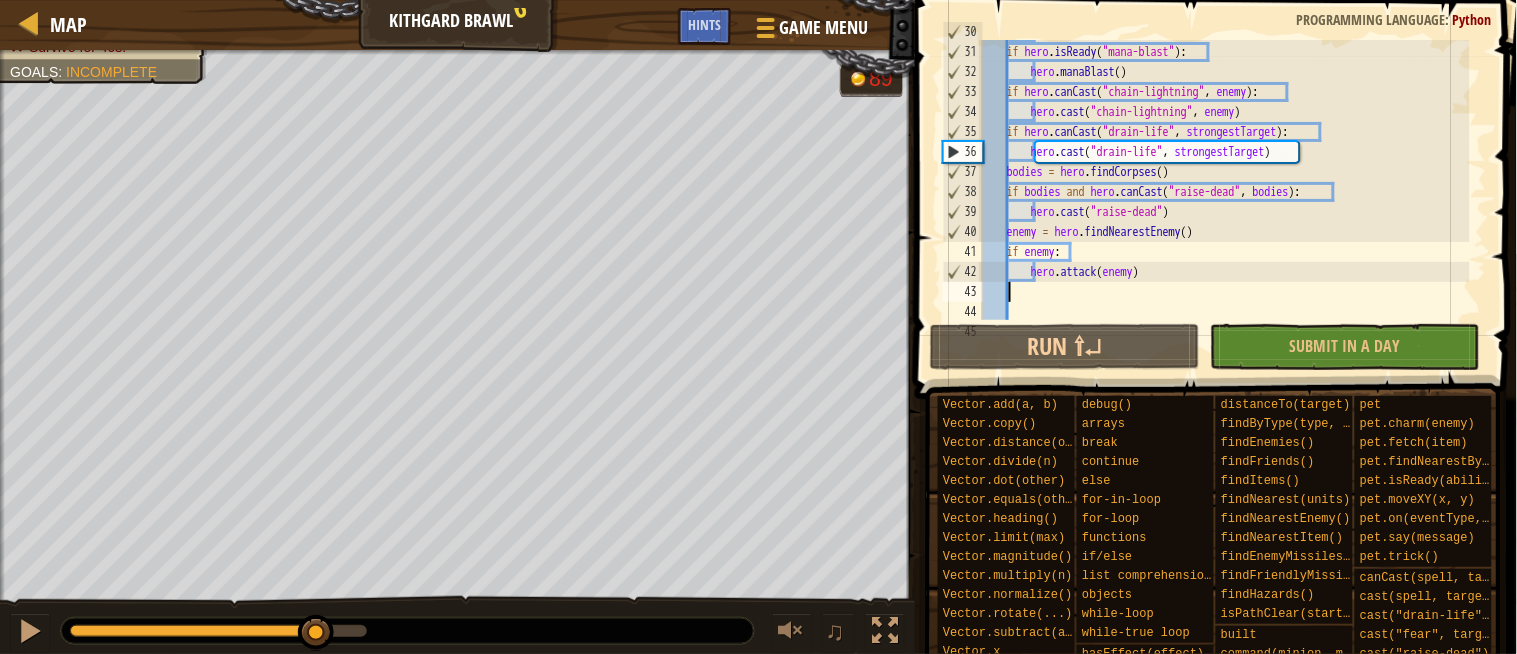 click on "hero . cast ( "fear" ,   strongestTarget )      if   hero . isReady ( "mana-blast" ) :          hero . manaBlast ( )      if   hero . canCast ( "chain-lightning" ,   enemy ) :          hero . cast ( "chain-lightning" ,   enemy )      if   hero . canCast ( "drain-life" ,   strongestTarget ) :          hero . cast ( "drain-life" ,   strongestTarget )      bodies   =   hero . findCorpses ( )      if   bodies   and   hero . canCast ( "raise-dead" ,   bodies ) :          hero . cast ( "raise-dead" )      enemy   =   hero . findNearestEnemy ( )      if   enemy :          hero . attack ( enemy )" at bounding box center [1224, 182] 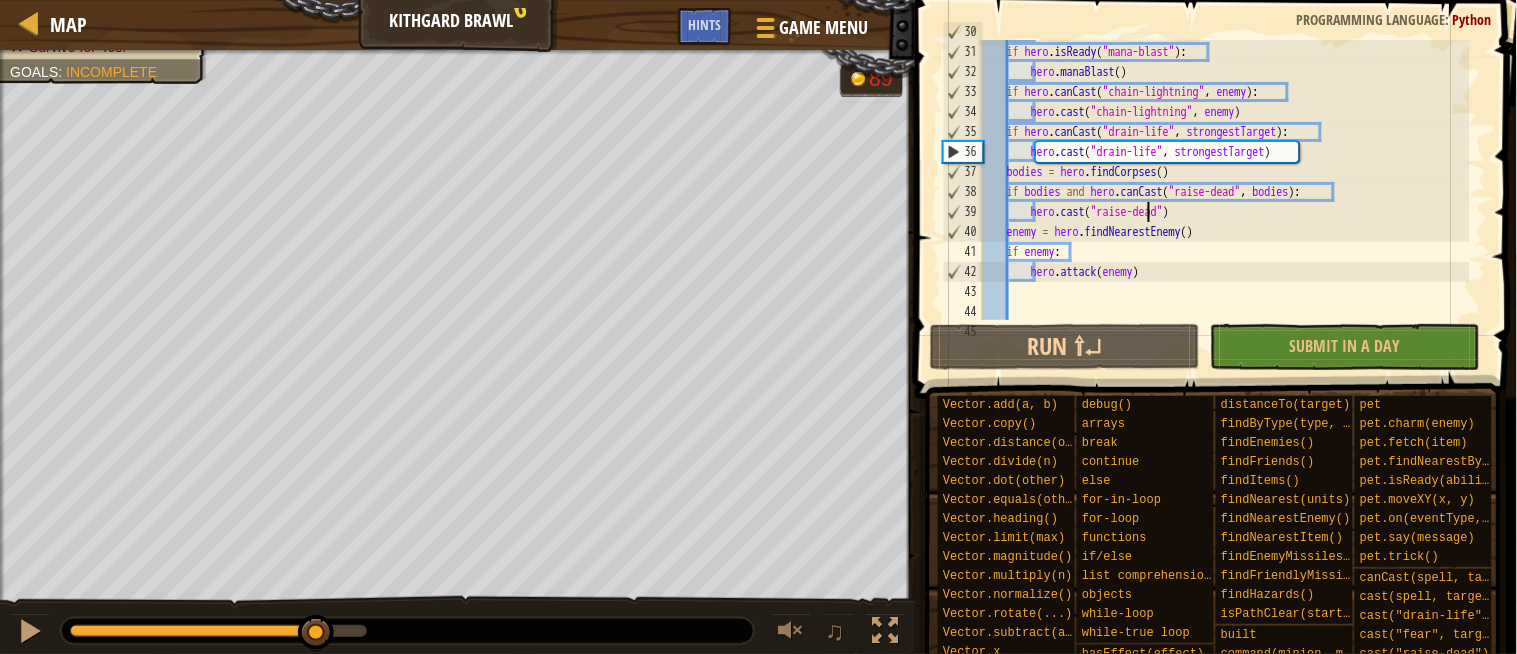 click on "hero . cast ( "fear" ,   strongestTarget )      if   hero . isReady ( "mana-blast" ) :          hero . manaBlast ( )      if   hero . canCast ( "chain-lightning" ,   enemy ) :          hero . cast ( "chain-lightning" ,   enemy )      if   hero . canCast ( "drain-life" ,   strongestTarget ) :          hero . cast ( "drain-life" ,   strongestTarget )      bodies   =   hero . findCorpses ( )      if   bodies   and   hero . canCast ( "raise-dead" ,   bodies ) :          hero . cast ( "raise-dead" )      enemy   =   hero . findNearestEnemy ( )      if   enemy :          hero . attack ( enemy )" at bounding box center [1224, 182] 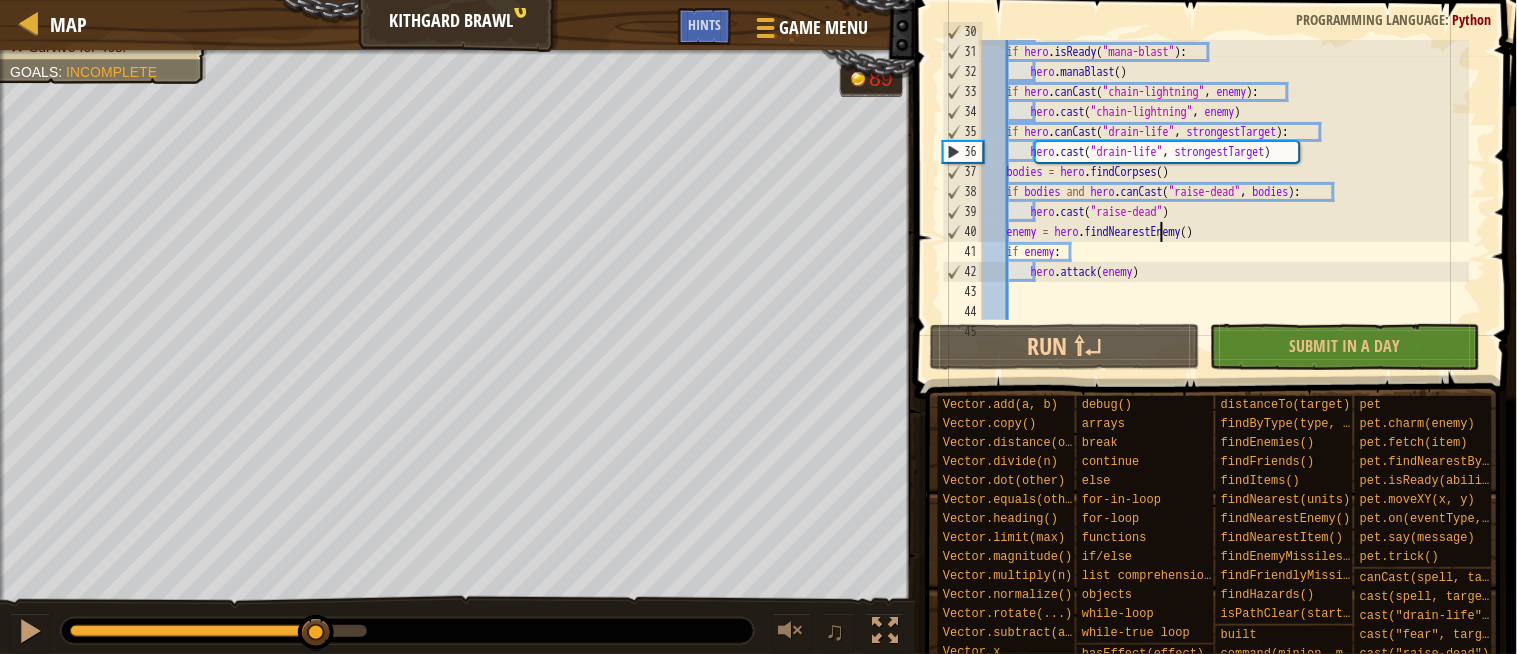 click on "hero . cast ( "fear" ,   strongestTarget )      if   hero . isReady ( "mana-blast" ) :          hero . manaBlast ( )      if   hero . canCast ( "chain-lightning" ,   enemy ) :          hero . cast ( "chain-lightning" ,   enemy )      if   hero . canCast ( "drain-life" ,   strongestTarget ) :          hero . cast ( "drain-life" ,   strongestTarget )      bodies   =   hero . findCorpses ( )      if   bodies   and   hero . canCast ( "raise-dead" ,   bodies ) :          hero . cast ( "raise-dead" )      enemy   =   hero . findNearestEnemy ( )      if   enemy :          hero . attack ( enemy )" at bounding box center (1224, 182) 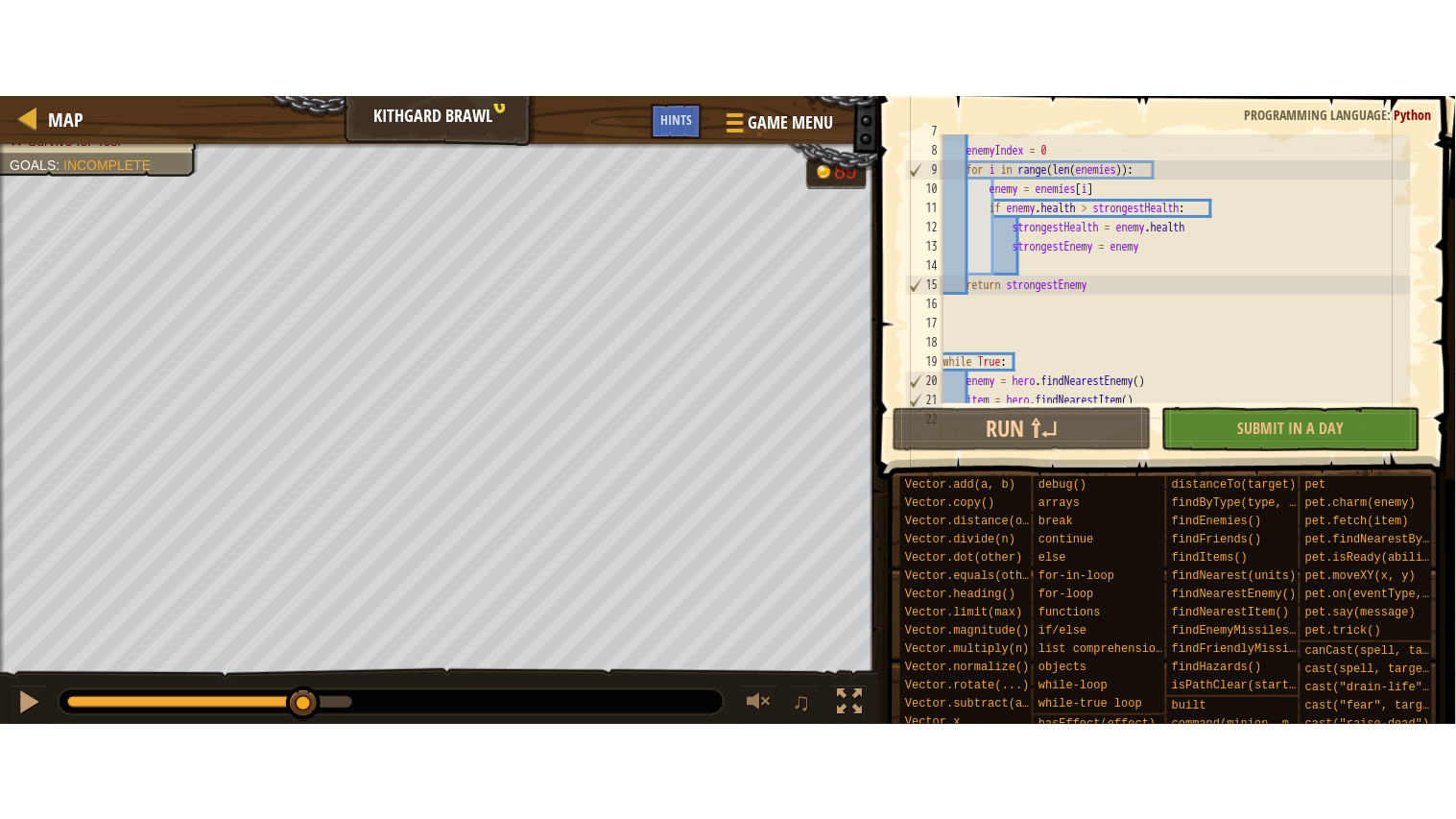 scroll, scrollTop: 0, scrollLeft: 0, axis: both 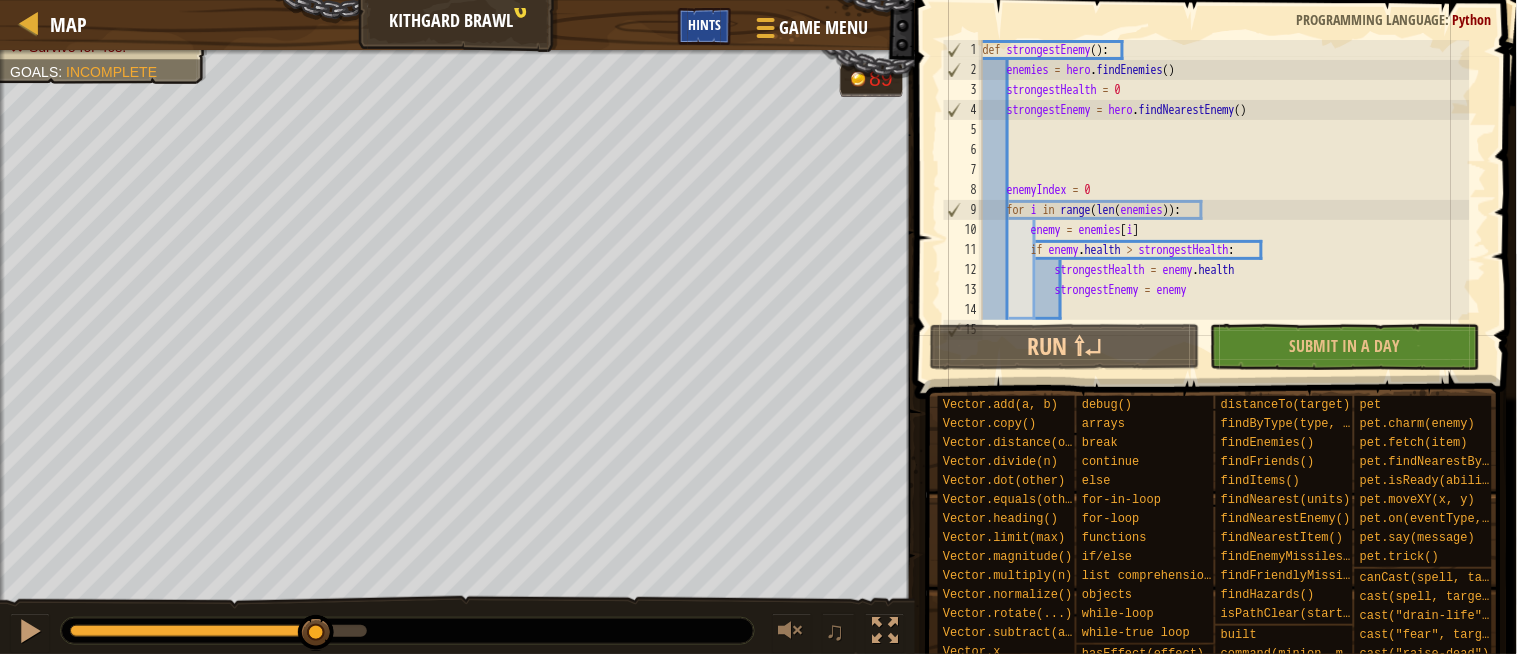 click on "Hints" at bounding box center (704, 26) 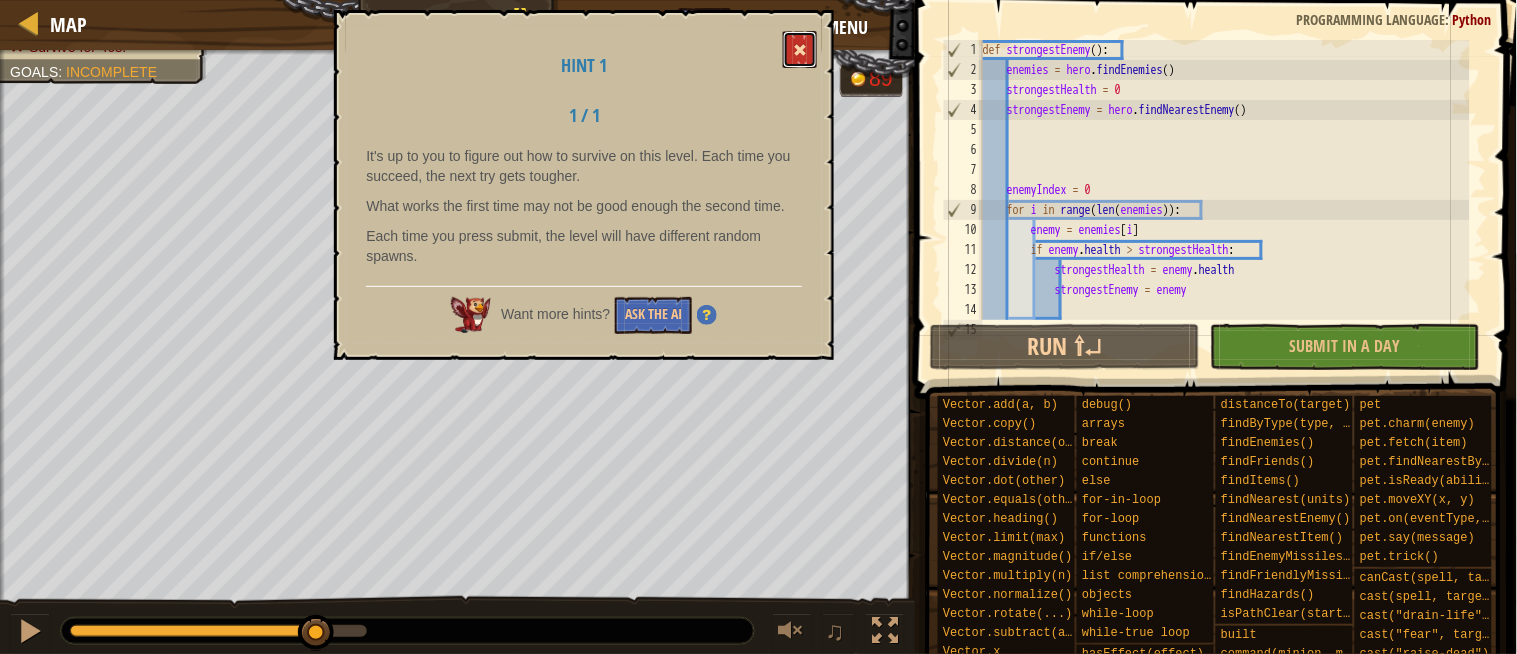 click at bounding box center [800, 49] 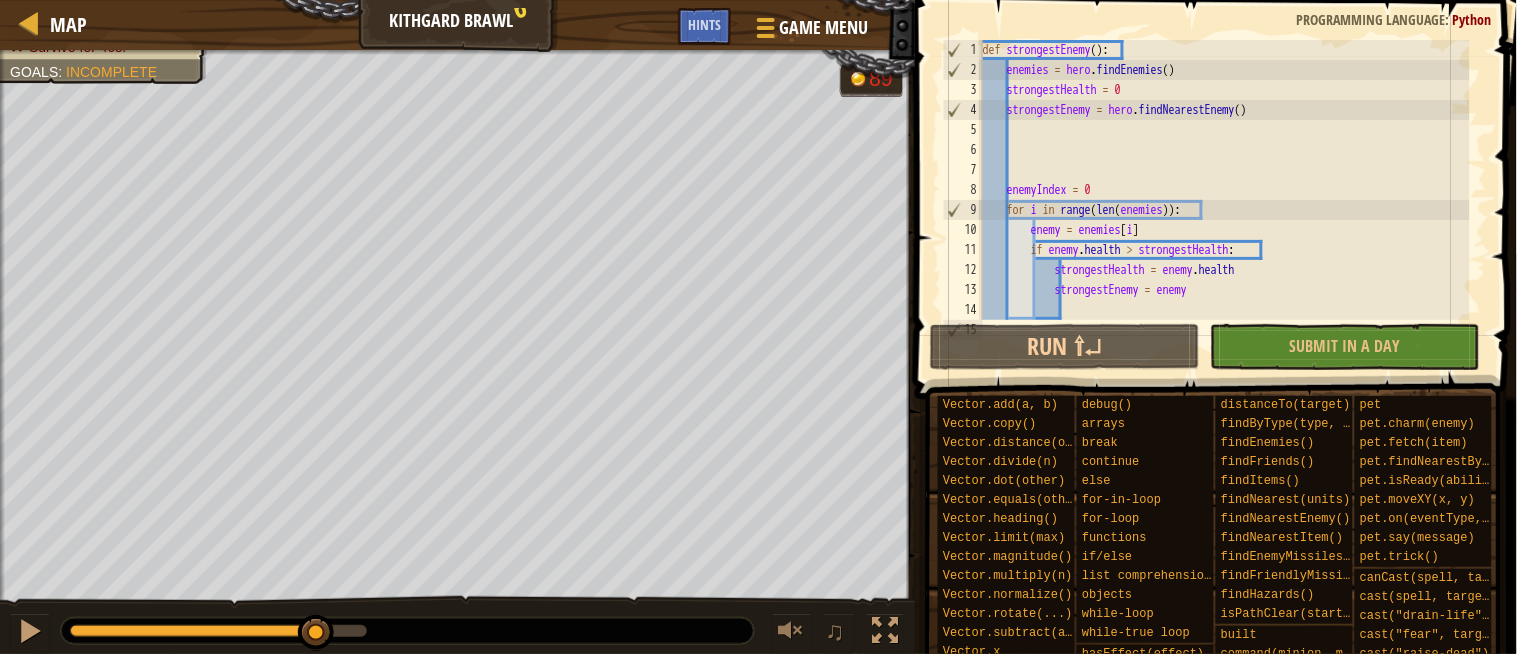 drag, startPoint x: 976, startPoint y: 58, endPoint x: 917, endPoint y: 52, distance: 59.3043 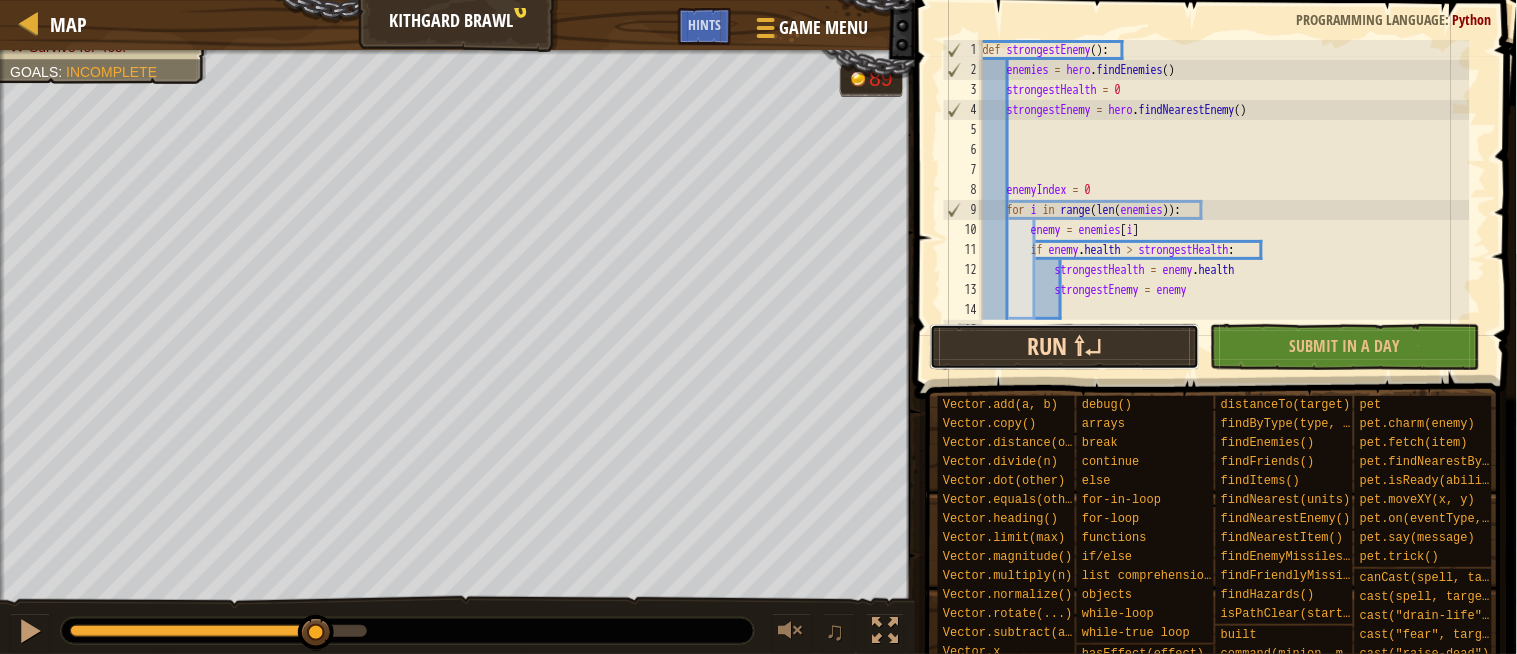 click on "Run ⇧↵" at bounding box center [1065, 347] 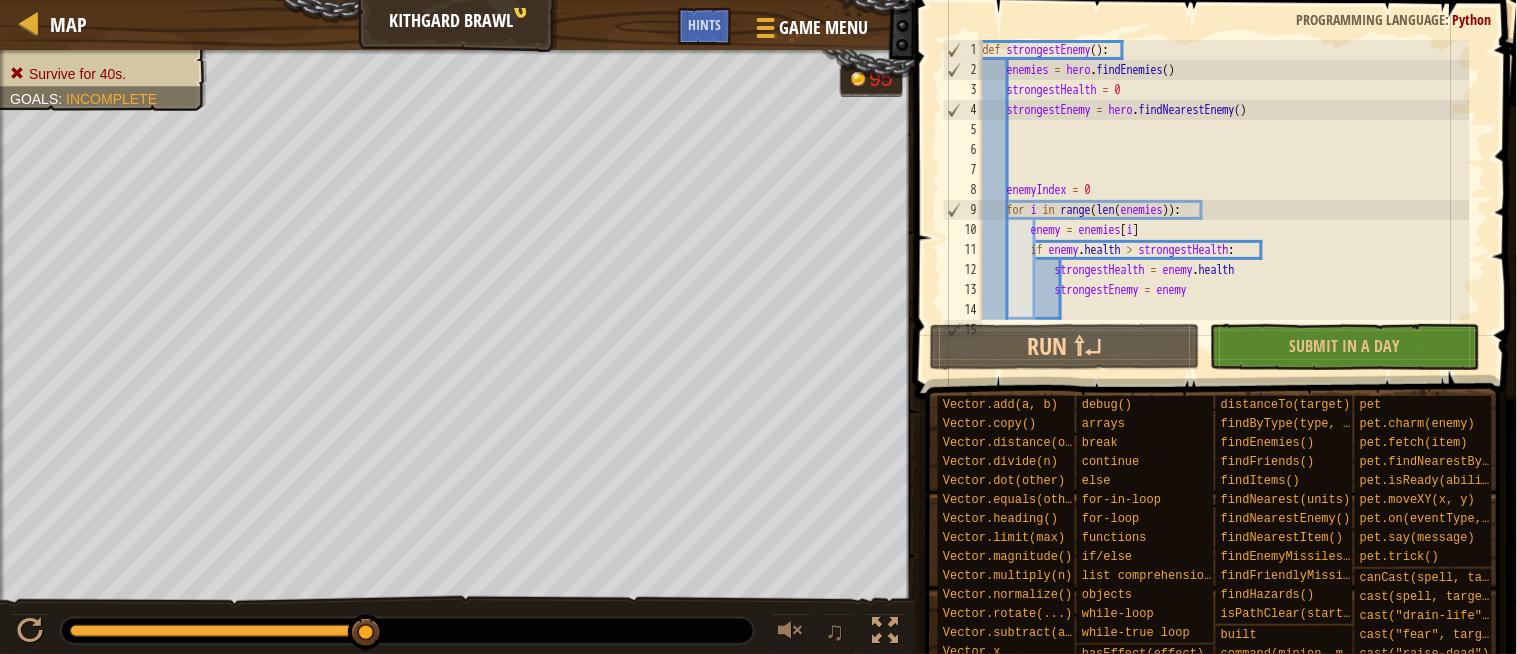 click on "def   strongestEnemy ( ) :      enemies   =   hero . findEnemies ( )      strongestHealth   =   0      strongestEnemy   =   hero . findNearestEnemy ( )                     enemyIndex   =   0      for   i   in   range ( len ( enemies )) :          enemy   =   enemies [ i ]          if   enemy . health   >   strongestHealth :              strongestHealth   =   enemy . health              strongestEnemy   =   enemy                   return   strongestEnemy" at bounding box center (1224, 200) 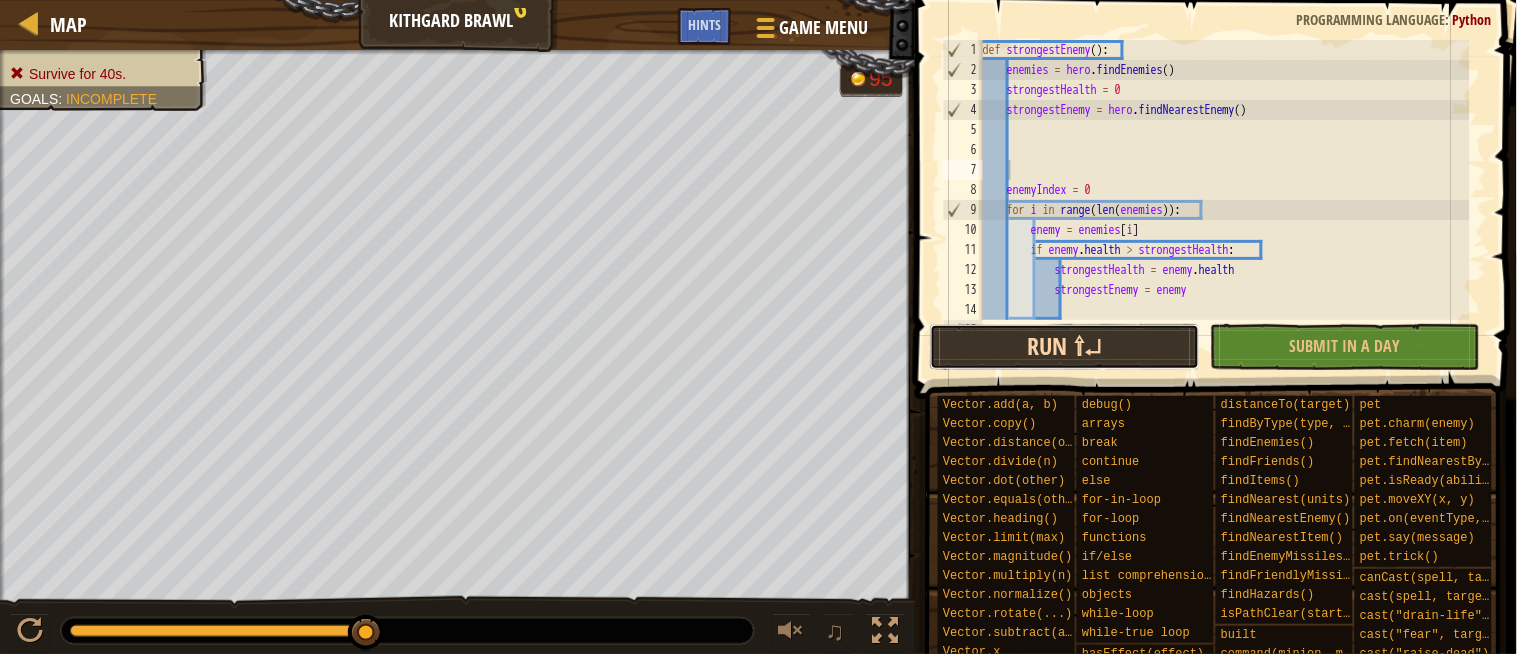 click on "Run ⇧↵" at bounding box center [1065, 347] 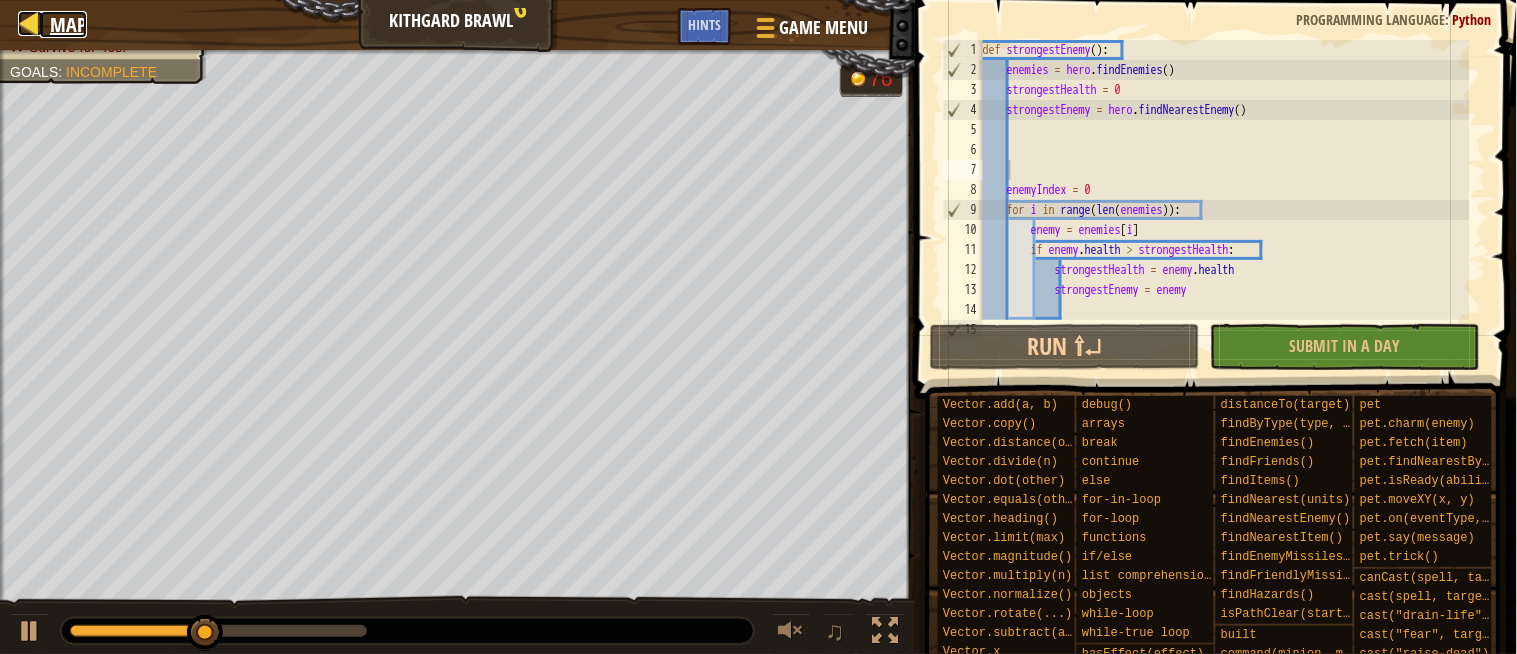 click at bounding box center [30, 23] 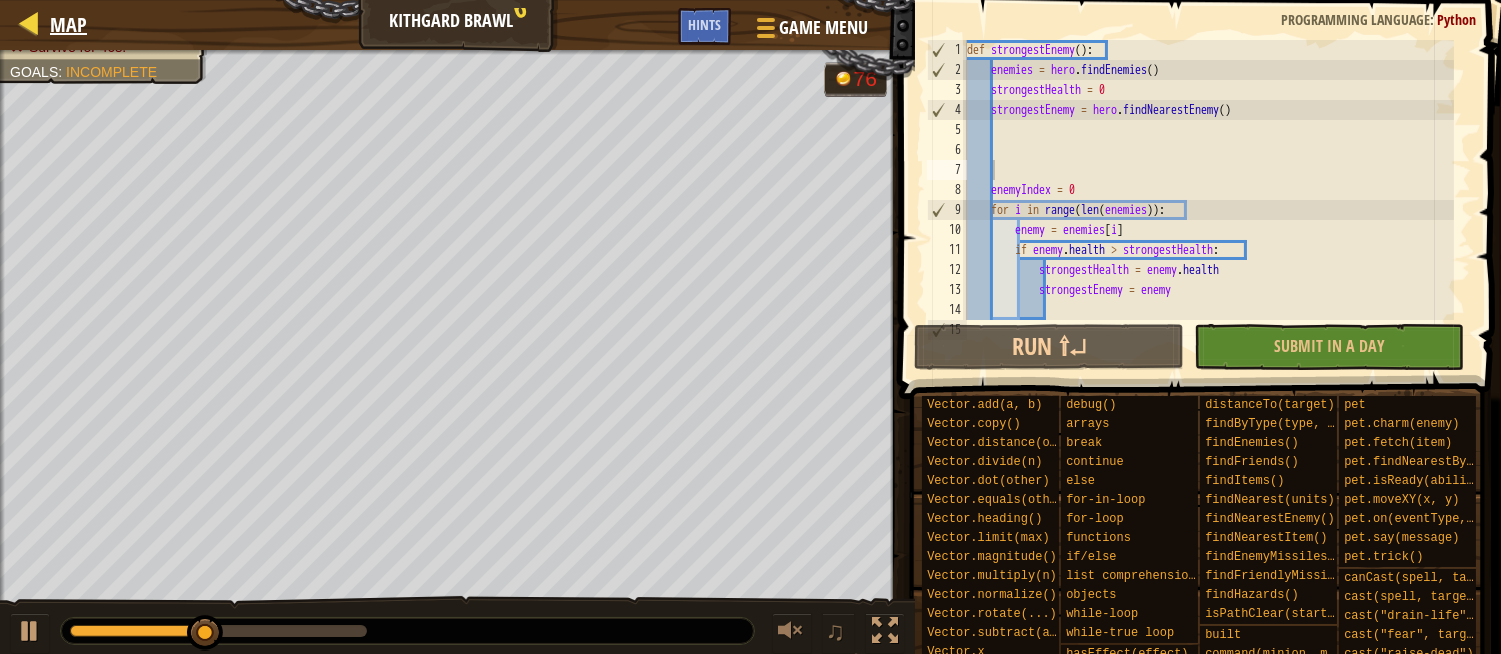 select on "en-GB" 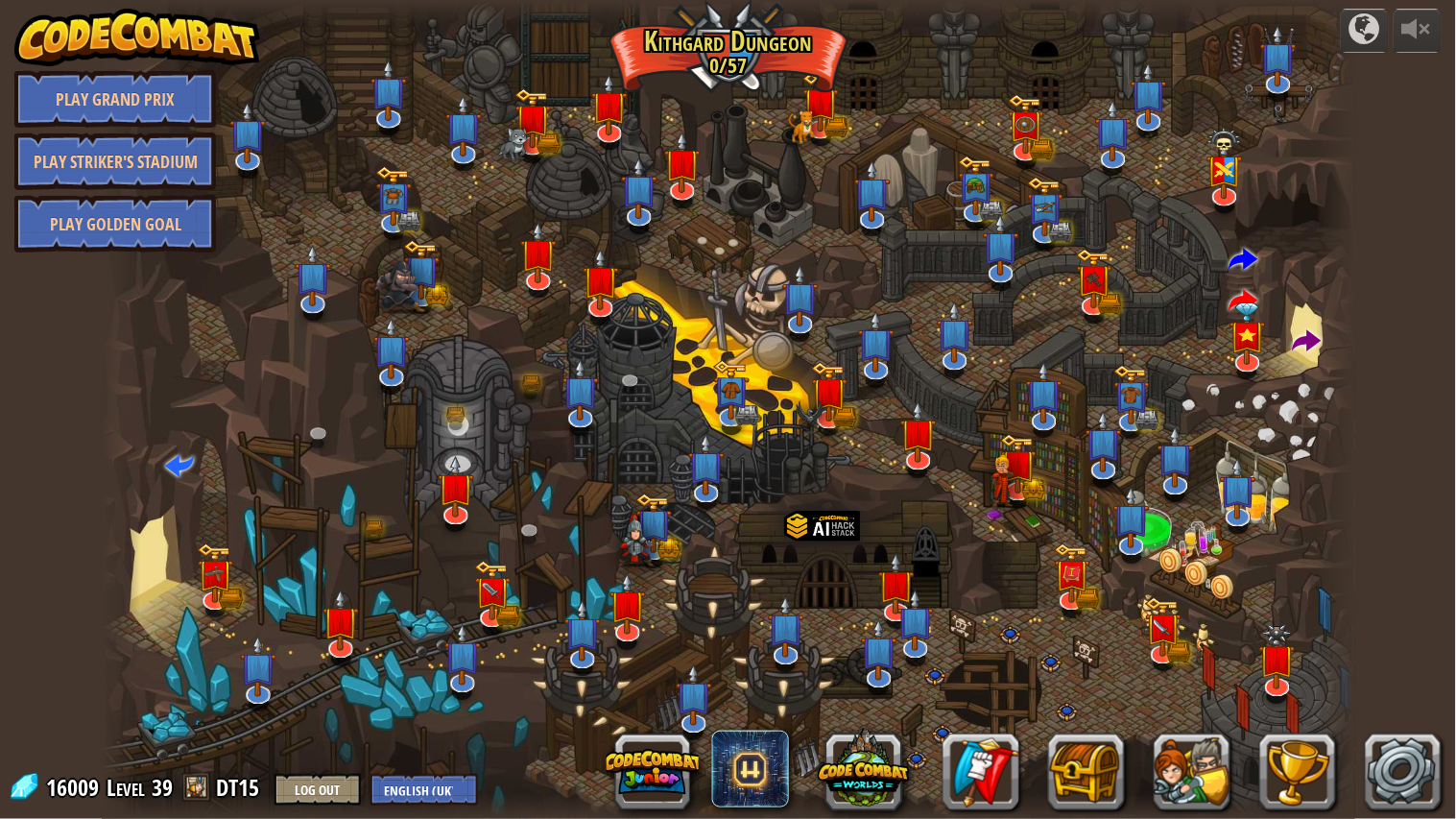 select on "en-GB" 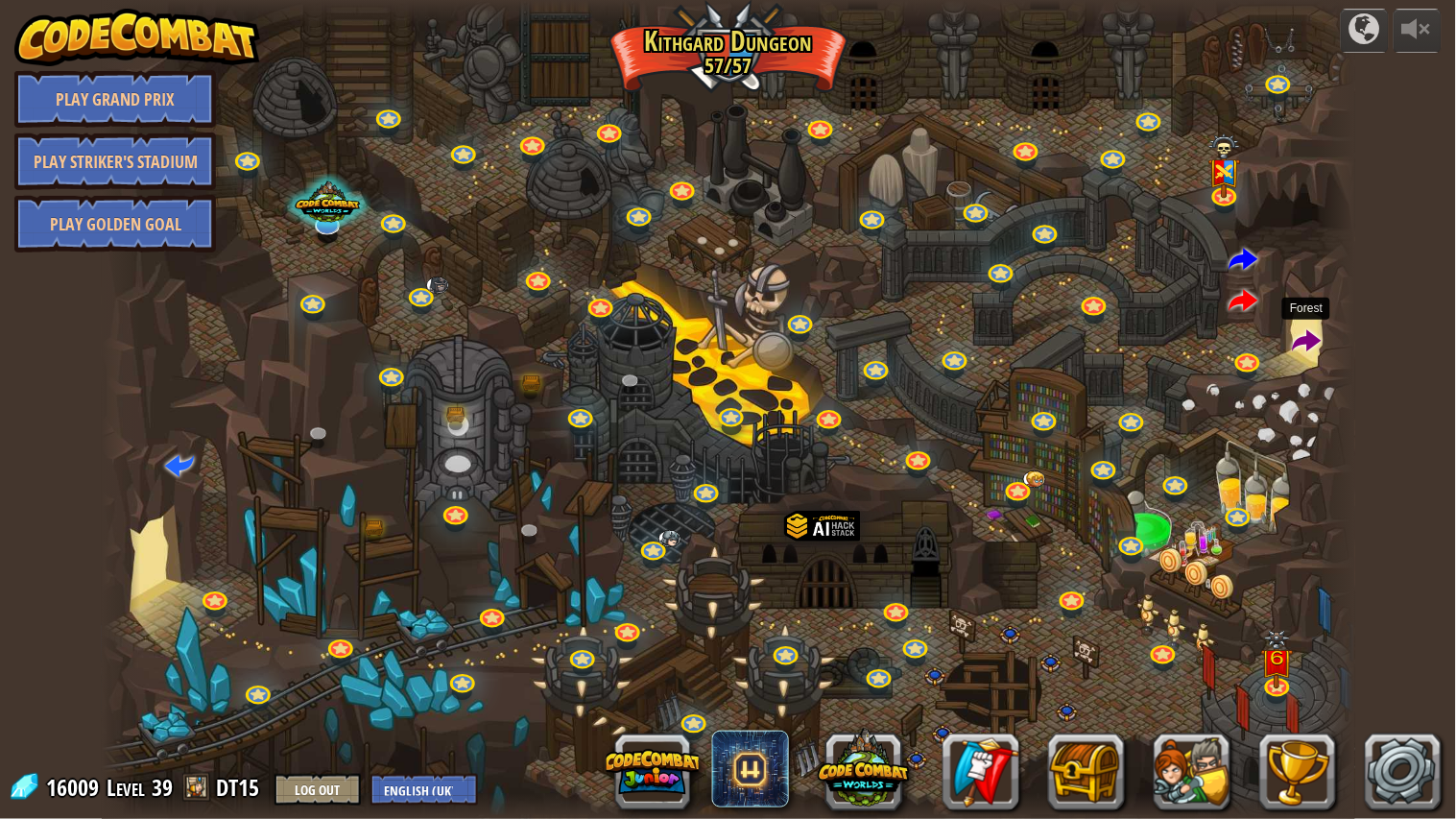 click at bounding box center (1306, 342) 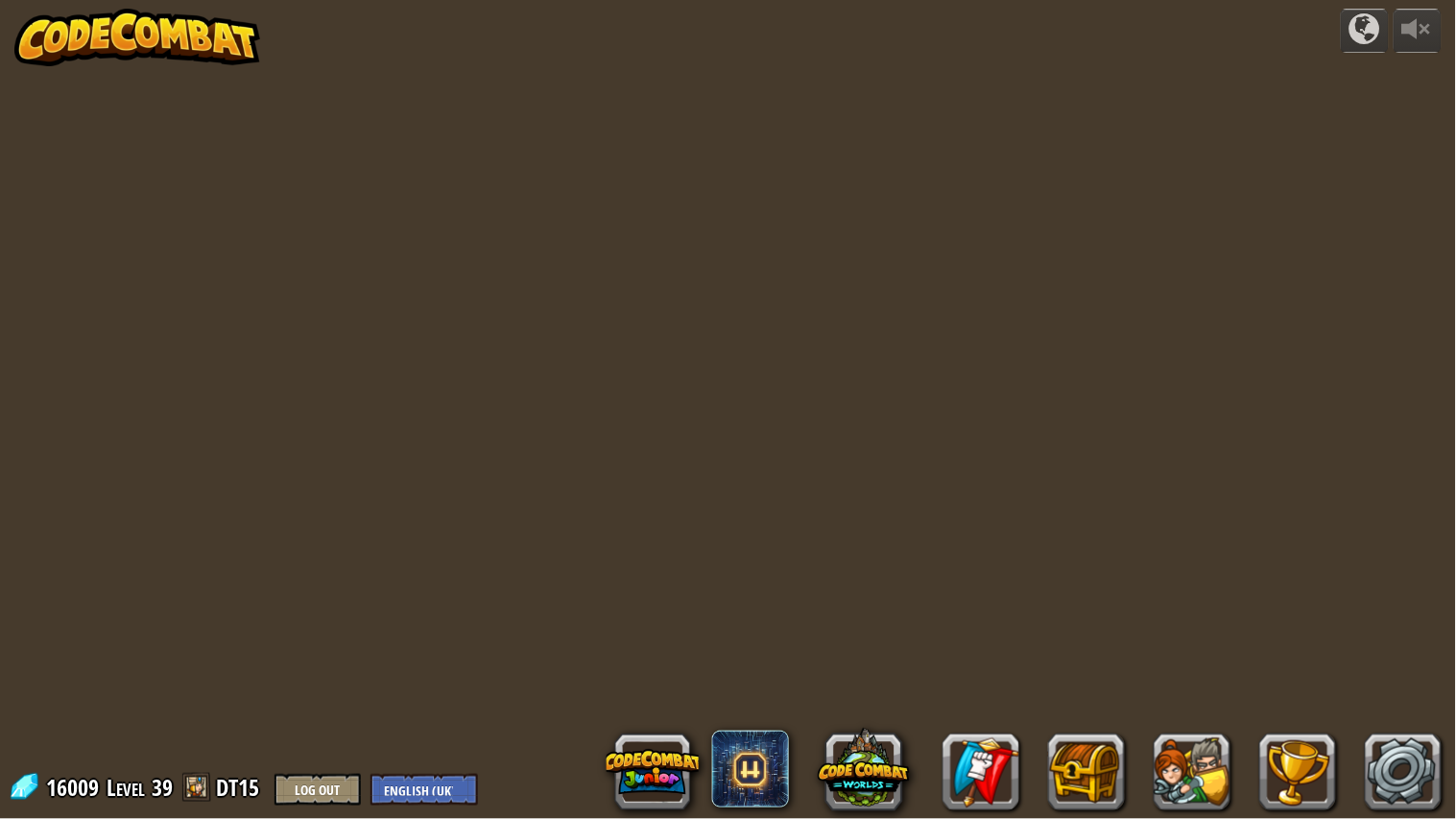 select on "en-GB" 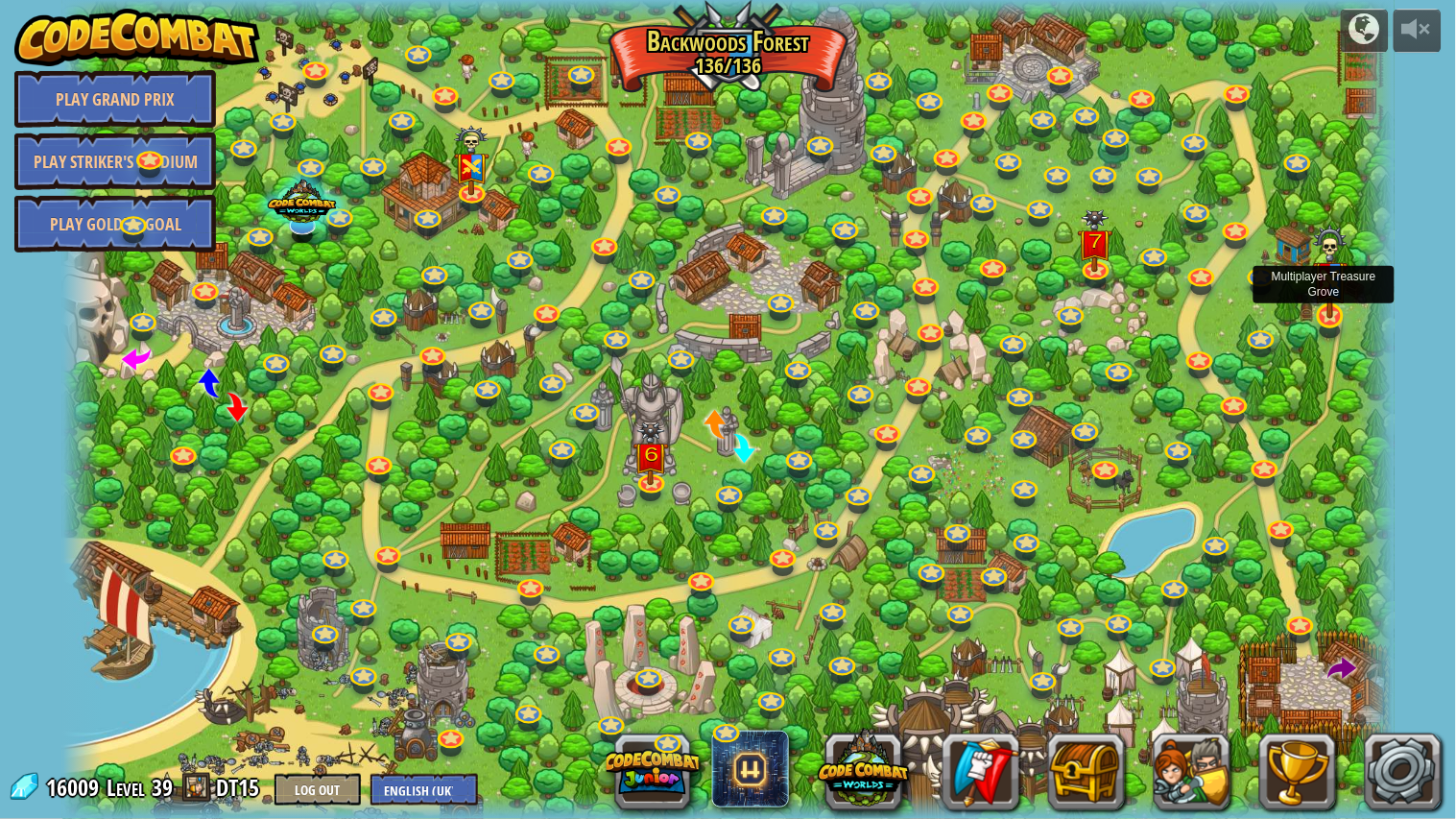 click at bounding box center [1330, 272] 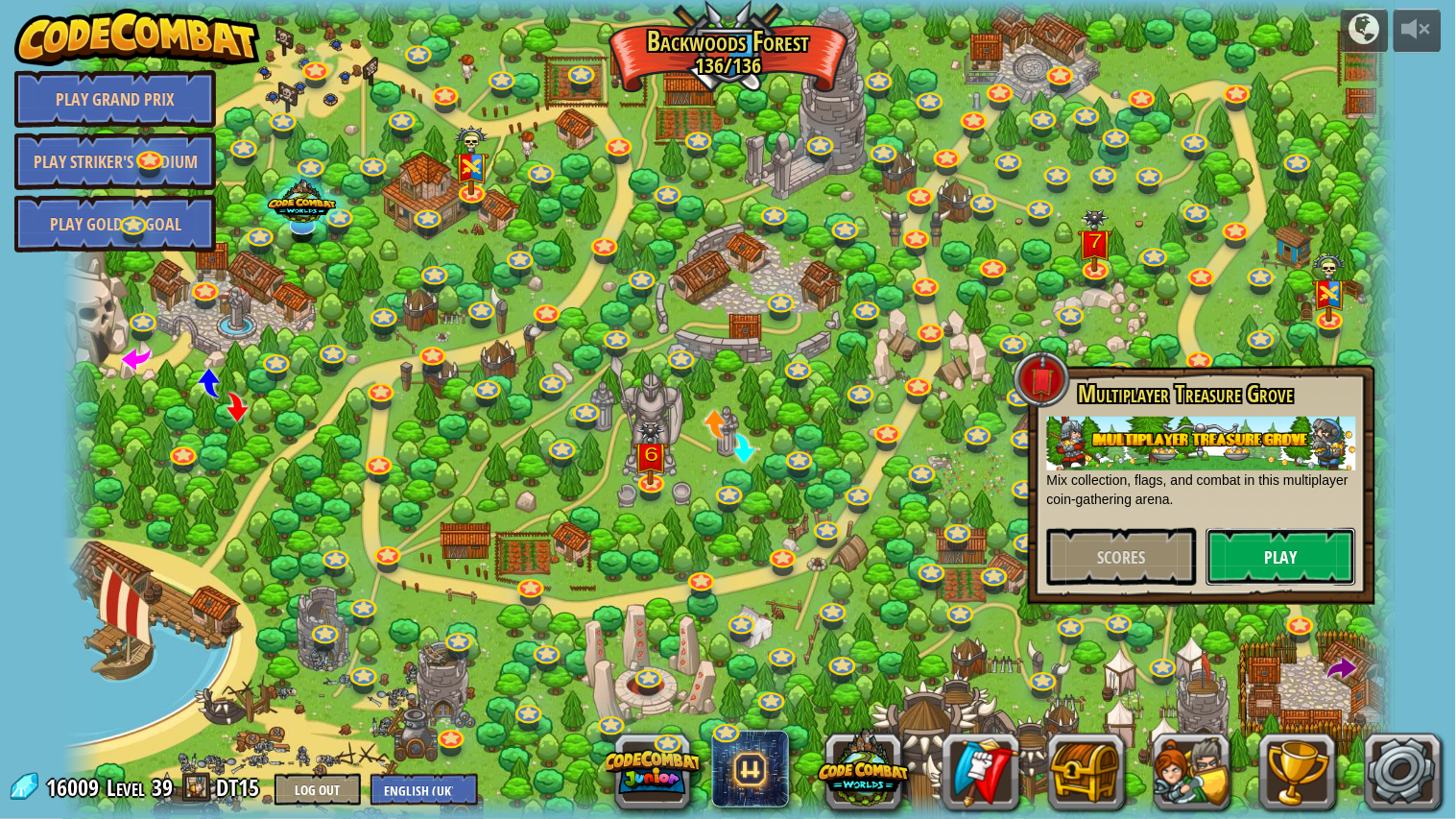 click on "Play" at bounding box center (1281, 557) 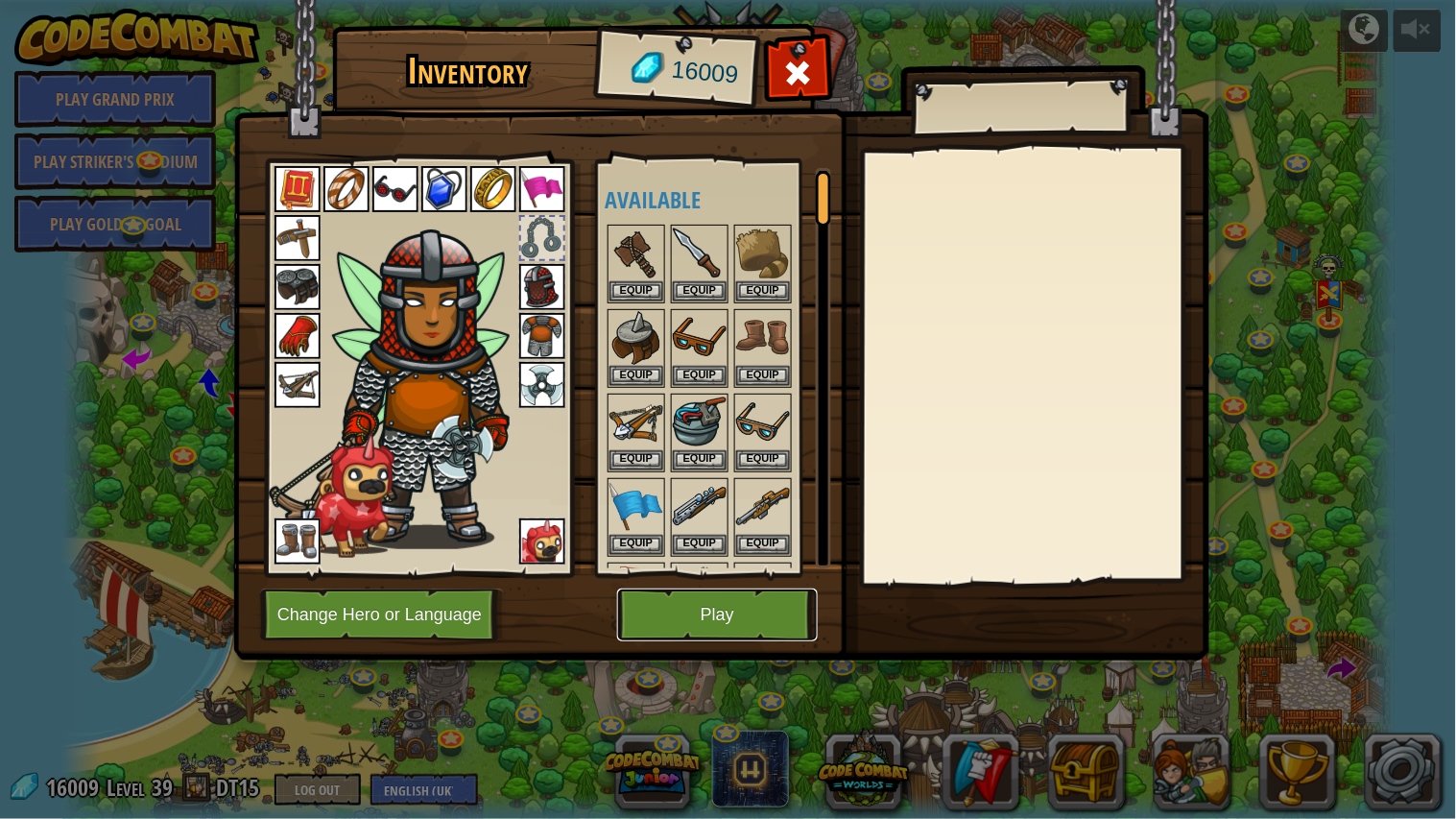 click on "Play" at bounding box center (717, 614) 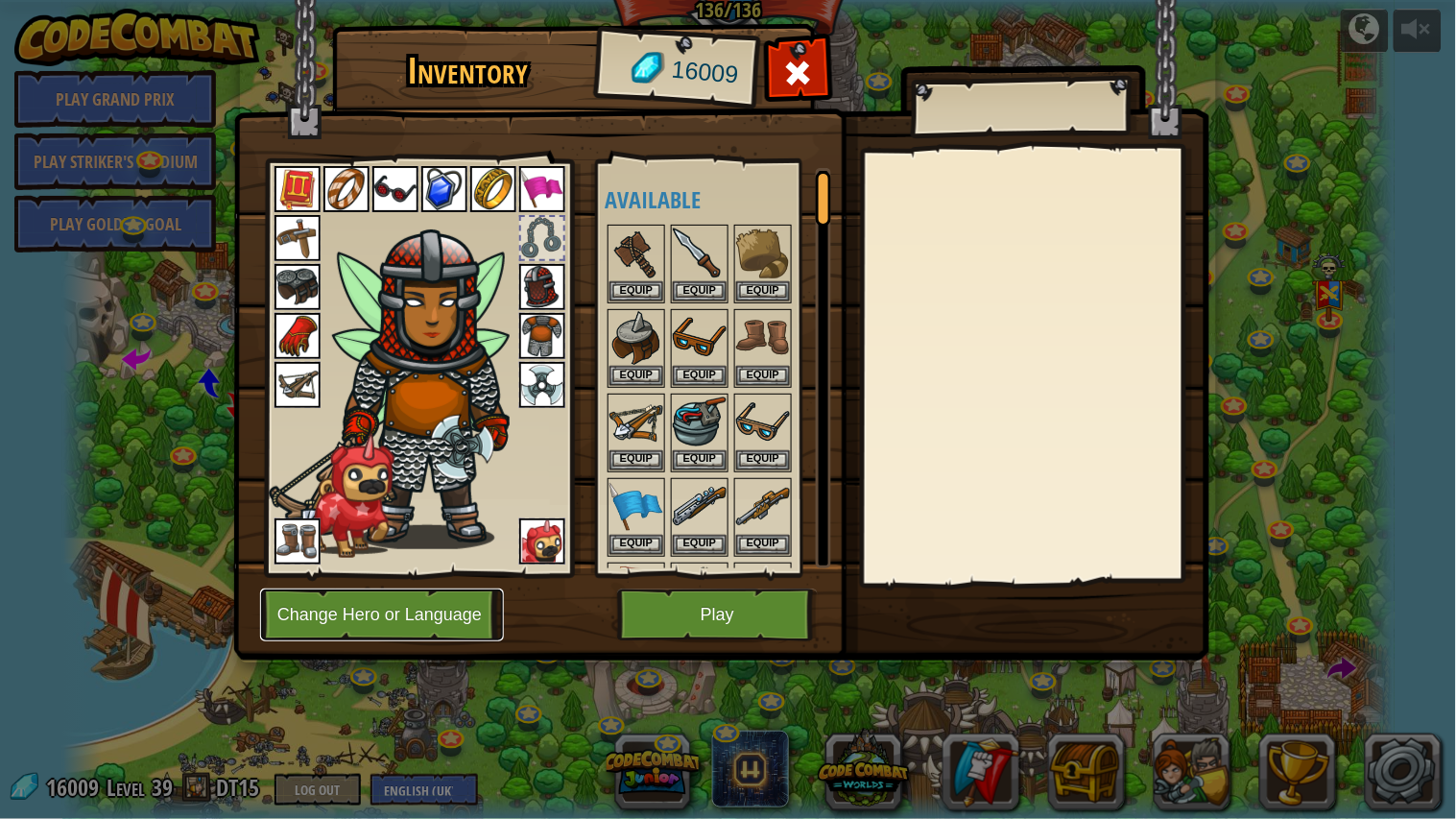 drag, startPoint x: 391, startPoint y: 590, endPoint x: 967, endPoint y: 185, distance: 704.1314 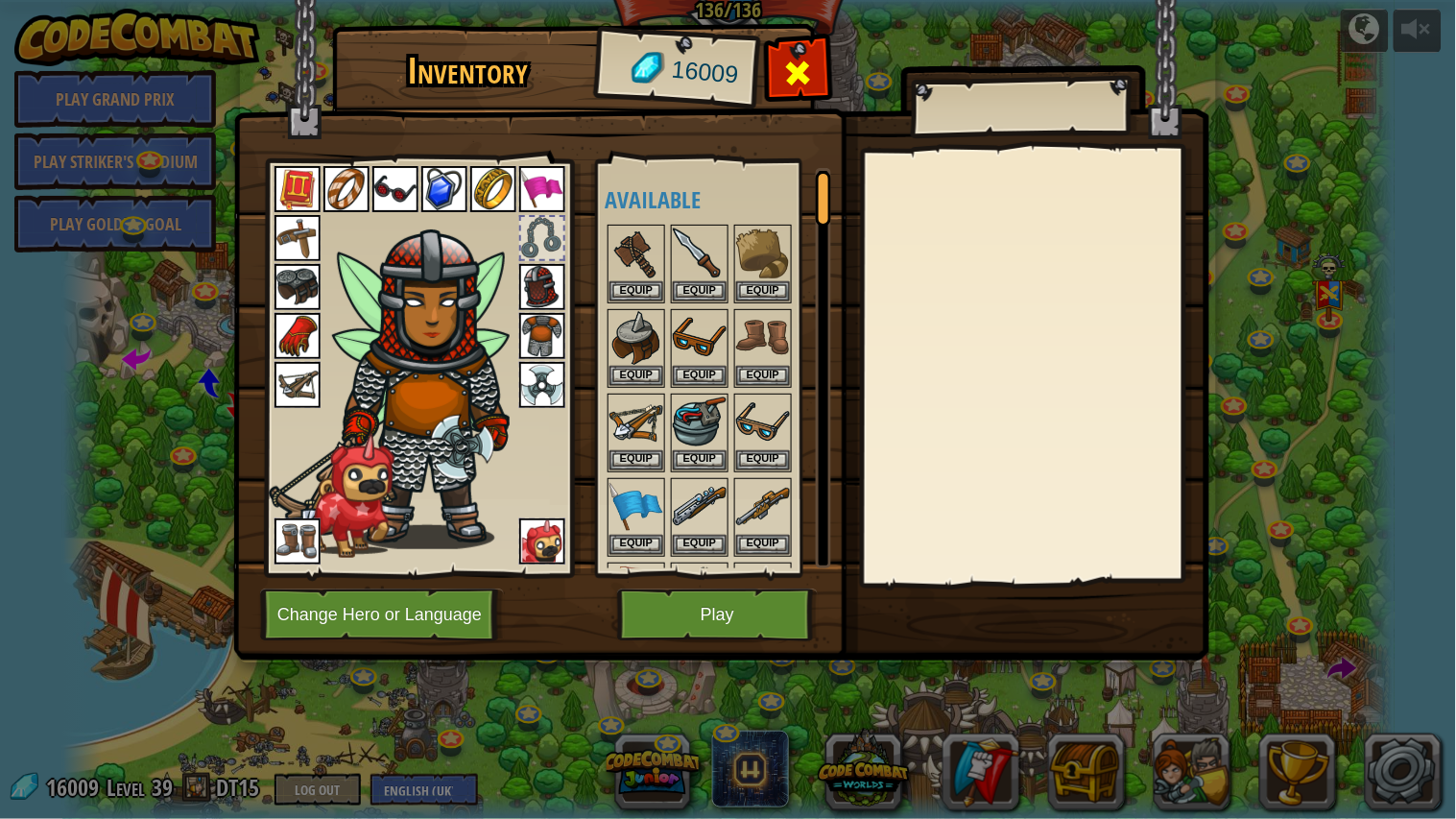 click at bounding box center (799, 73) 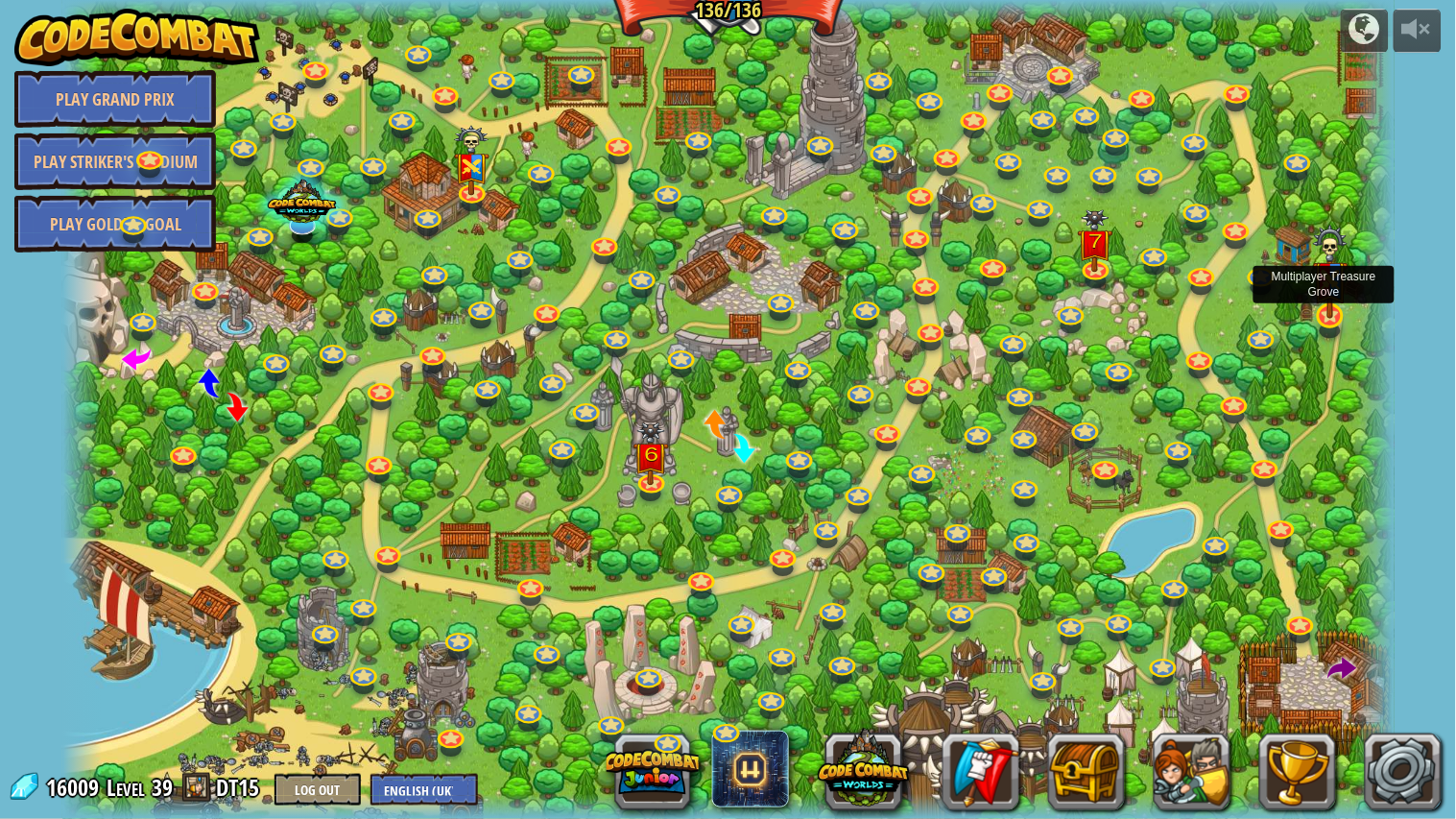 click at bounding box center (1330, 272) 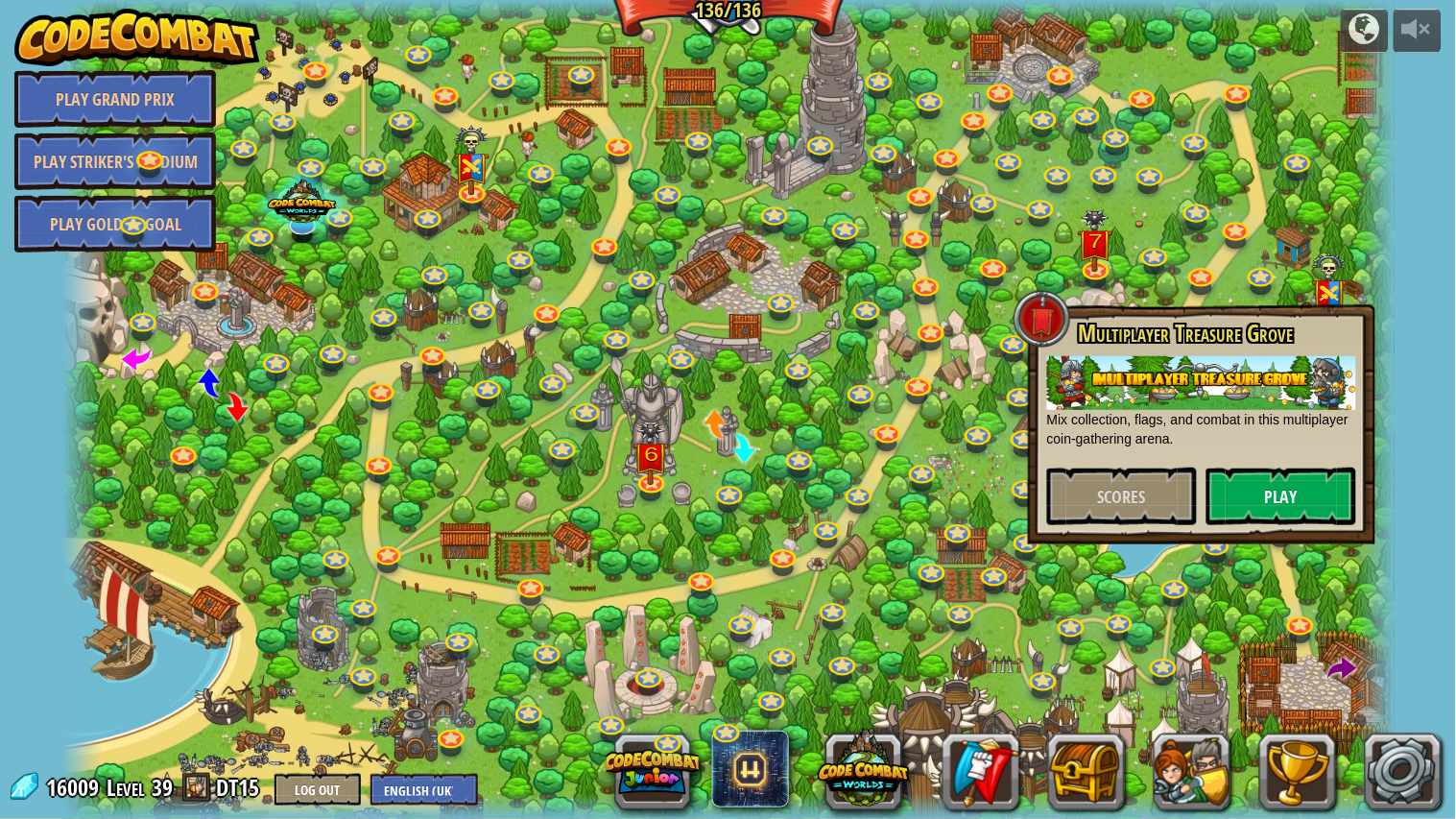 click on "Multiplayer Treasure Grove
Mix collection, flags, and combat in this multiplayer coin-gathering arena.
Scores Play" at bounding box center (1202, 422) 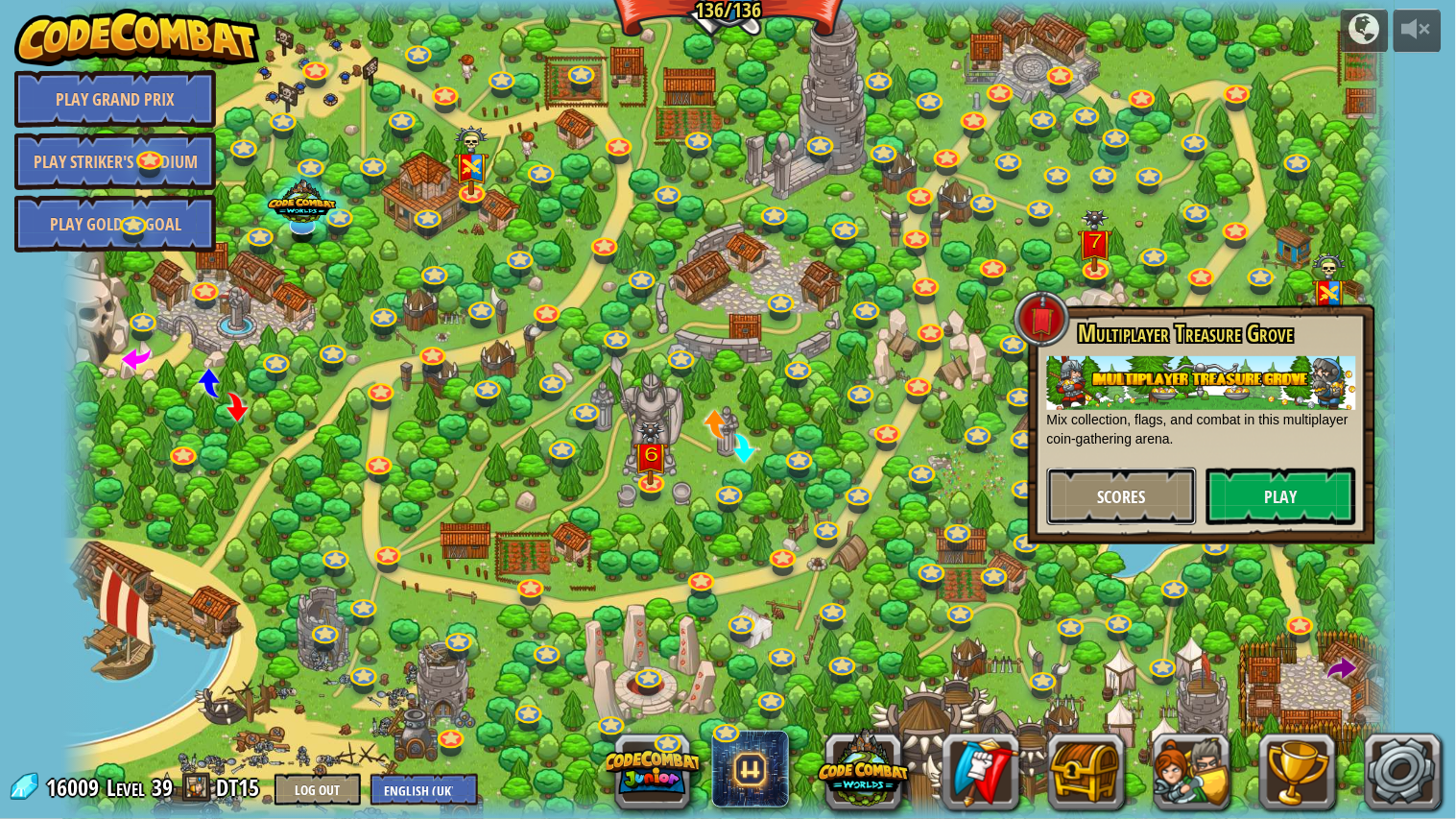 click on "Scores" at bounding box center [1122, 496] 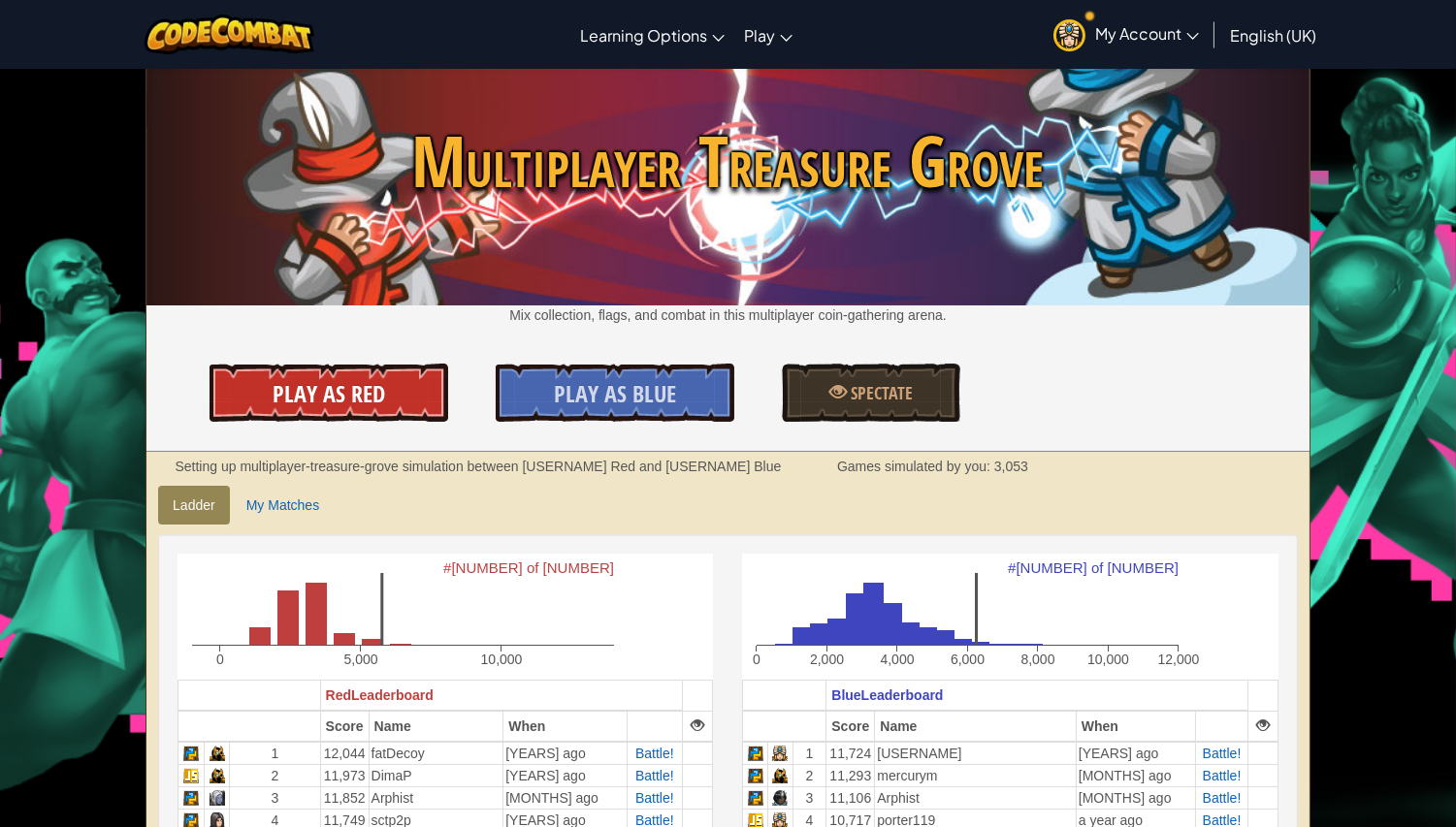 click on "Play As Red" at bounding box center [329, 393] 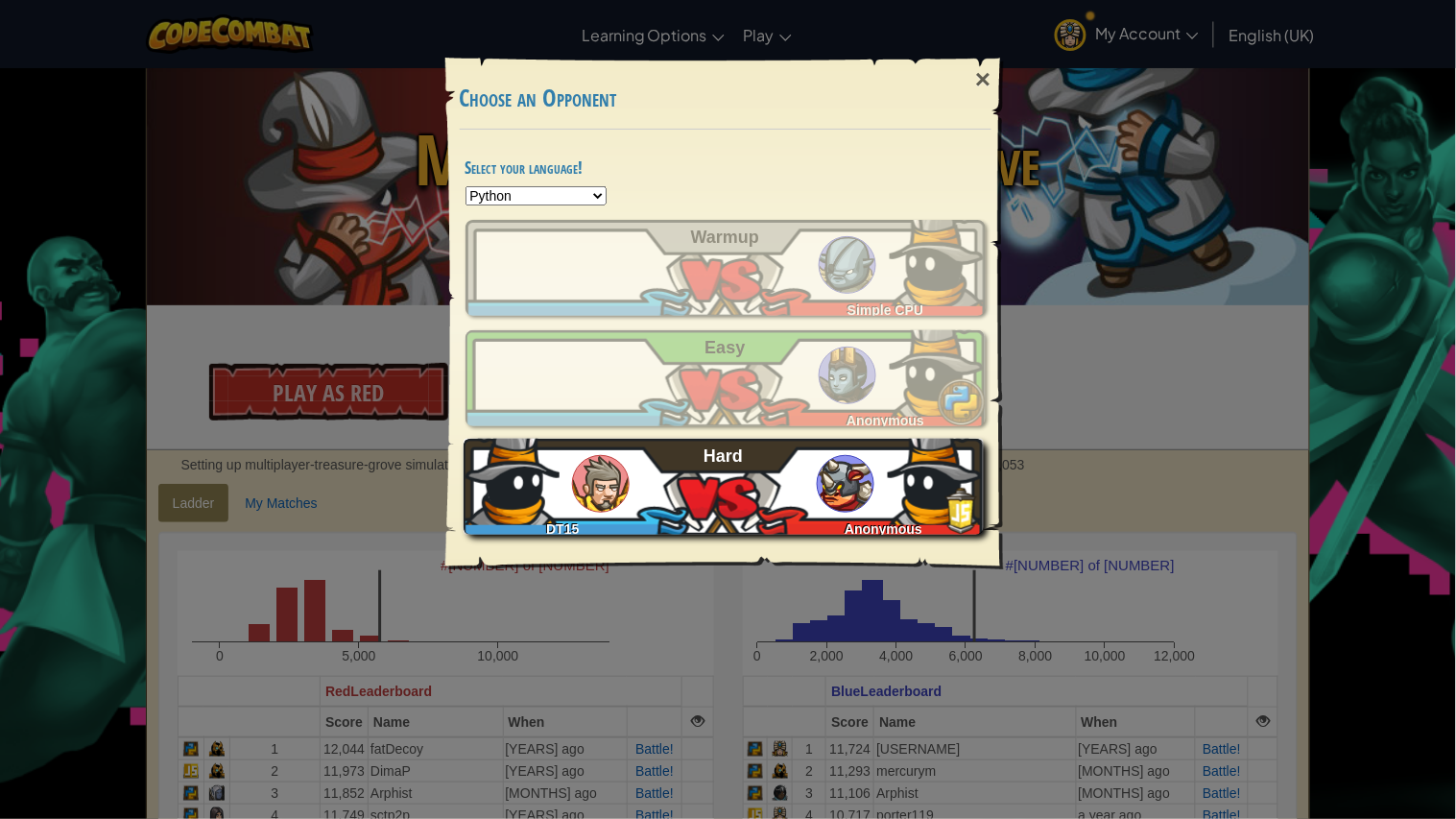 click on "Anonymous" at bounding box center (879, 525) 